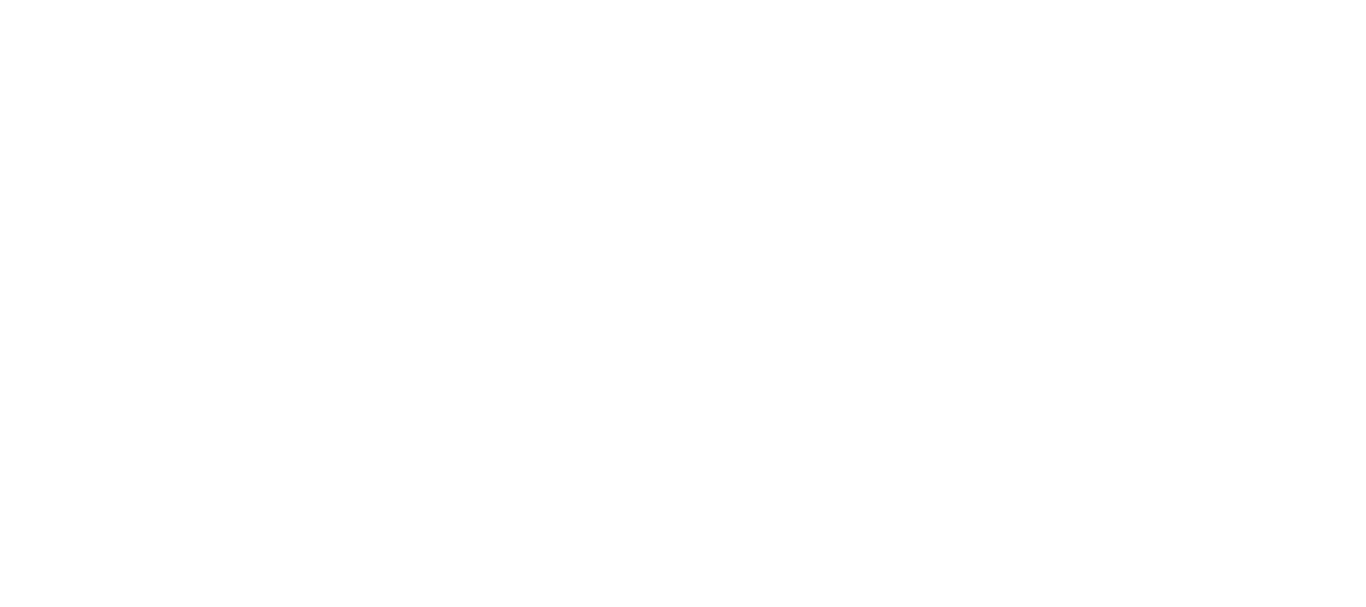 scroll, scrollTop: 0, scrollLeft: 0, axis: both 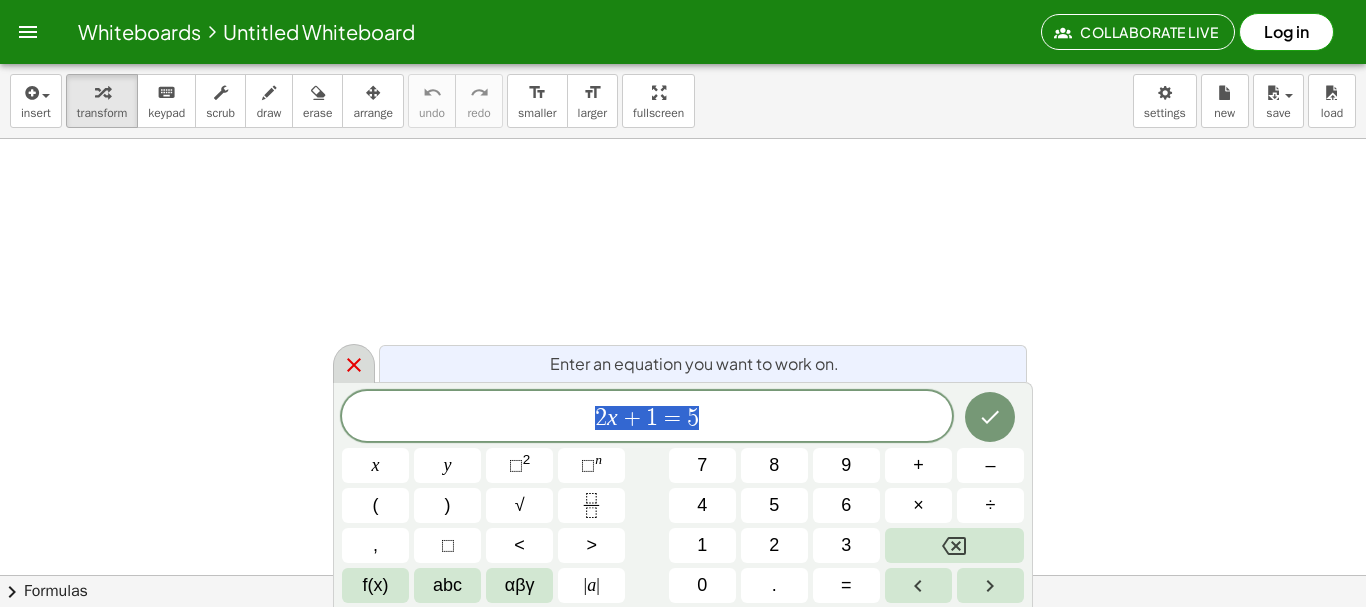 click 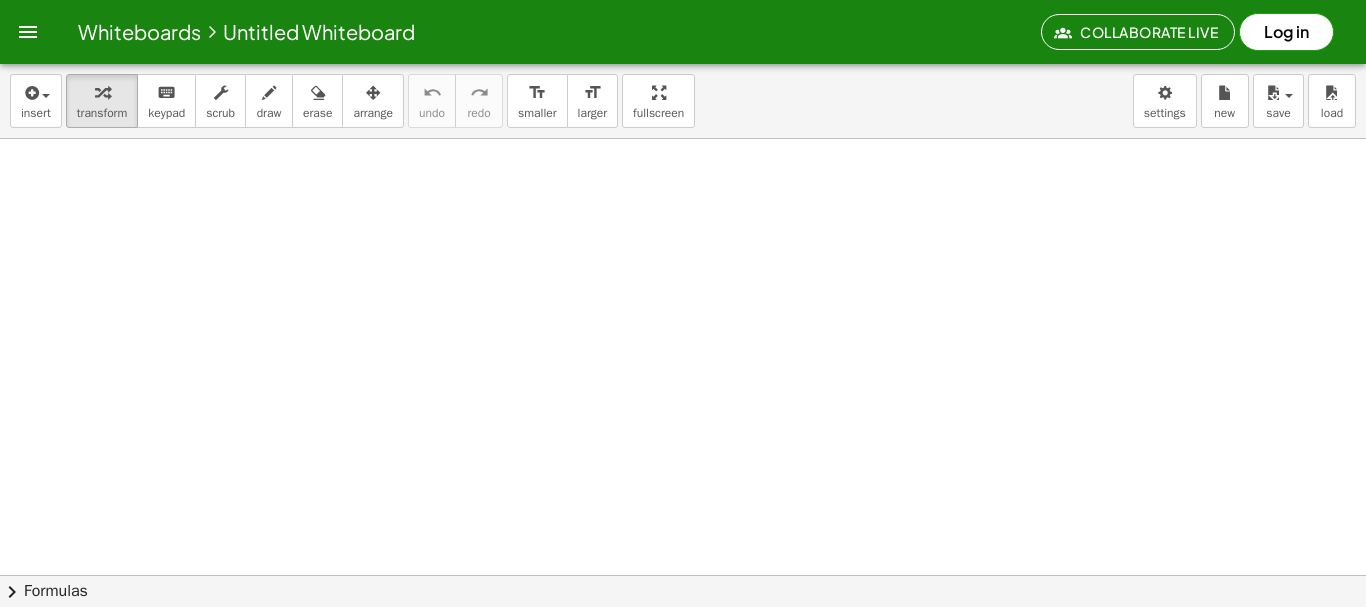 click on "insert select one: Math Expression Function Text Youtube Video Graphing Geometry Geometry 3D transform keyboard keypad scrub draw erase arrange undo undo redo redo format_size smaller format_size larger fullscreen load   save new settings" at bounding box center (683, 101) 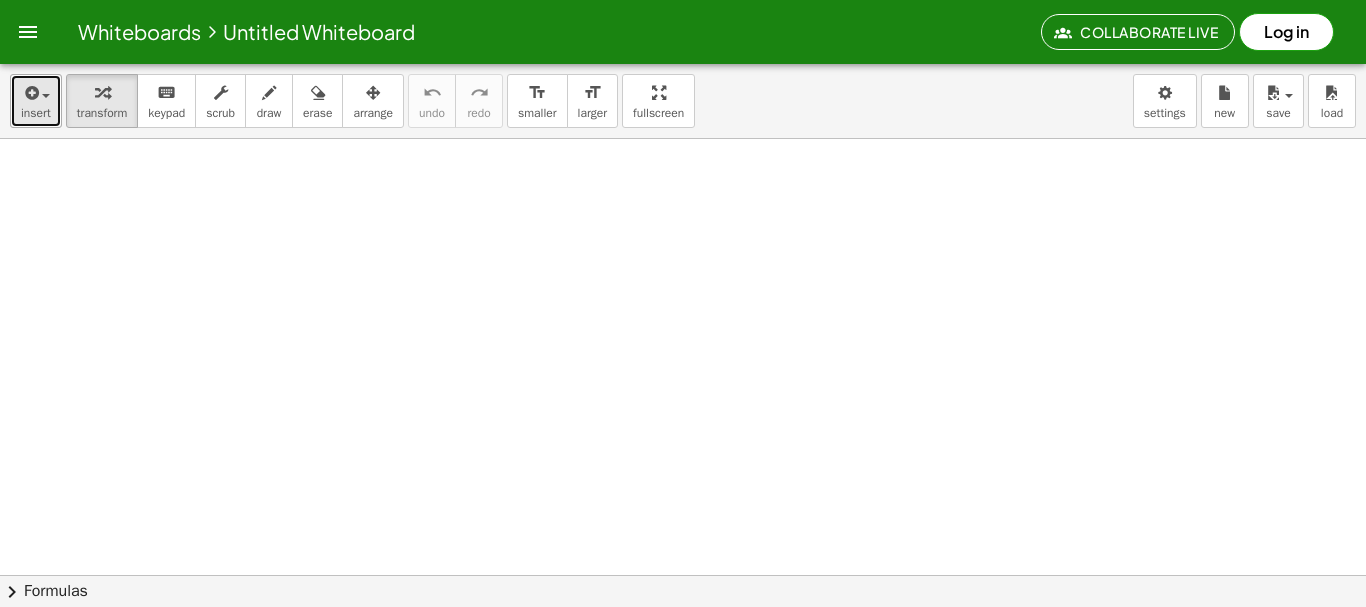 click on "insert" at bounding box center (36, 113) 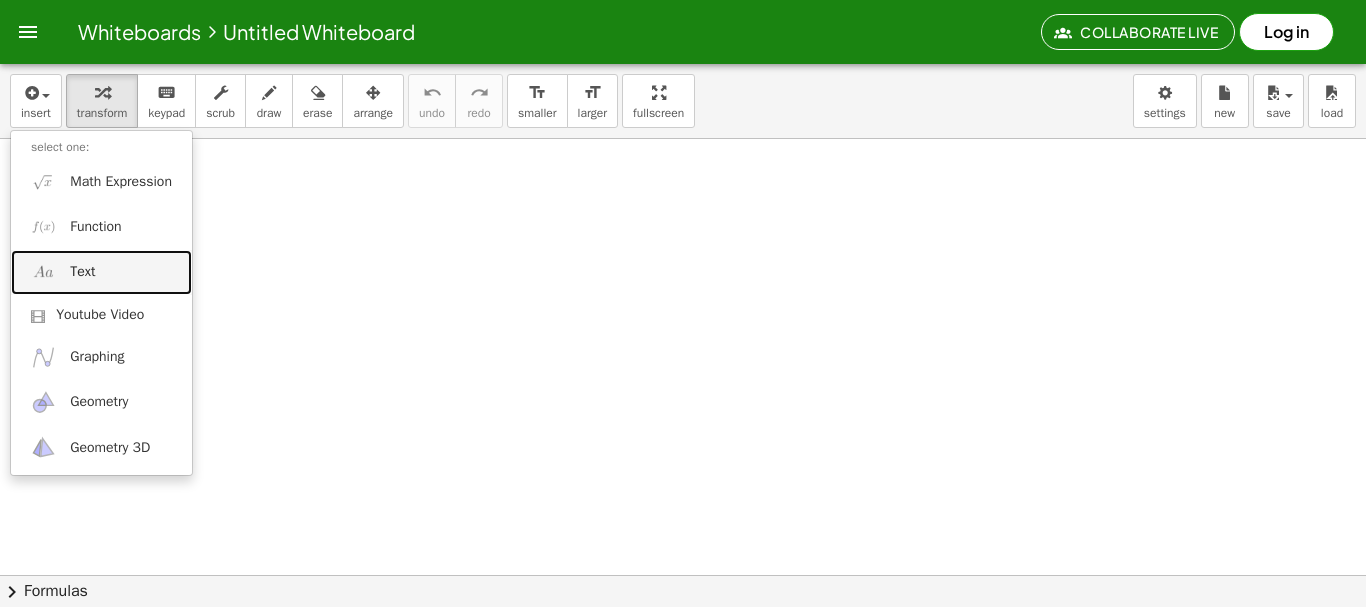 click on "Text" at bounding box center (101, 272) 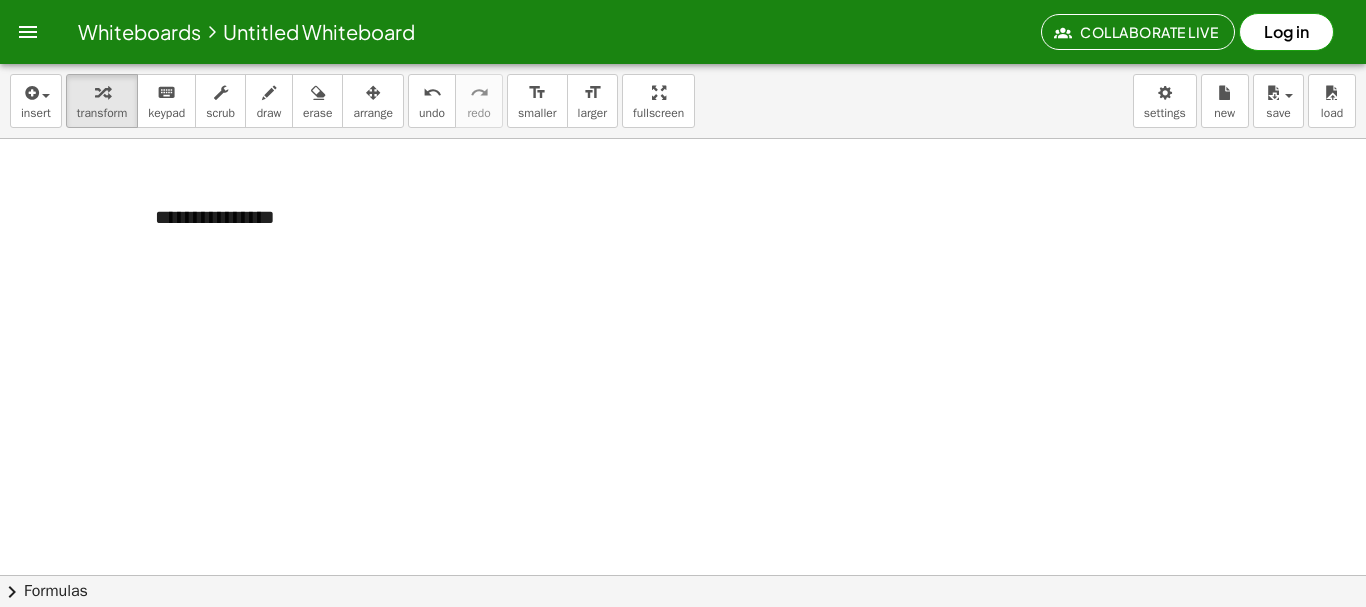 type 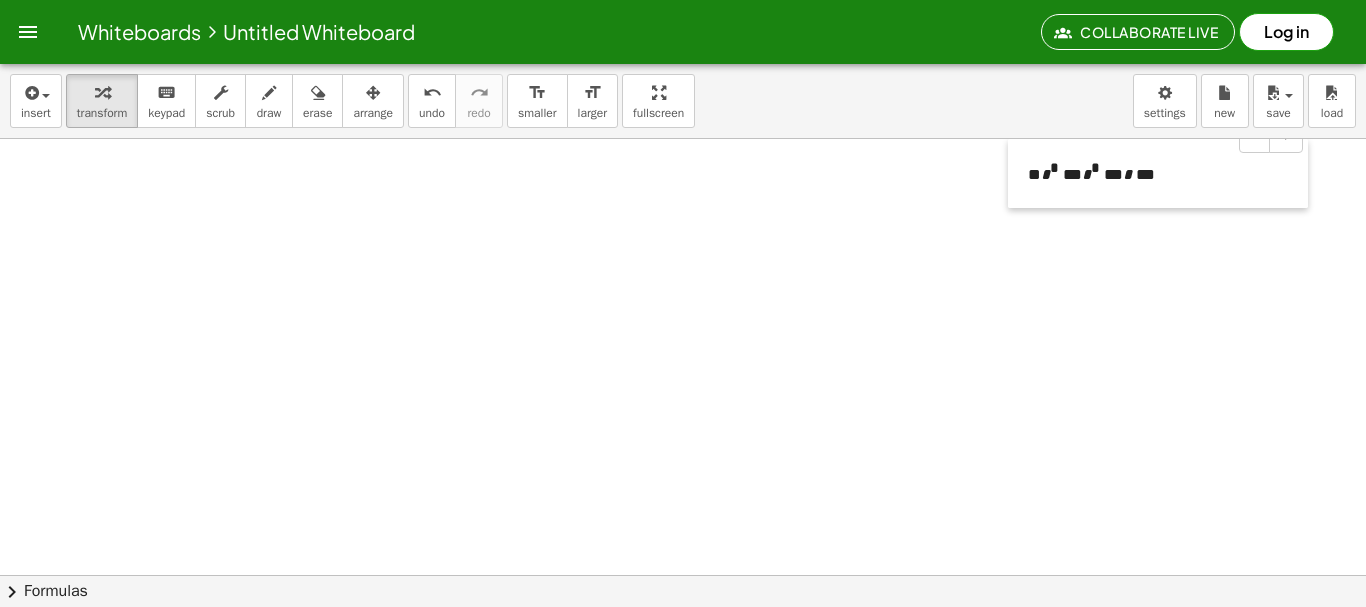 drag, startPoint x: 136, startPoint y: 214, endPoint x: 617, endPoint y: 138, distance: 486.96713 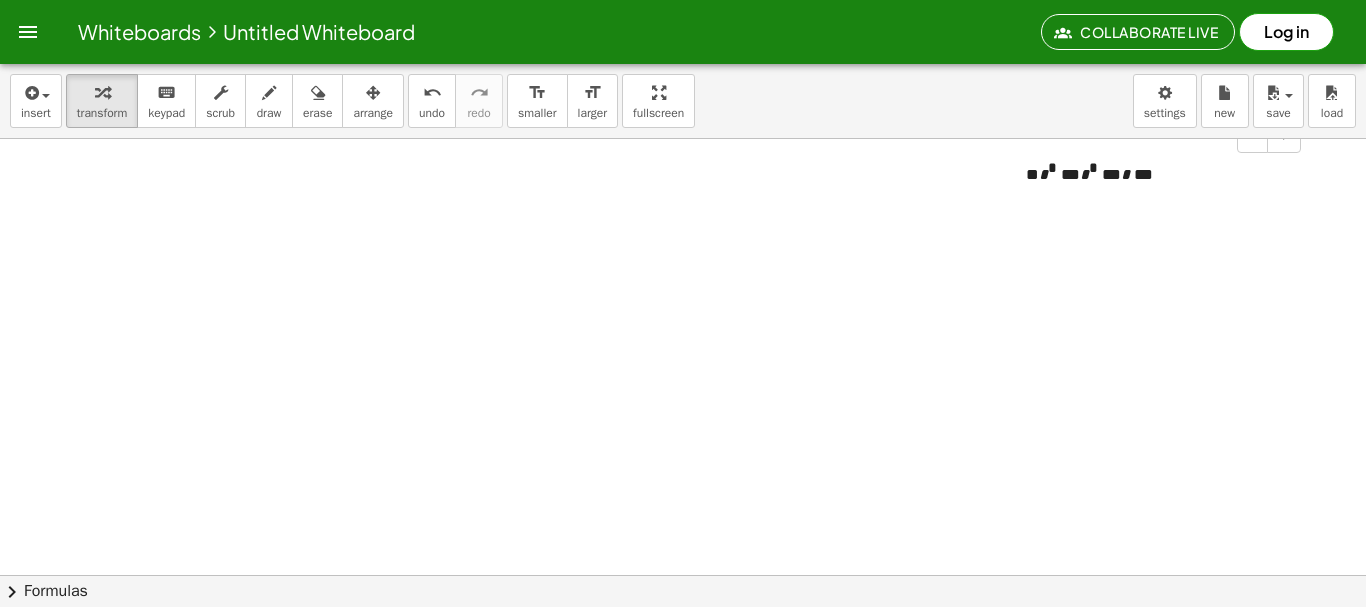click at bounding box center [683, 639] 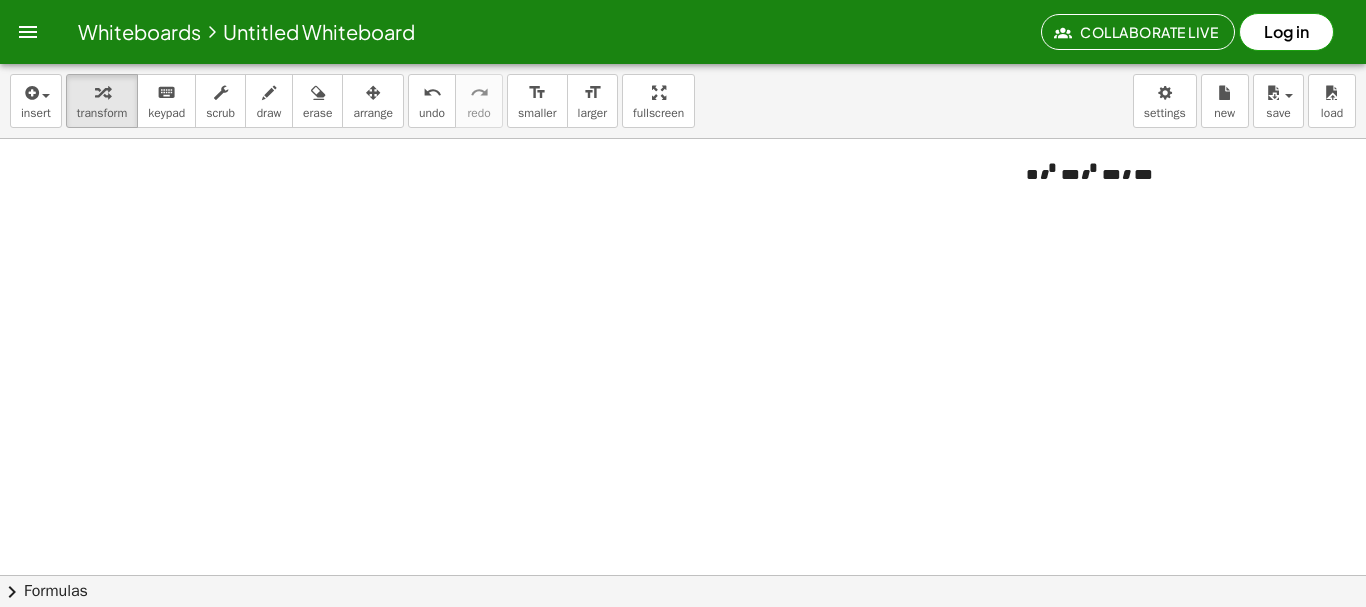 click at bounding box center (683, 639) 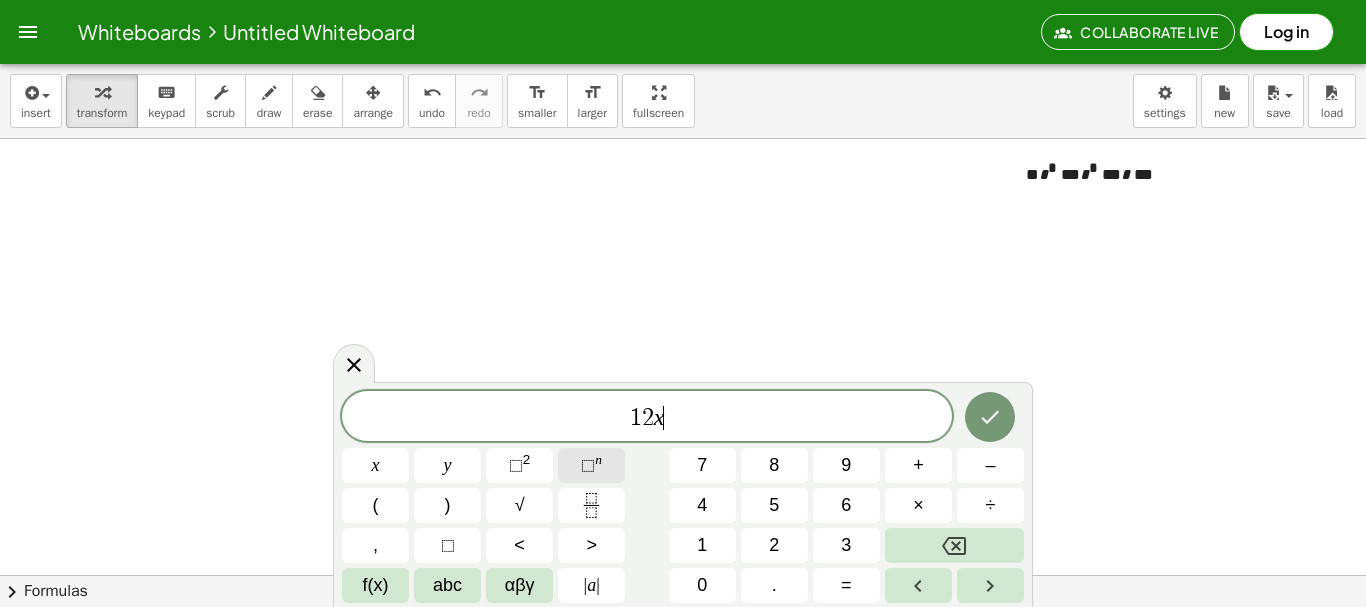 click on "⬚ n" 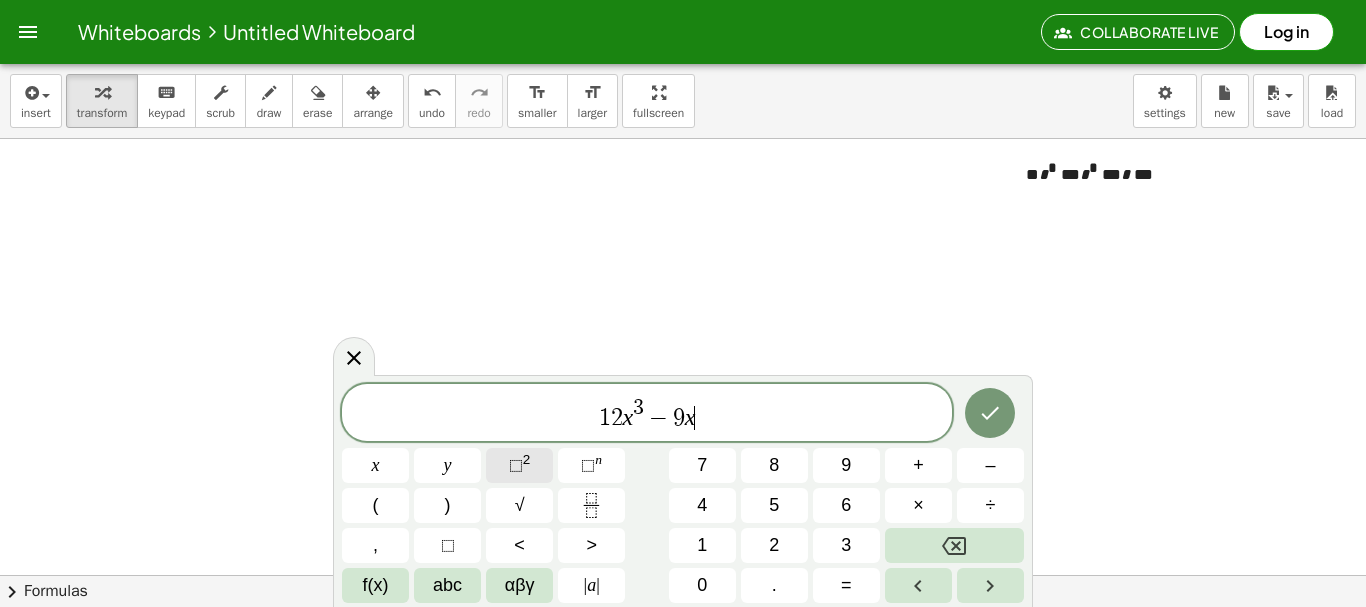 click on "⬚" at bounding box center (516, 465) 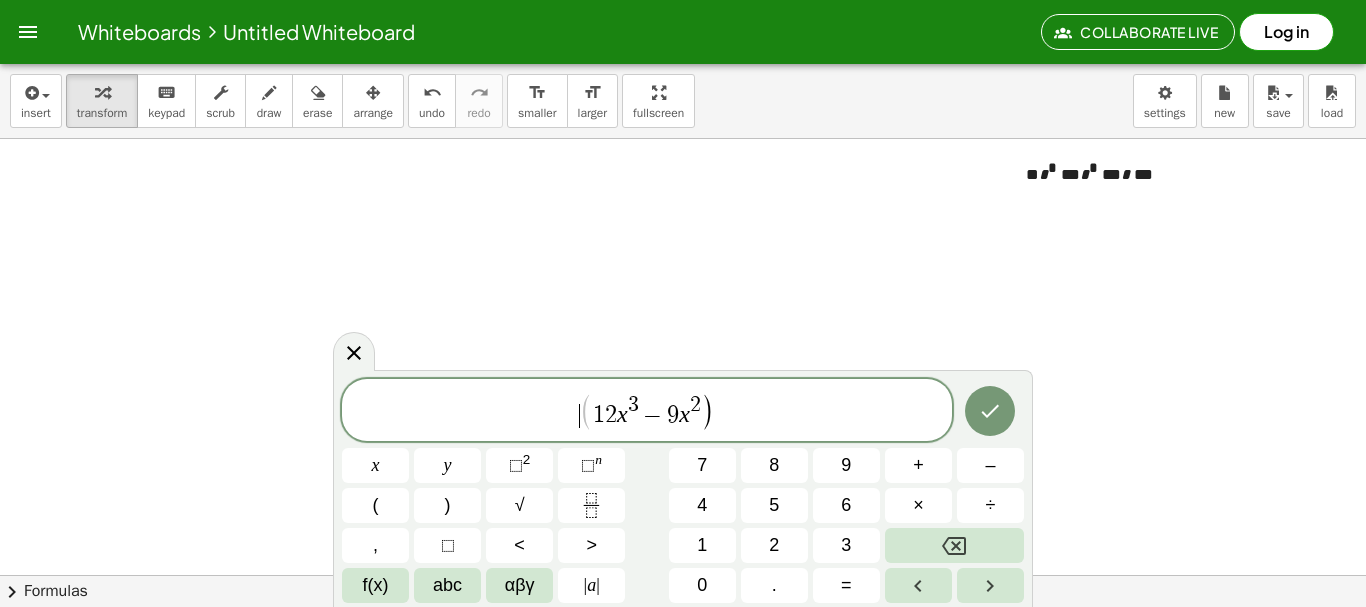 click on "​ ( 1 2 x 3 − 9 x 2 )" at bounding box center [647, 411] 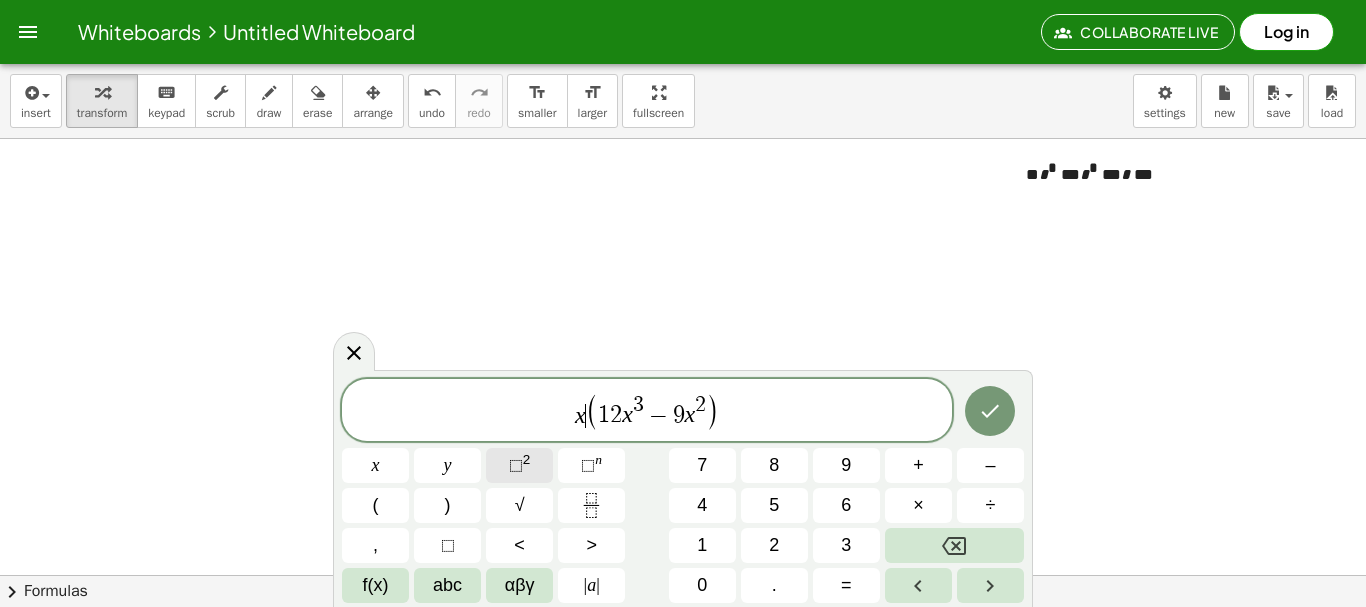 click on "⬚ 2" at bounding box center (519, 465) 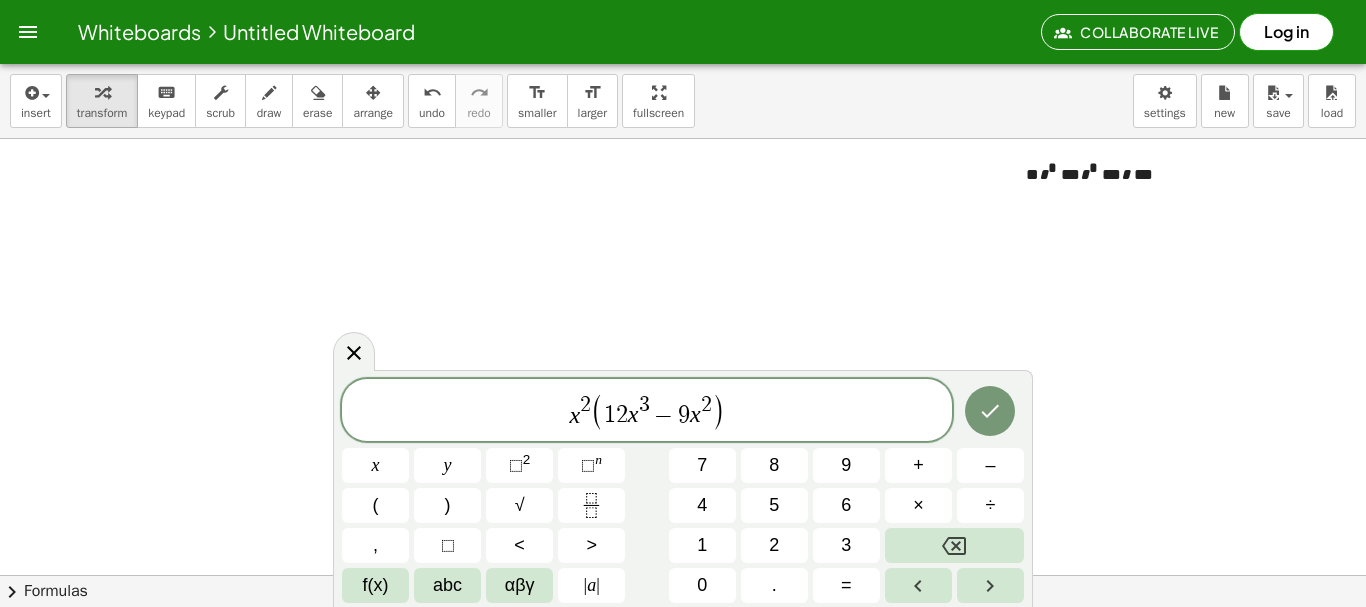 click on ")" at bounding box center [718, 411] 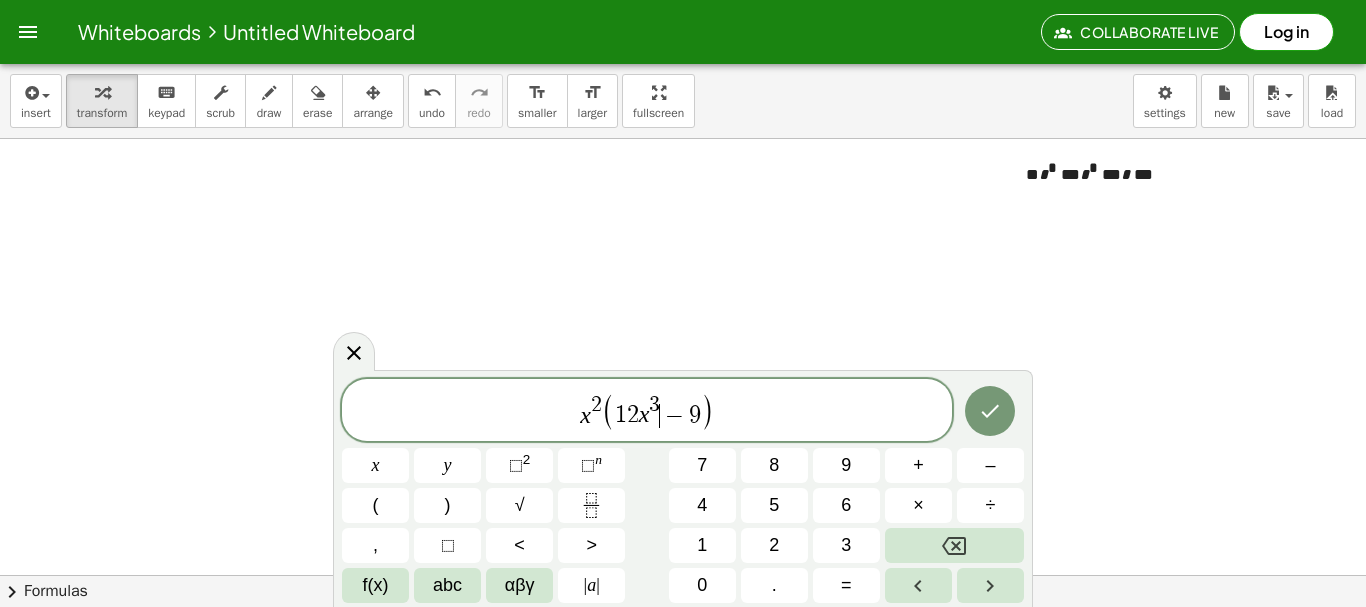 click on "1 2 x 3 ​ − 9" at bounding box center [658, 411] 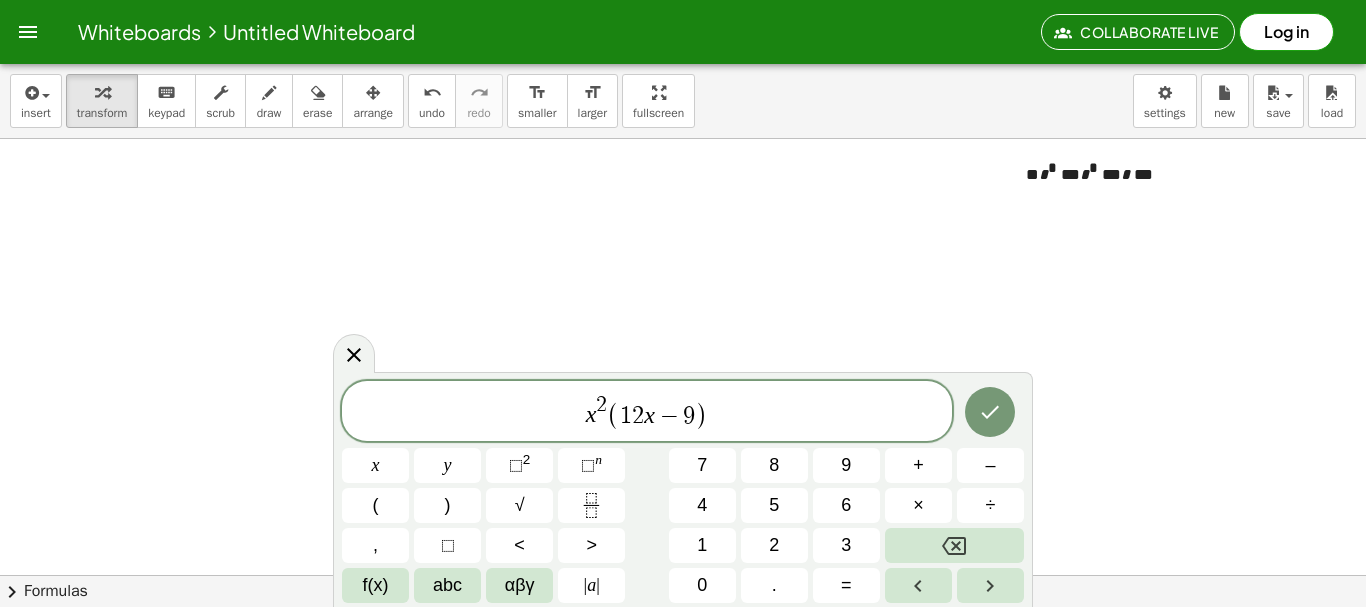 click on "x 2 ( 1 2 x ​ − 9 )" at bounding box center (647, 412) 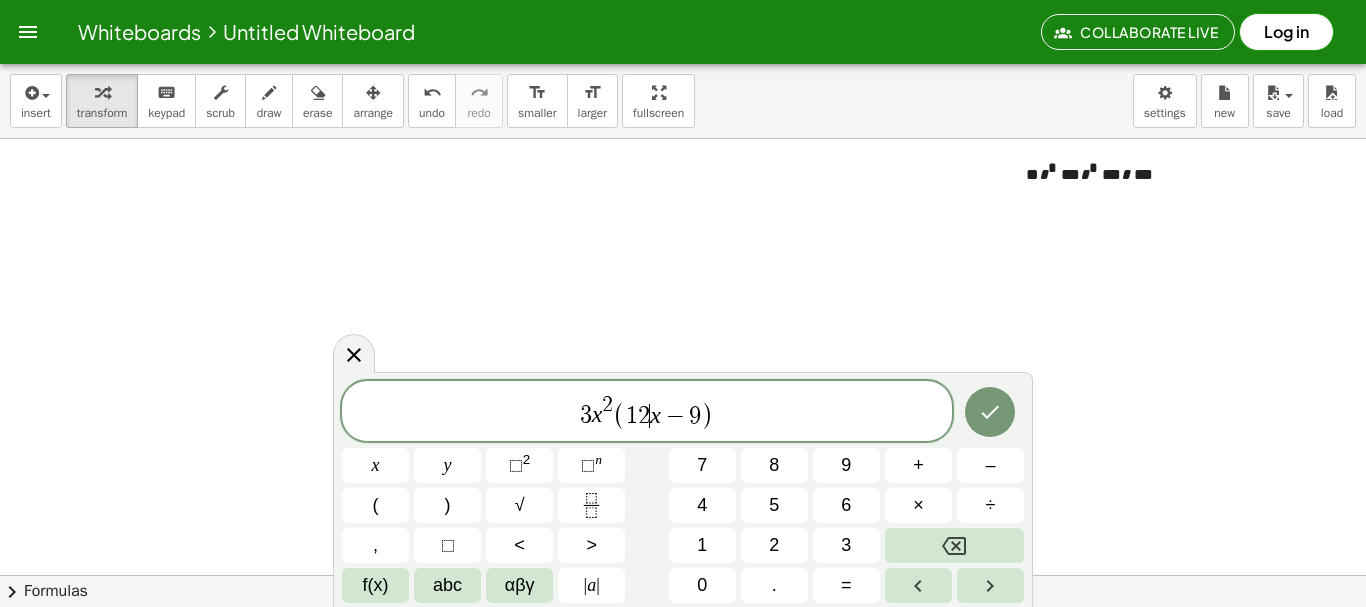 click on "2" at bounding box center [644, 416] 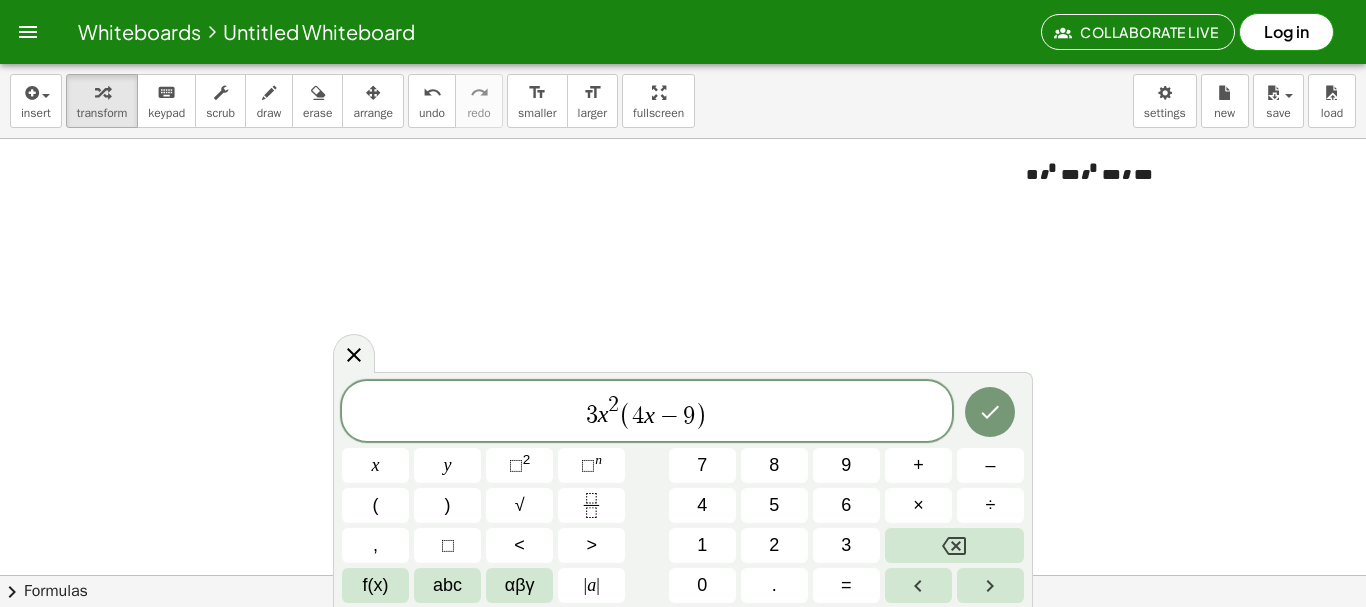 click on "9" at bounding box center [689, 416] 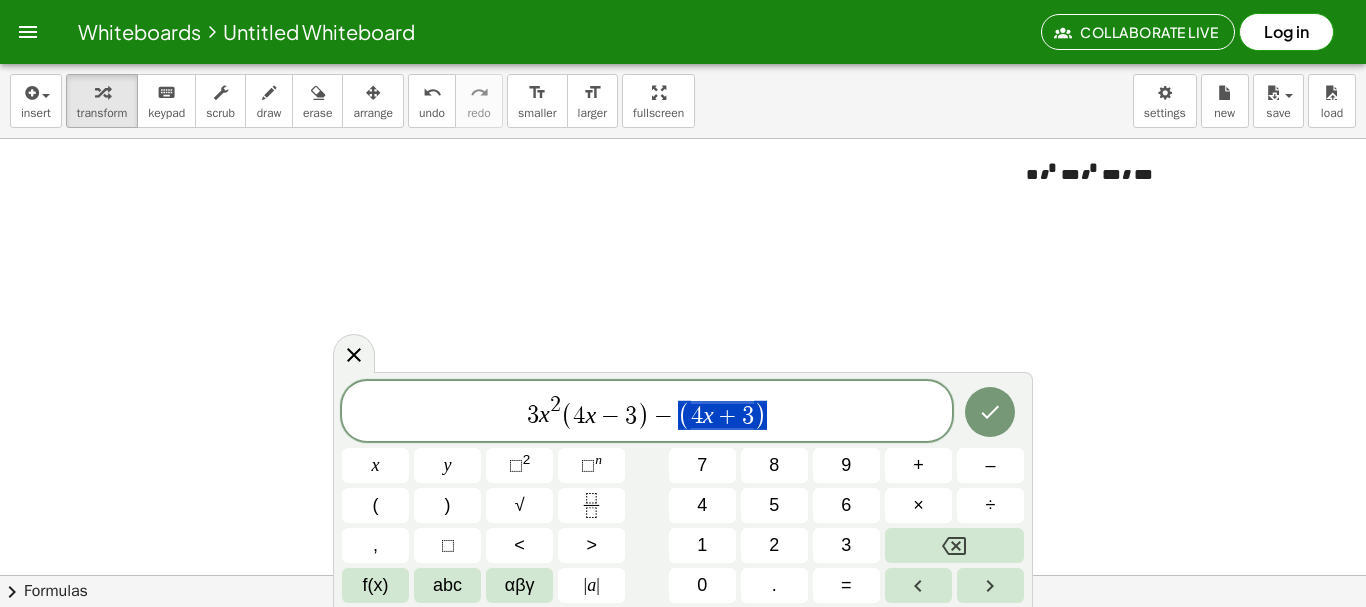 drag, startPoint x: 813, startPoint y: 412, endPoint x: 723, endPoint y: 414, distance: 90.02222 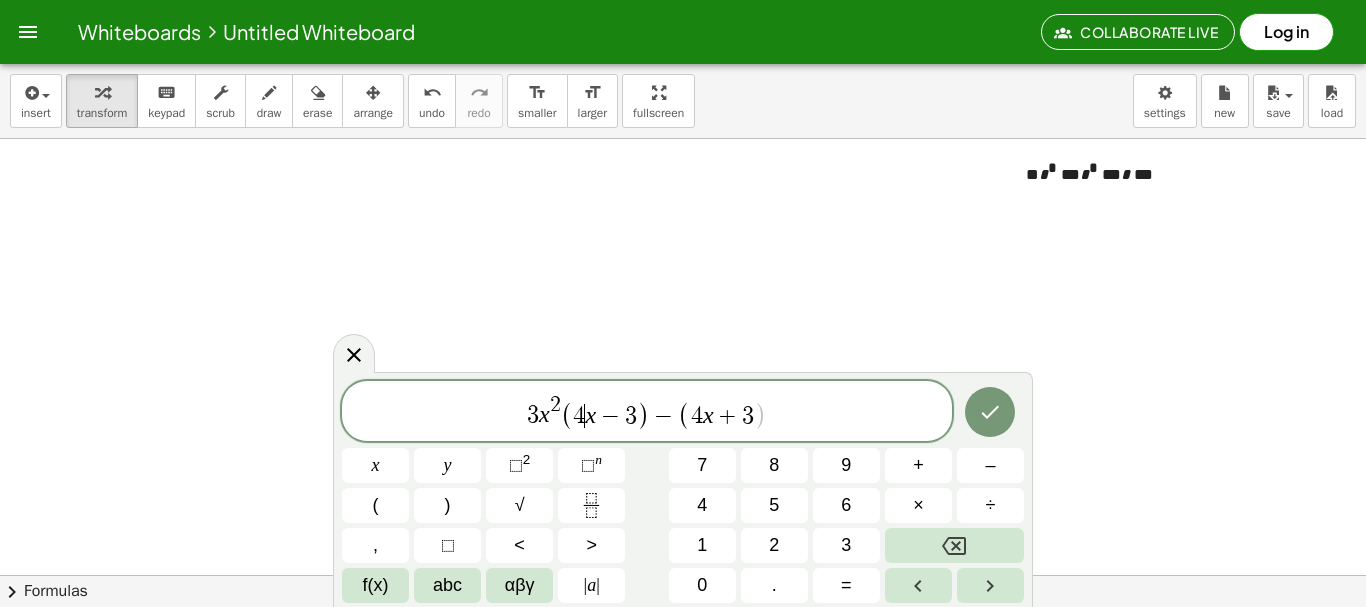 click on "x" at bounding box center (590, 415) 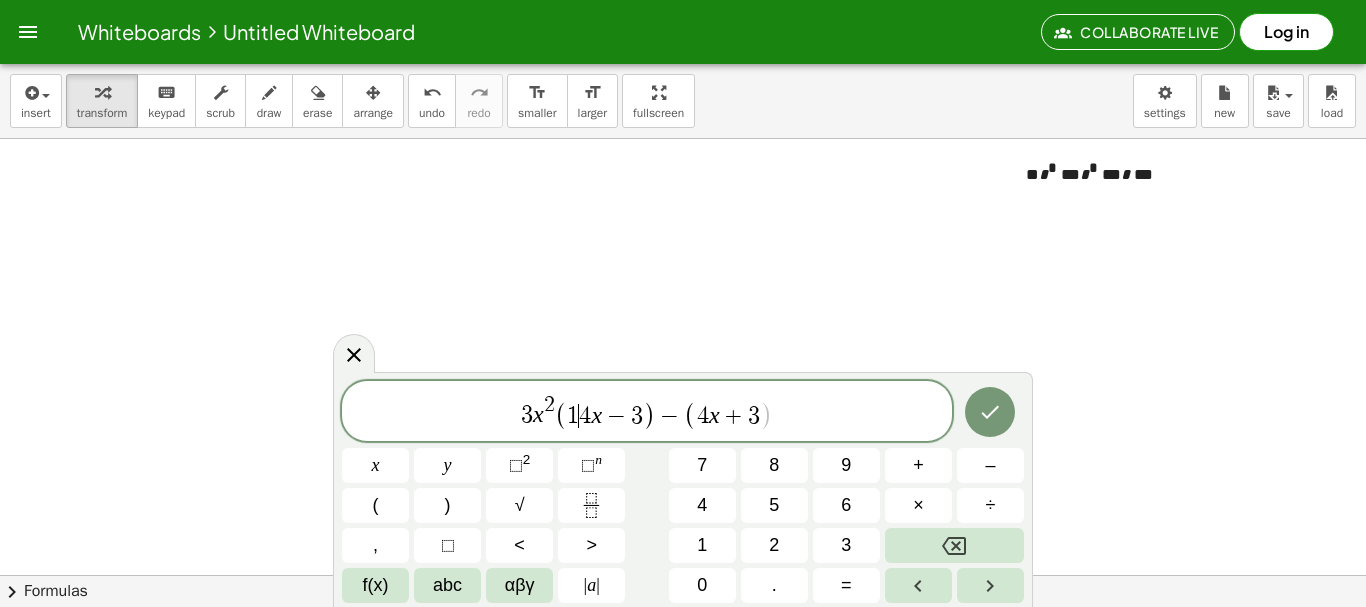 click on "2" at bounding box center (549, 405) 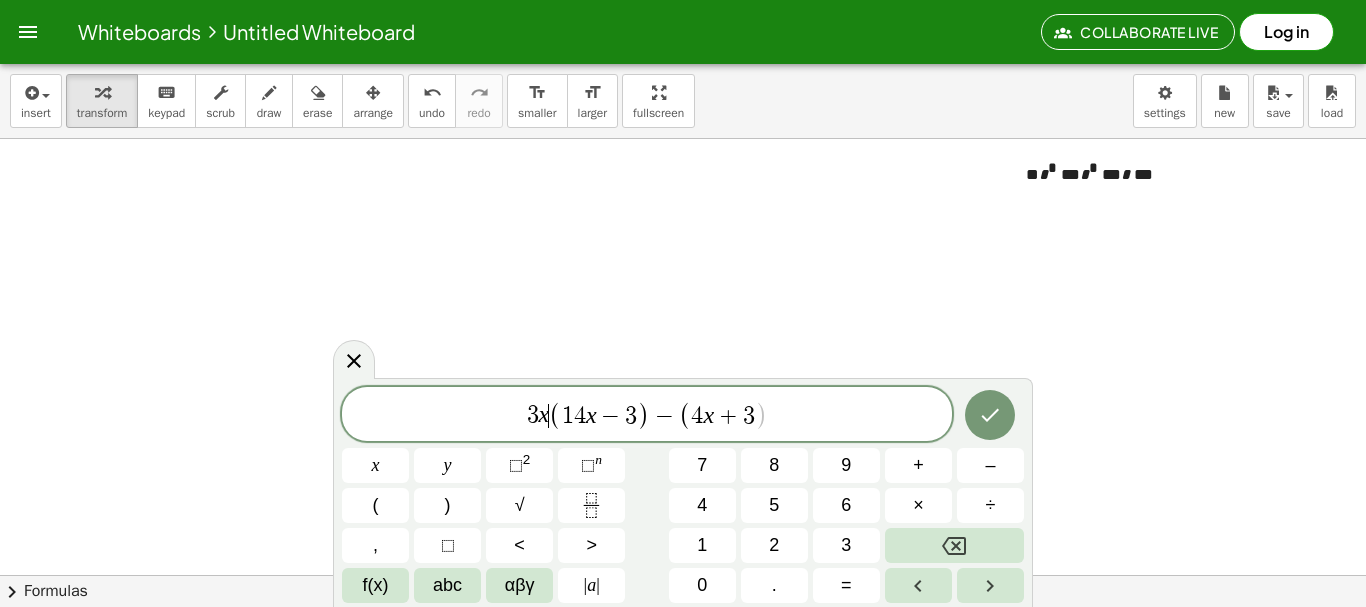 click on "x" at bounding box center [544, 415] 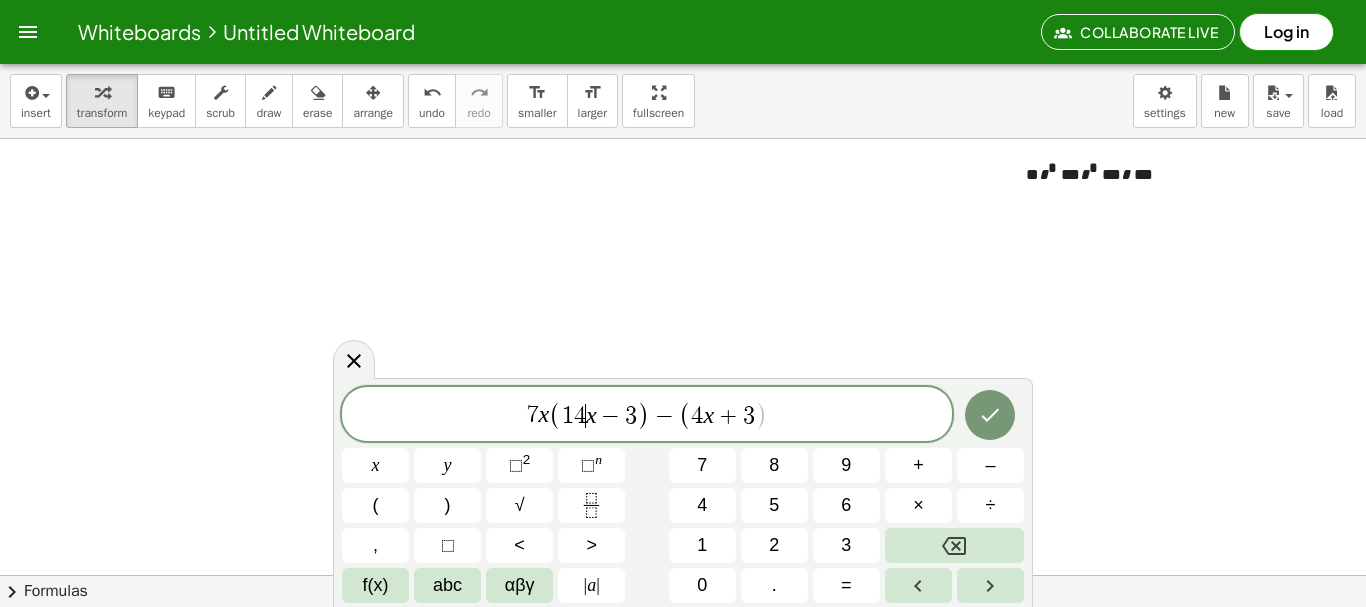 click on "1 4 ​ x − 3" at bounding box center [599, 416] 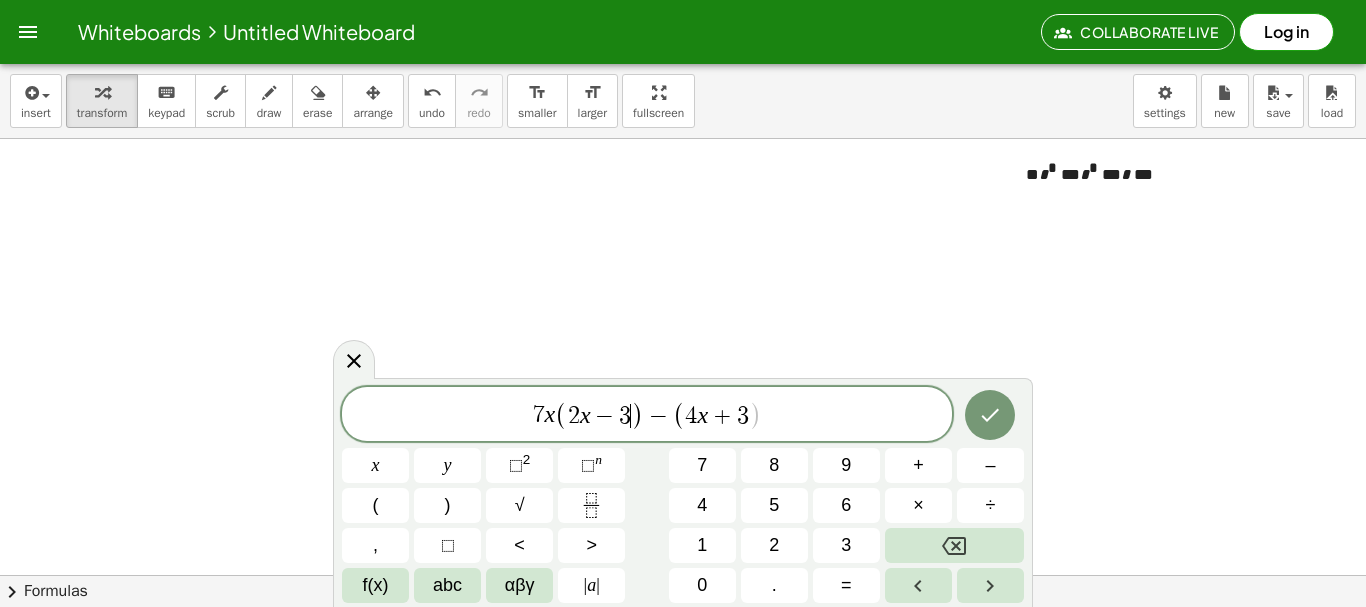 click on "2 x − 3 ​" at bounding box center [599, 416] 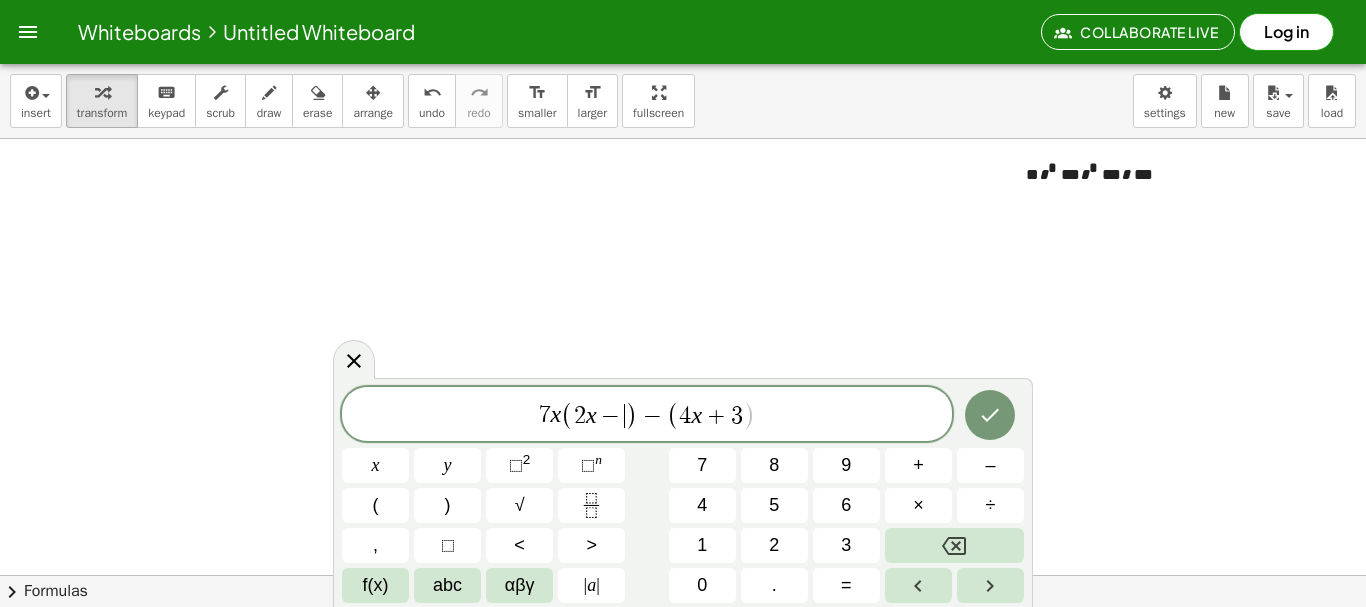 click on "x" at bounding box center (696, 415) 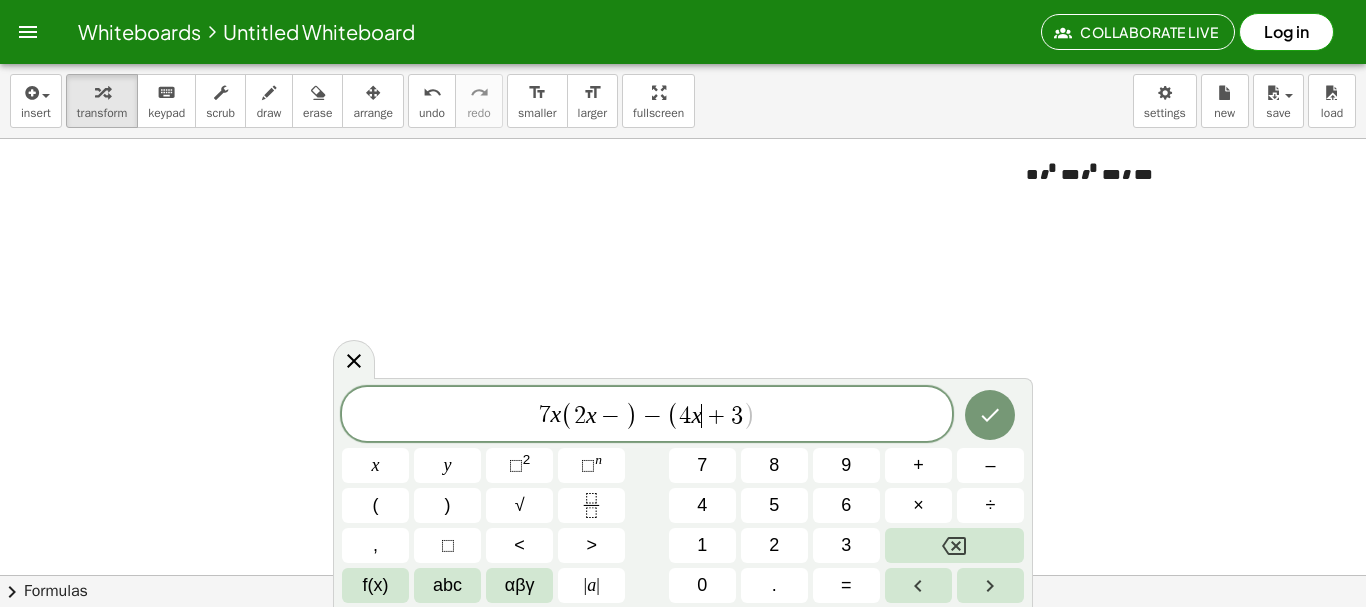 click on "4" at bounding box center (685, 416) 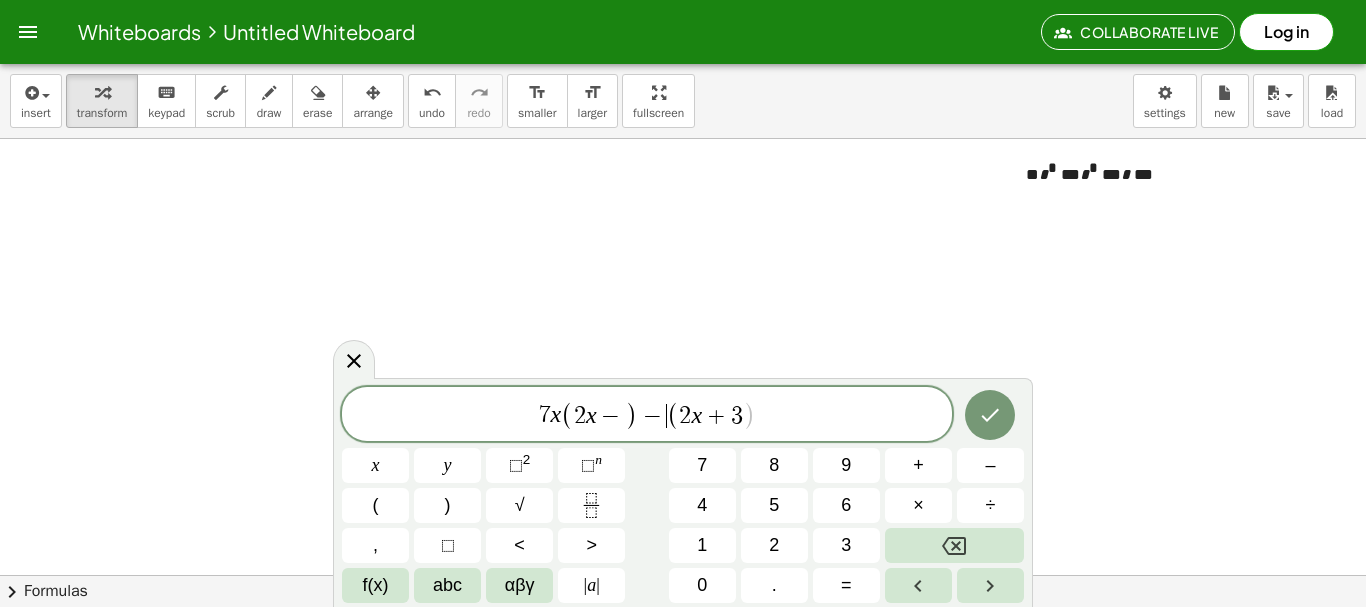 click on "(" at bounding box center [673, 415] 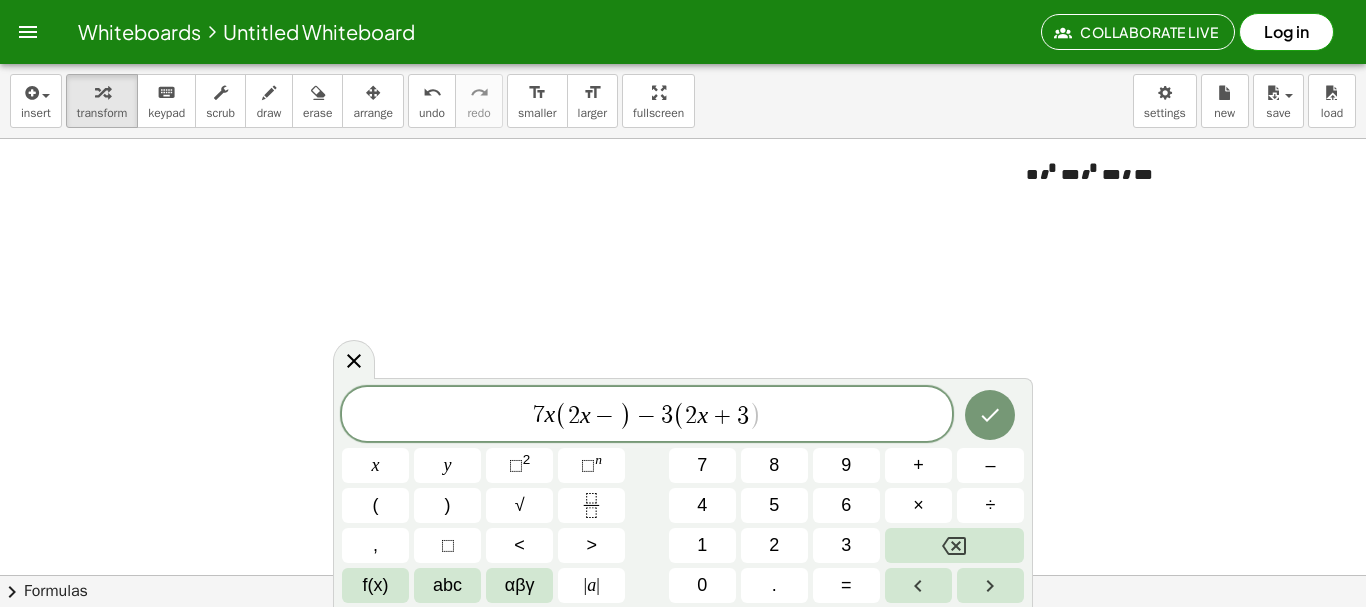 click on "3" at bounding box center (743, 416) 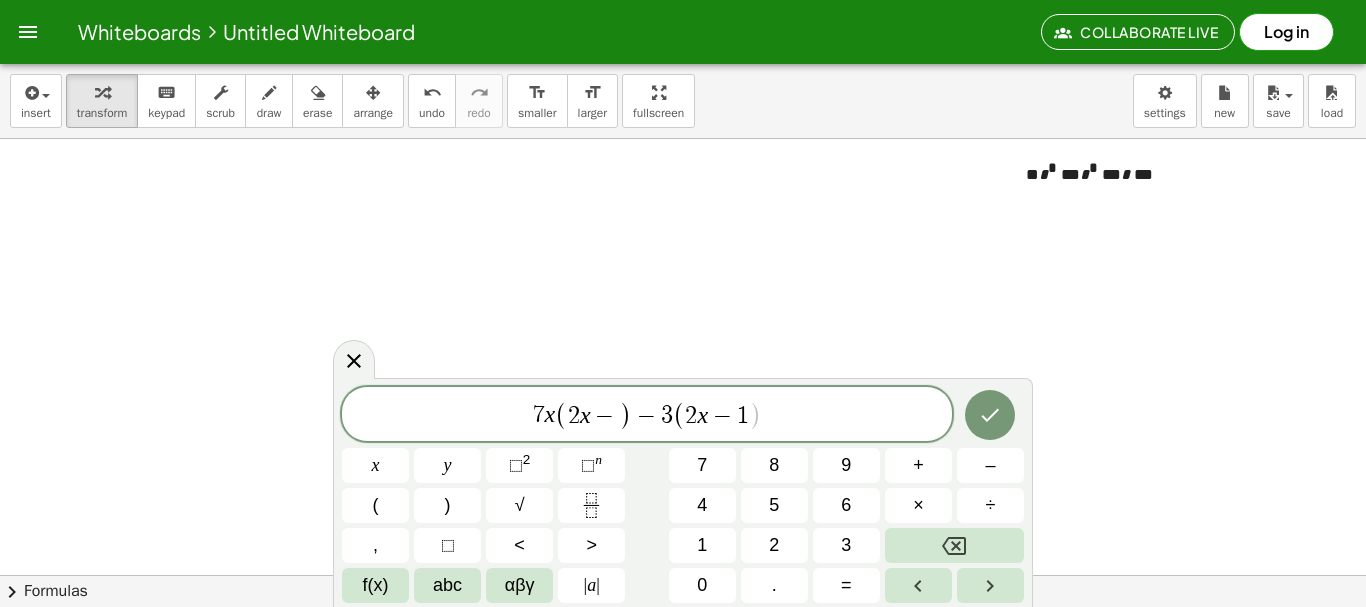 click on "2 x −" at bounding box center (593, 416) 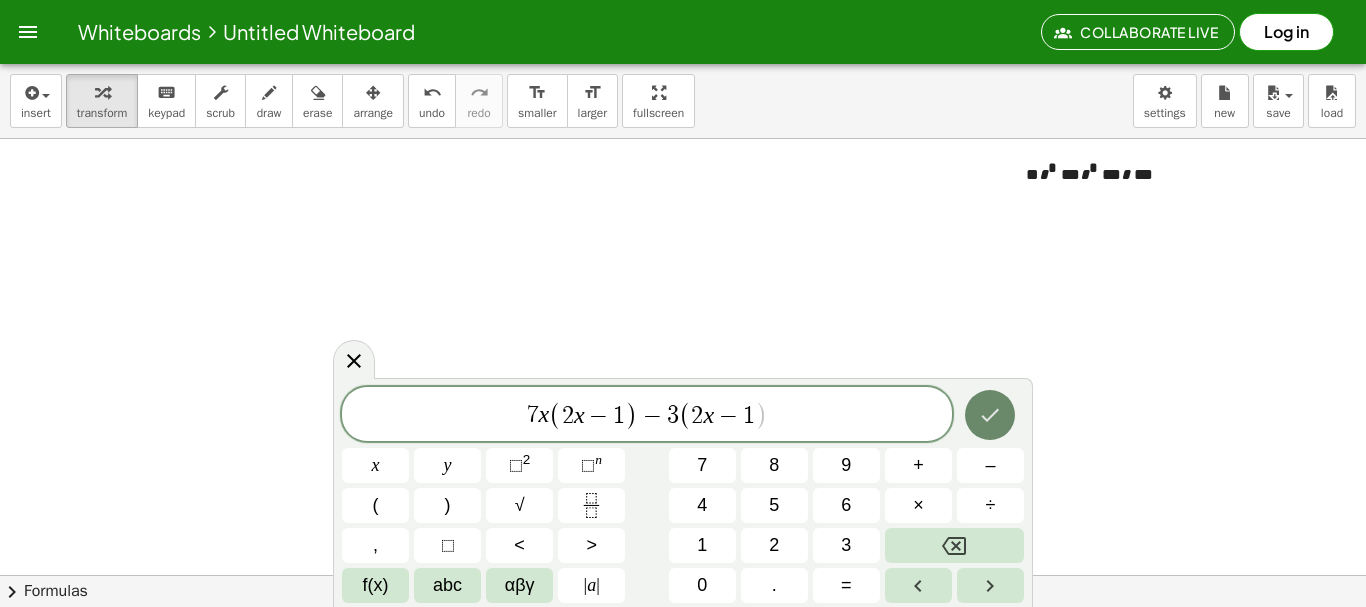 click 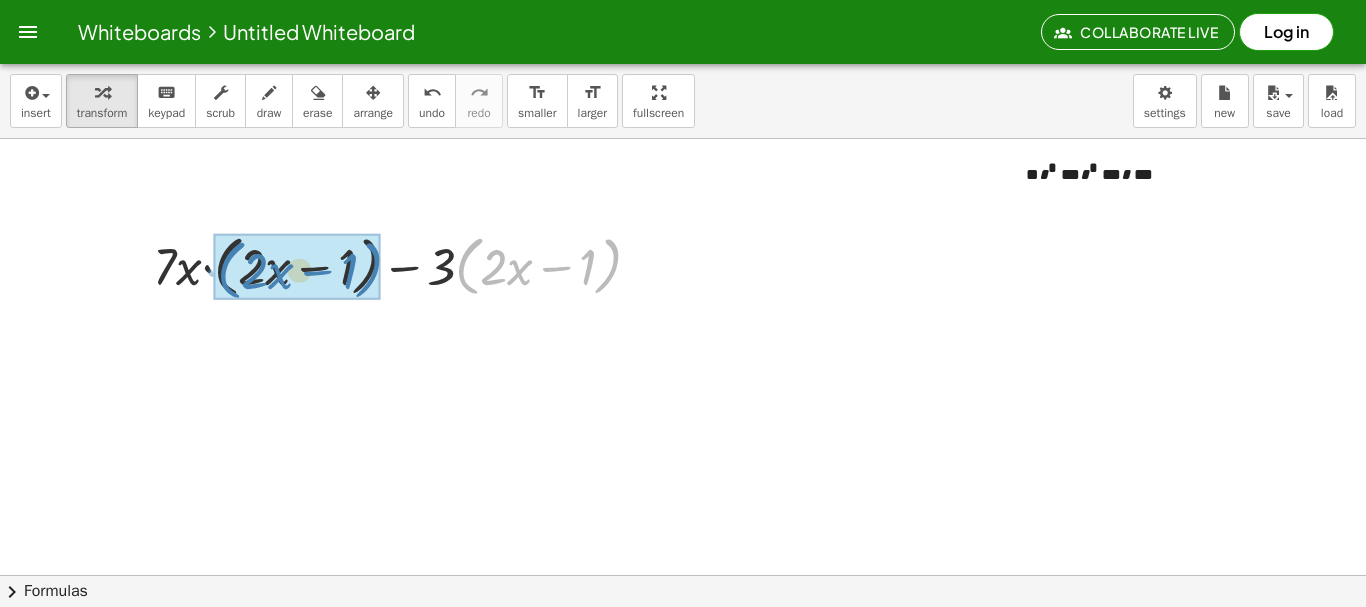 drag, startPoint x: 462, startPoint y: 260, endPoint x: 223, endPoint y: 264, distance: 239.03348 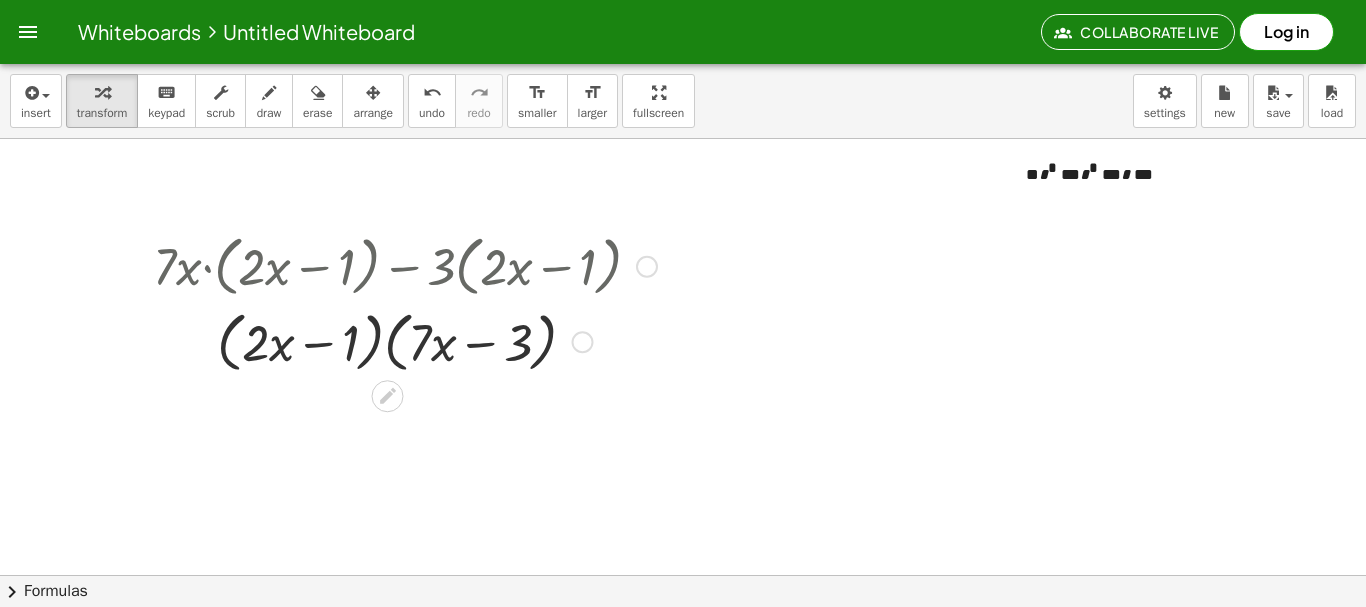 click at bounding box center [405, 341] 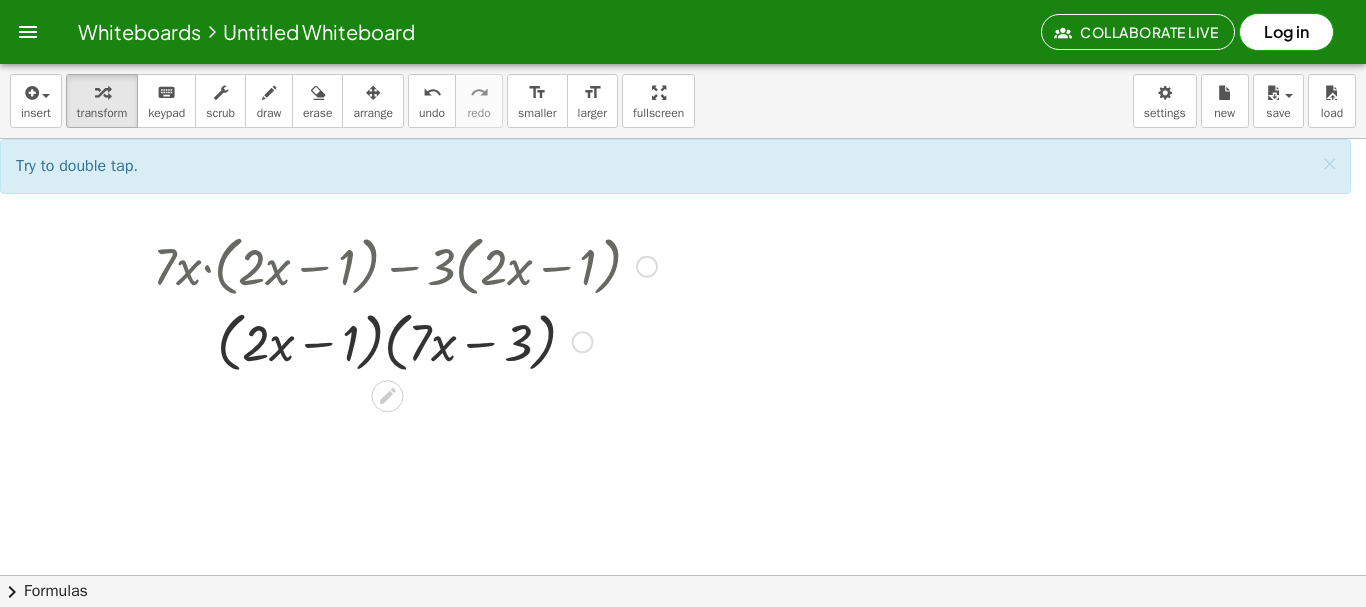 click at bounding box center [405, 341] 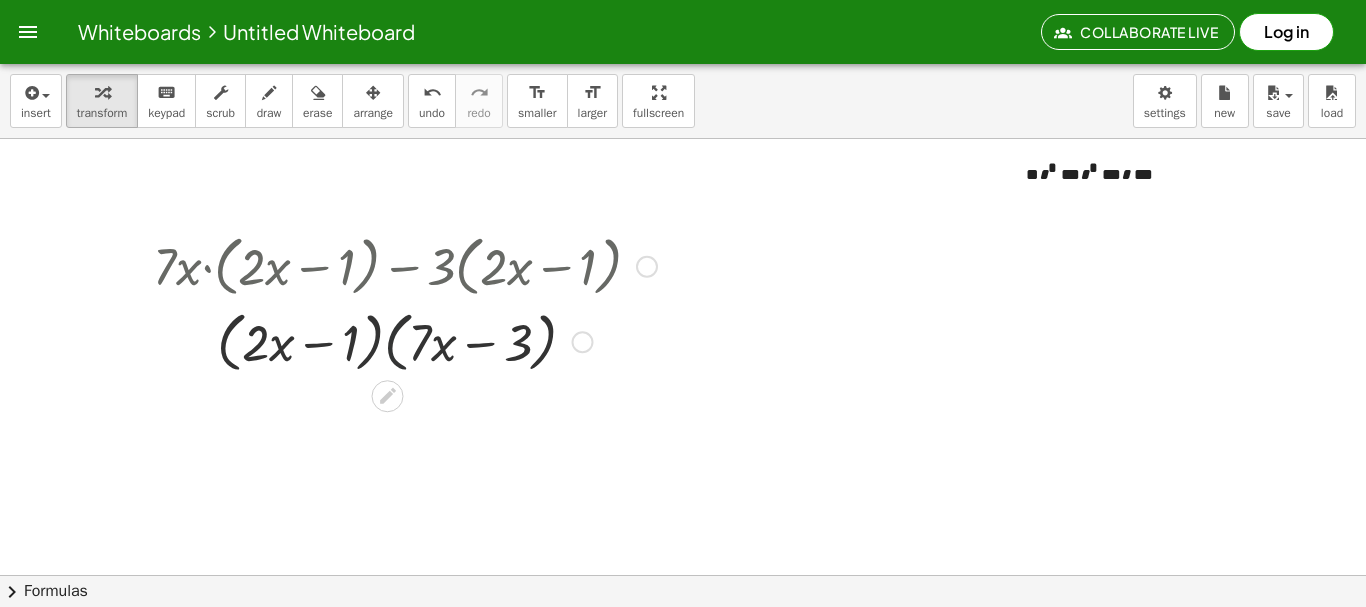 click at bounding box center [405, 341] 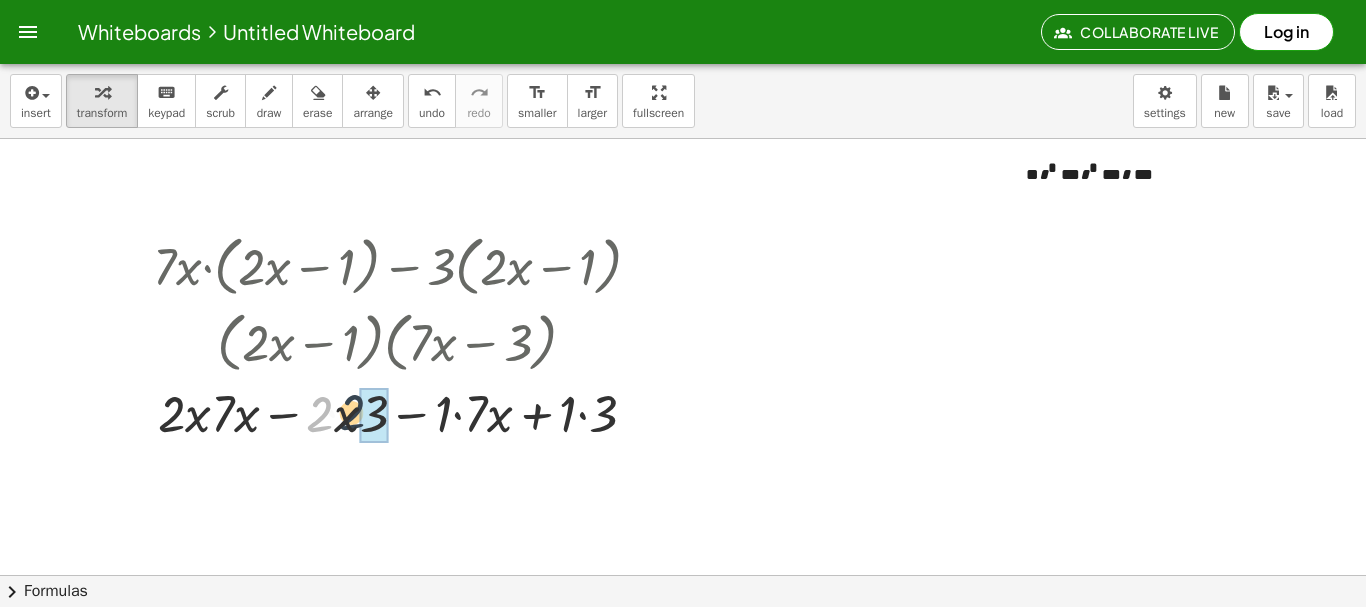drag, startPoint x: 320, startPoint y: 420, endPoint x: 371, endPoint y: 416, distance: 51.156624 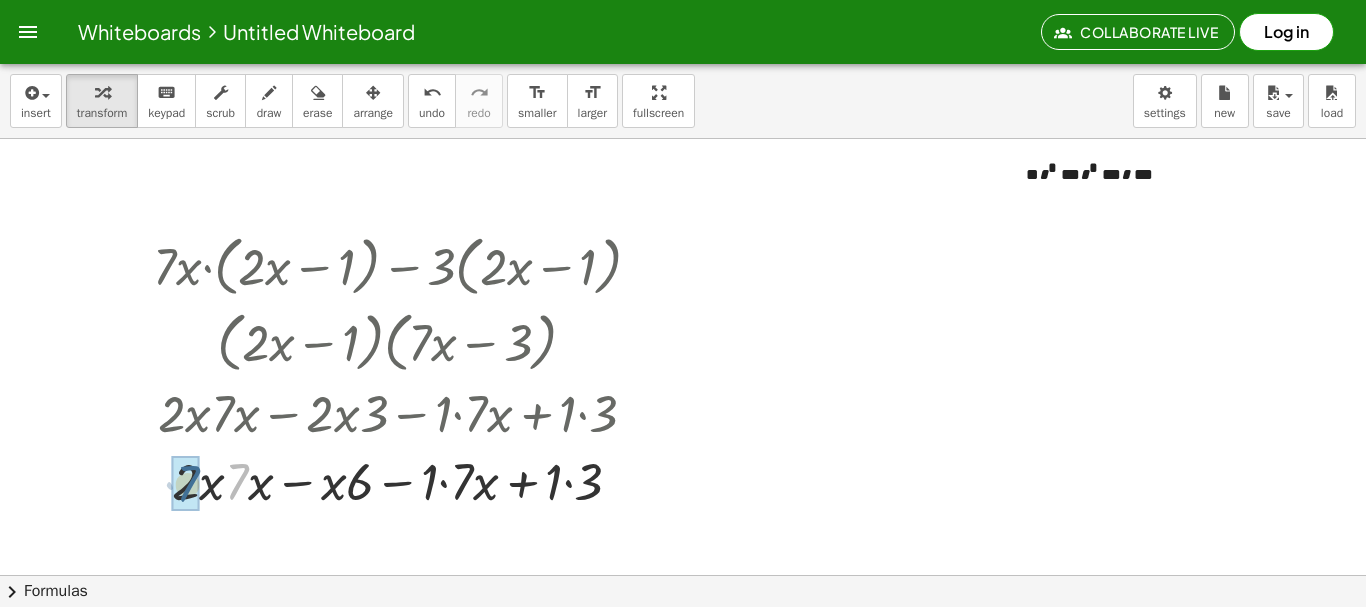 drag, startPoint x: 241, startPoint y: 465, endPoint x: 196, endPoint y: 466, distance: 45.01111 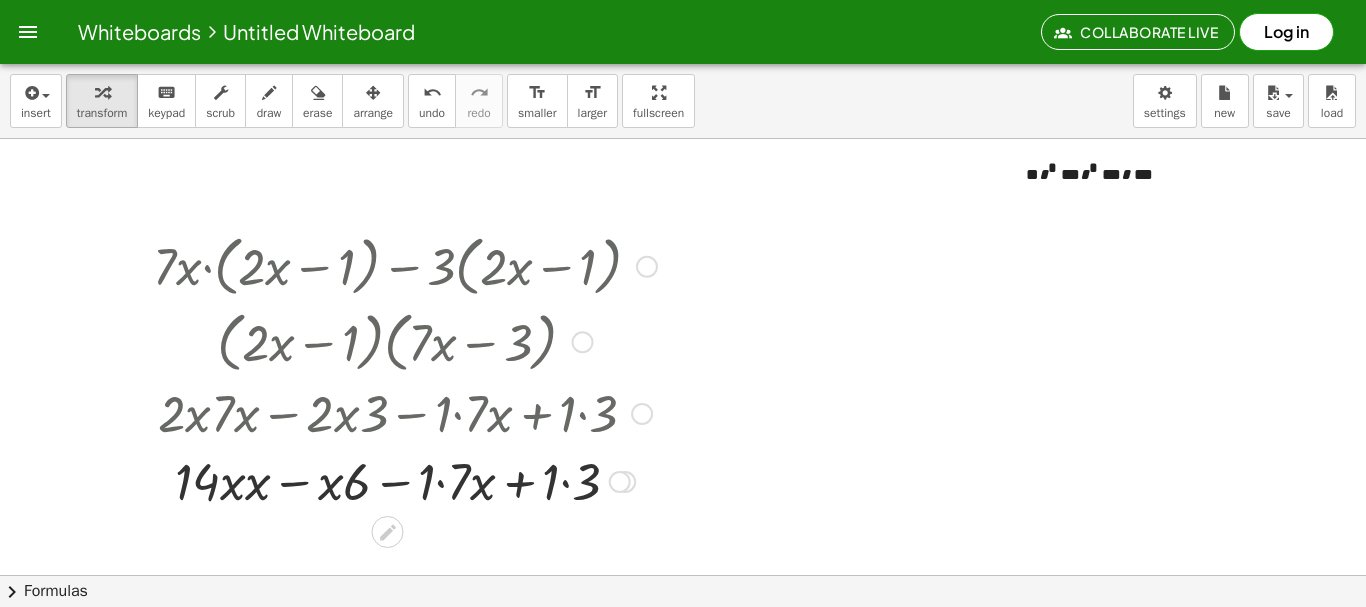 click at bounding box center (405, 480) 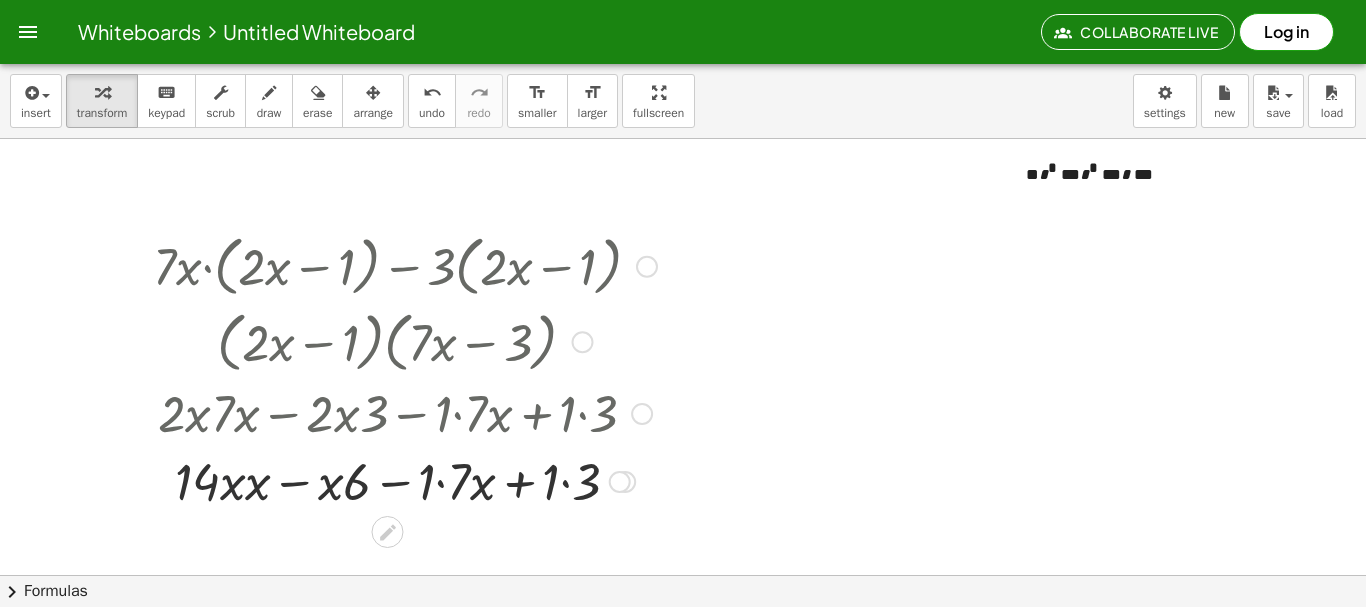 click at bounding box center [405, 480] 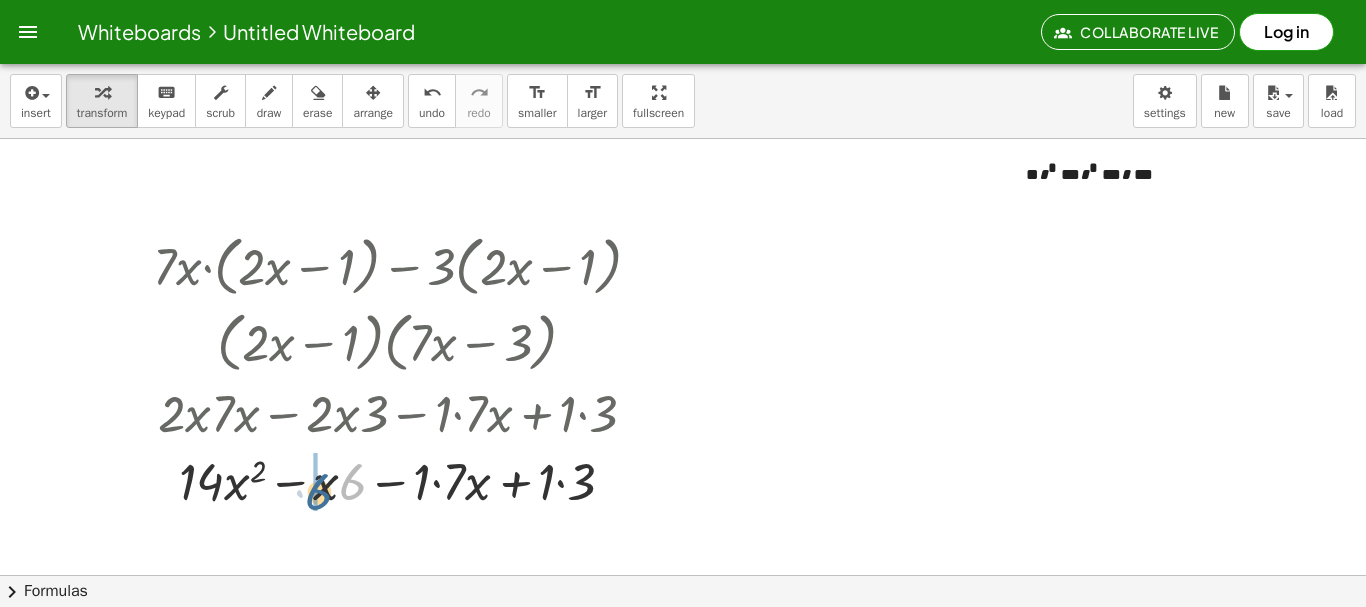 drag, startPoint x: 355, startPoint y: 490, endPoint x: 321, endPoint y: 500, distance: 35.44009 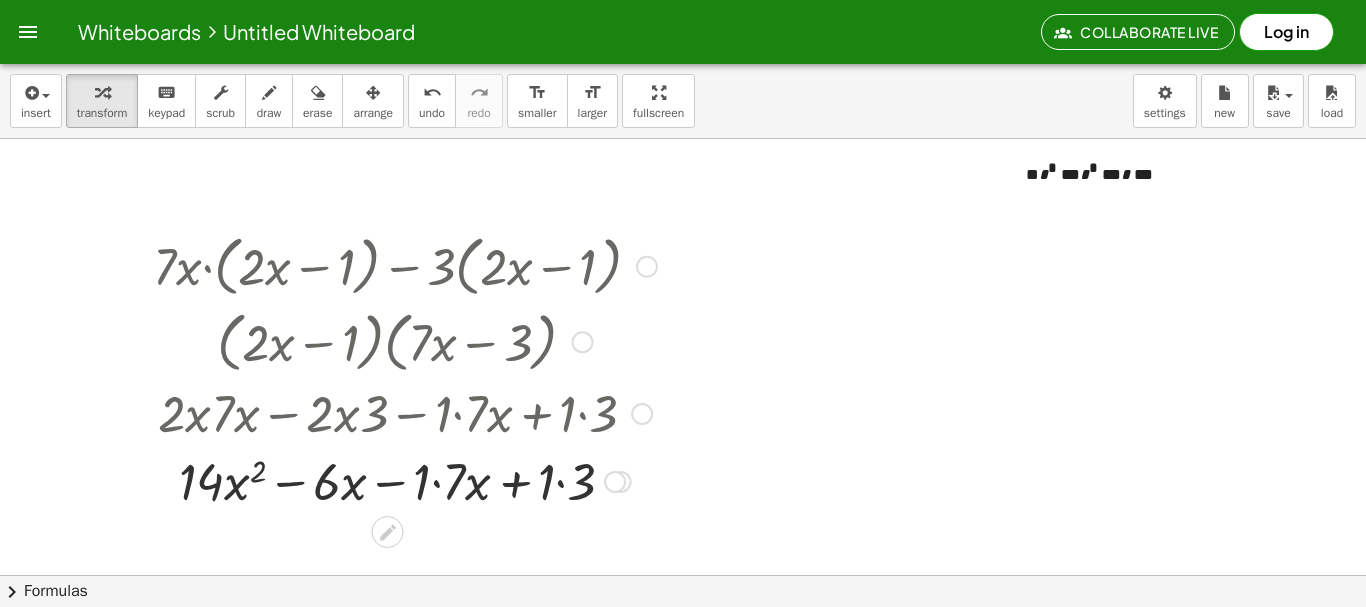 click at bounding box center (405, 480) 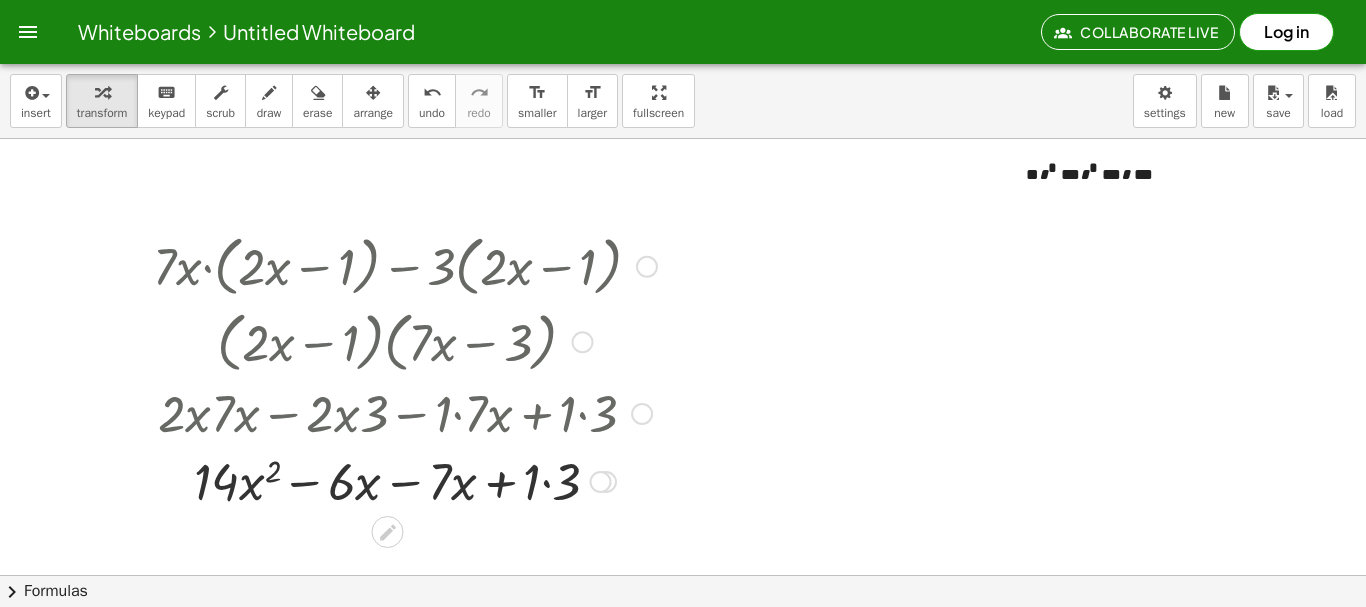 click at bounding box center (405, 480) 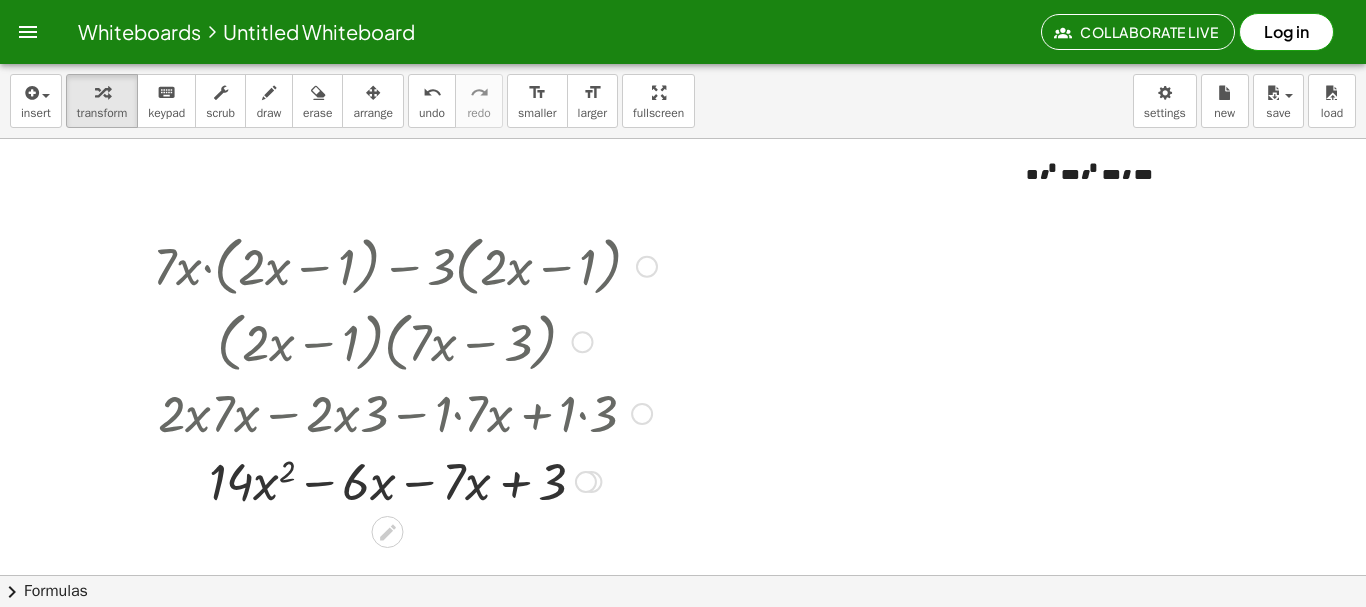 click at bounding box center (405, 480) 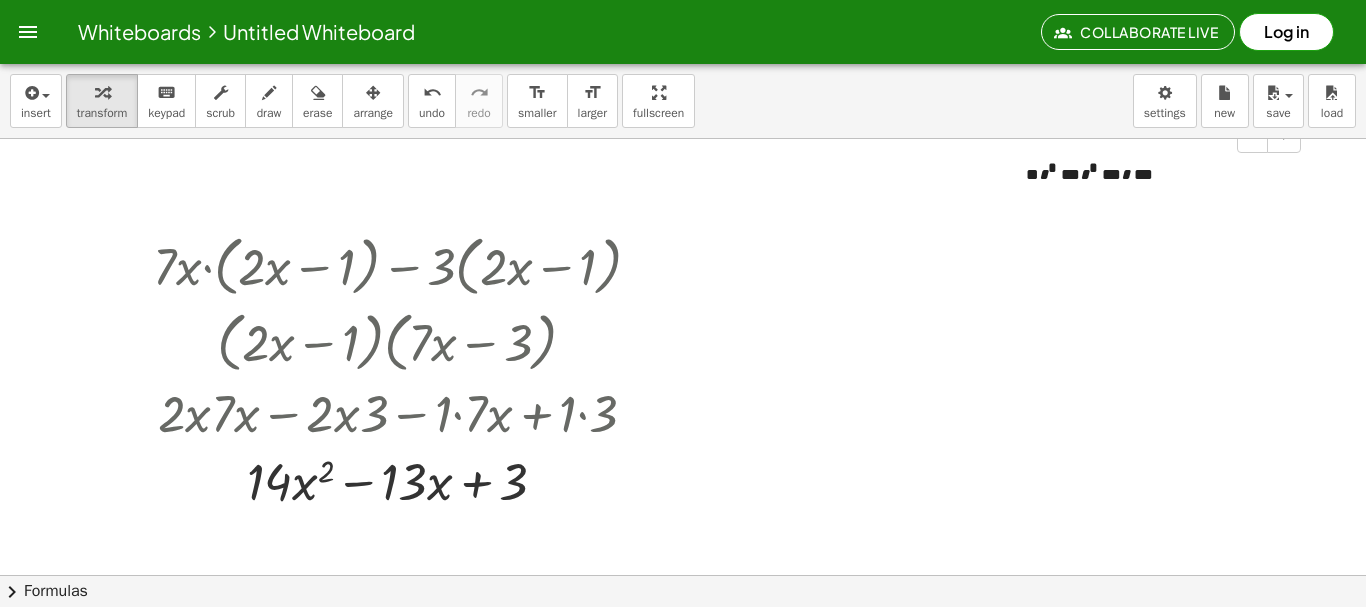 click on "** * *   *** * *   *** *   ***" at bounding box center (1156, 173) 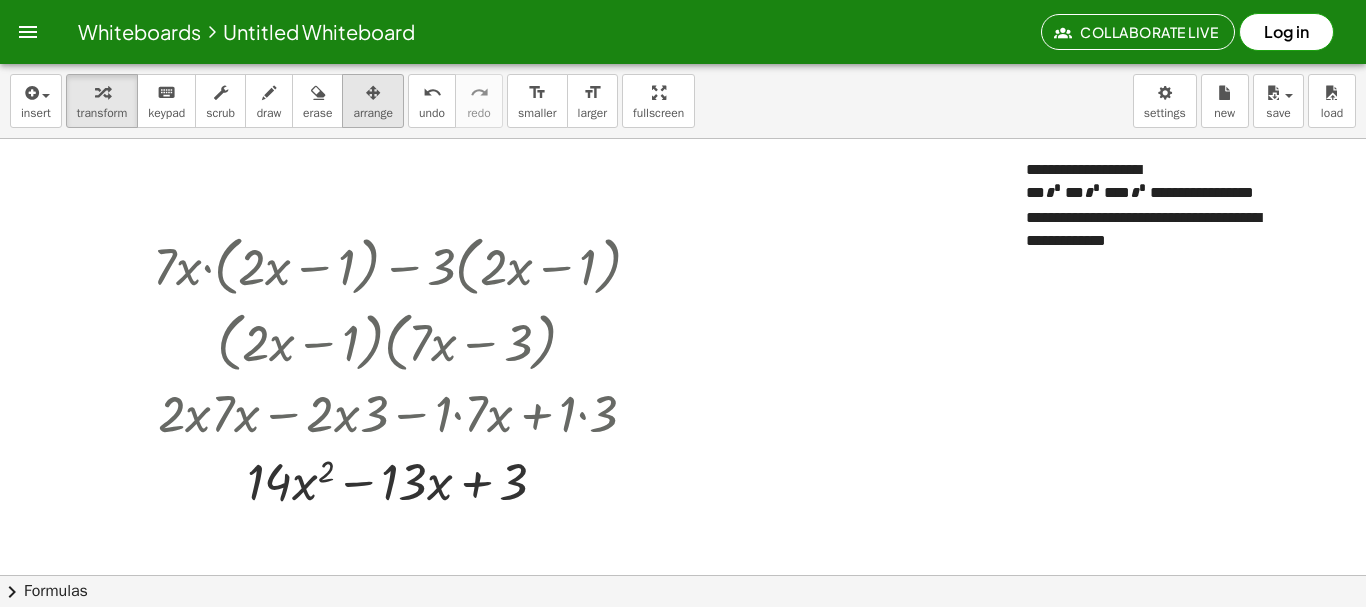 click on "arrange" at bounding box center (373, 113) 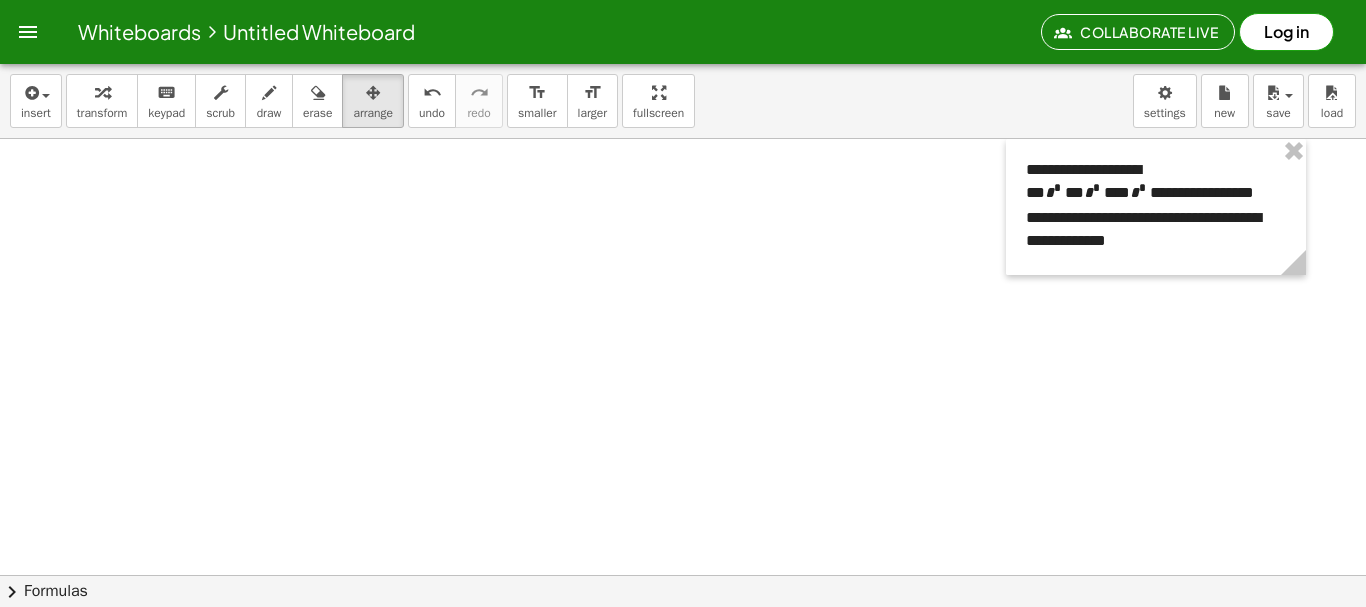 drag, startPoint x: 116, startPoint y: 121, endPoint x: 116, endPoint y: 136, distance: 15 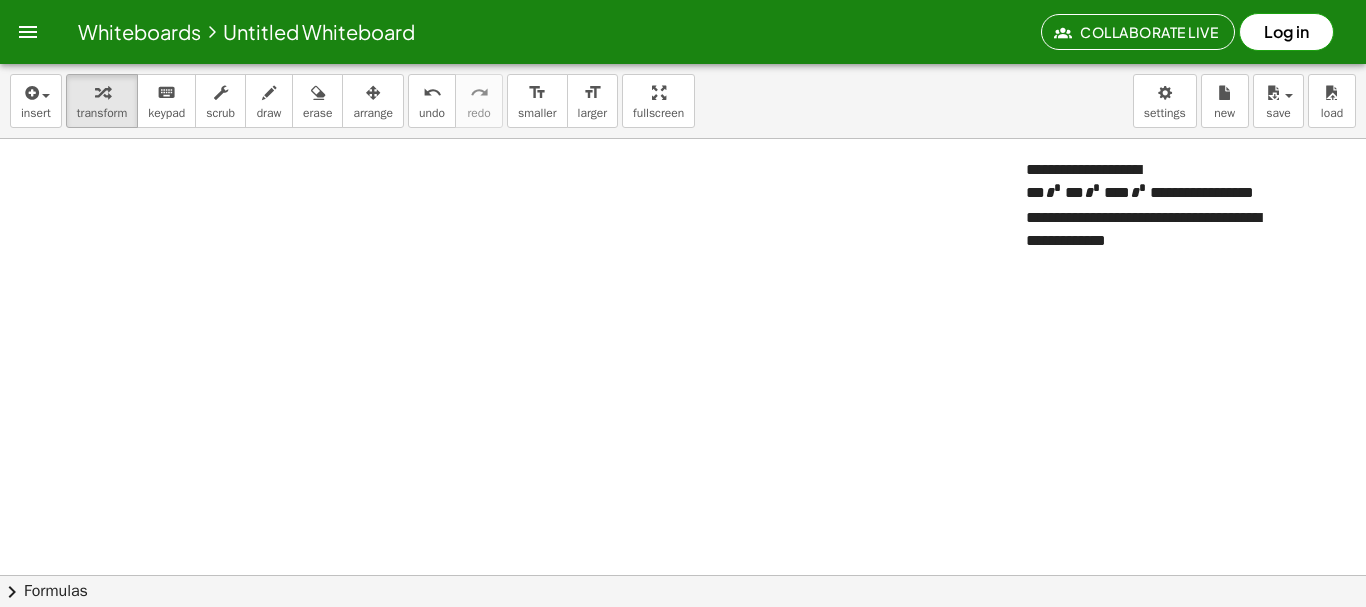 click at bounding box center [683, 639] 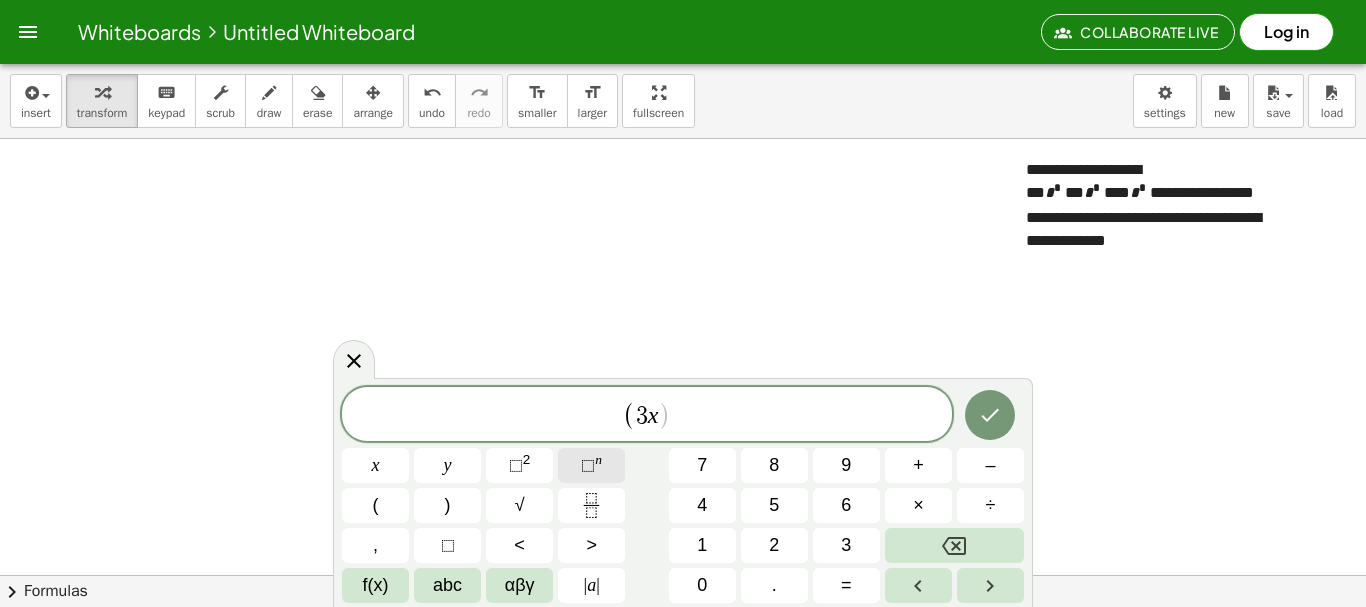 click on "⬚" at bounding box center (588, 465) 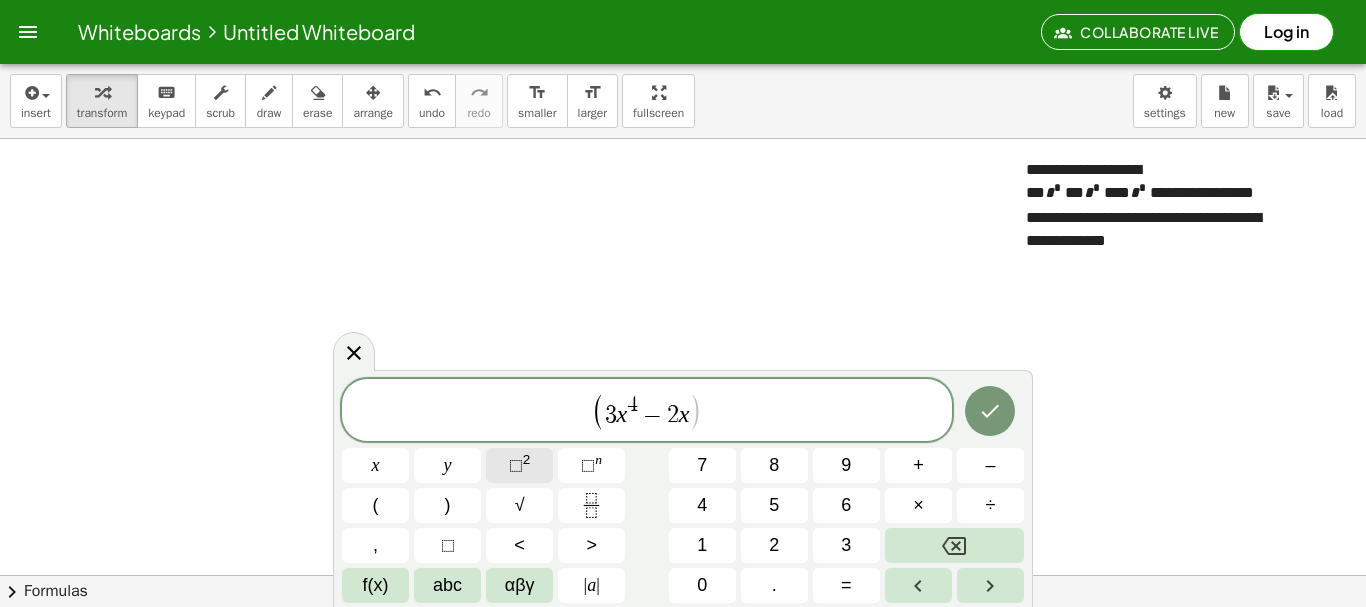 click on "2" at bounding box center [527, 459] 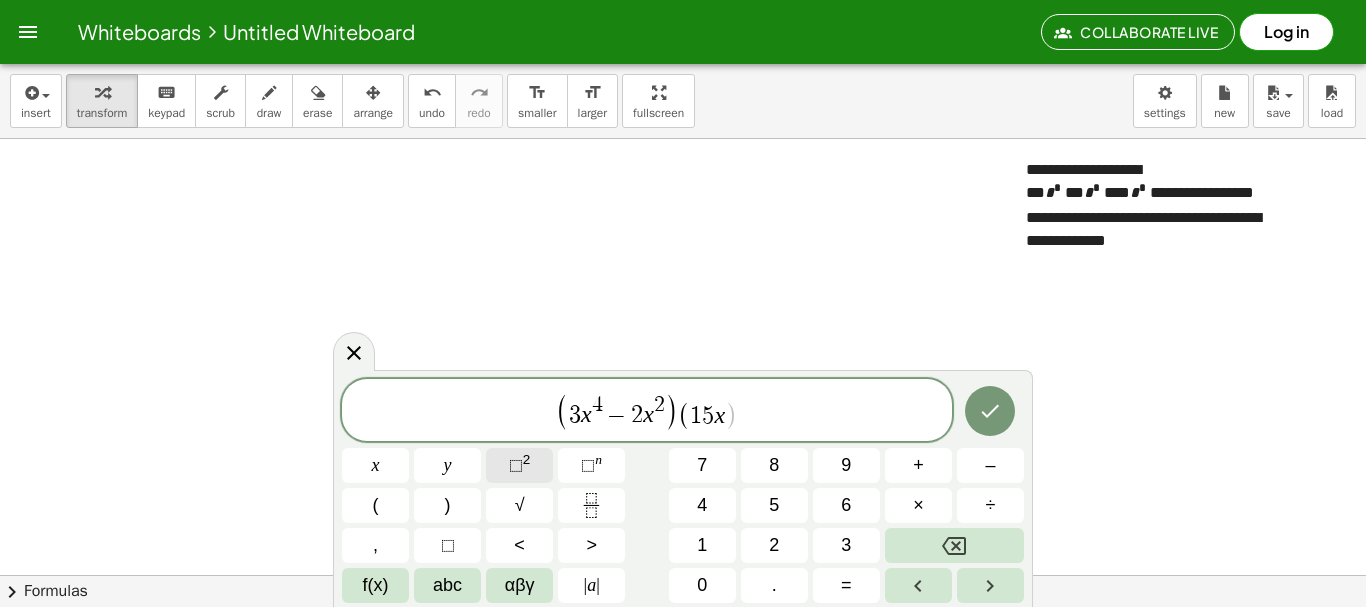 click on "⬚ 2" at bounding box center (519, 465) 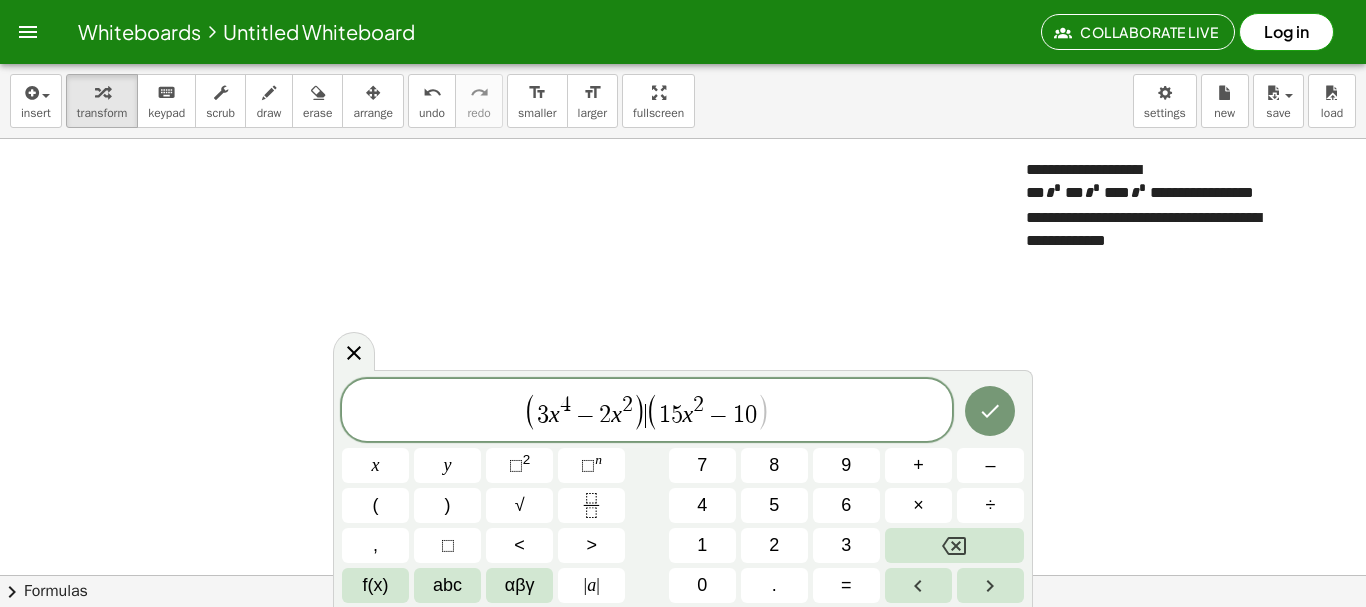 click on "(" at bounding box center [652, 411] 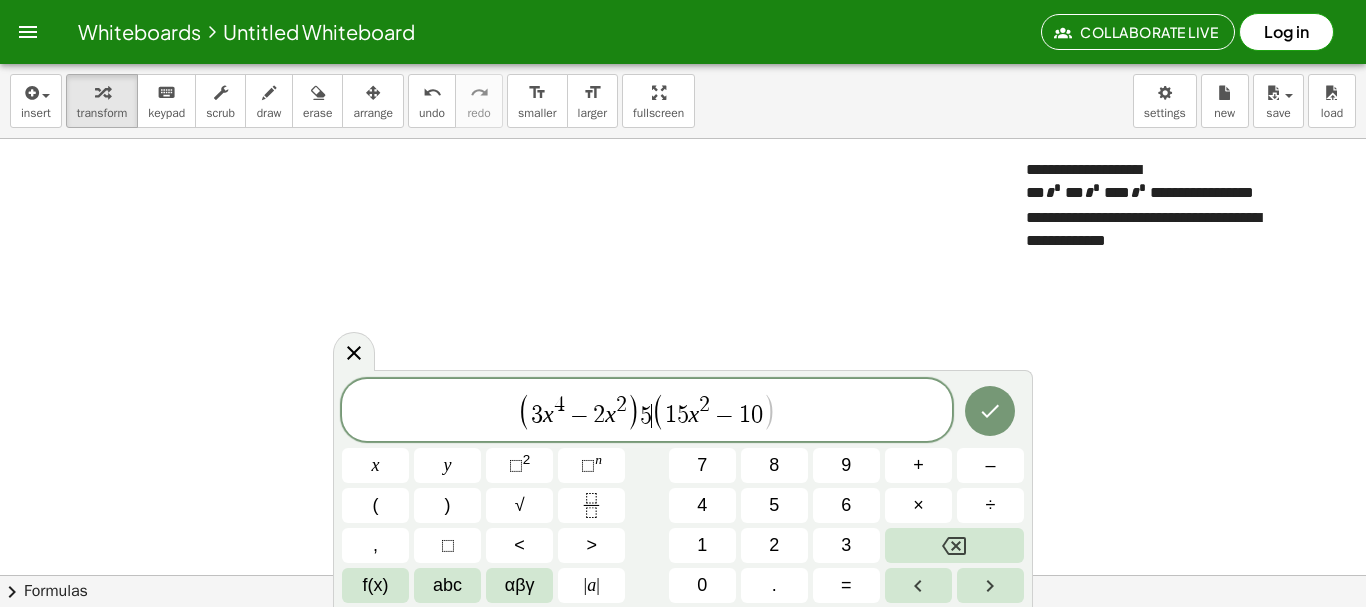 click on "5" at bounding box center (683, 416) 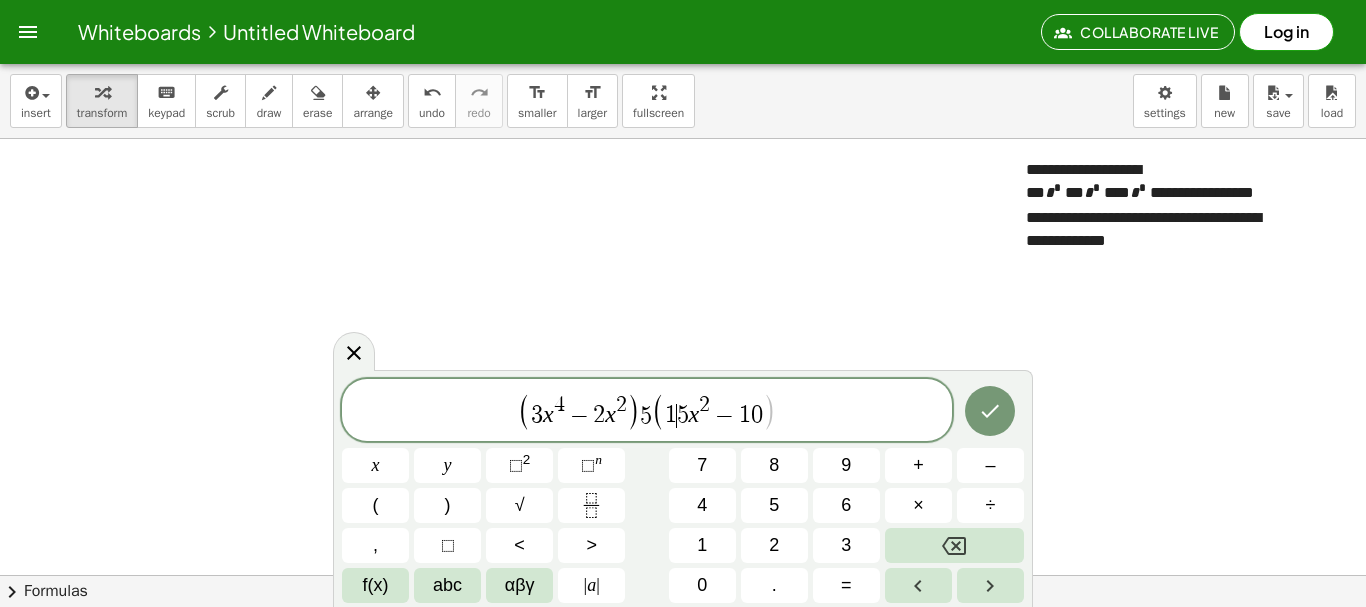click on "5" at bounding box center (683, 416) 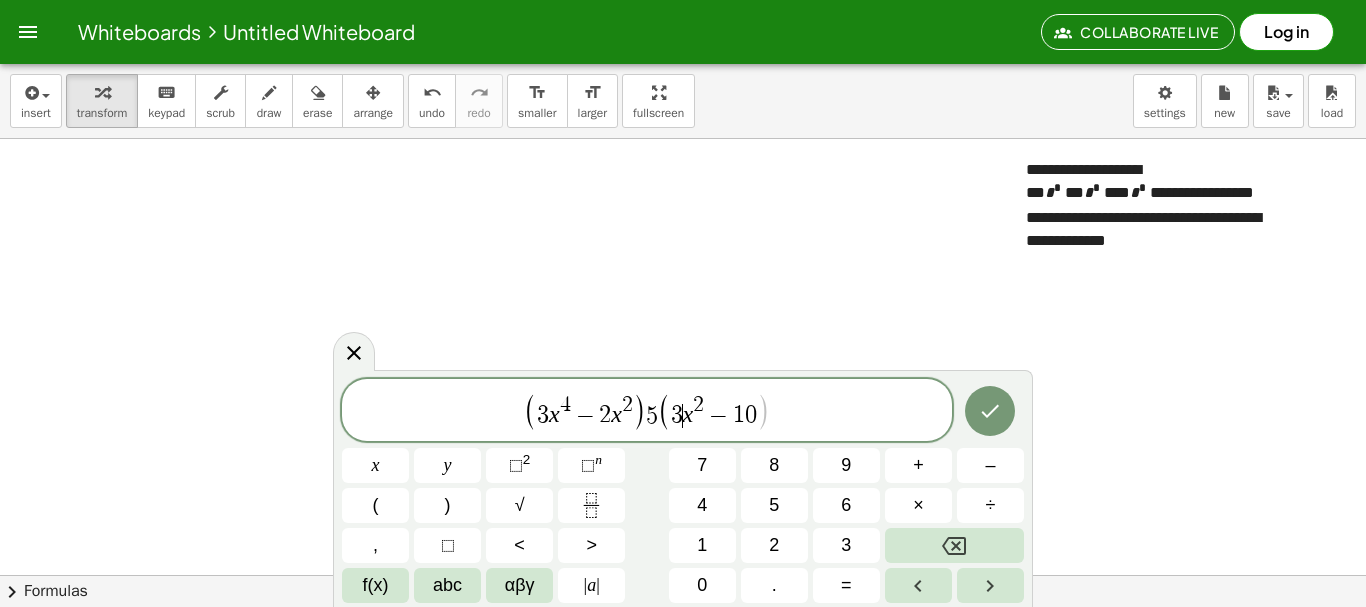 click on "( 3 x 4 − 2 x 2 ) 5 ( 3 ​ x 2 − 1 0 )" at bounding box center (647, 411) 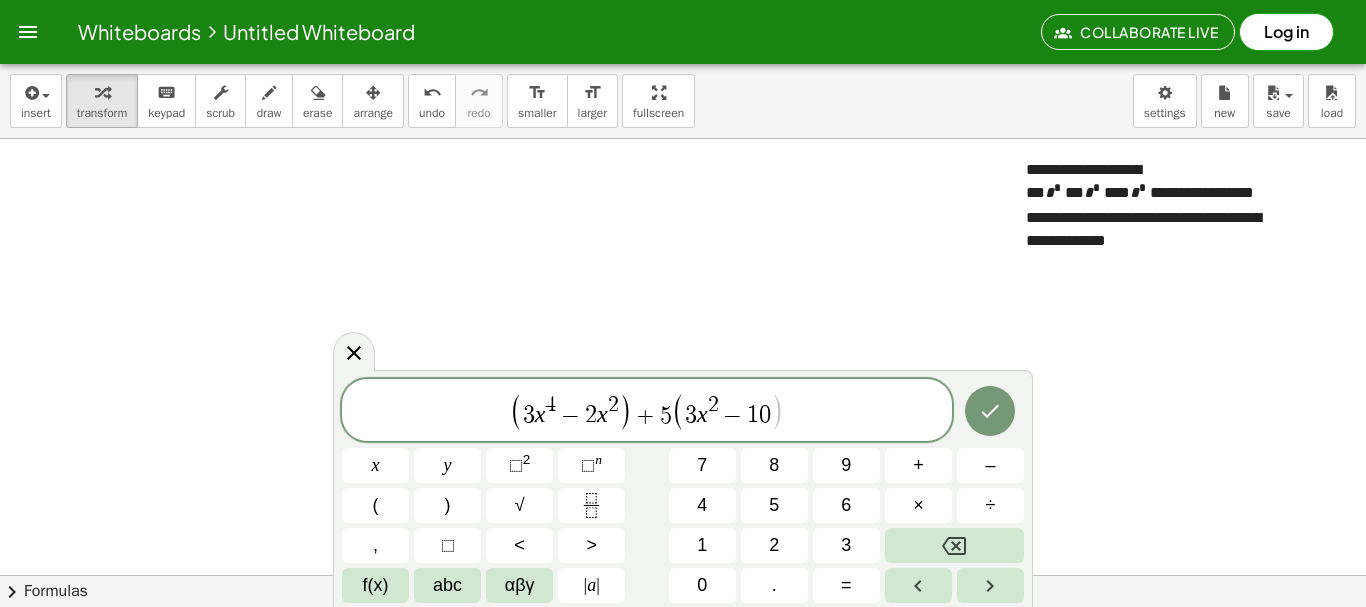 click on ")" at bounding box center [778, 411] 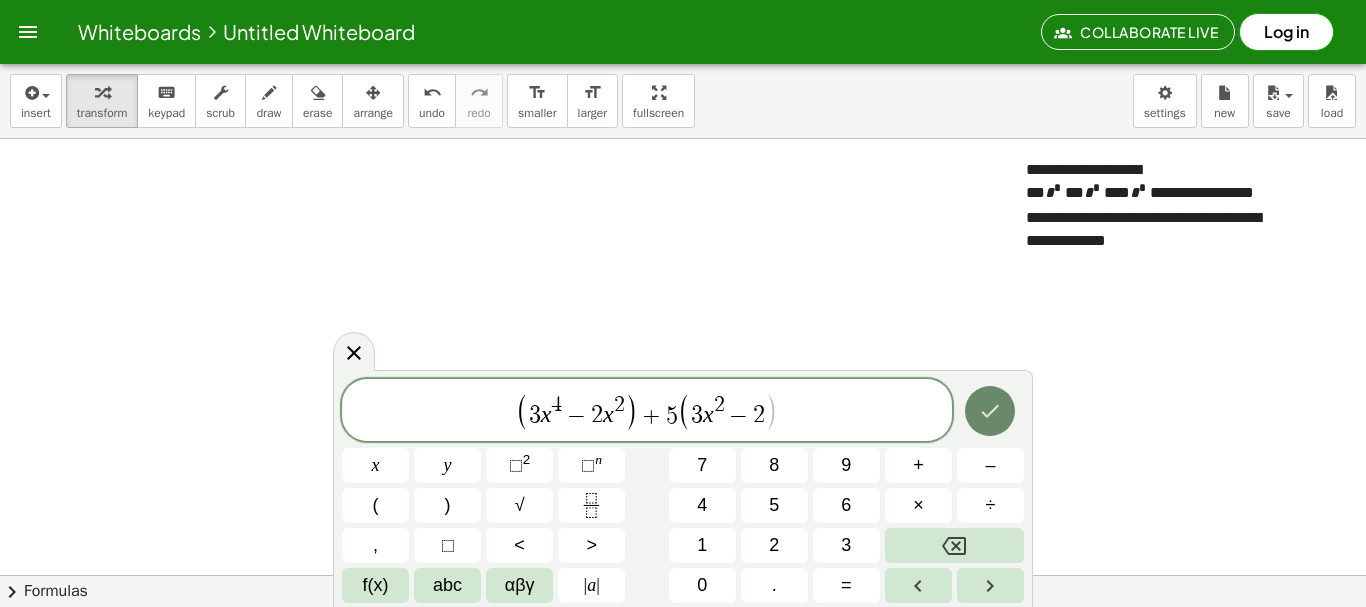 click at bounding box center (990, 411) 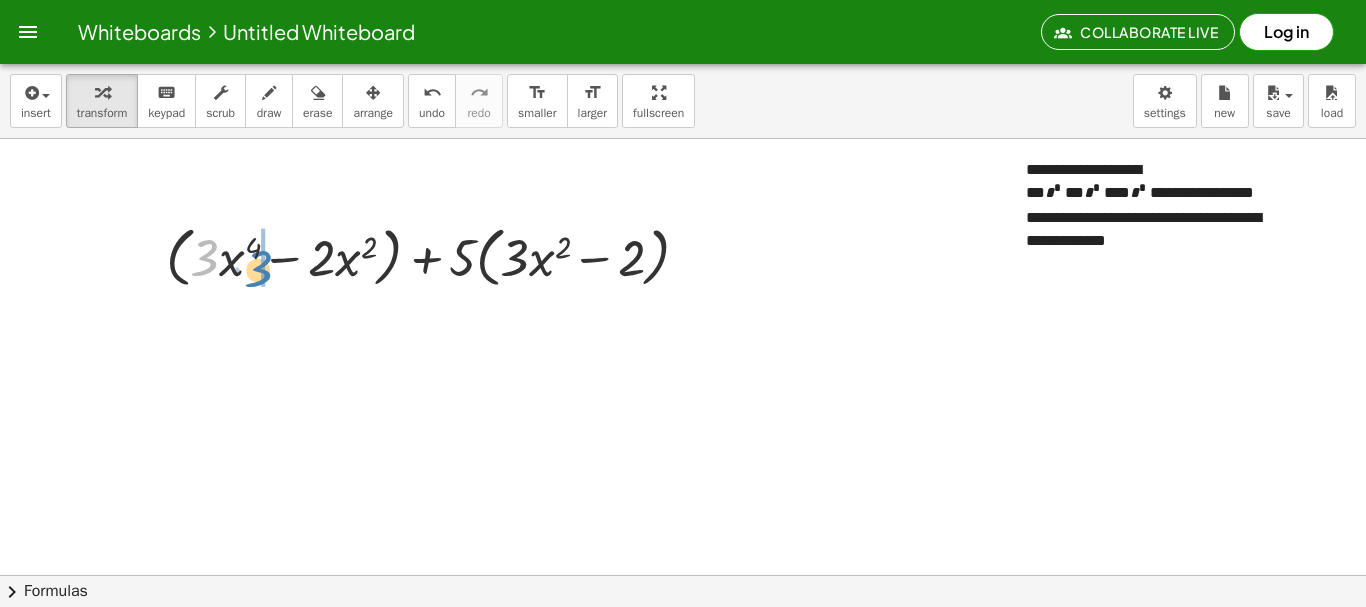 drag, startPoint x: 192, startPoint y: 277, endPoint x: 243, endPoint y: 288, distance: 52.17279 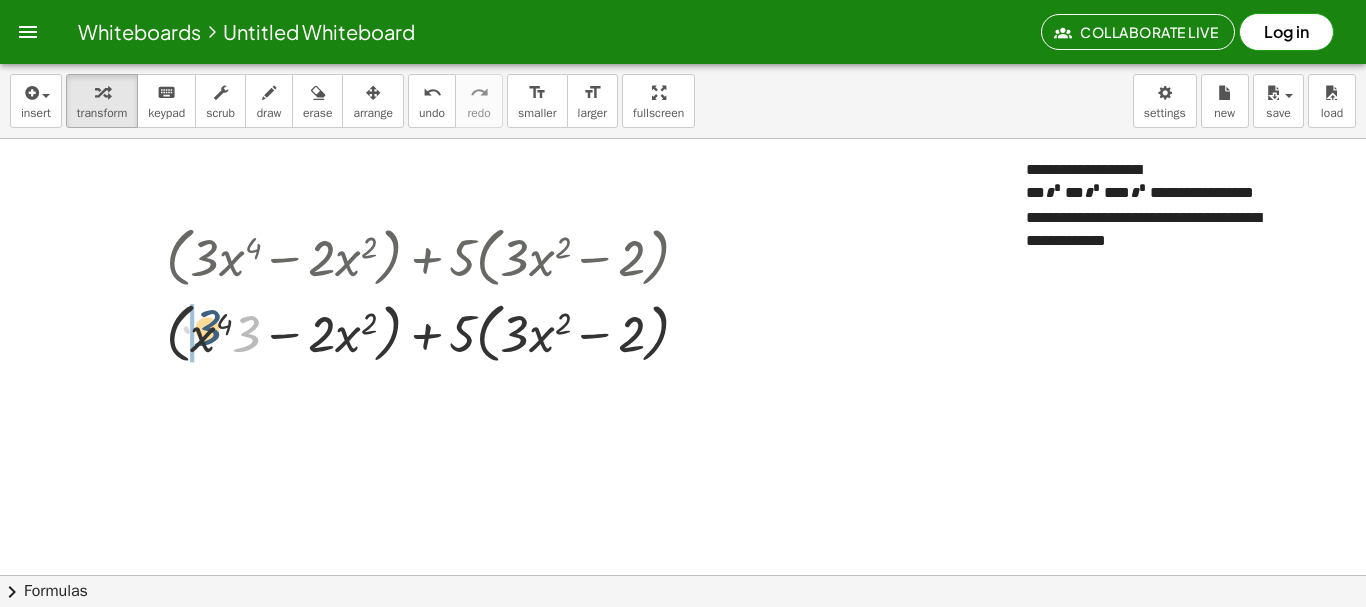drag, startPoint x: 233, startPoint y: 348, endPoint x: 193, endPoint y: 342, distance: 40.4475 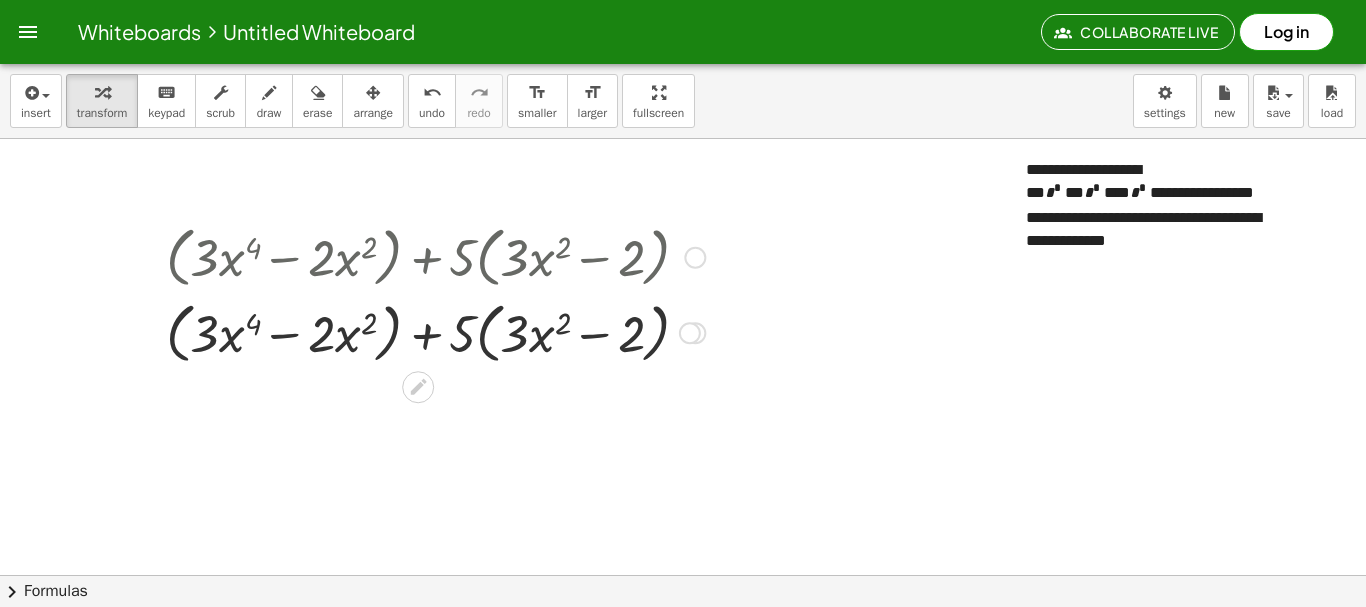 click at bounding box center [435, 332] 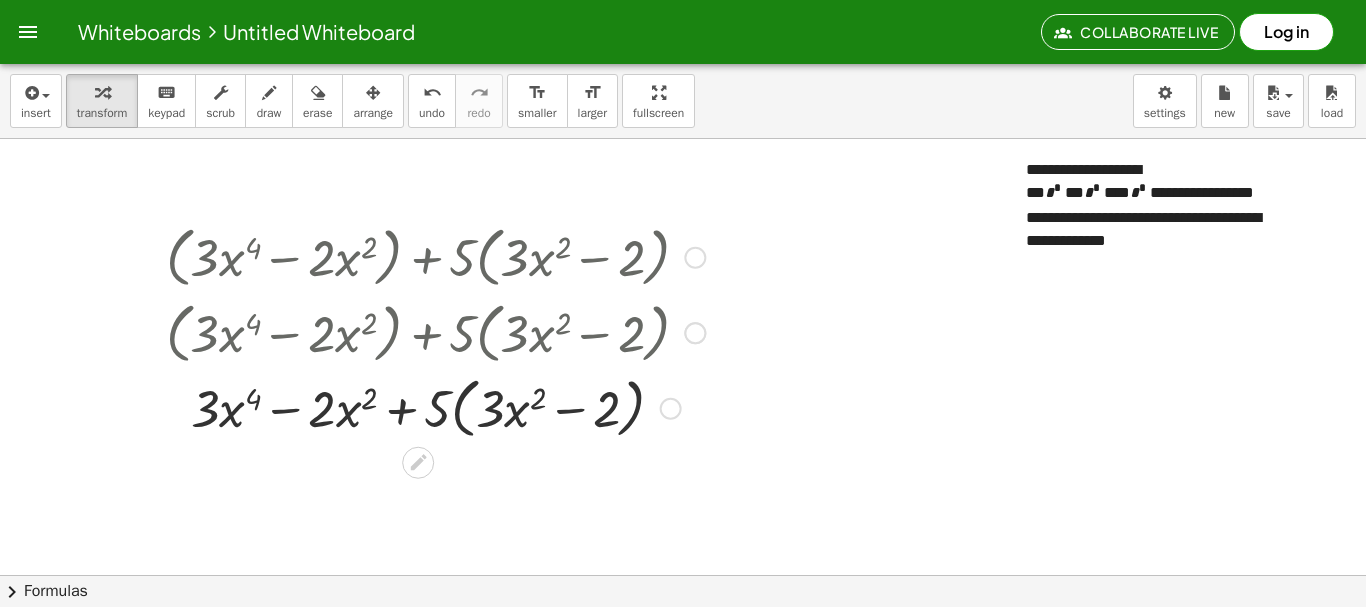 click at bounding box center [435, 407] 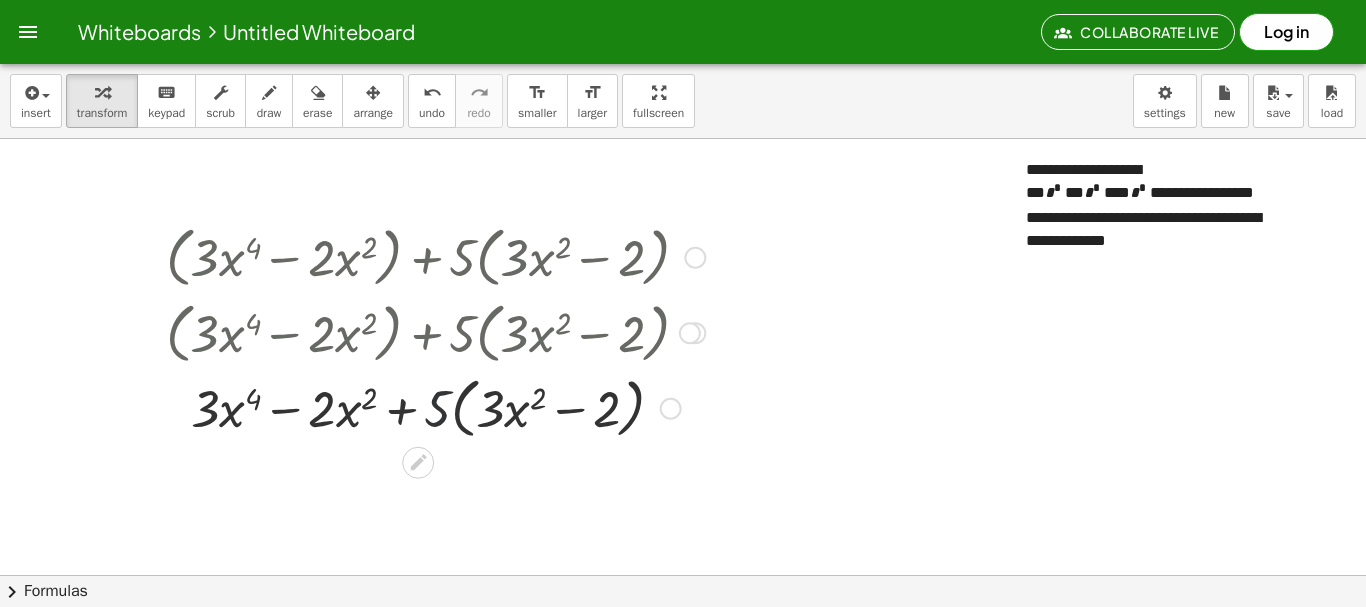 click at bounding box center (435, 407) 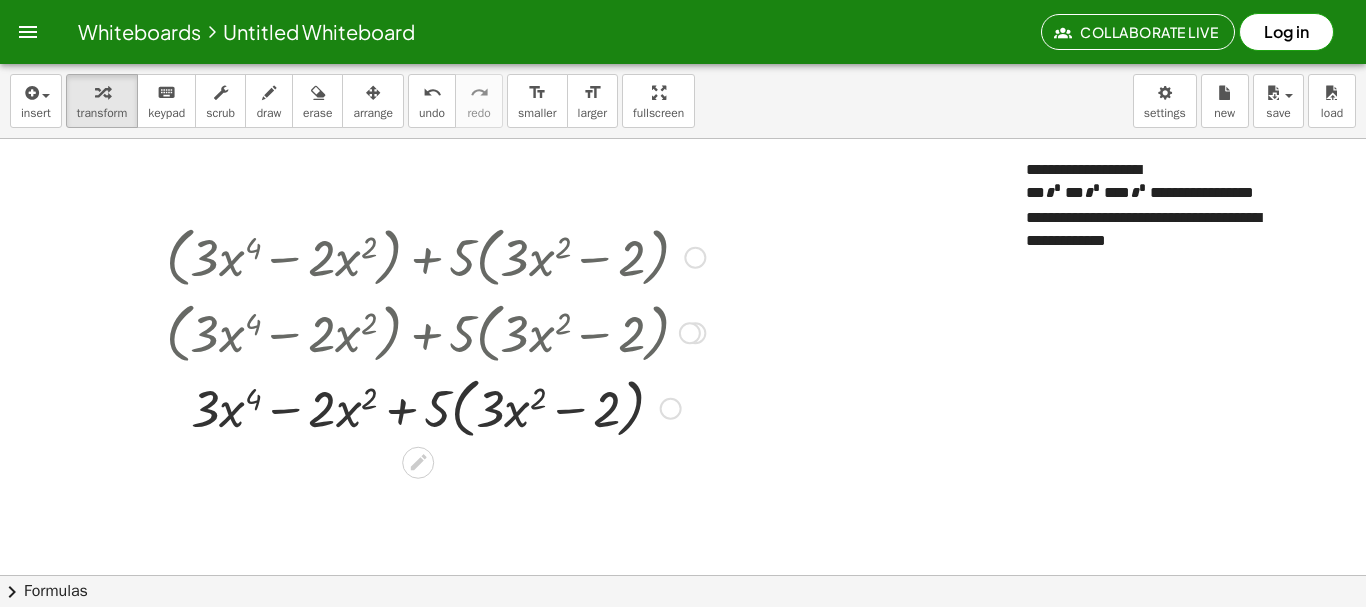 click at bounding box center [435, 407] 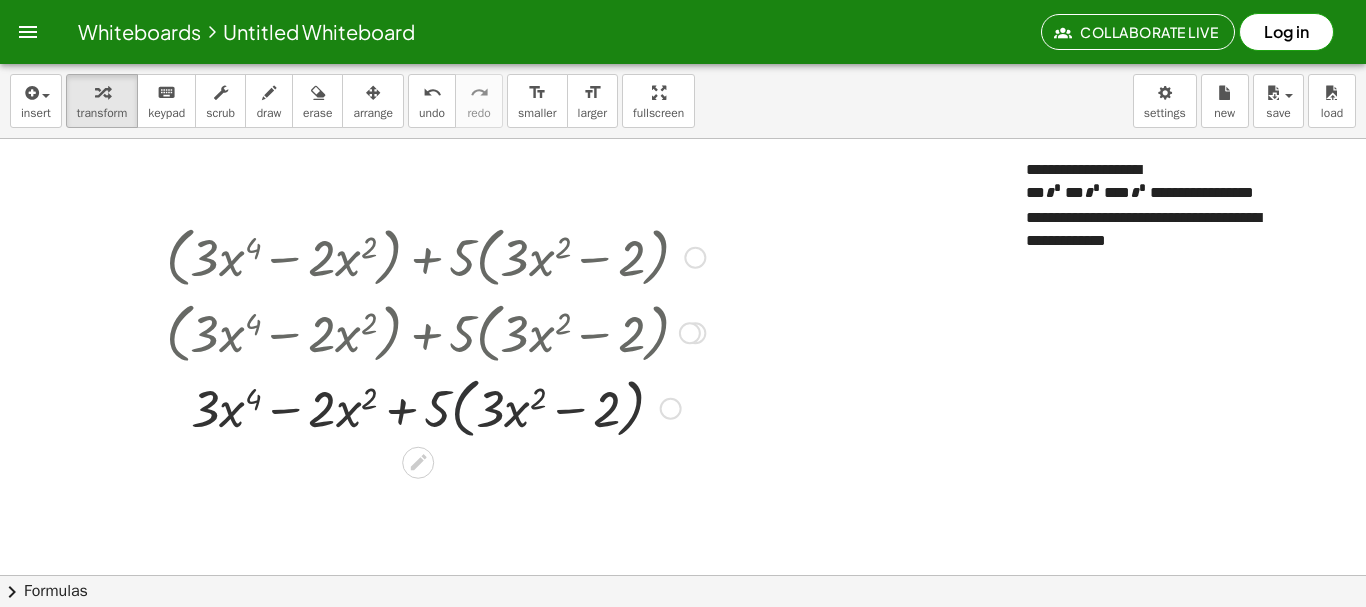 click at bounding box center [435, 407] 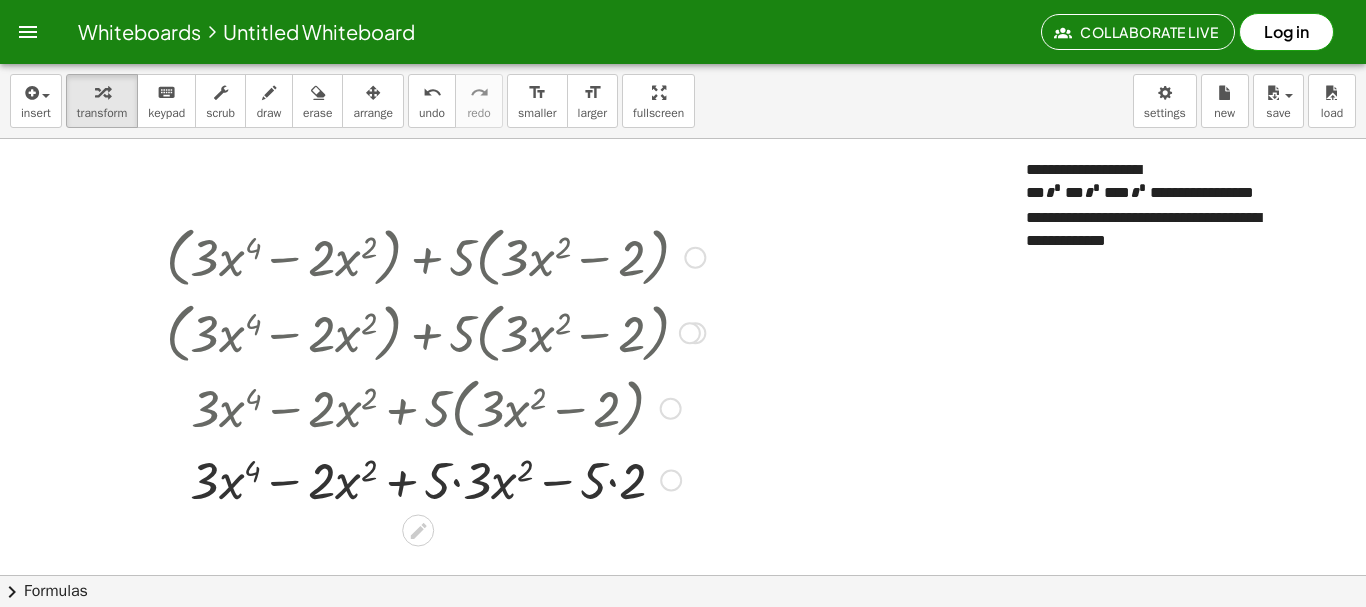 click at bounding box center [435, 479] 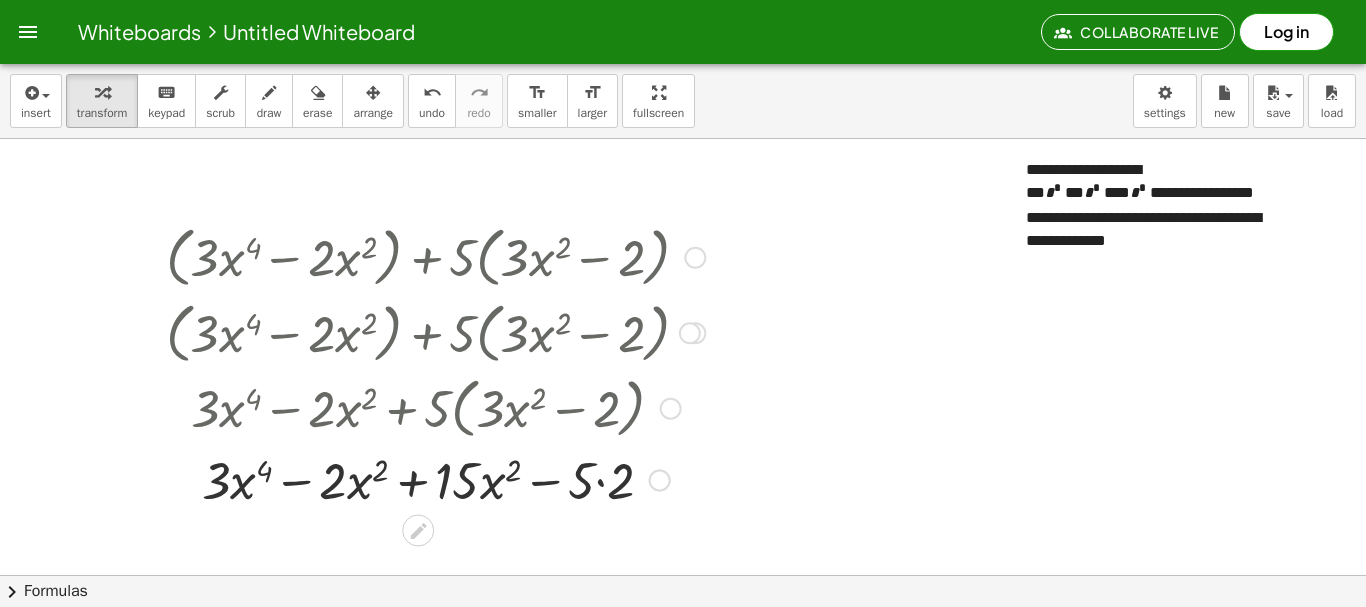 click at bounding box center [435, 479] 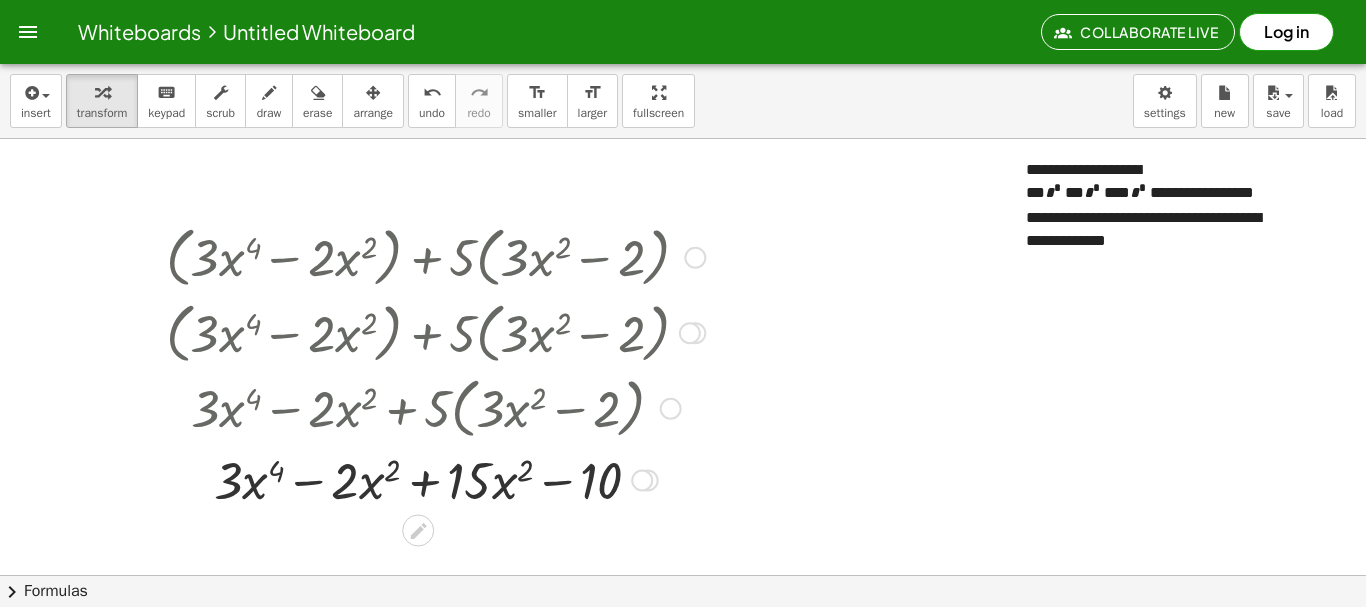 click at bounding box center [435, 479] 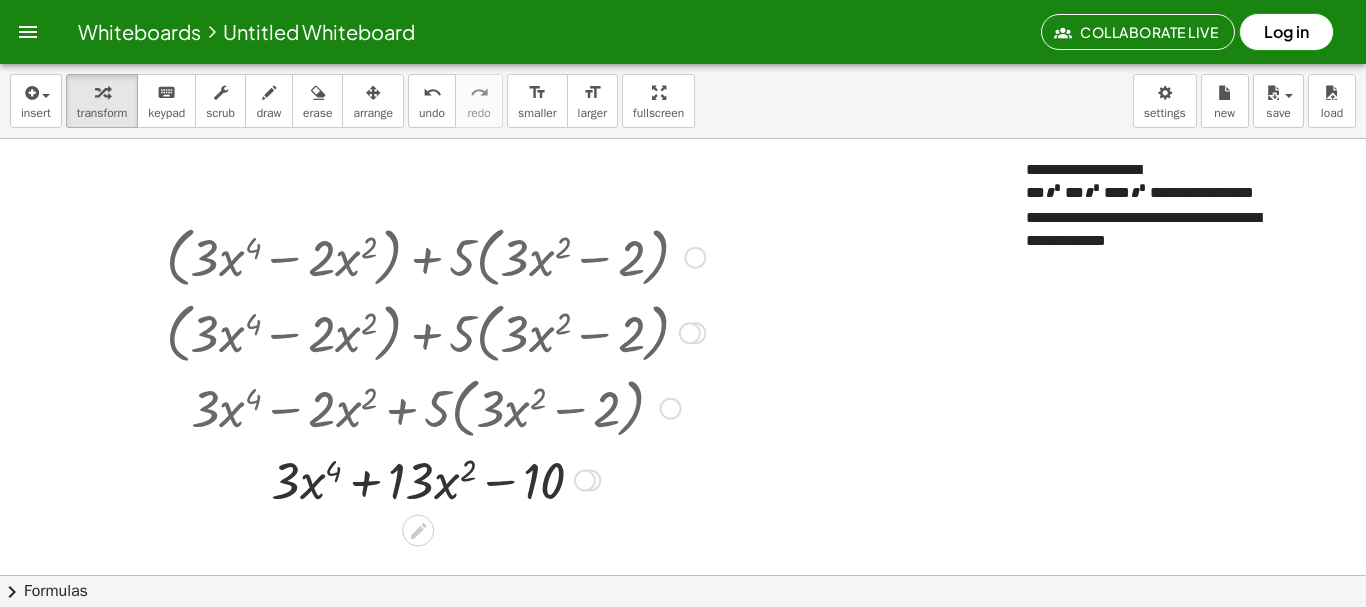 click at bounding box center [695, 258] 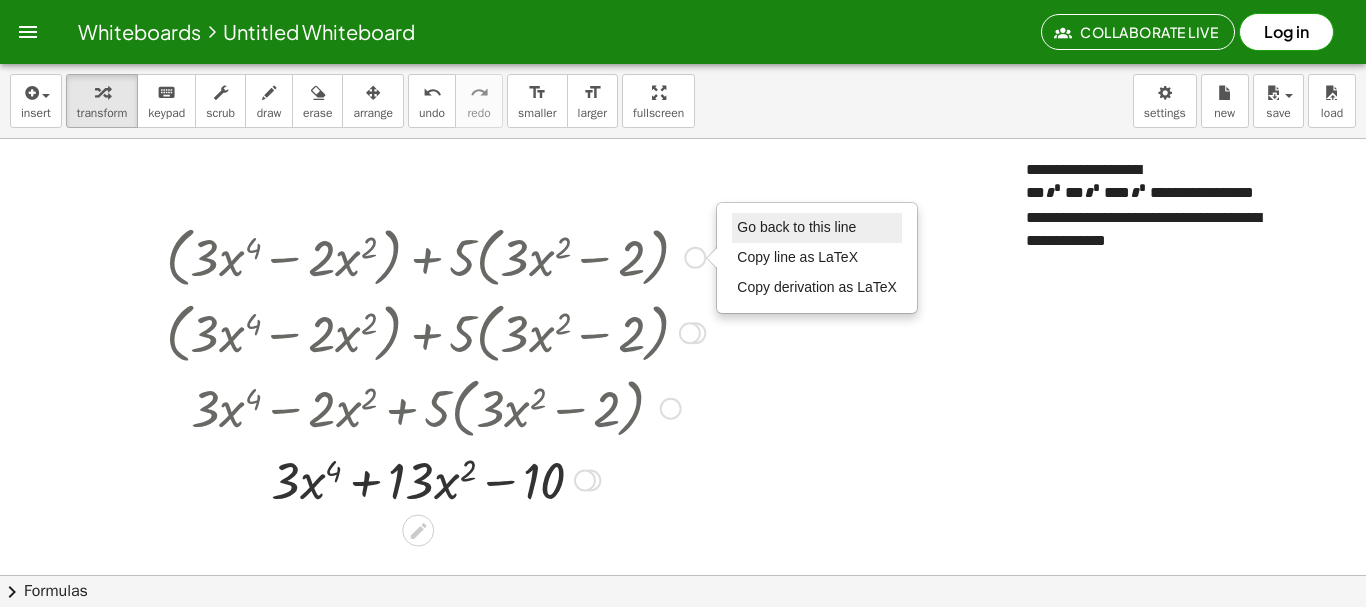 click on "Go back to this line" at bounding box center [796, 227] 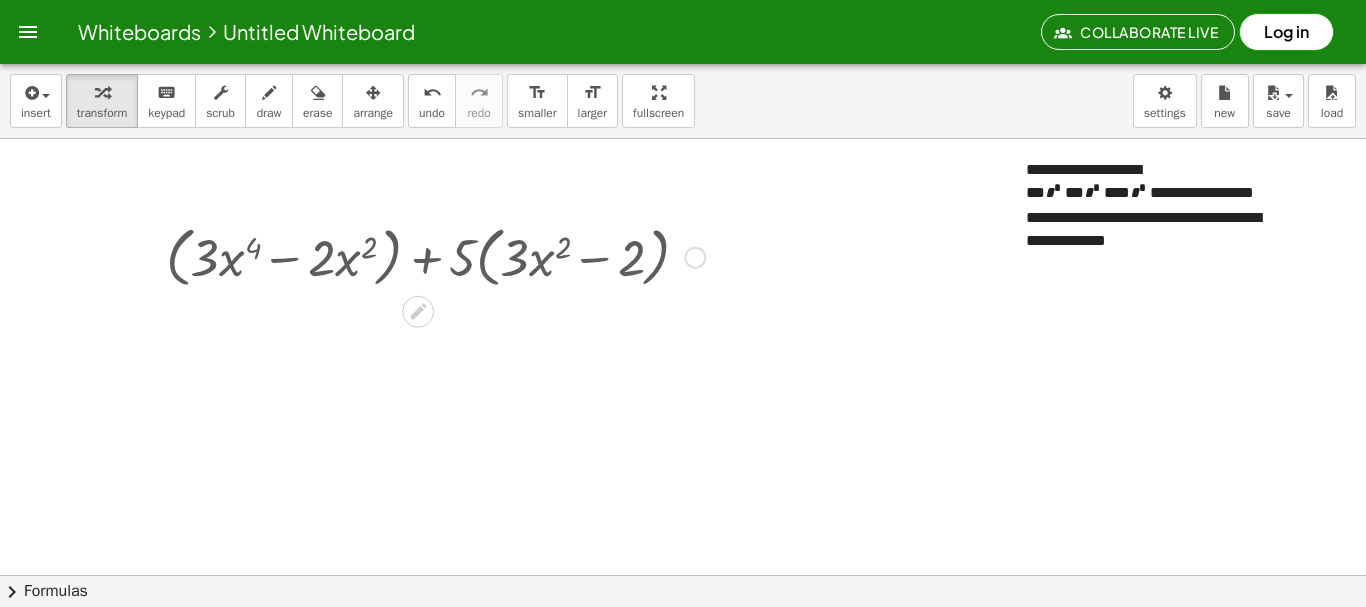 click on "Go back to this line Copy line as LaTeX Copy derivation as LaTeX" at bounding box center (695, 258) 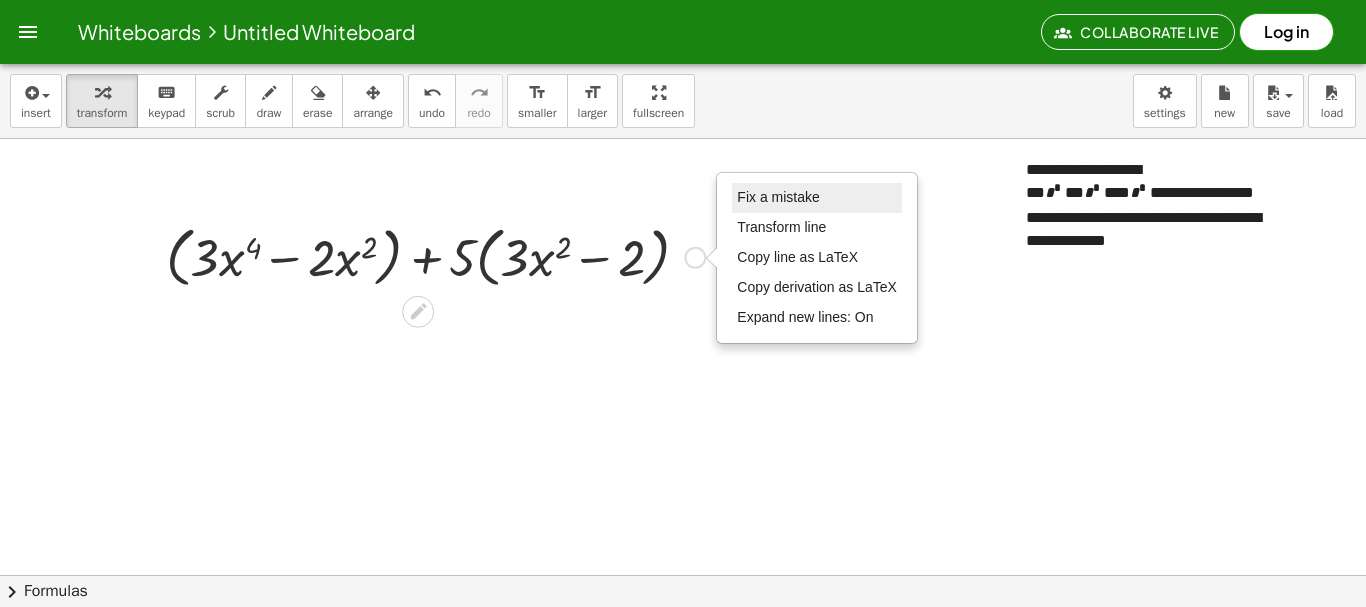 click on "Fix a mistake" at bounding box center (778, 197) 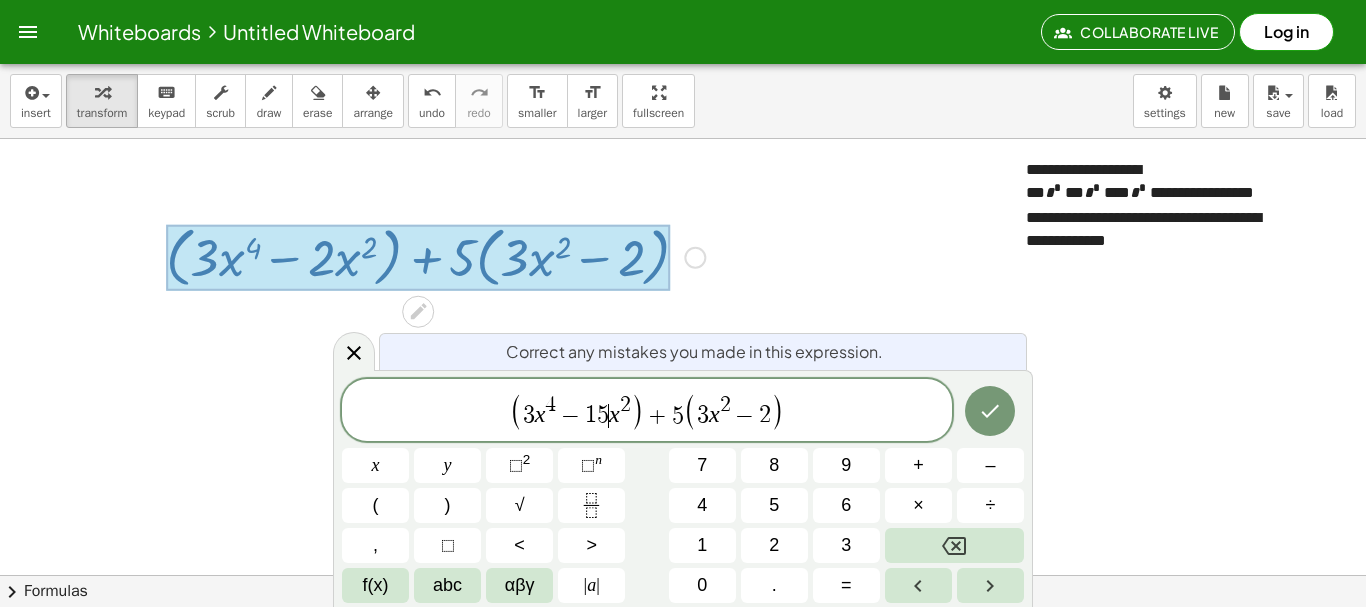 click on "2" at bounding box center (765, 416) 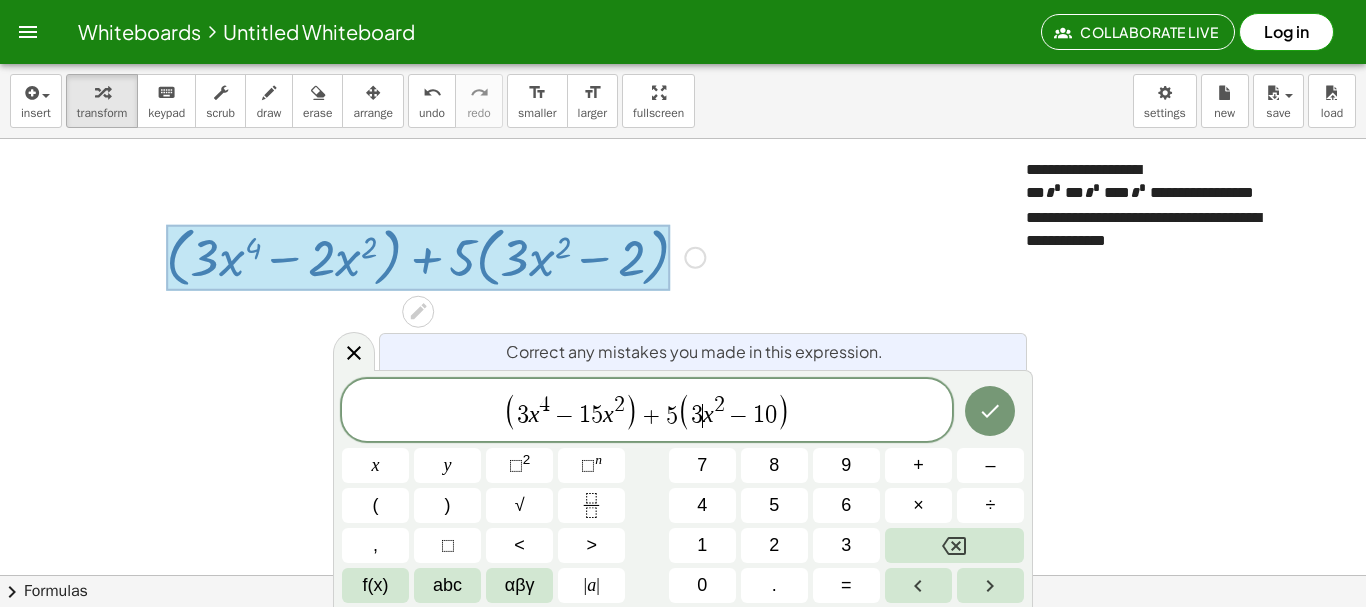 click on "3 ​ x 2 − 1 0" at bounding box center (734, 411) 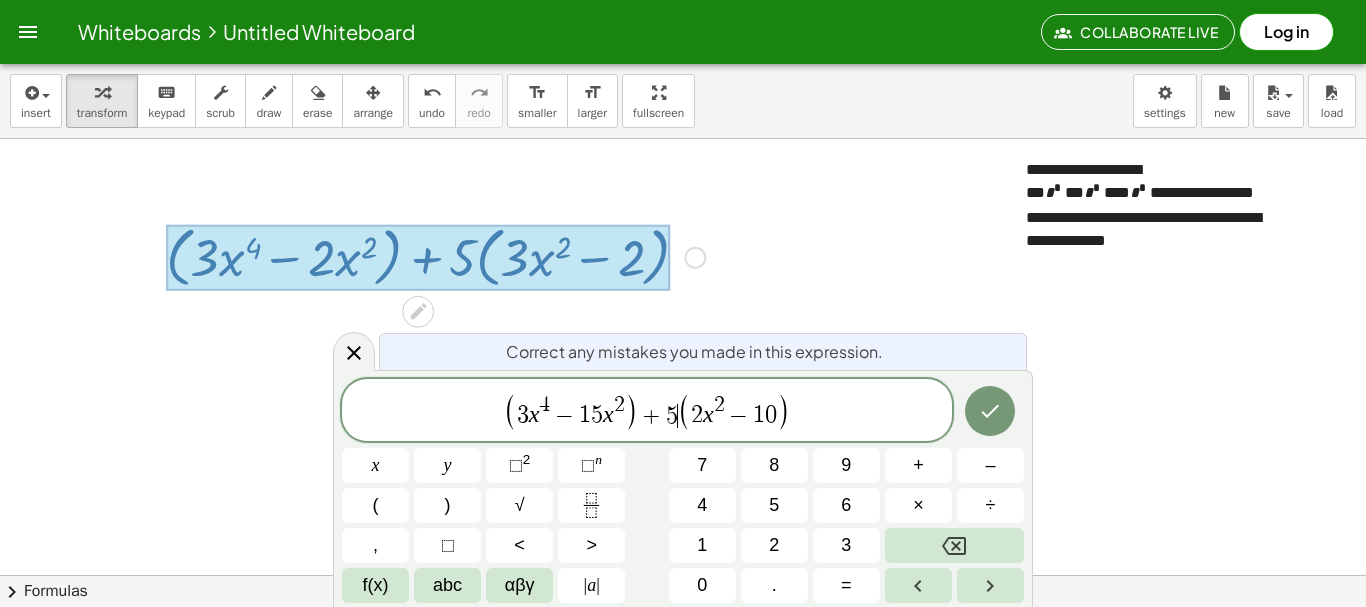 click on "(" at bounding box center [685, 411] 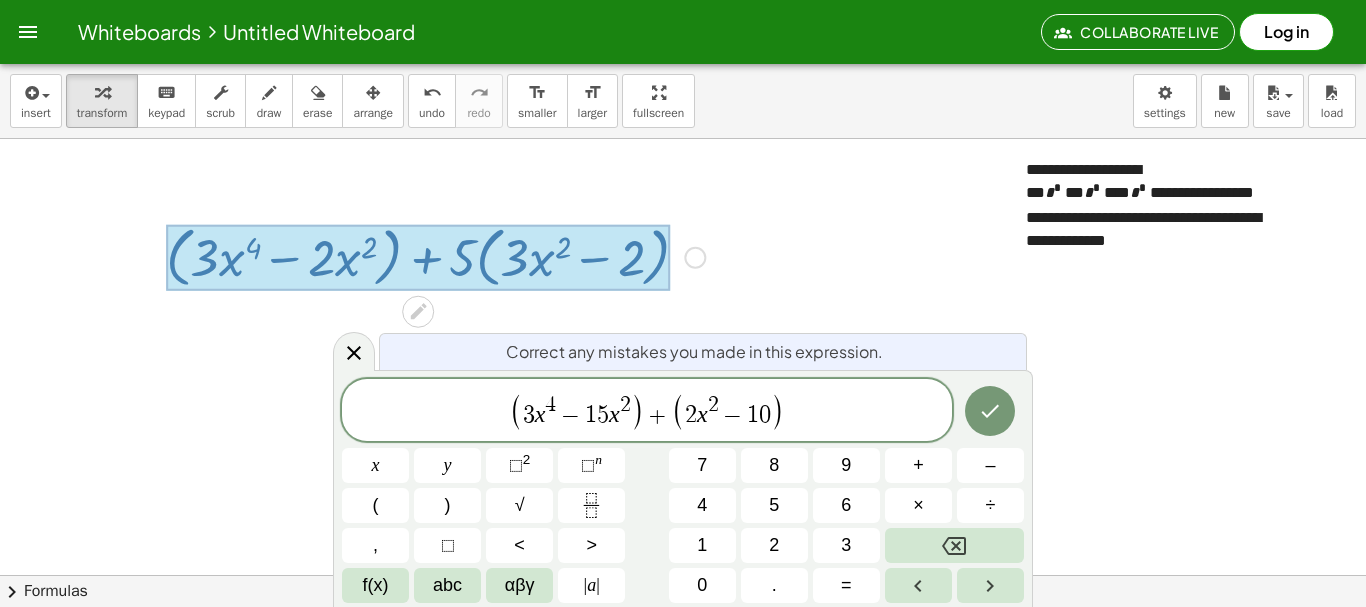 click on "(" at bounding box center (679, 411) 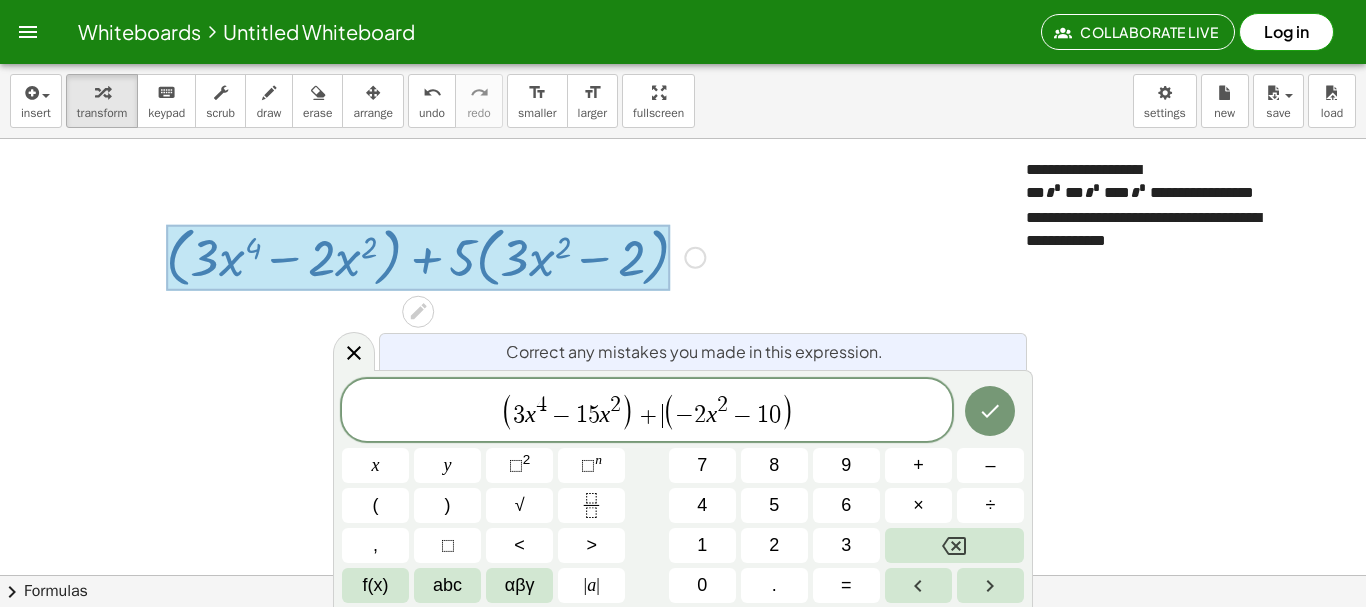 click on "(" at bounding box center (669, 411) 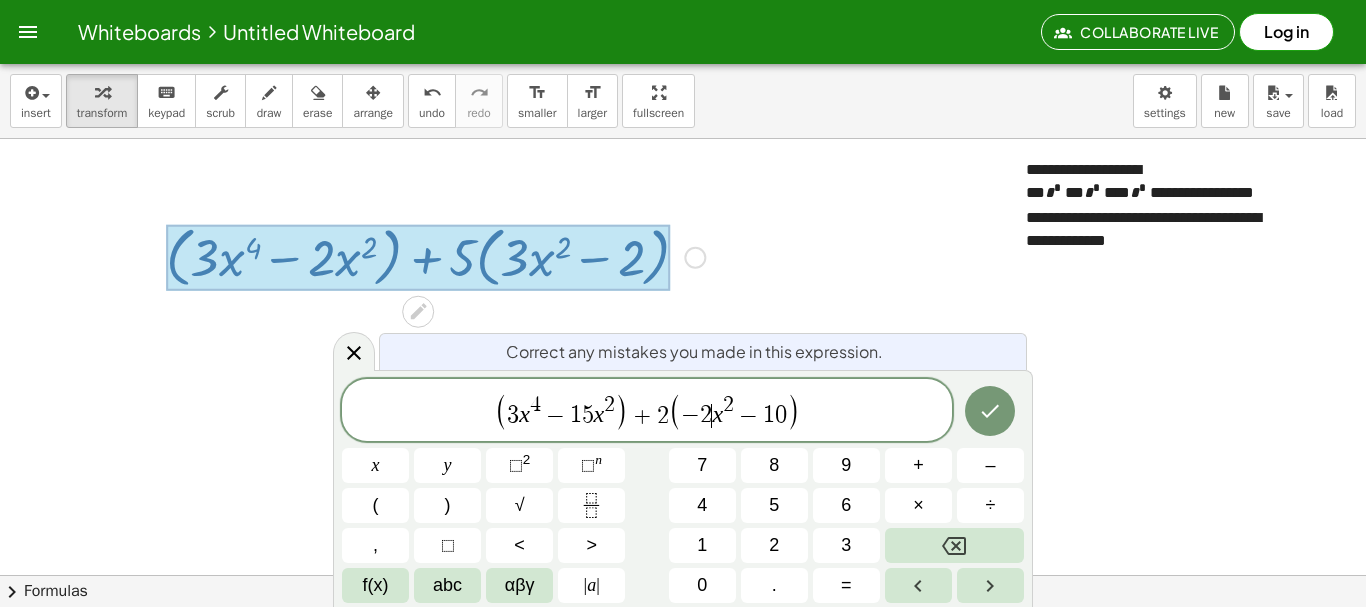 click on "x" at bounding box center [717, 415] 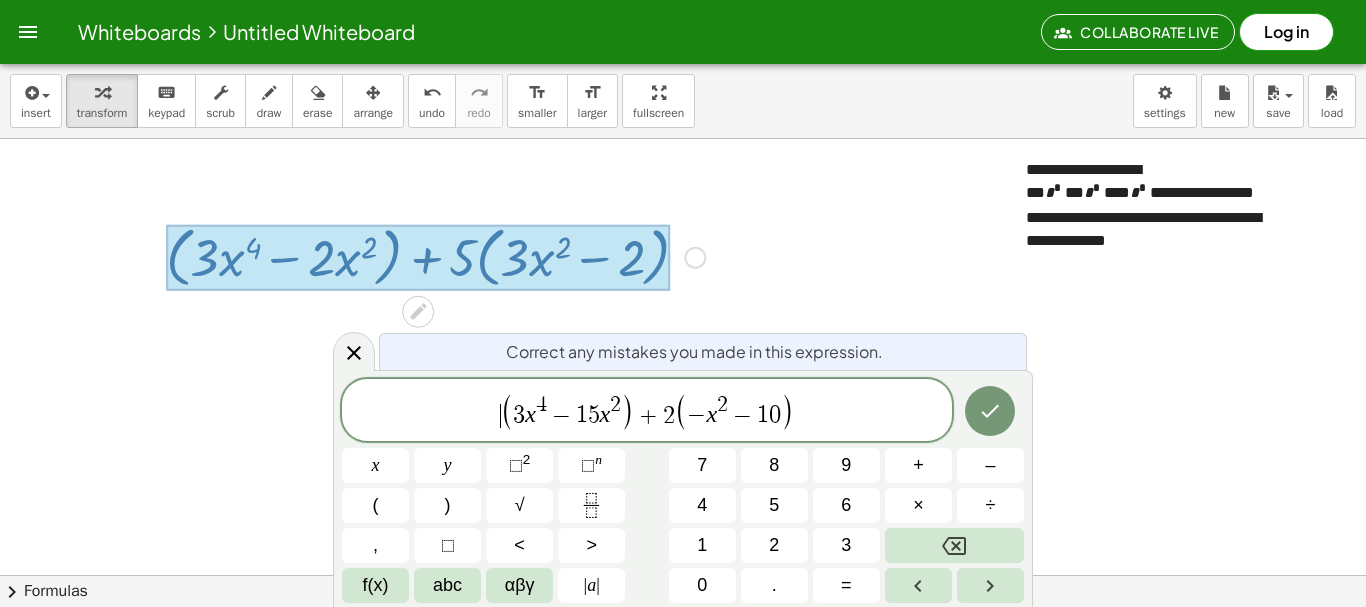click on "​ ( 3 x 4 − 1 5 x 2 ) + 2 ( − x 2 − 1 0 )" at bounding box center [647, 411] 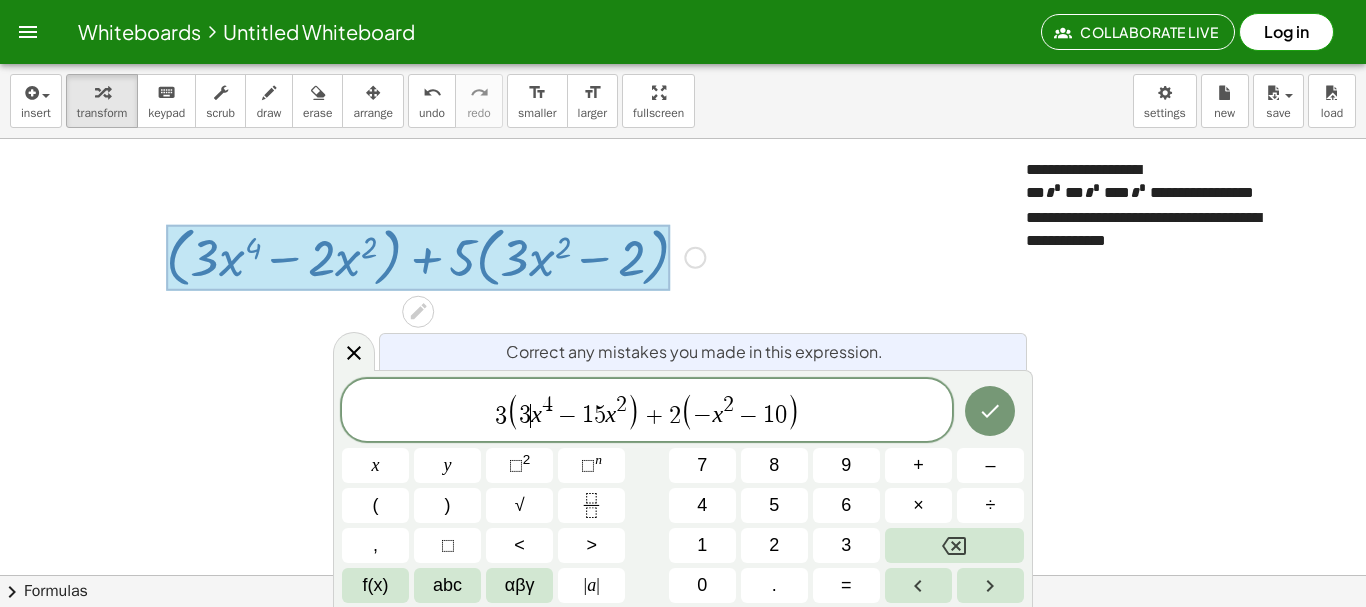 click on "3 ​ x 4 − 1 5 x 2" at bounding box center [573, 411] 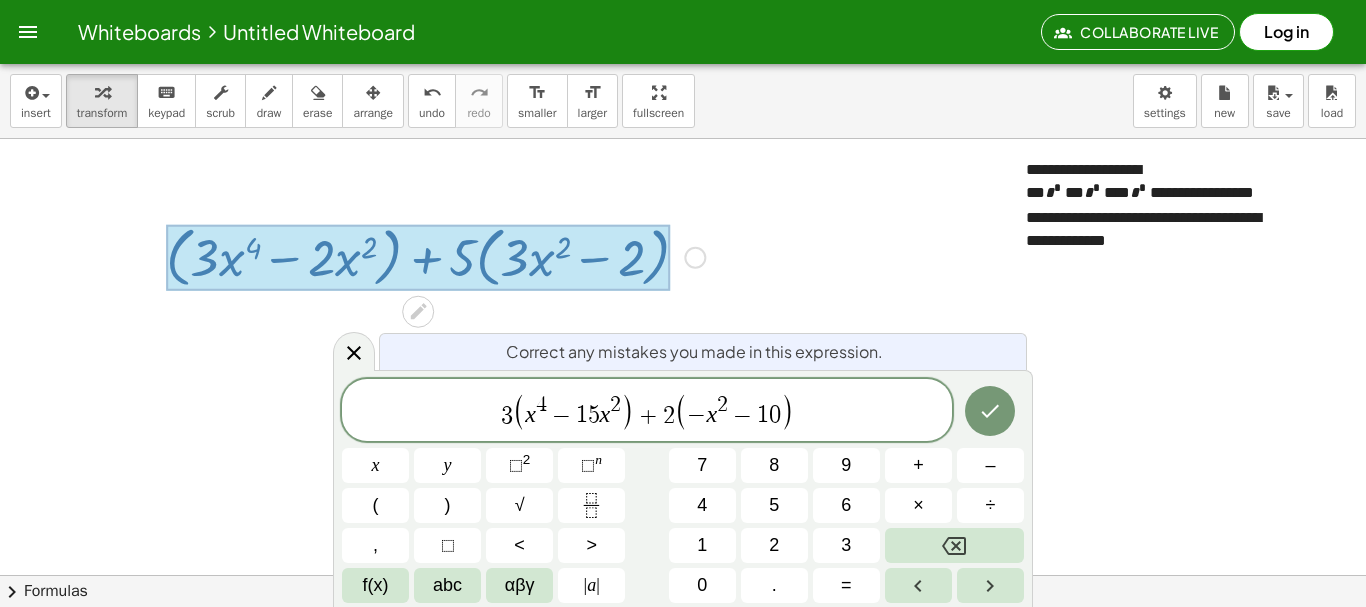 click on "(" at bounding box center [519, 411] 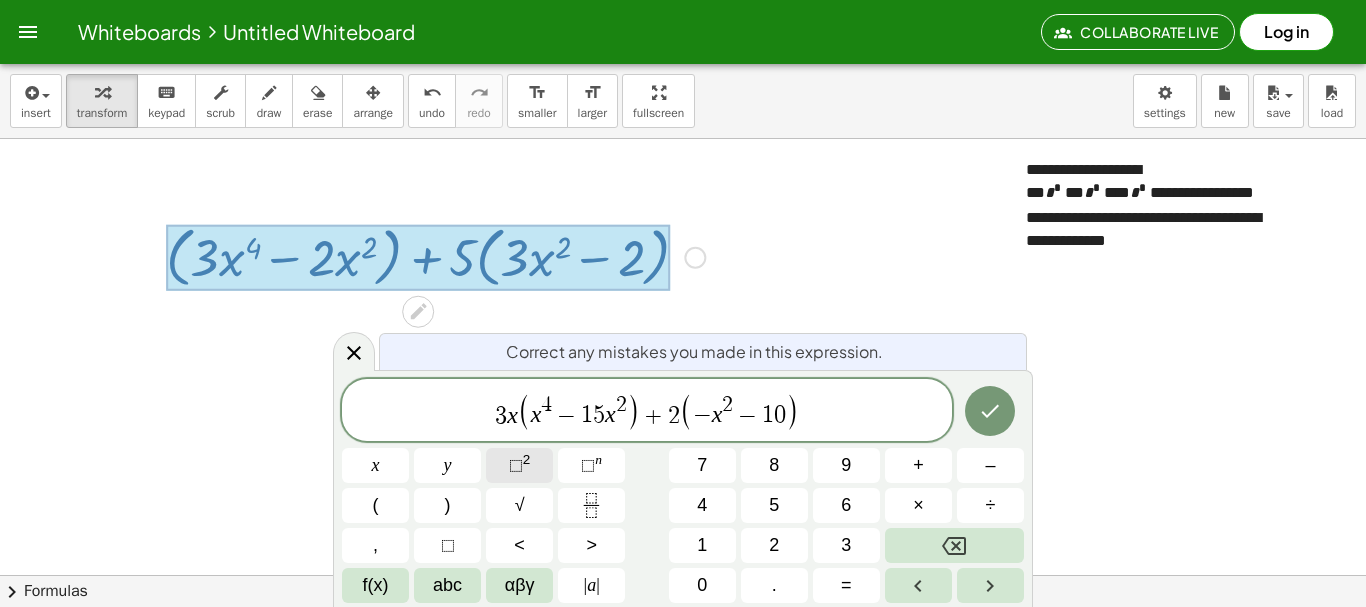 click on "⬚ 2" at bounding box center [519, 465] 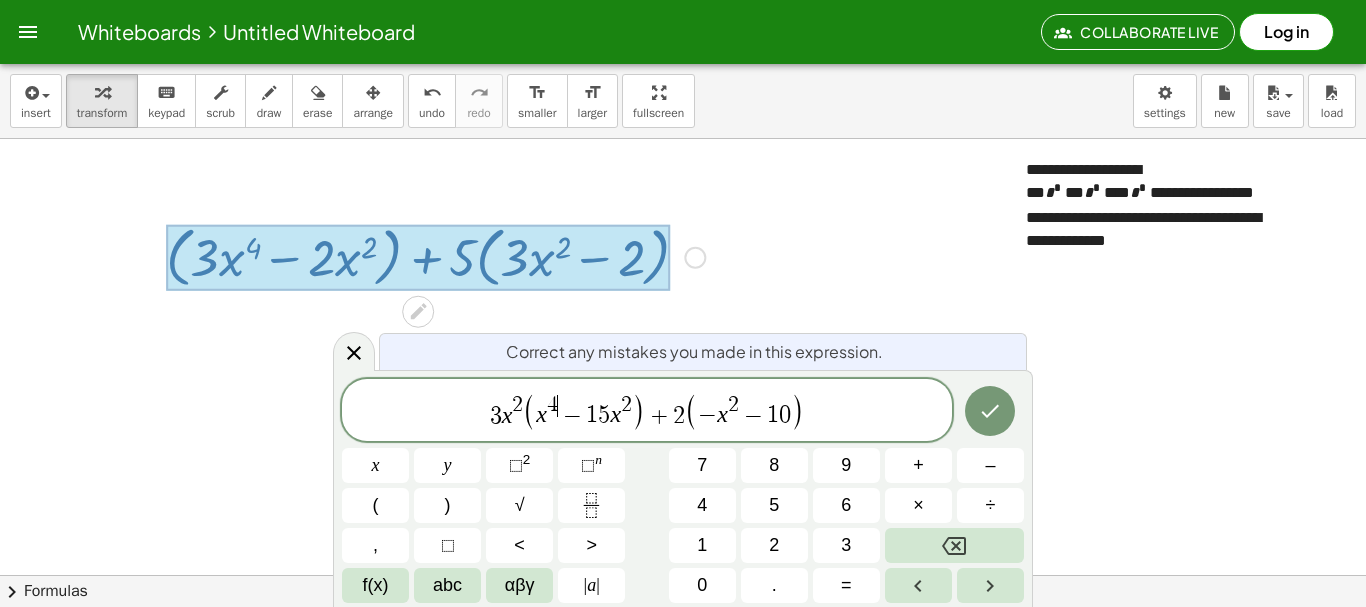 click on "4" at bounding box center (552, 405) 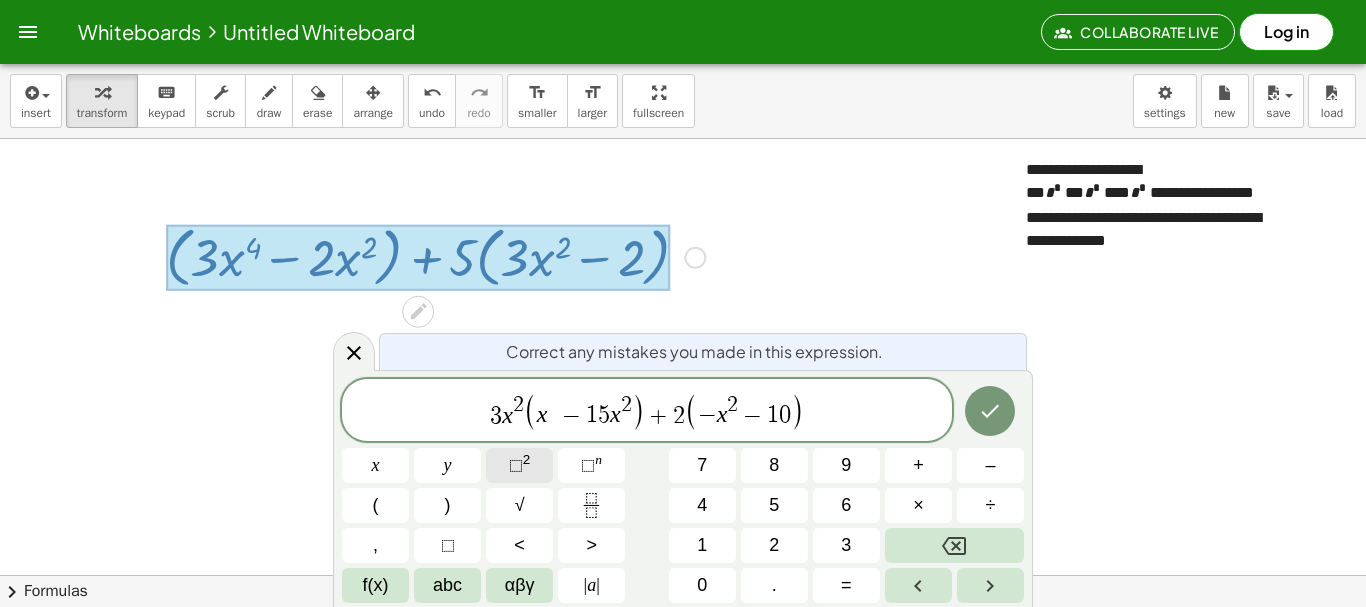 click on "⬚ 2" at bounding box center [519, 465] 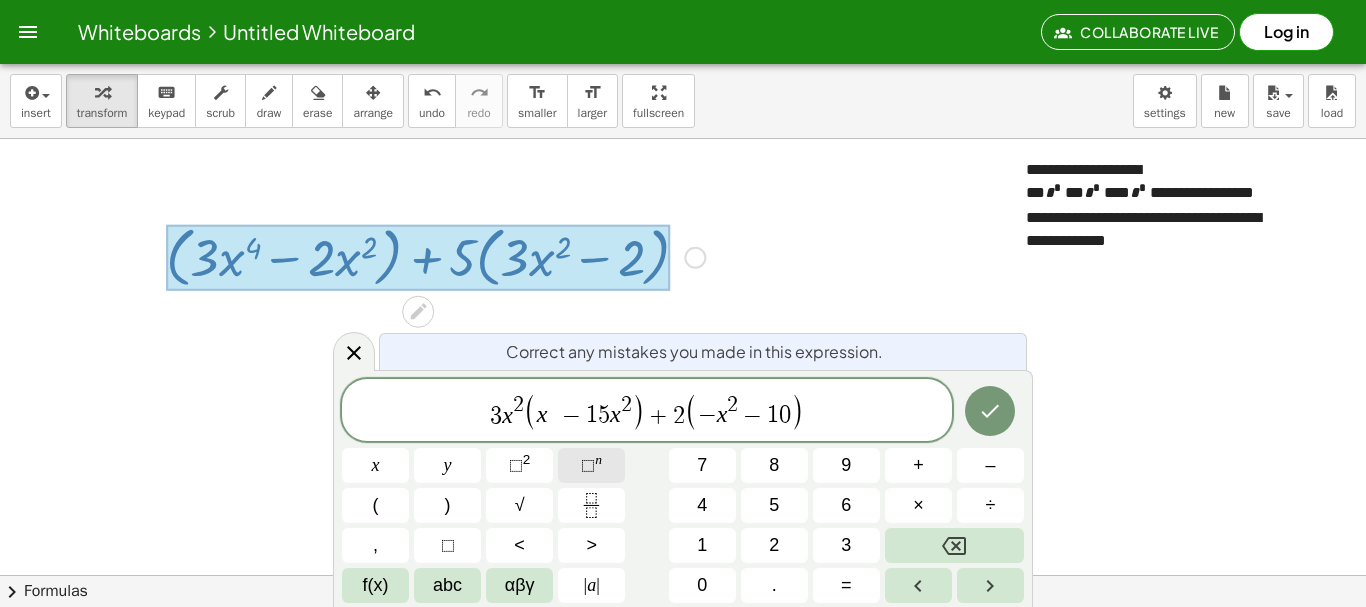 click on "⬚" at bounding box center [588, 465] 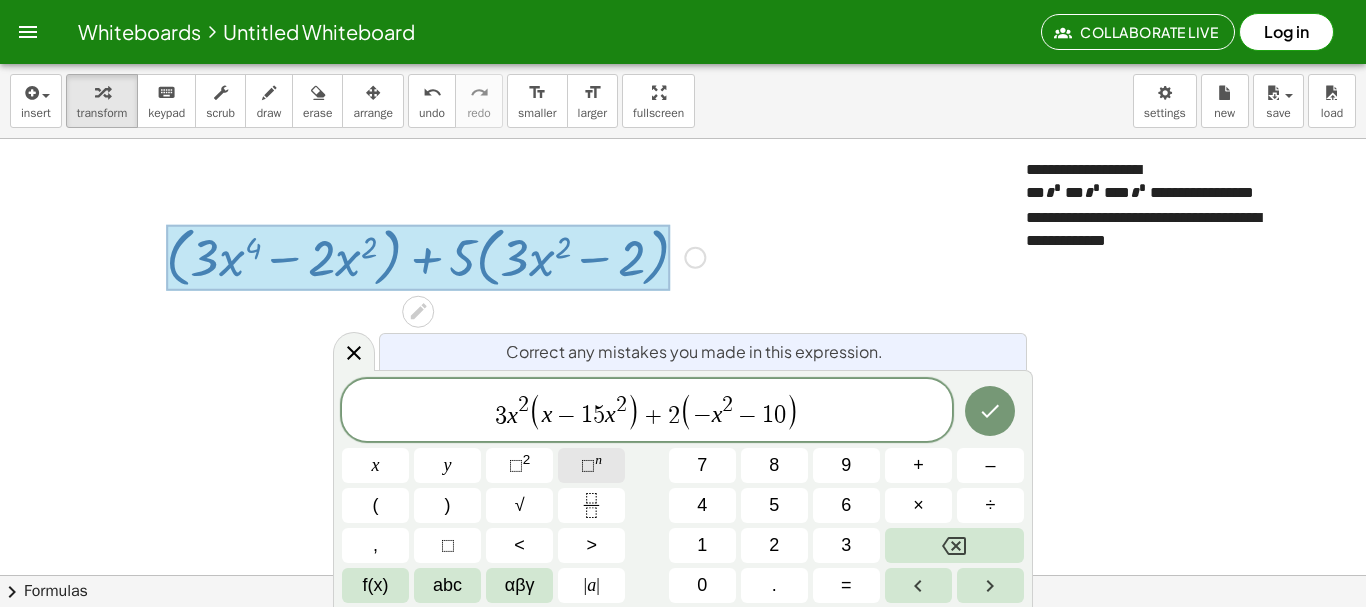 click on "⬚" at bounding box center [588, 465] 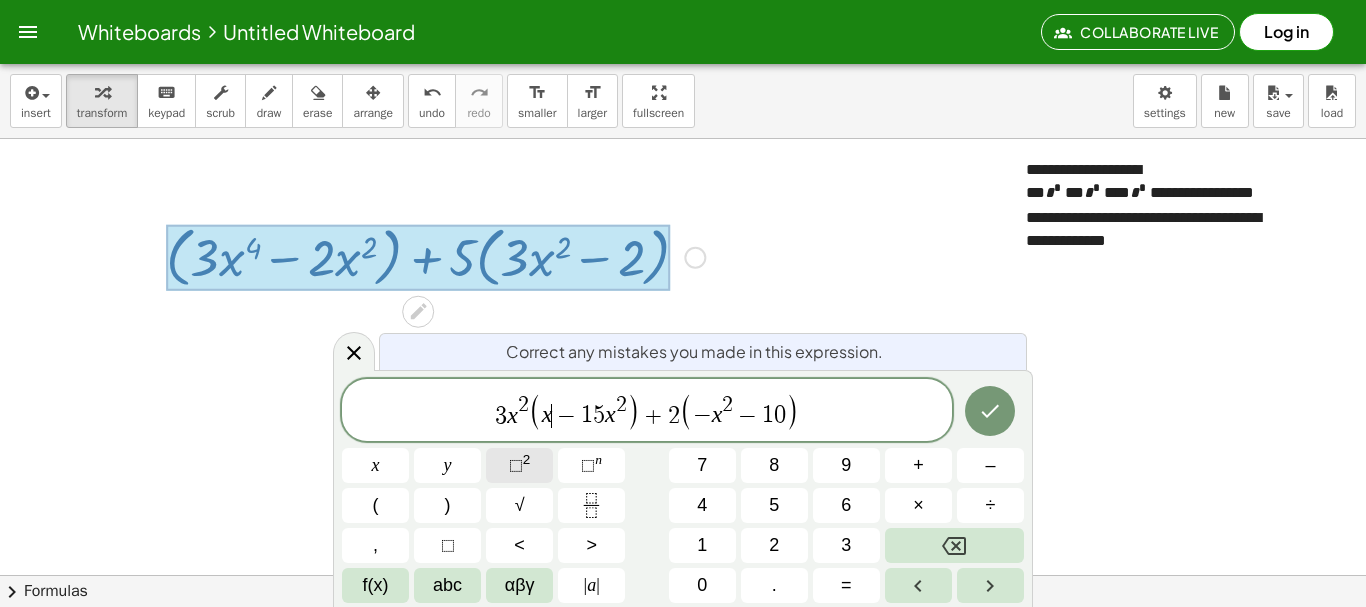 click on "⬚ 2" at bounding box center [519, 465] 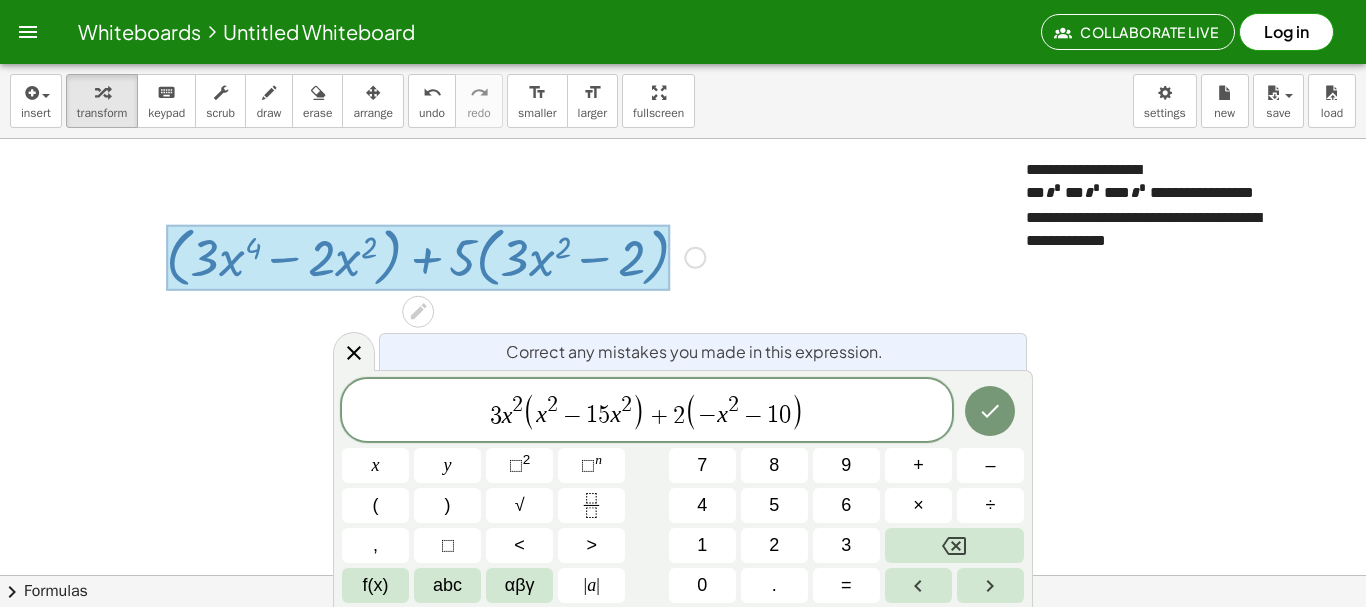 click on "x" at bounding box center [615, 415] 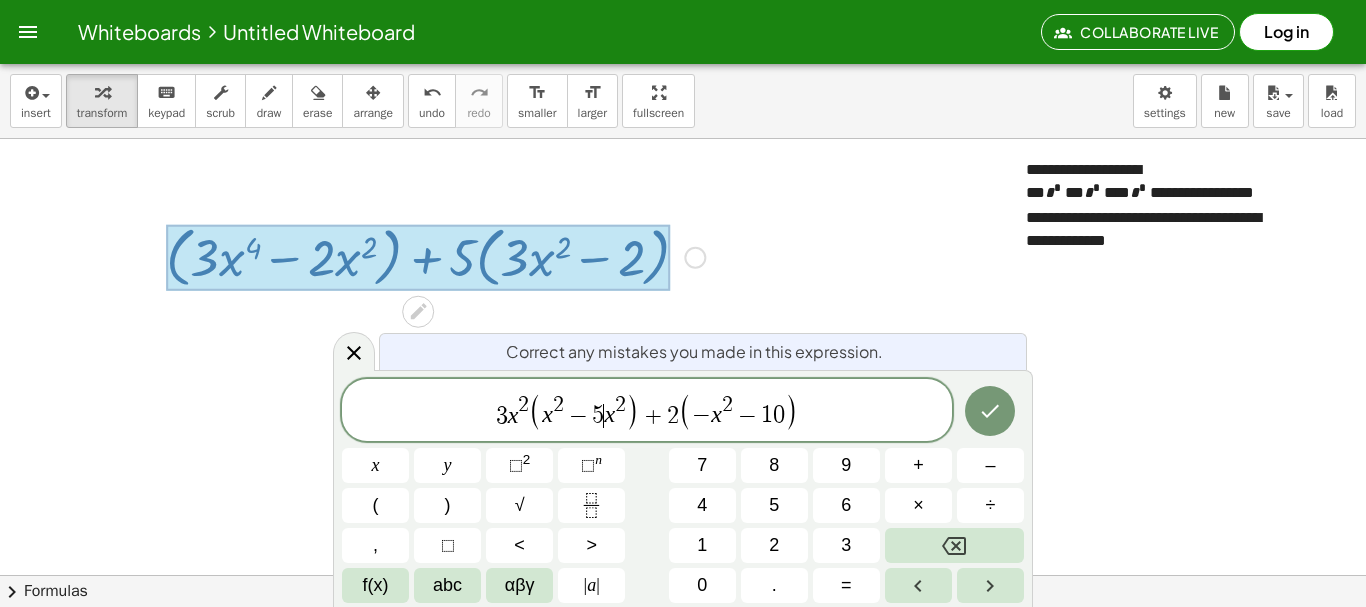 click on ")" at bounding box center (633, 411) 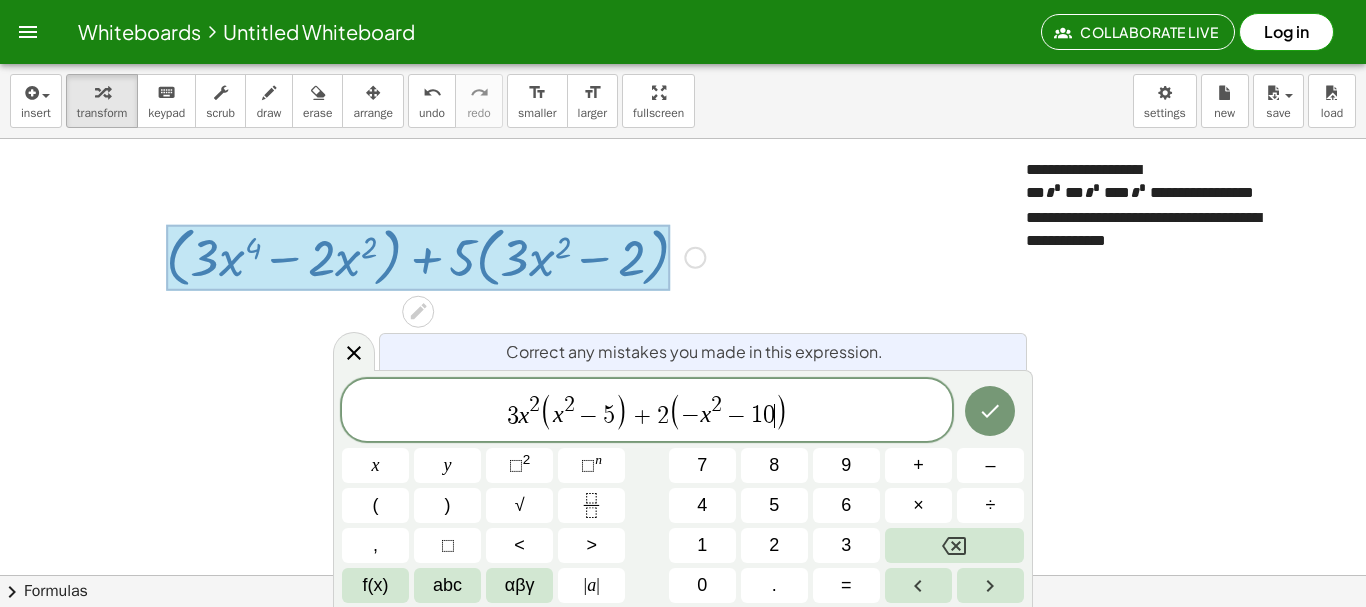 click on "0" at bounding box center [769, 416] 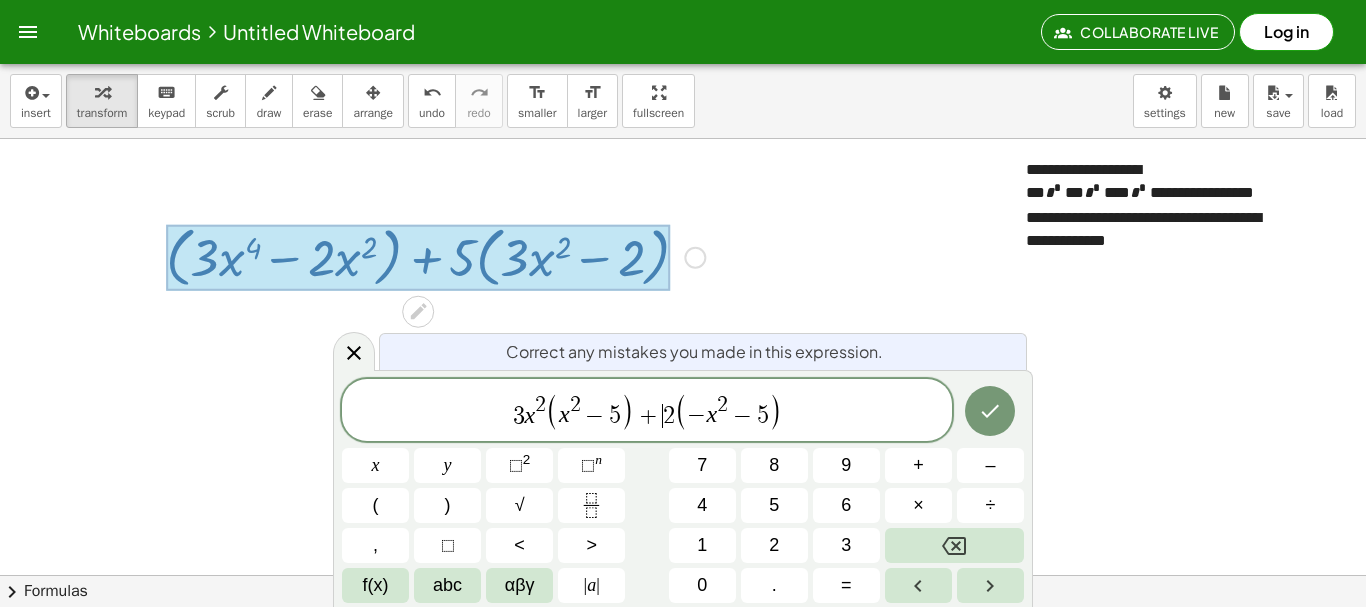 click on "+" at bounding box center [648, 416] 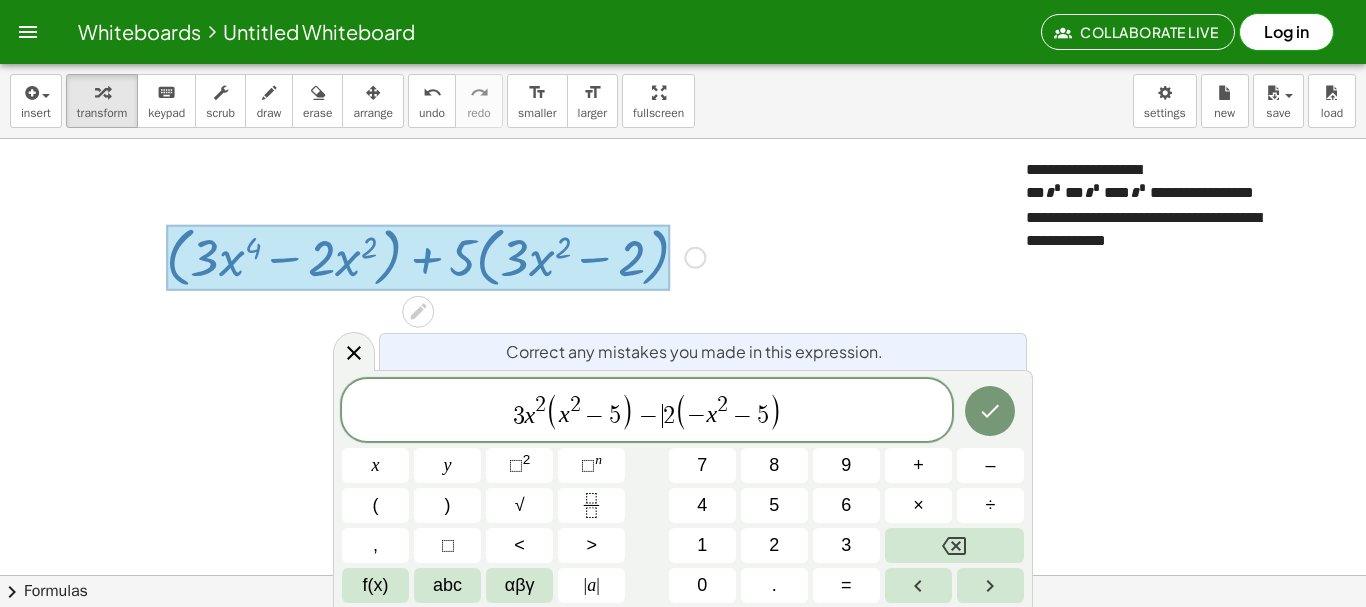click on "−" at bounding box center (696, 416) 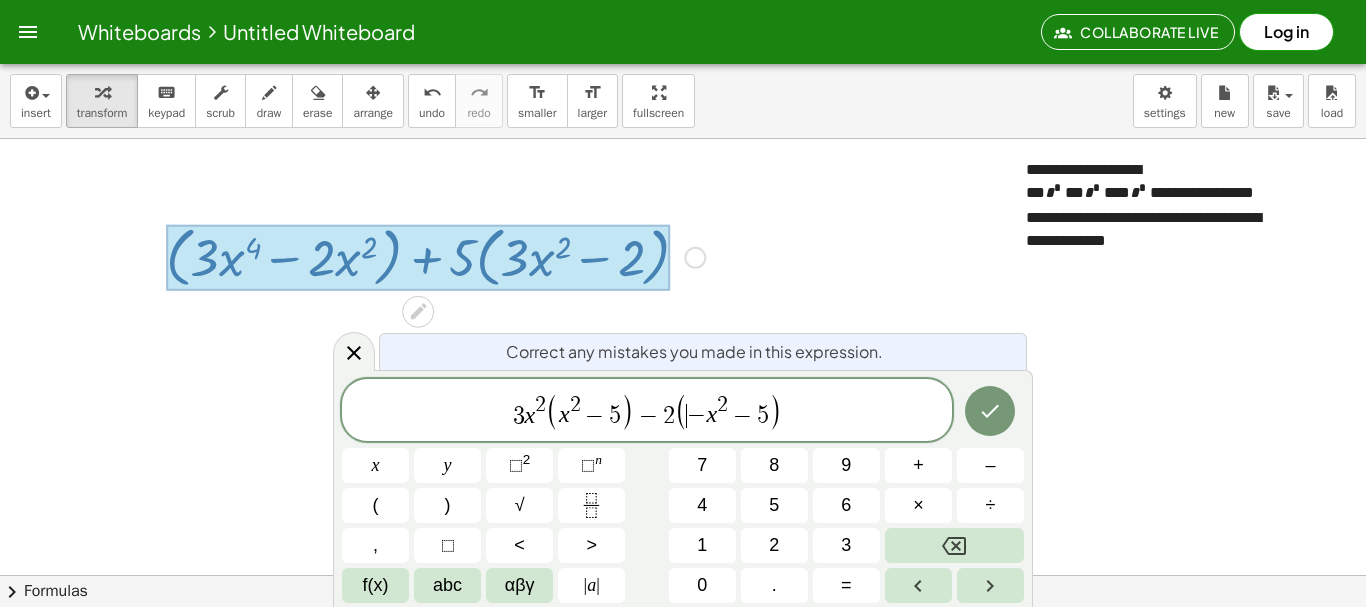 click on "−" at bounding box center [696, 416] 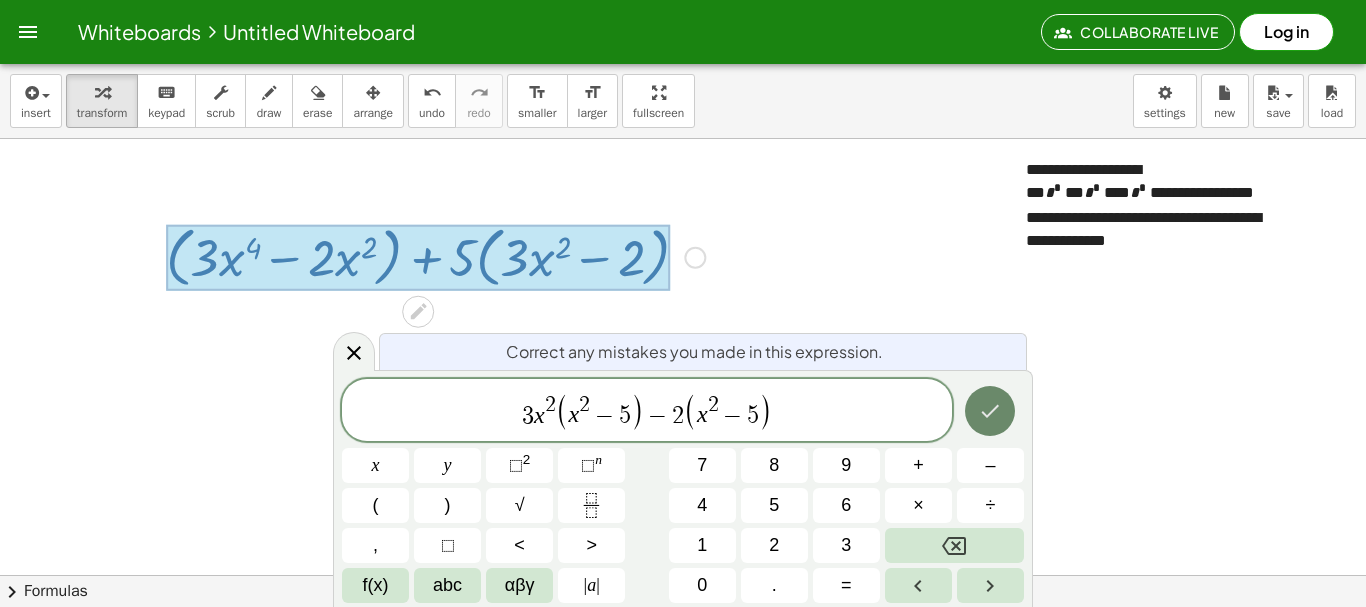 click 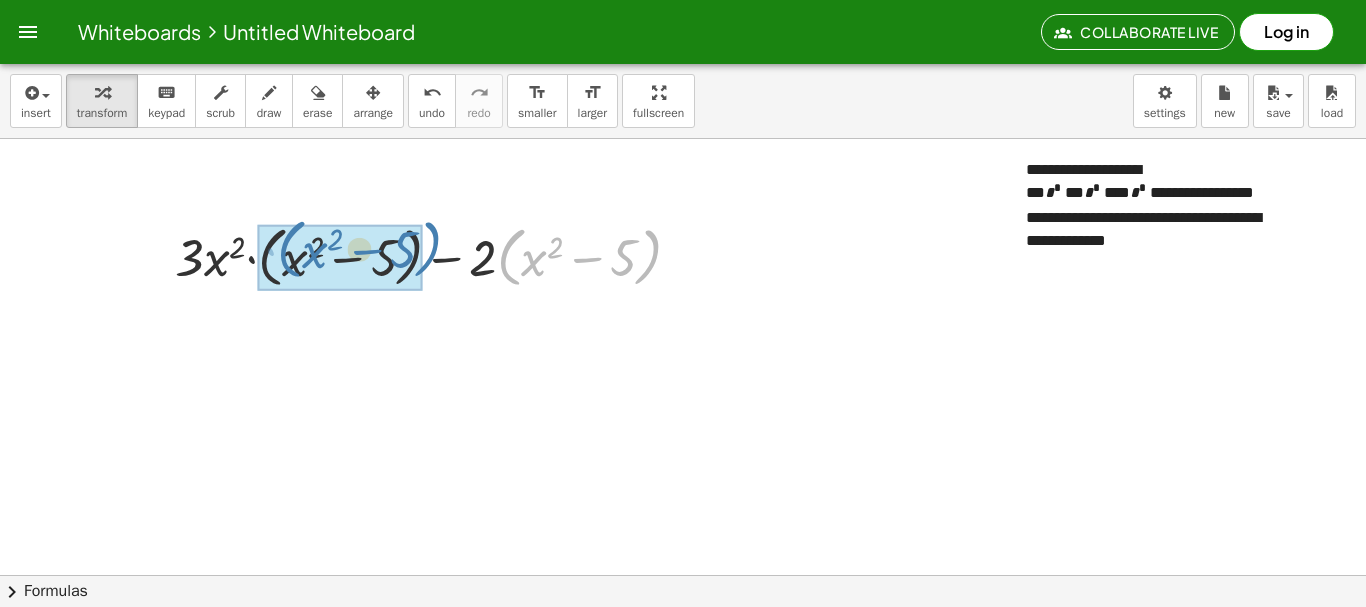 drag, startPoint x: 503, startPoint y: 269, endPoint x: 283, endPoint y: 261, distance: 220.1454 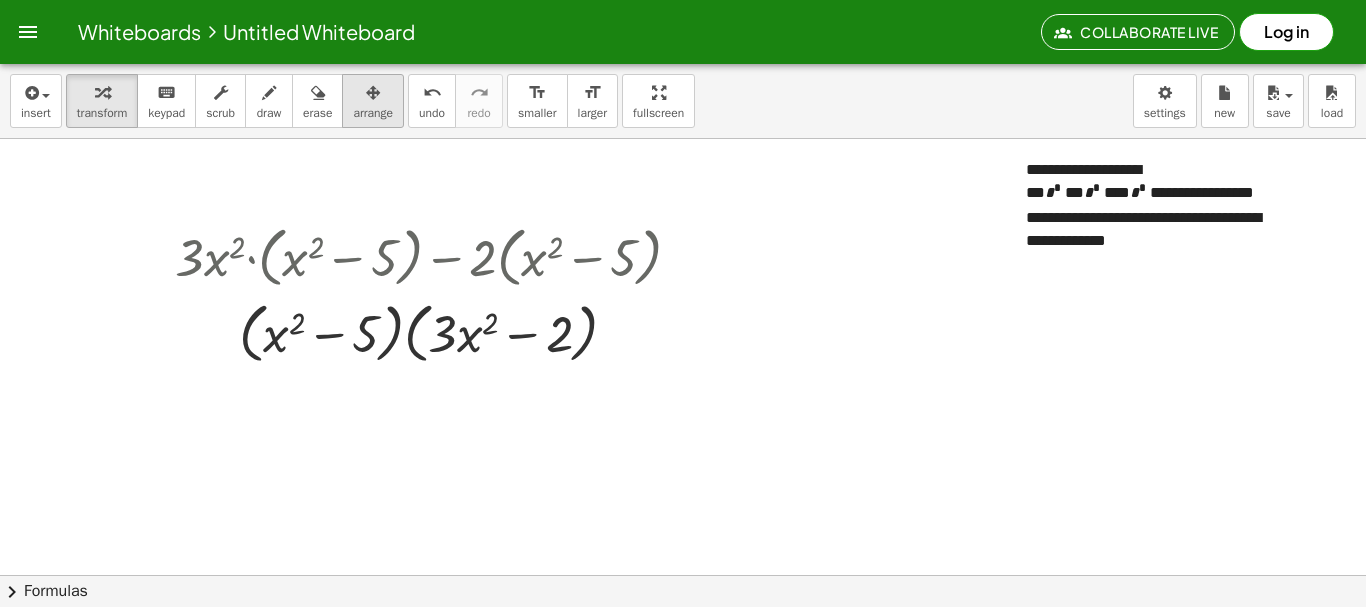 click on "**********" at bounding box center [1156, 183] 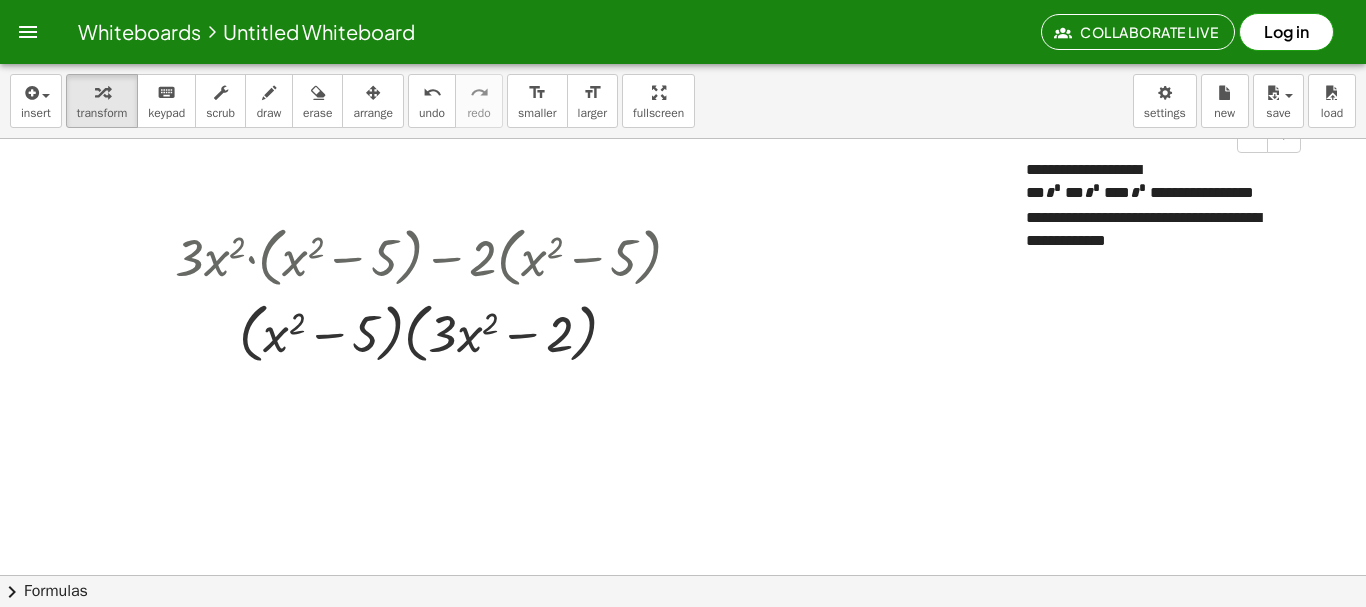 click on "**********" at bounding box center (1156, 231) 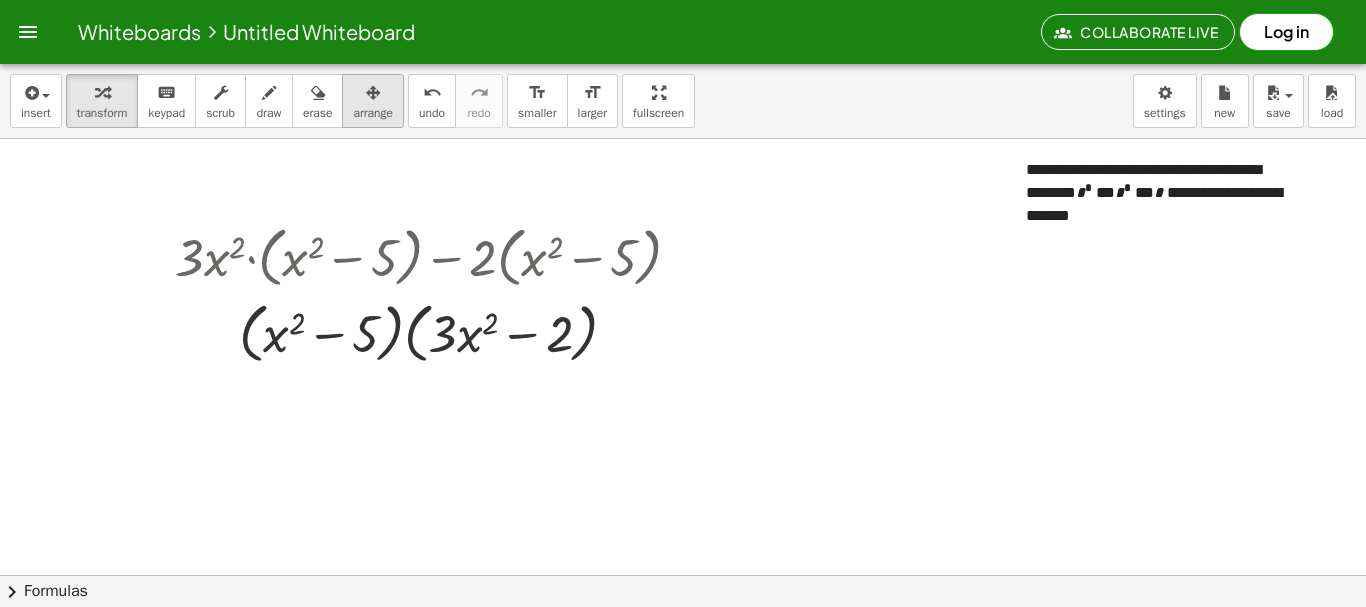 click on "arrange" at bounding box center [373, 101] 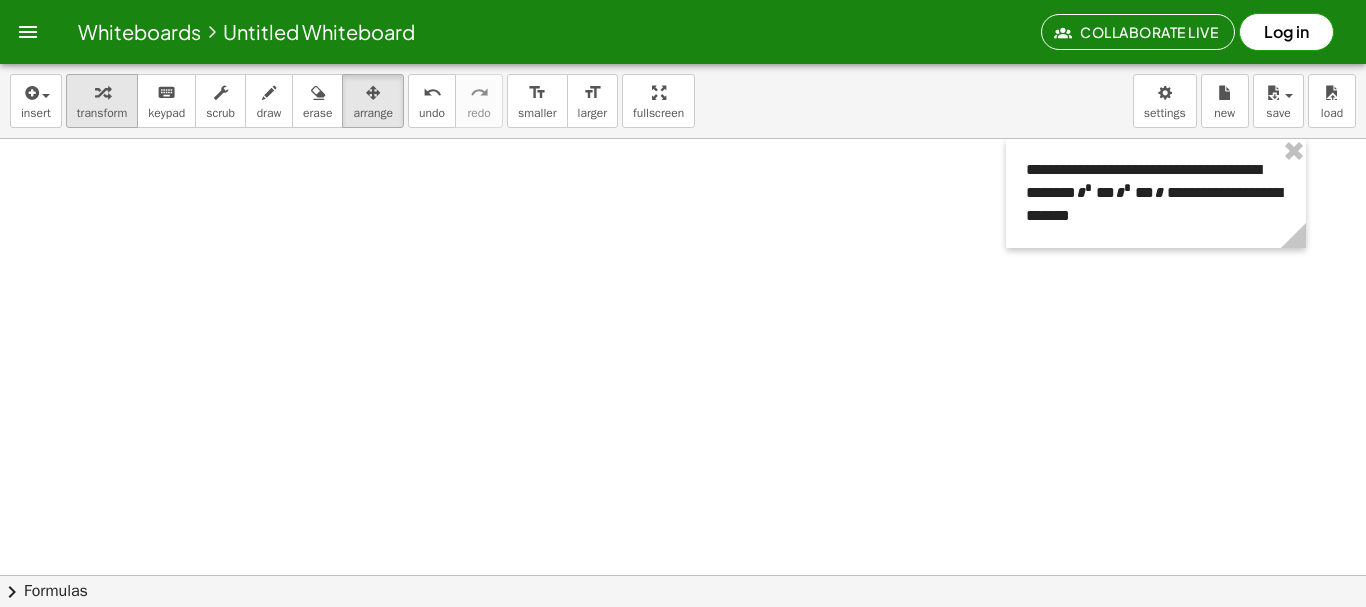 click on "transform" at bounding box center [102, 113] 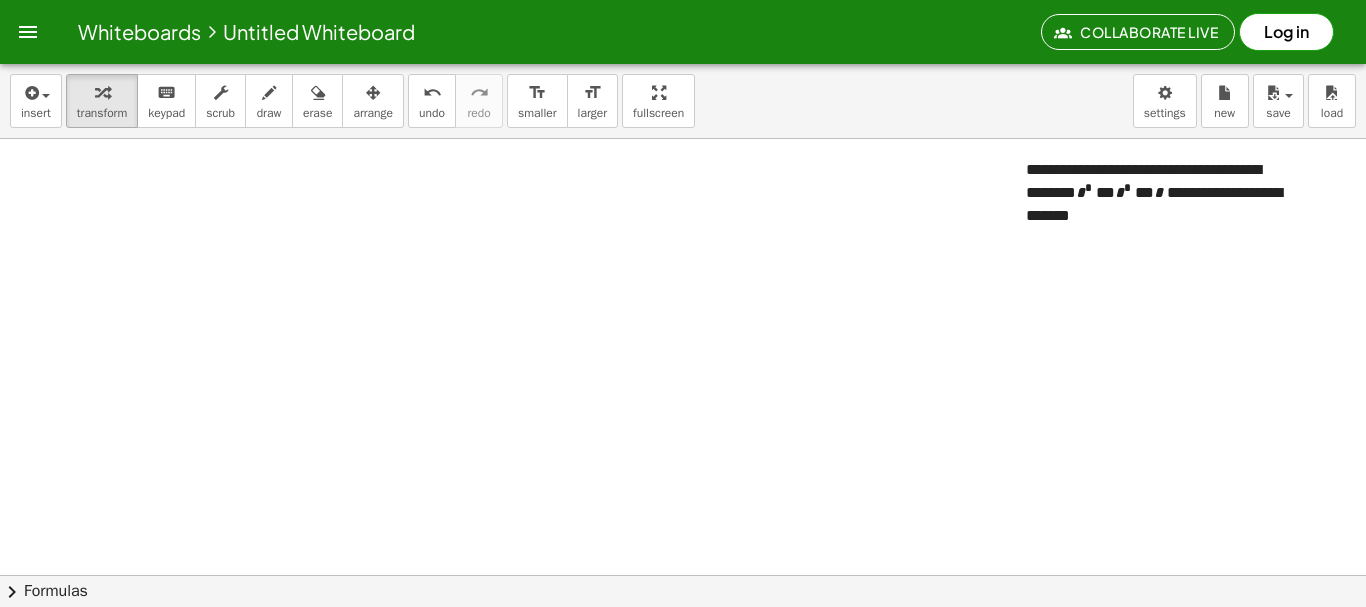 click at bounding box center (683, 639) 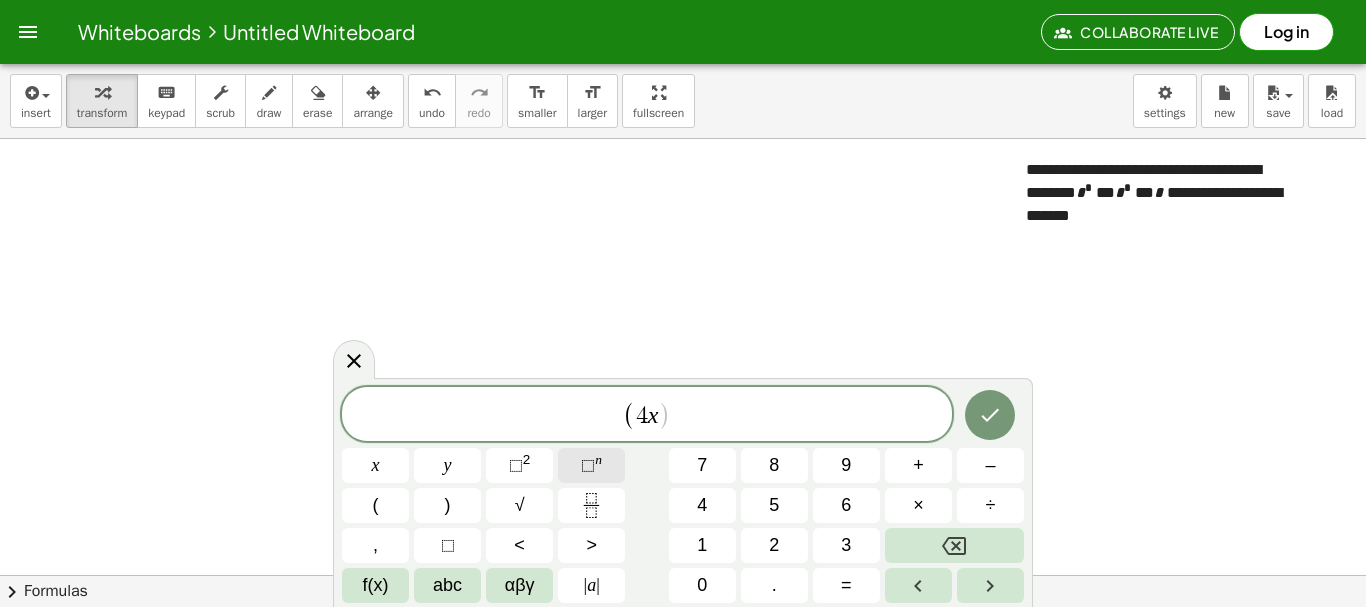 click on "⬚ n" at bounding box center (591, 465) 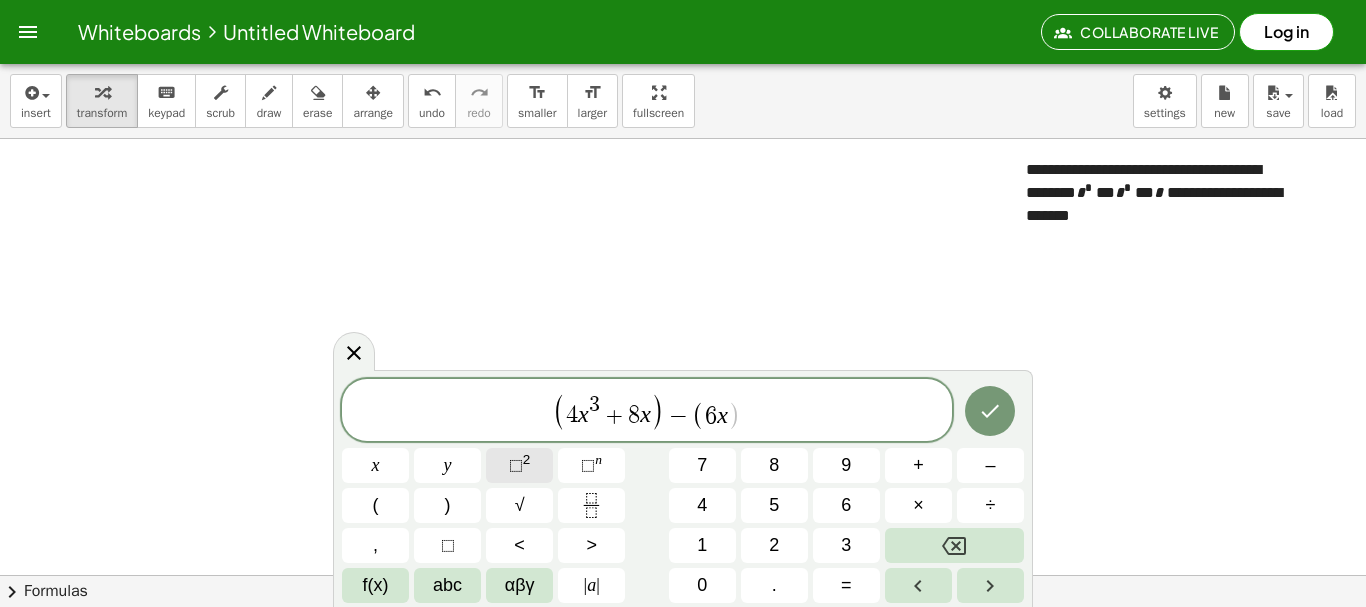 click on "2" at bounding box center (527, 459) 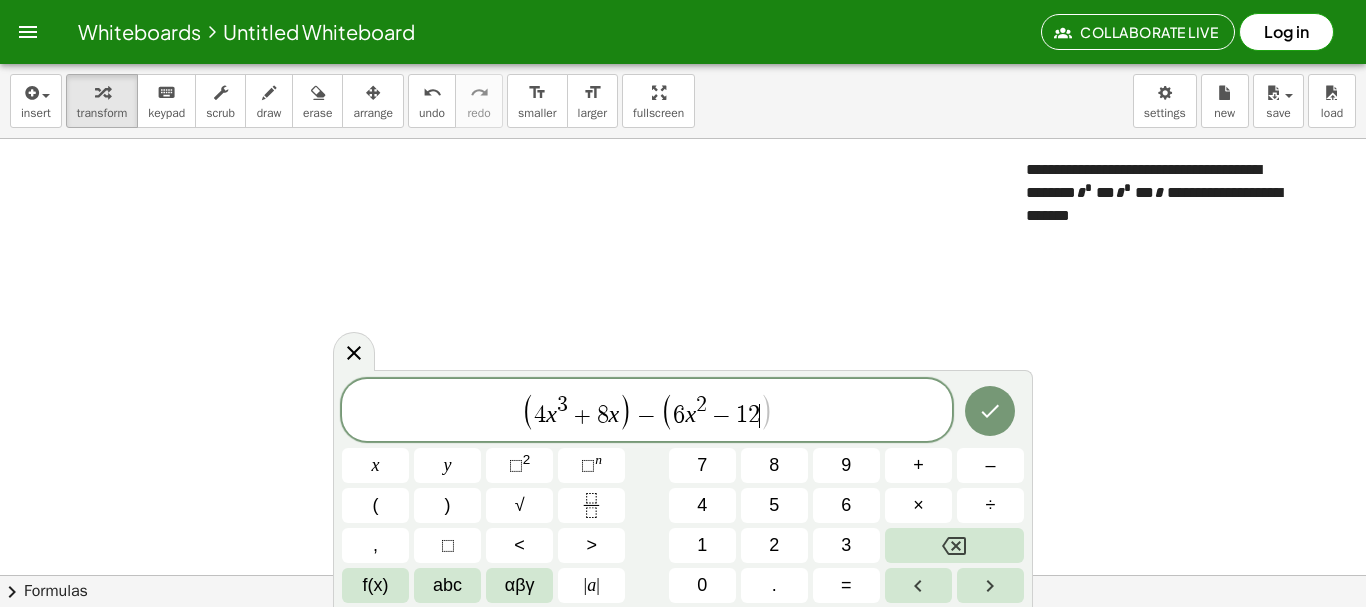 click on "( 4 x 3 + 8 x ) − ( 6 x 2 − 1 2 ​ )" at bounding box center (647, 411) 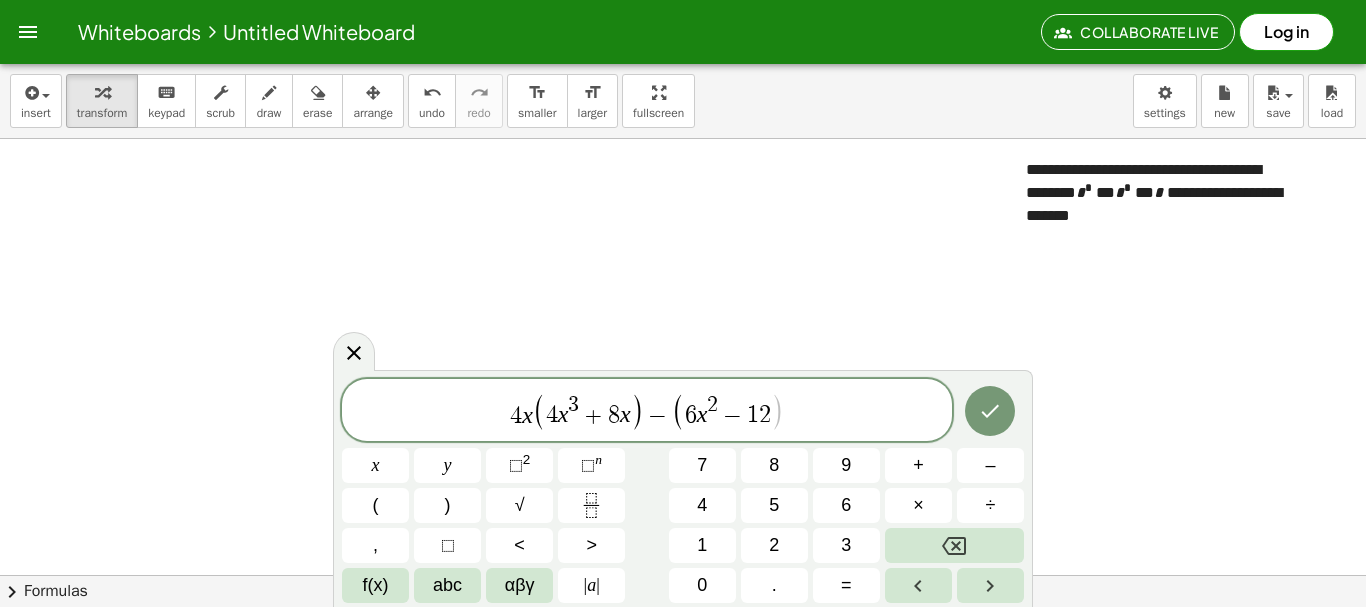 click on "3" at bounding box center [573, 405] 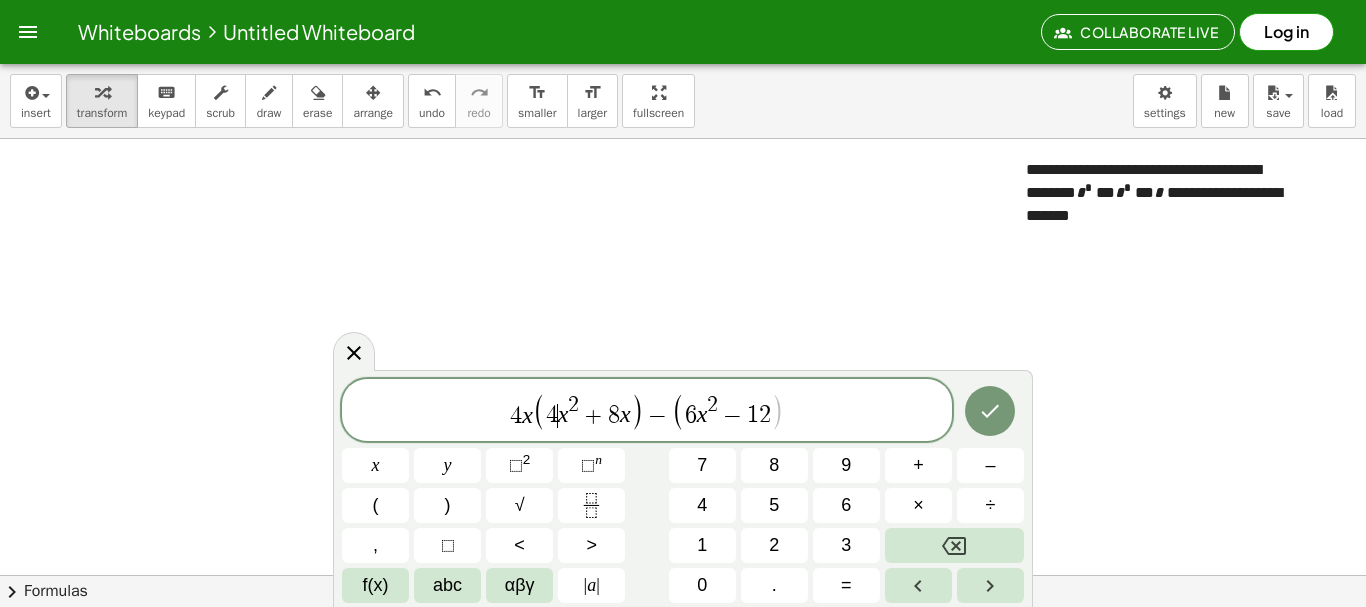 click on "4" at bounding box center [552, 416] 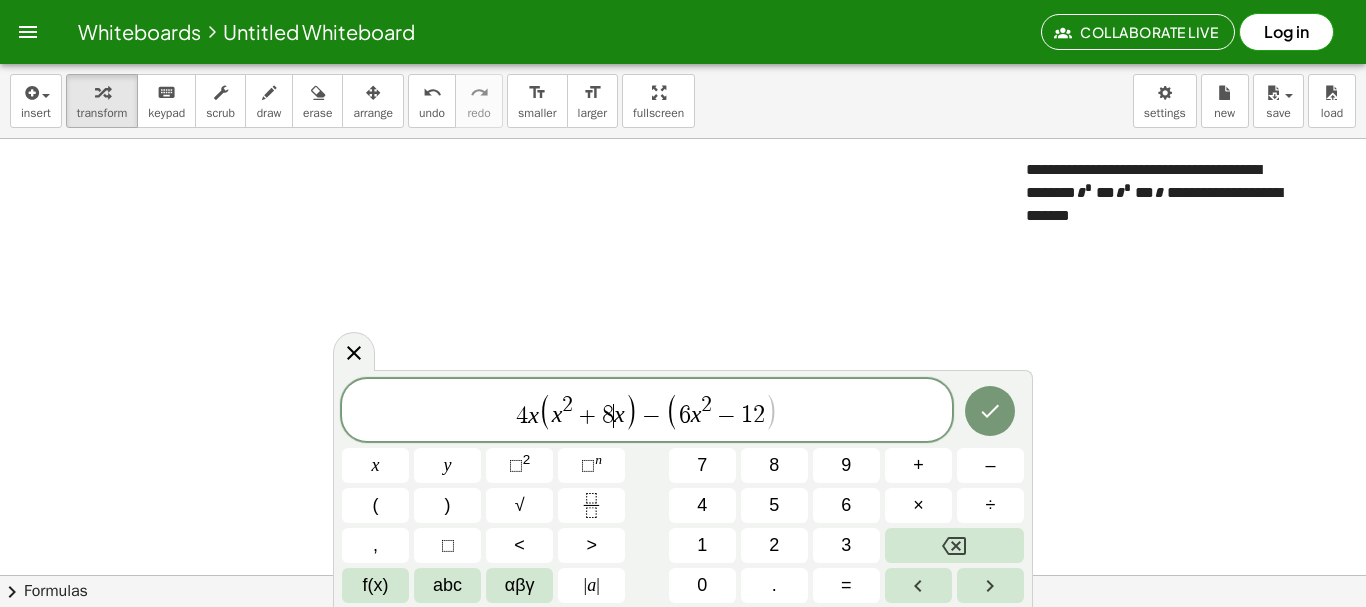 click on "8" at bounding box center (608, 416) 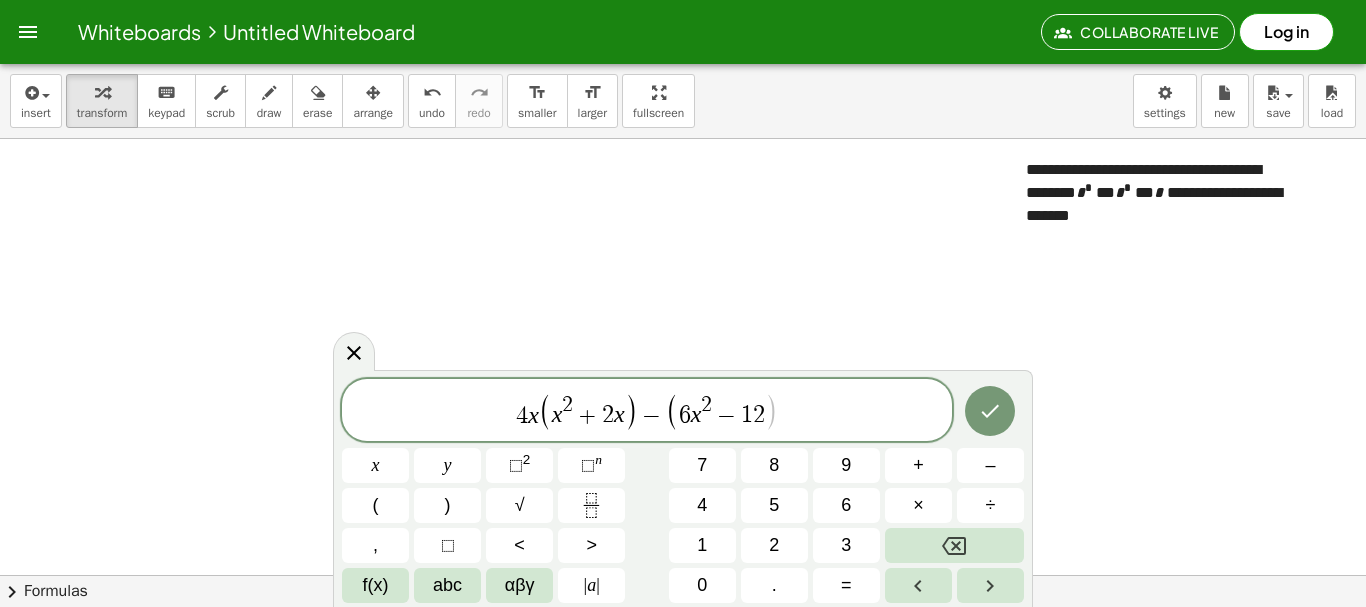 click on ")" at bounding box center [631, 411] 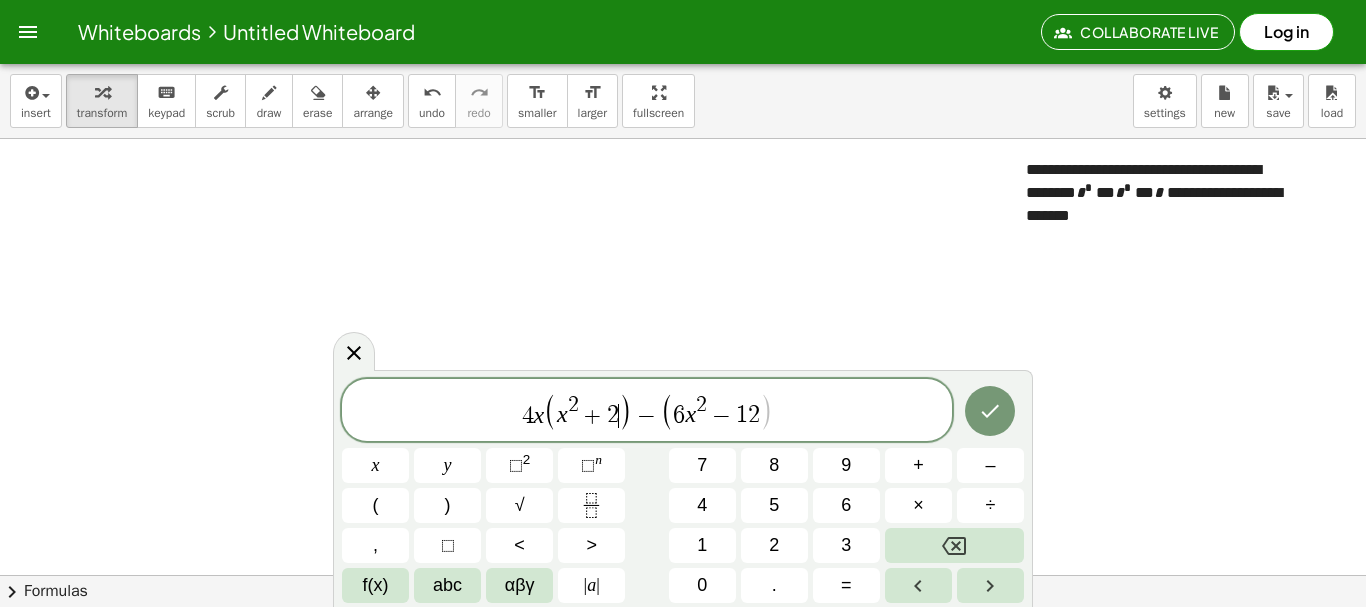click on "(" at bounding box center [667, 411] 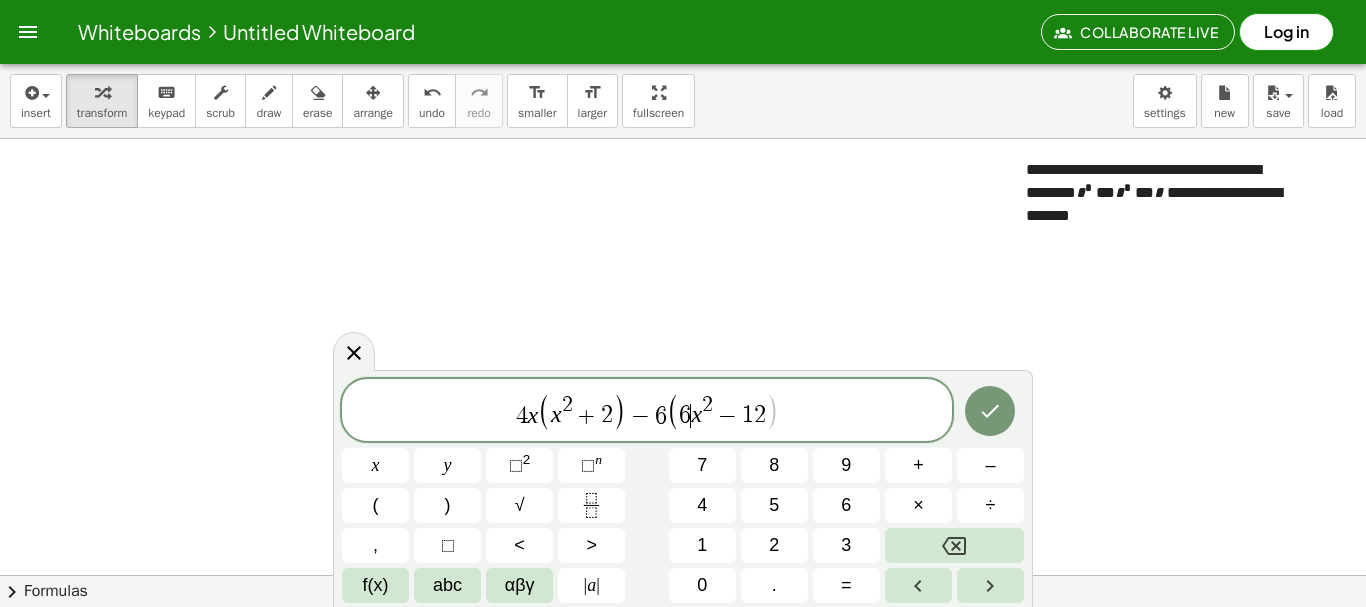 click on "x" at bounding box center [696, 415] 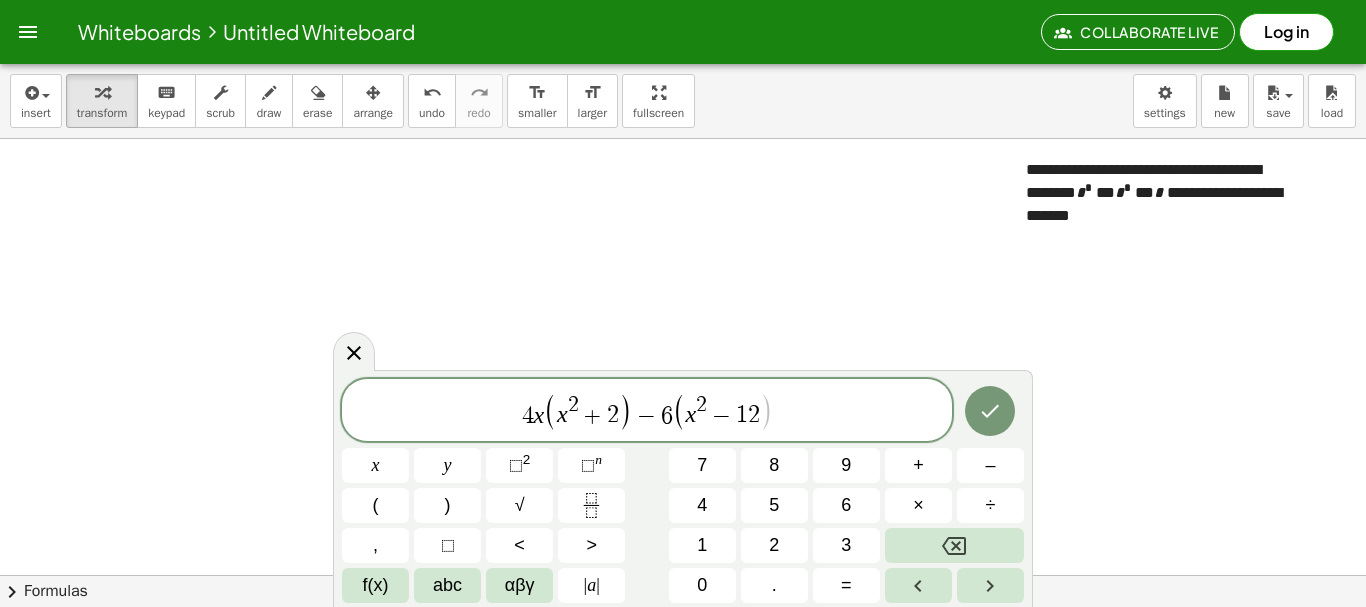 click on "2" at bounding box center (754, 416) 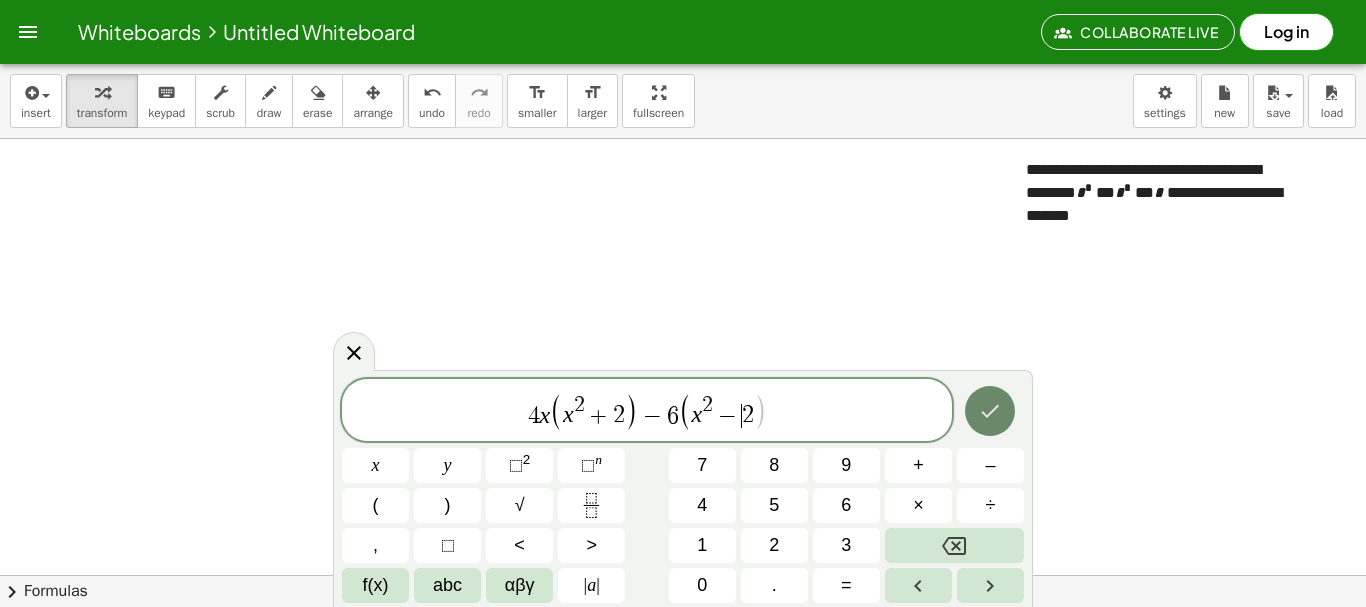 click at bounding box center [990, 411] 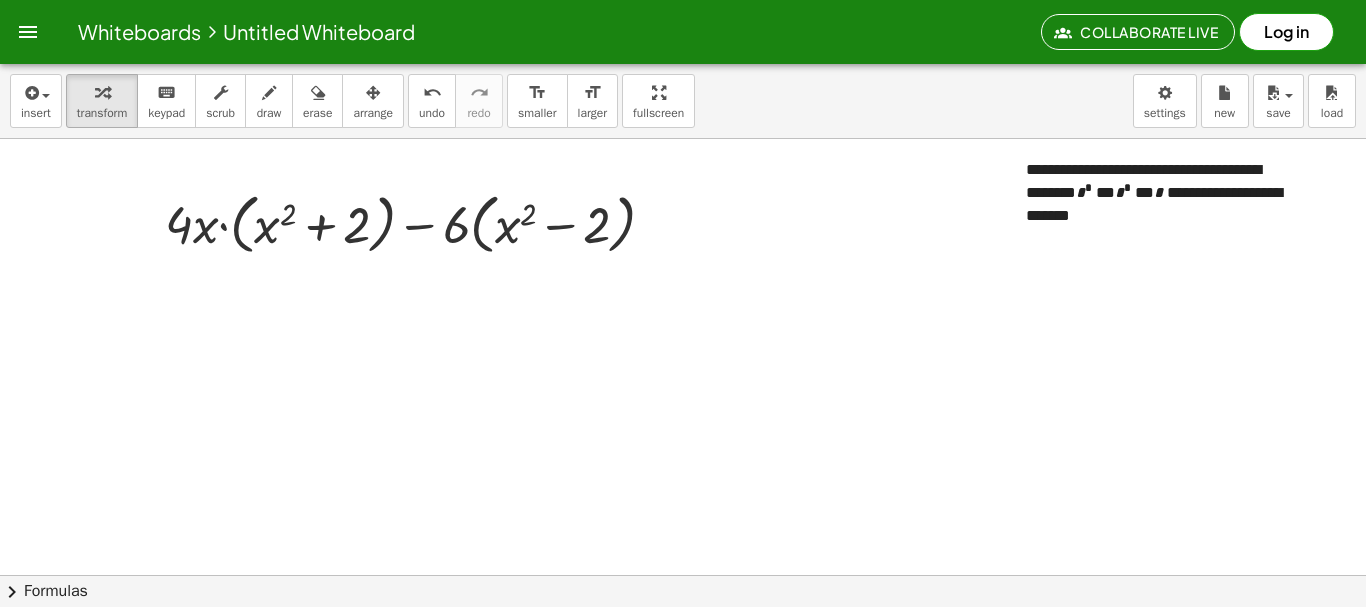 click at bounding box center [418, 223] 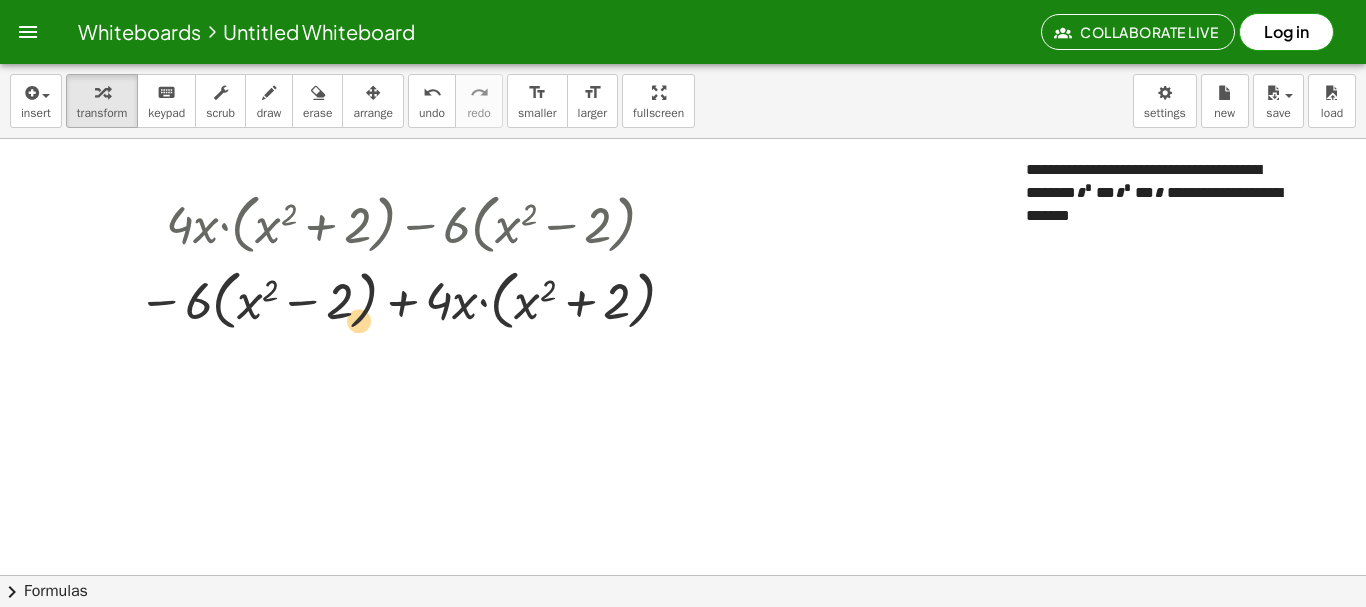 drag, startPoint x: 361, startPoint y: 261, endPoint x: 418, endPoint y: 253, distance: 57.558666 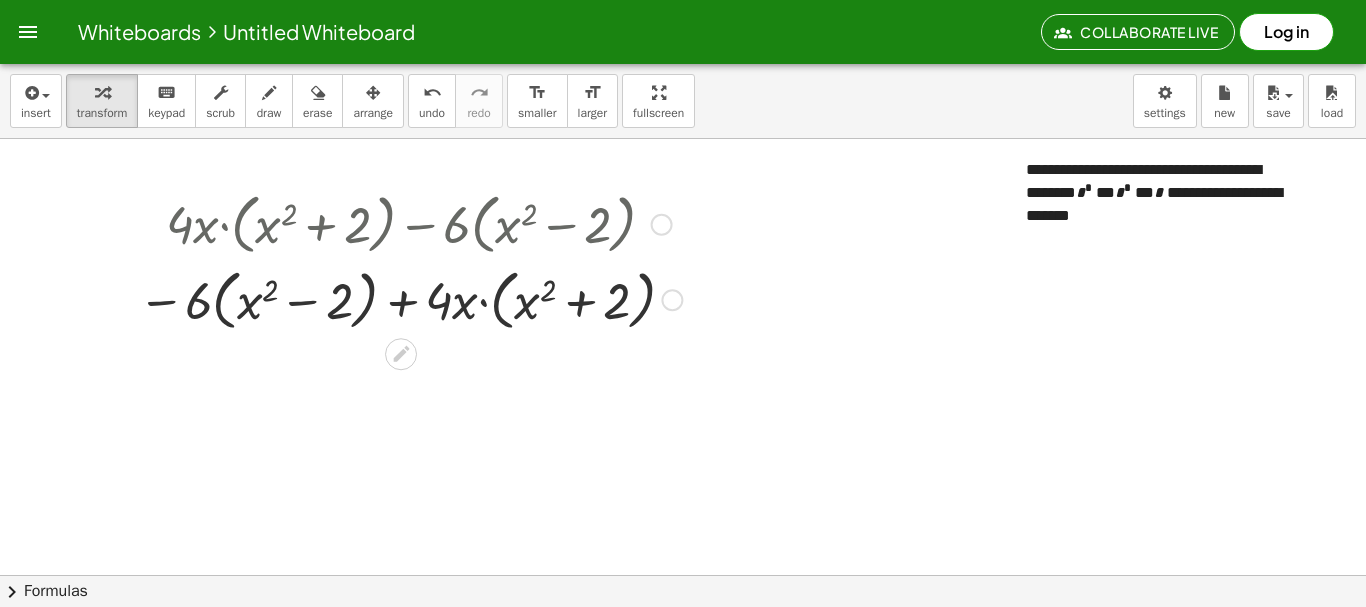 click at bounding box center [662, 225] 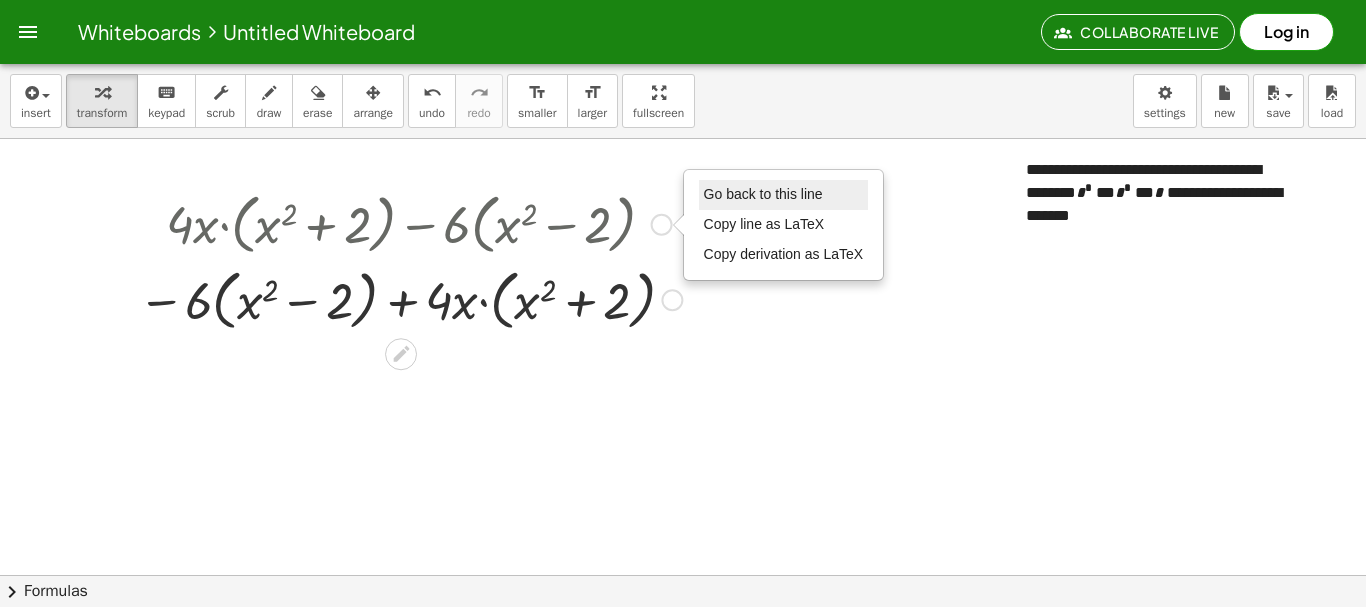 click on "Go back to this line" at bounding box center (784, 195) 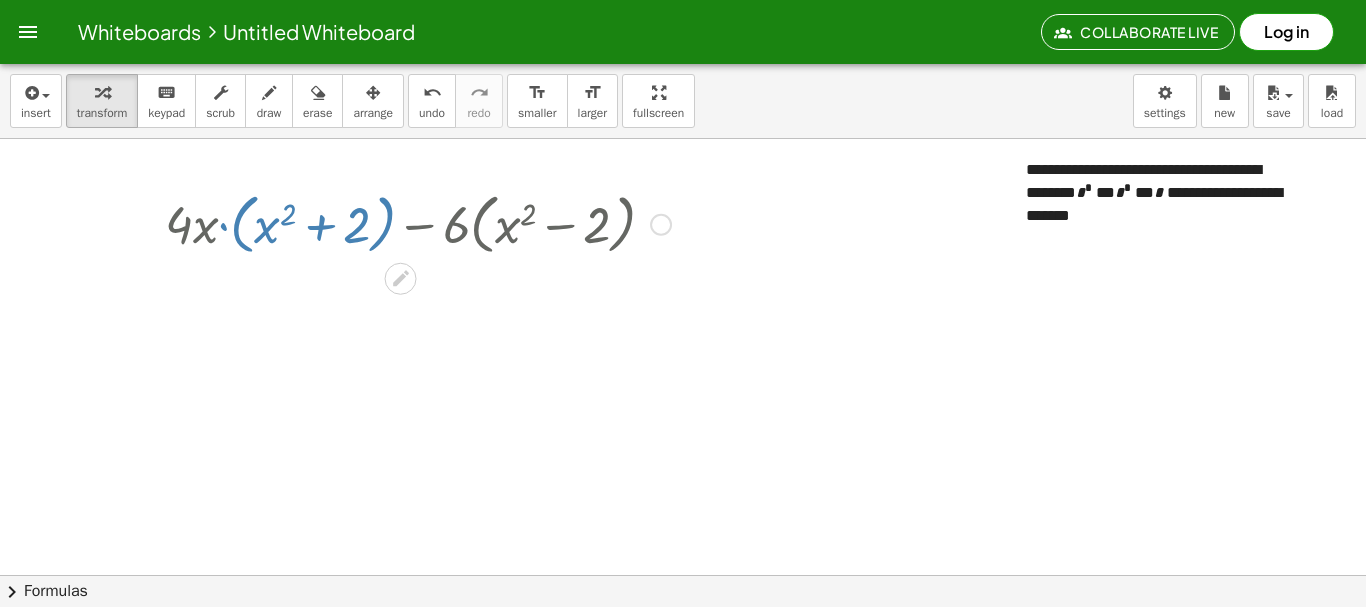 click on "Go back to this line Copy line as LaTeX Copy derivation as LaTeX" at bounding box center [661, 225] 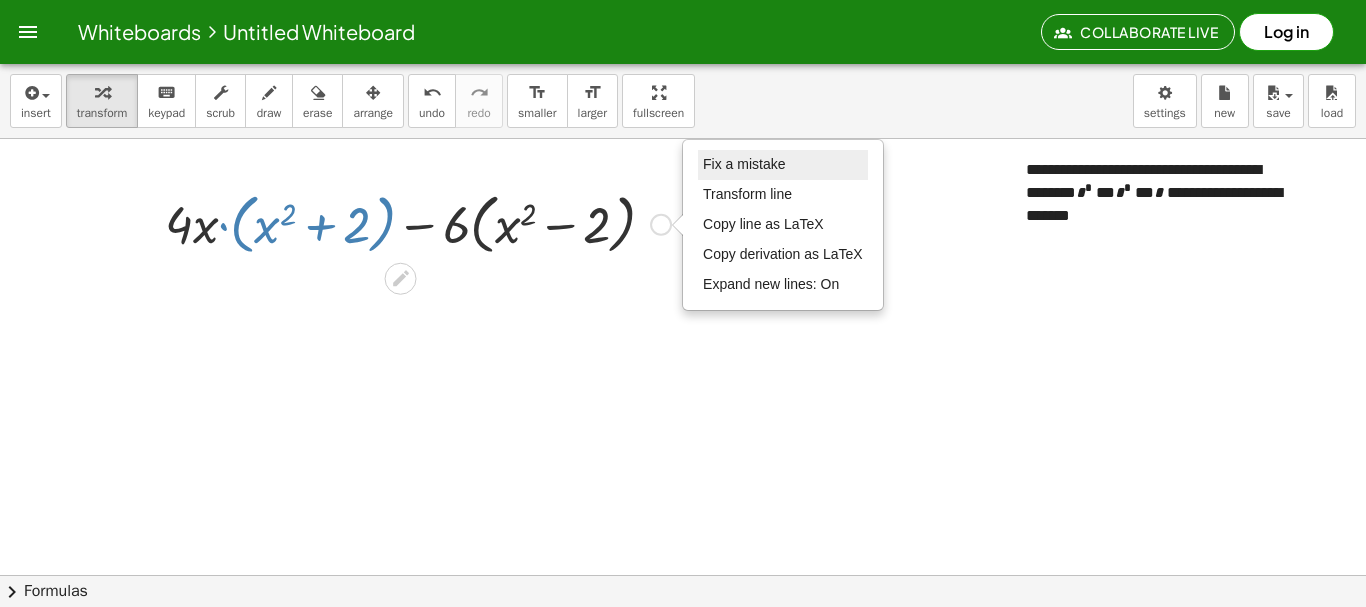 click on "Fix a mistake" at bounding box center (744, 164) 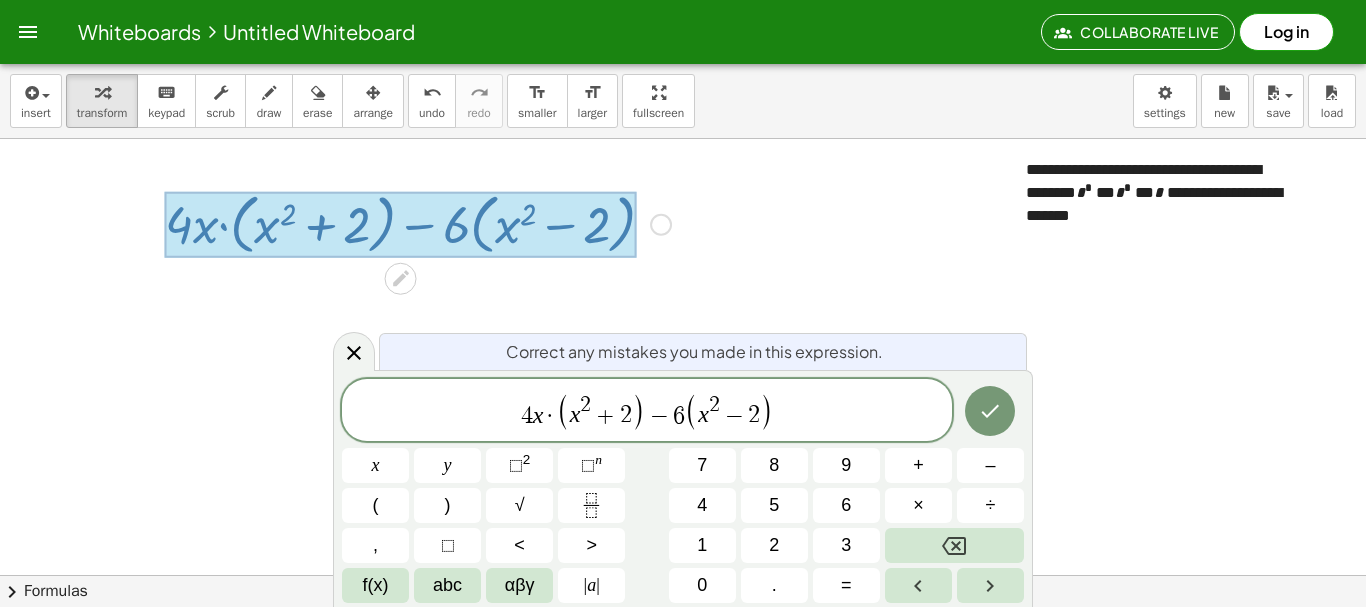click on "−" at bounding box center (734, 416) 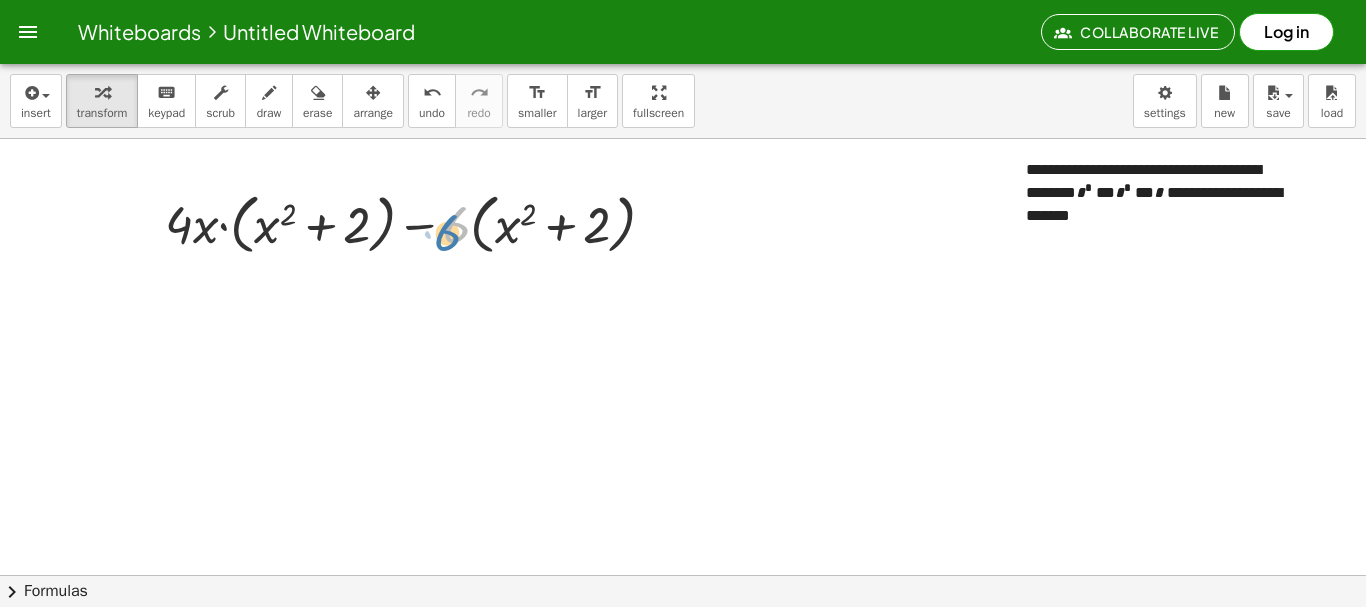 click at bounding box center [418, 223] 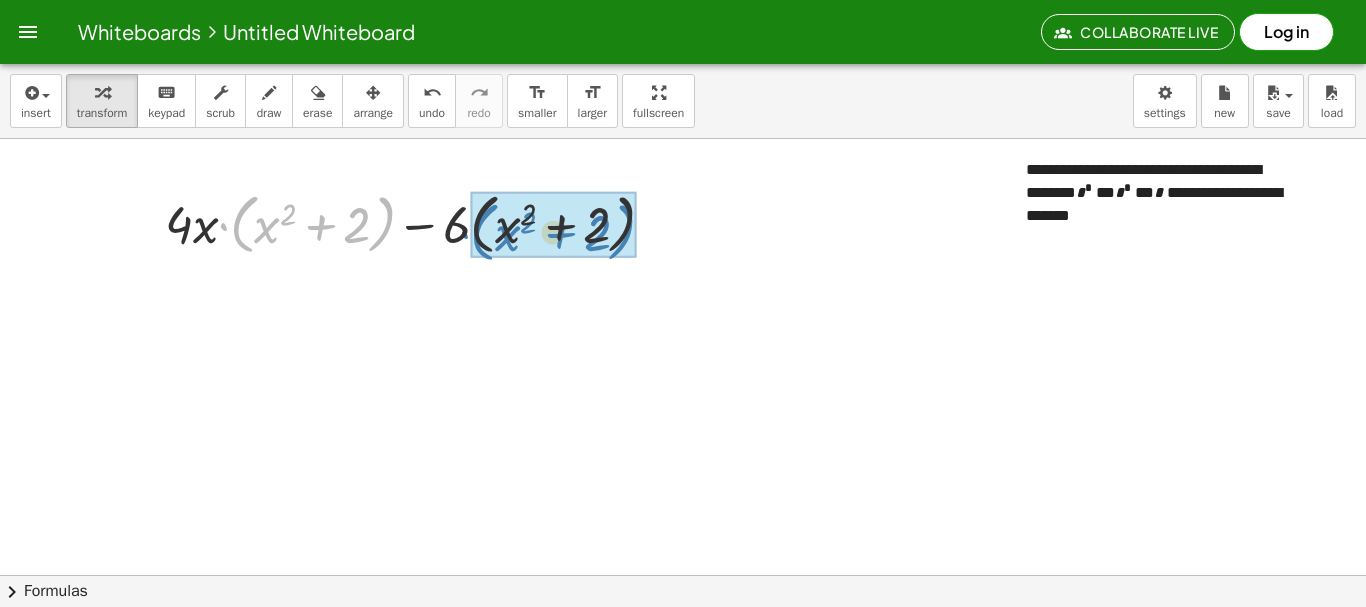drag, startPoint x: 242, startPoint y: 229, endPoint x: 484, endPoint y: 235, distance: 242.07437 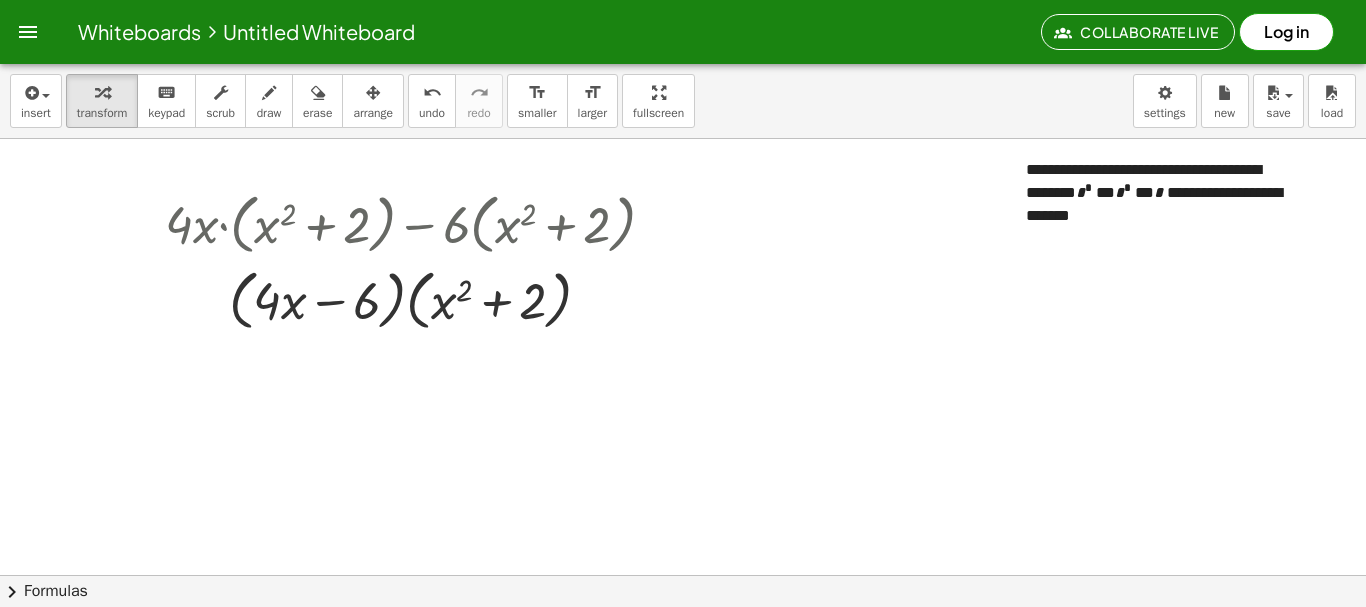 click on "**********" at bounding box center (1156, 193) 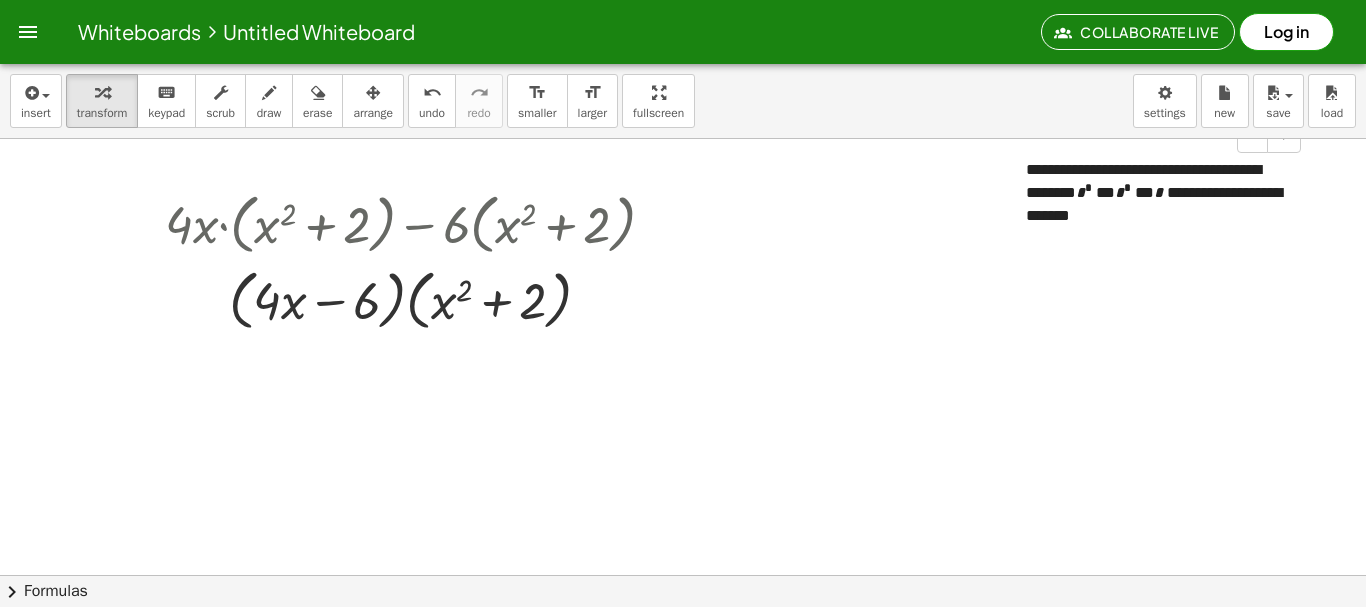 click on "**********" at bounding box center (1156, 193) 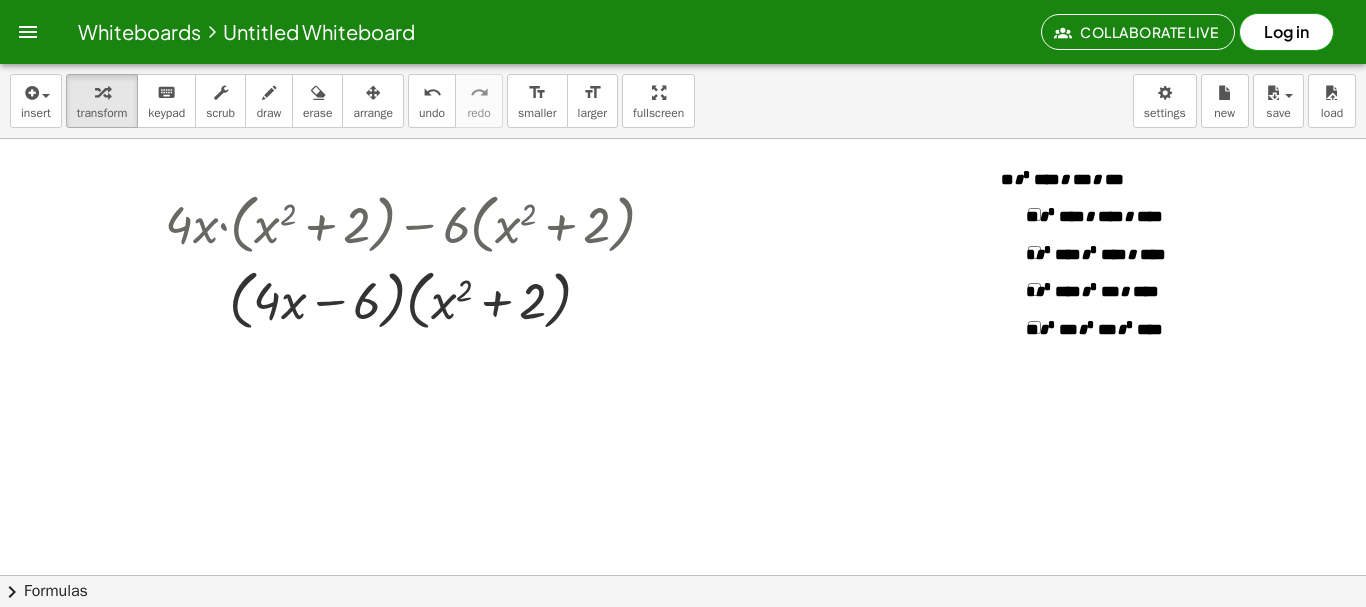 click at bounding box center [683, 639] 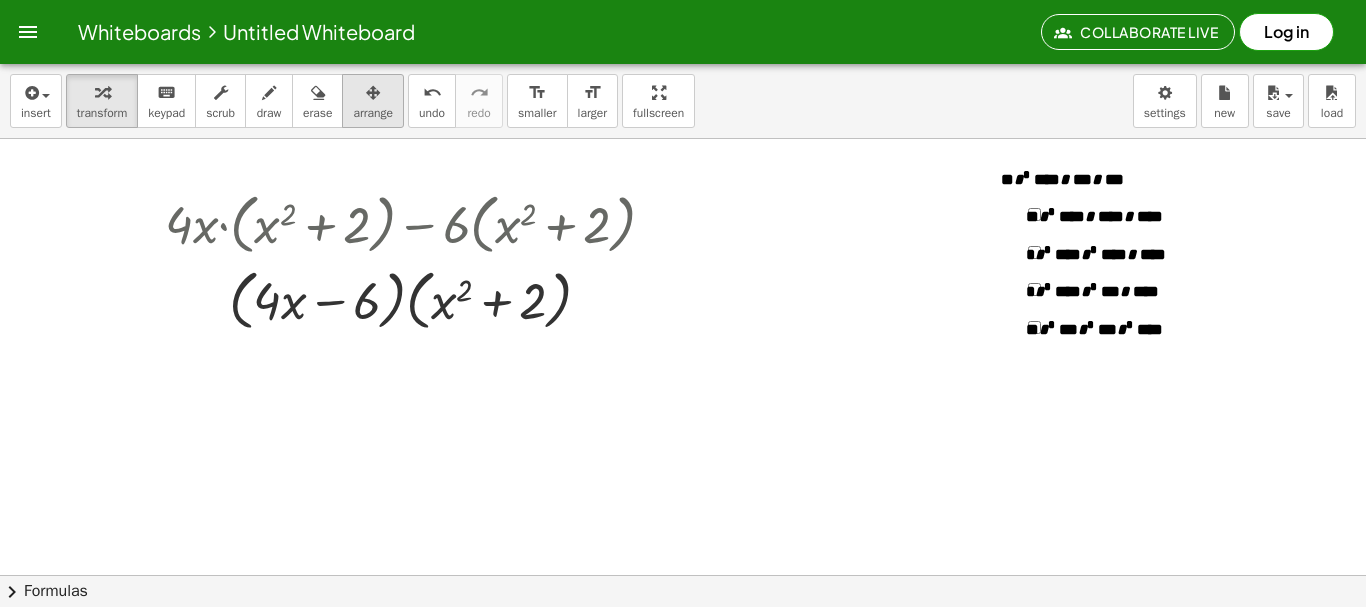 click on "arrange" at bounding box center (373, 113) 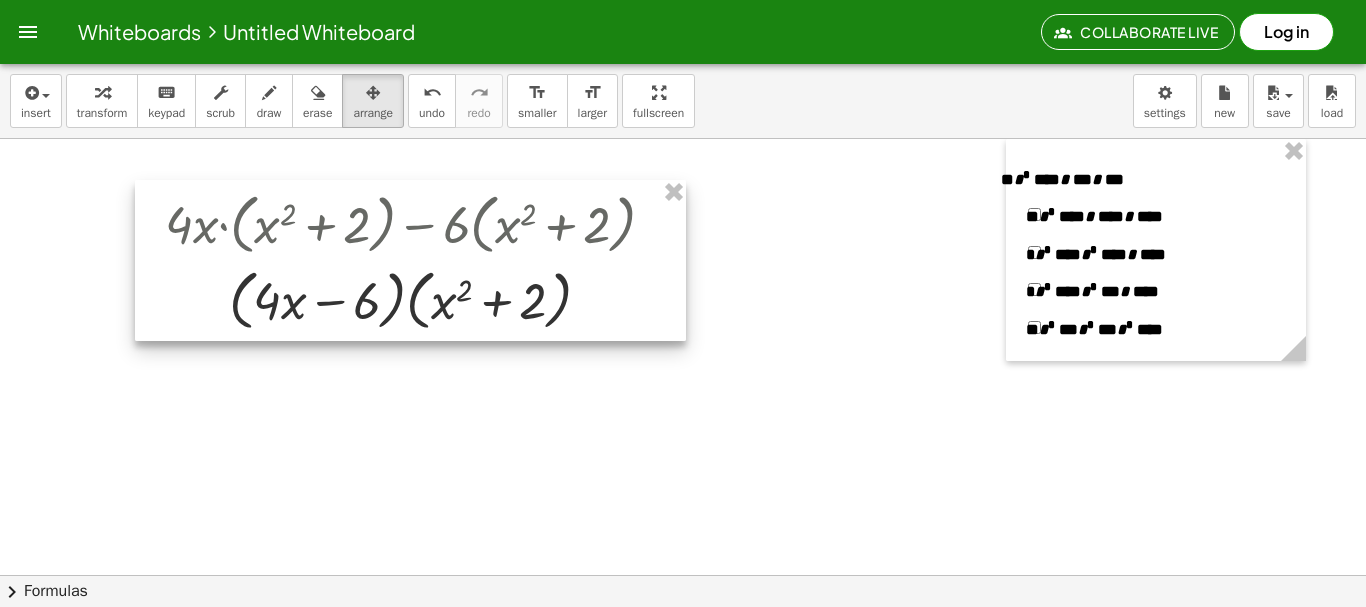drag, startPoint x: 671, startPoint y: 199, endPoint x: 457, endPoint y: 198, distance: 214.00233 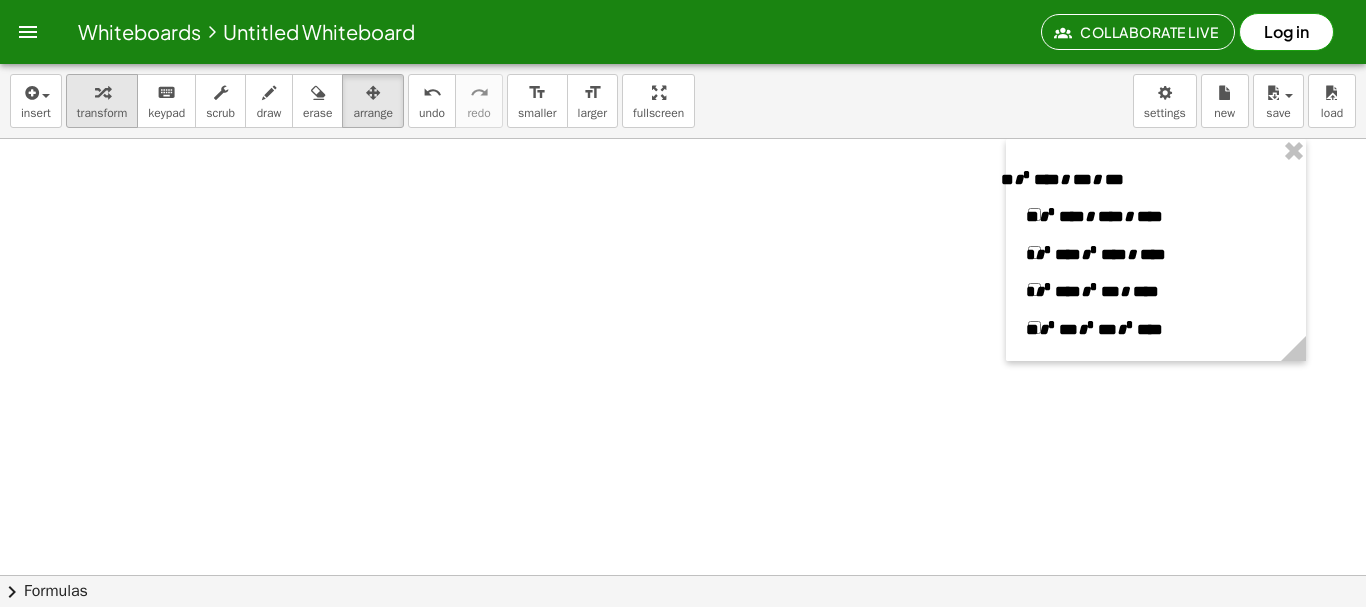 click on "transform" at bounding box center (102, 113) 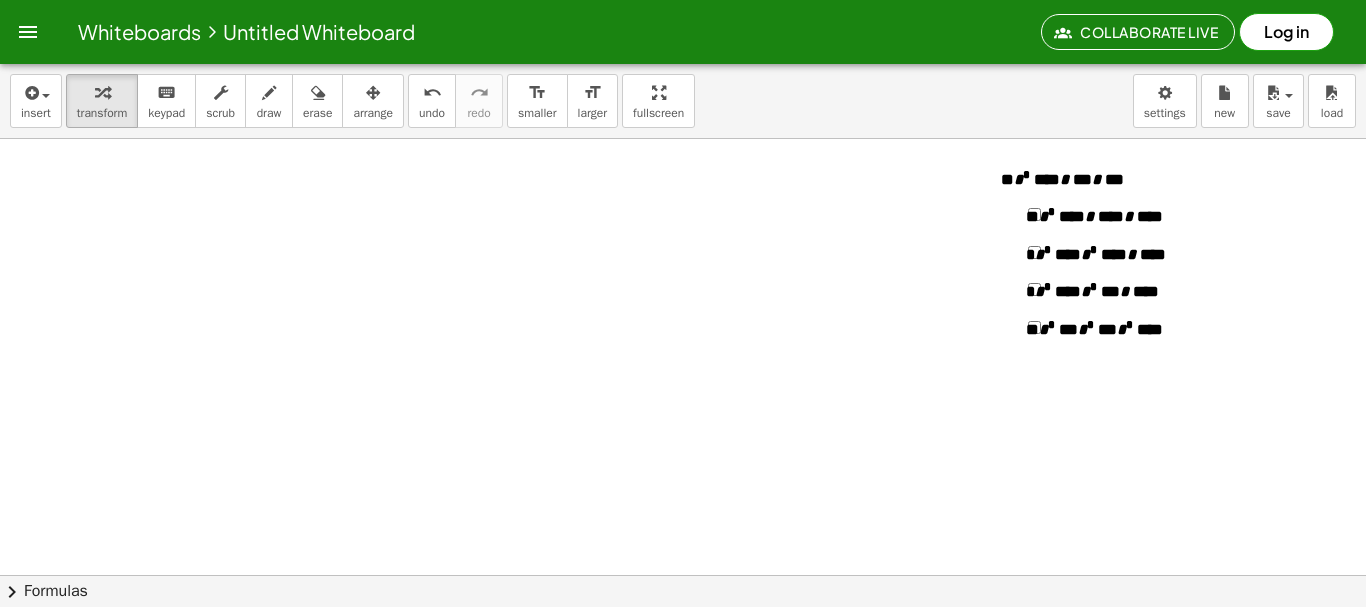 click at bounding box center (683, 639) 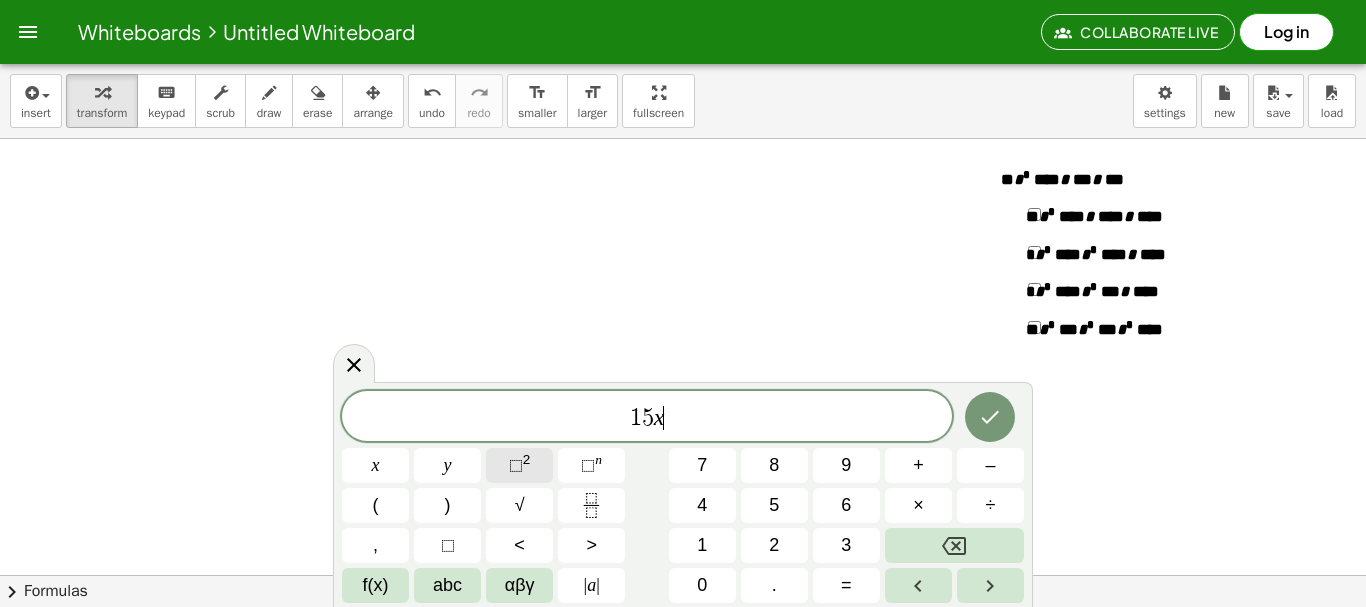 click on "⬚ 2" at bounding box center (519, 465) 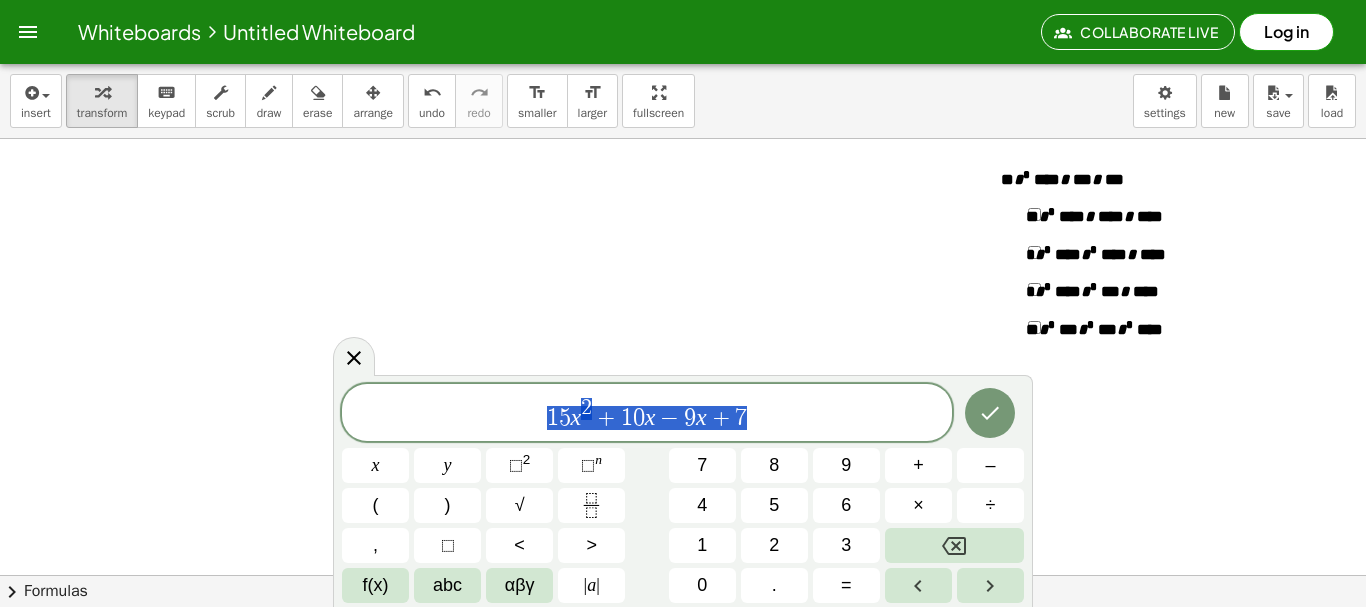 drag, startPoint x: 777, startPoint y: 419, endPoint x: 510, endPoint y: 416, distance: 267.01685 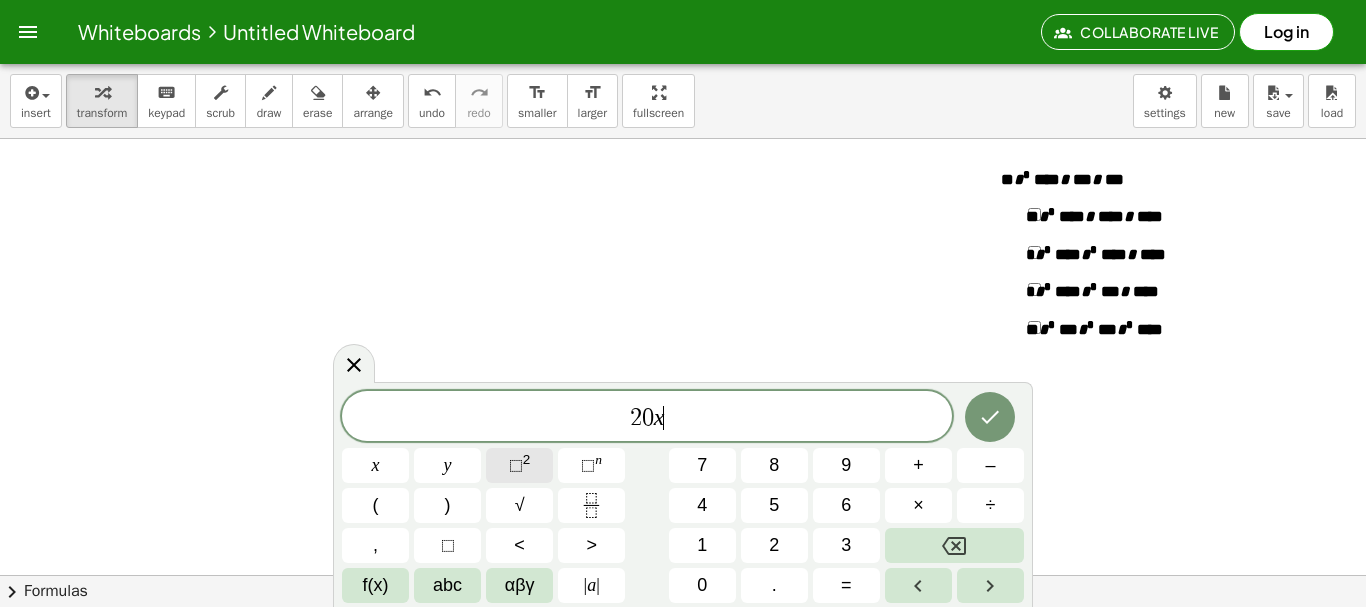 click on "⬚" at bounding box center (516, 465) 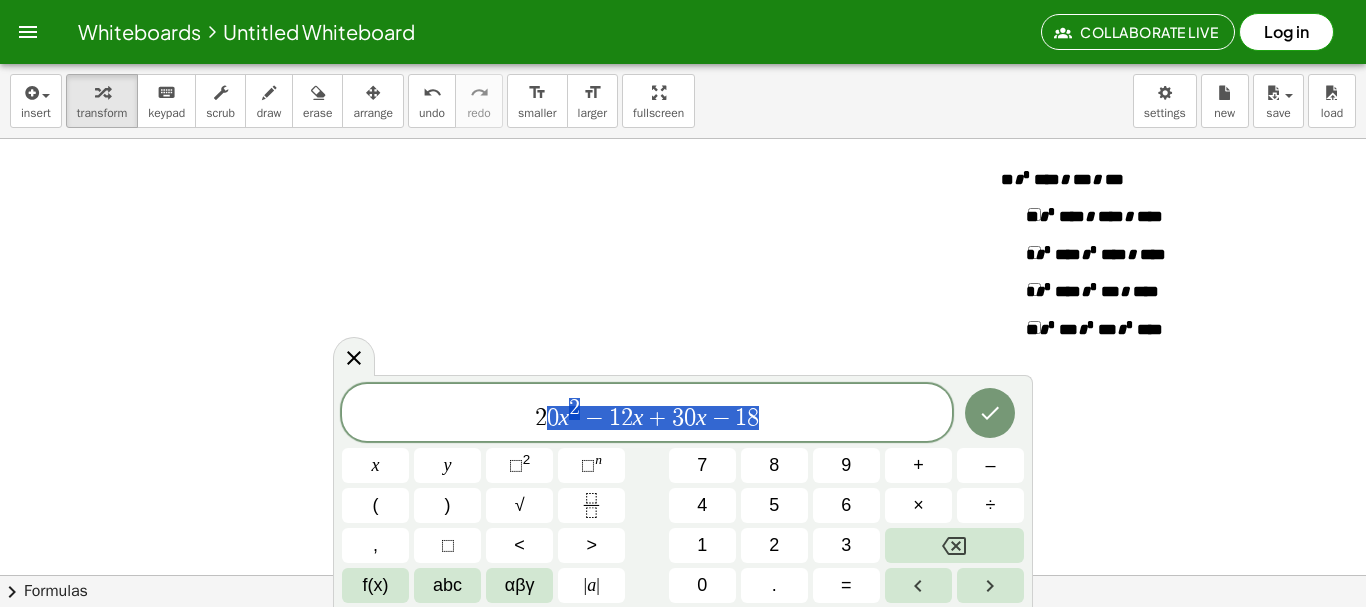 drag, startPoint x: 797, startPoint y: 426, endPoint x: 541, endPoint y: 418, distance: 256.12497 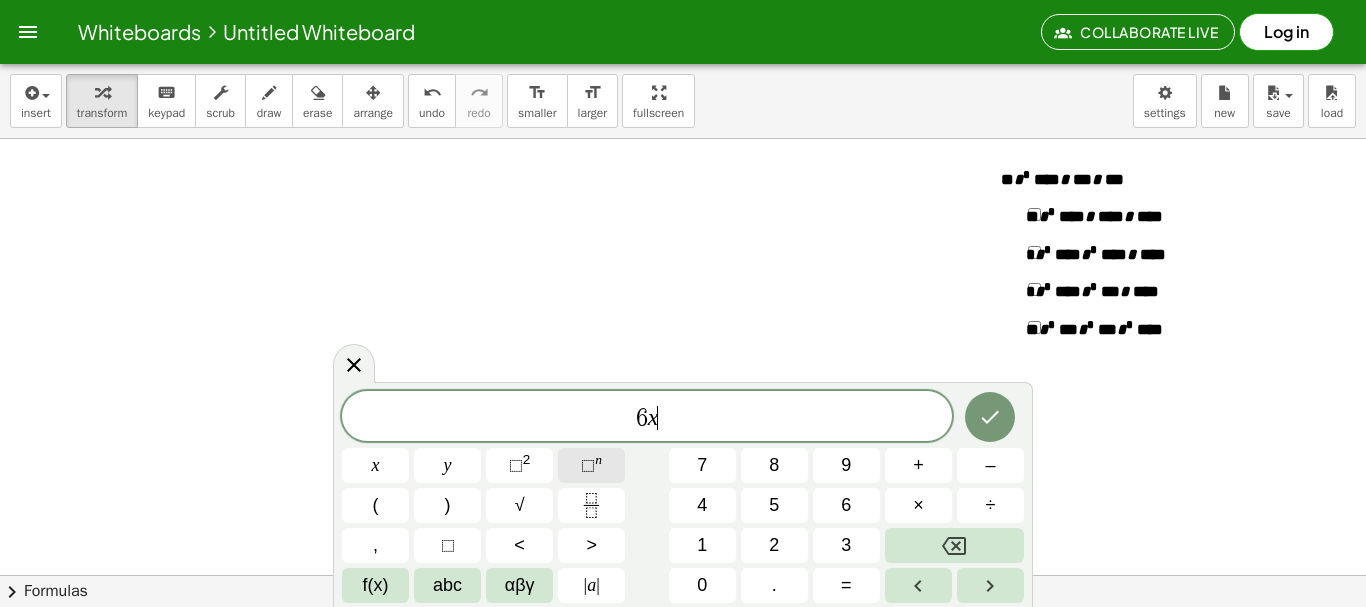 click on "⬚" at bounding box center (588, 465) 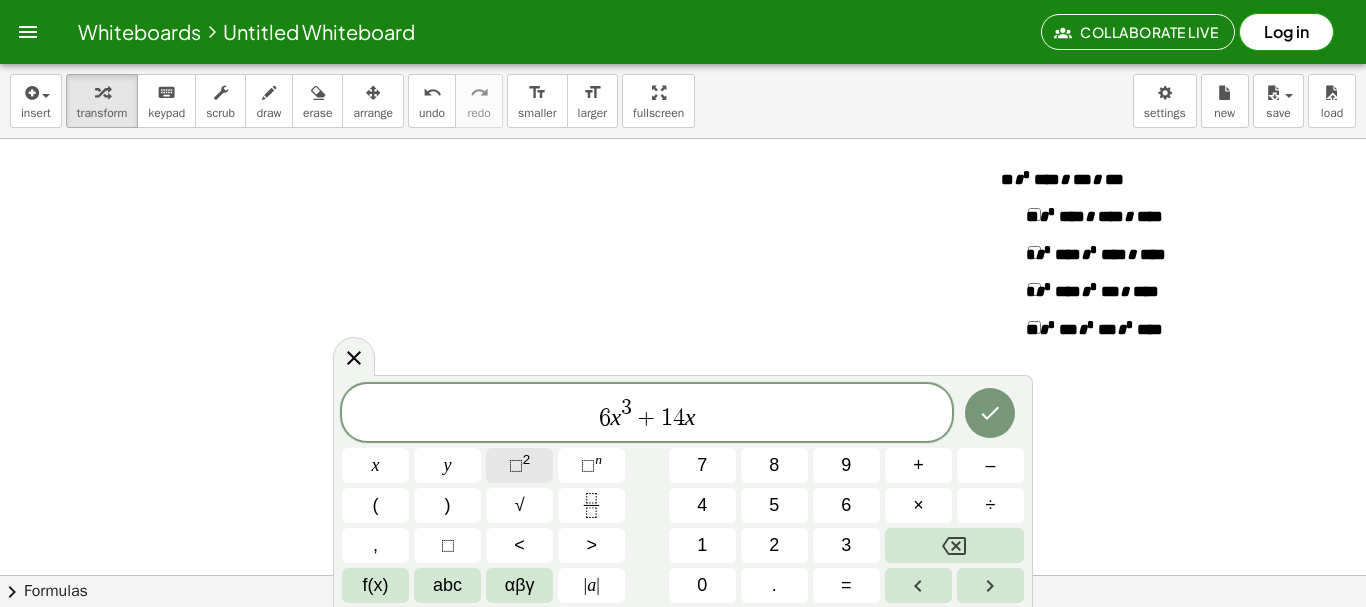 click on "⬚ 2" 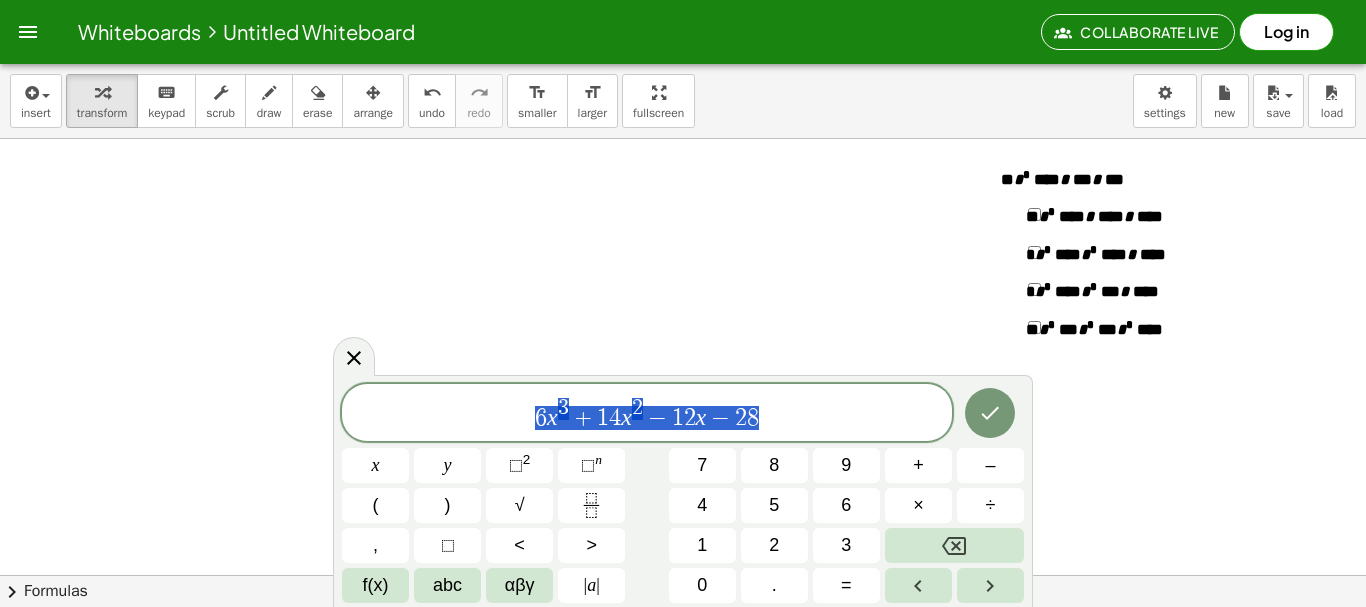 drag, startPoint x: 782, startPoint y: 432, endPoint x: 493, endPoint y: 429, distance: 289.01556 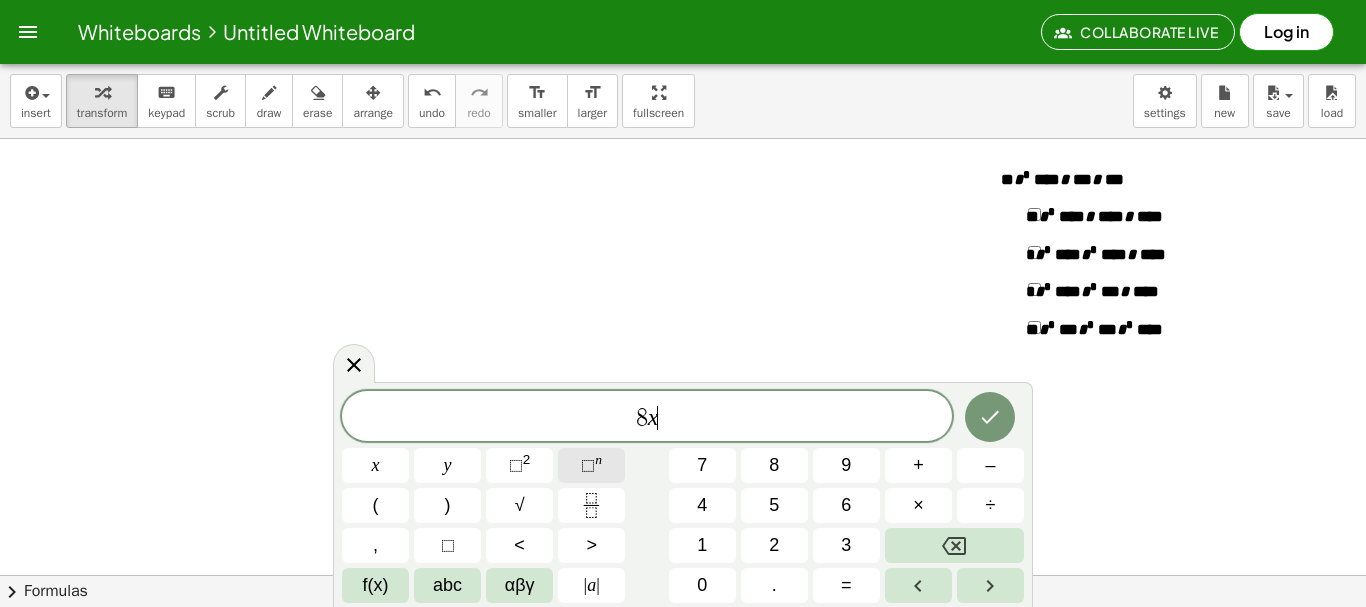click on "⬚ n" at bounding box center [591, 465] 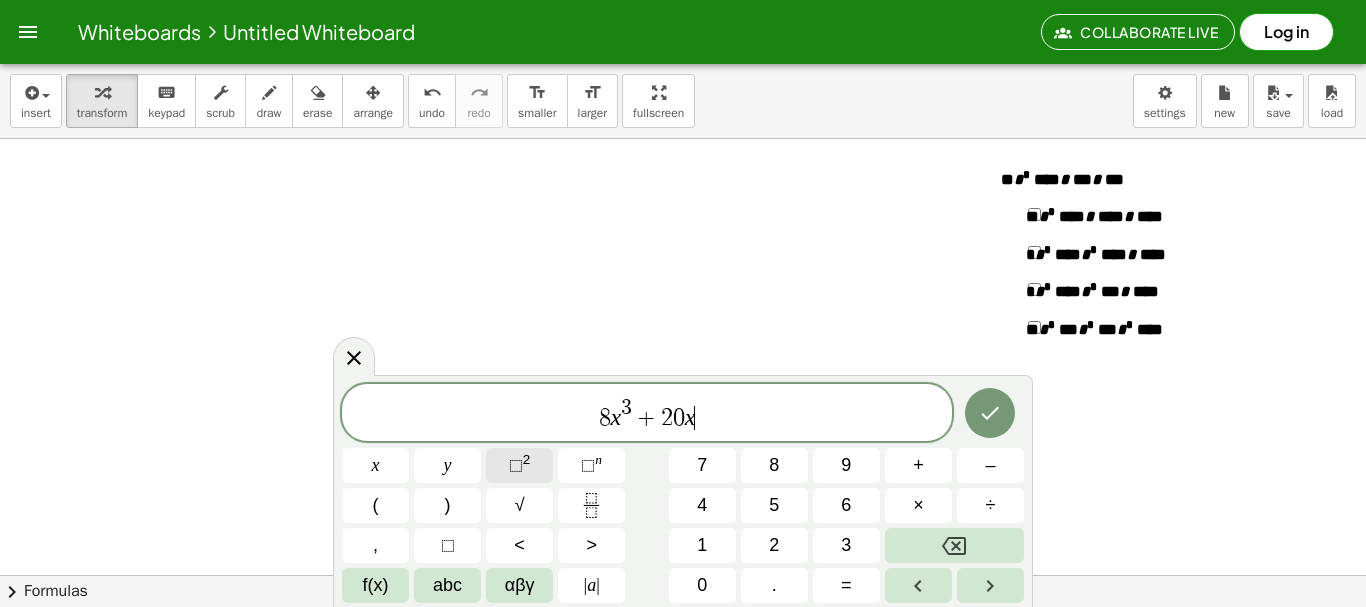 click on "⬚ 2" 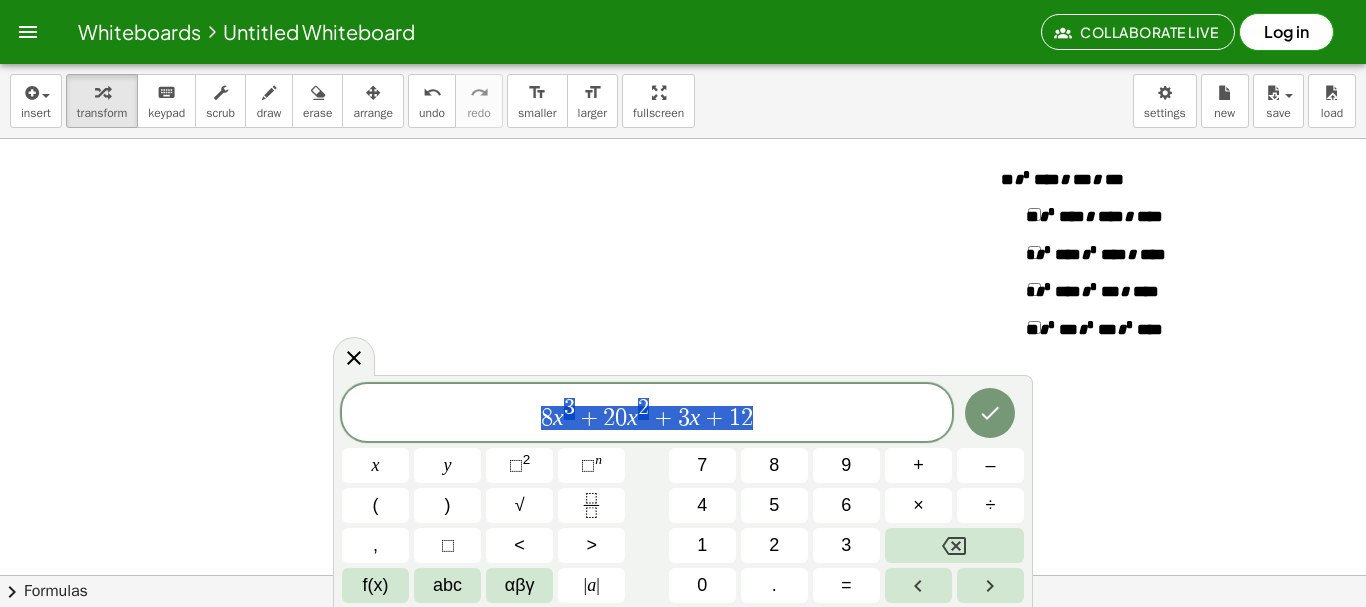 drag, startPoint x: 792, startPoint y: 424, endPoint x: 526, endPoint y: 418, distance: 266.06766 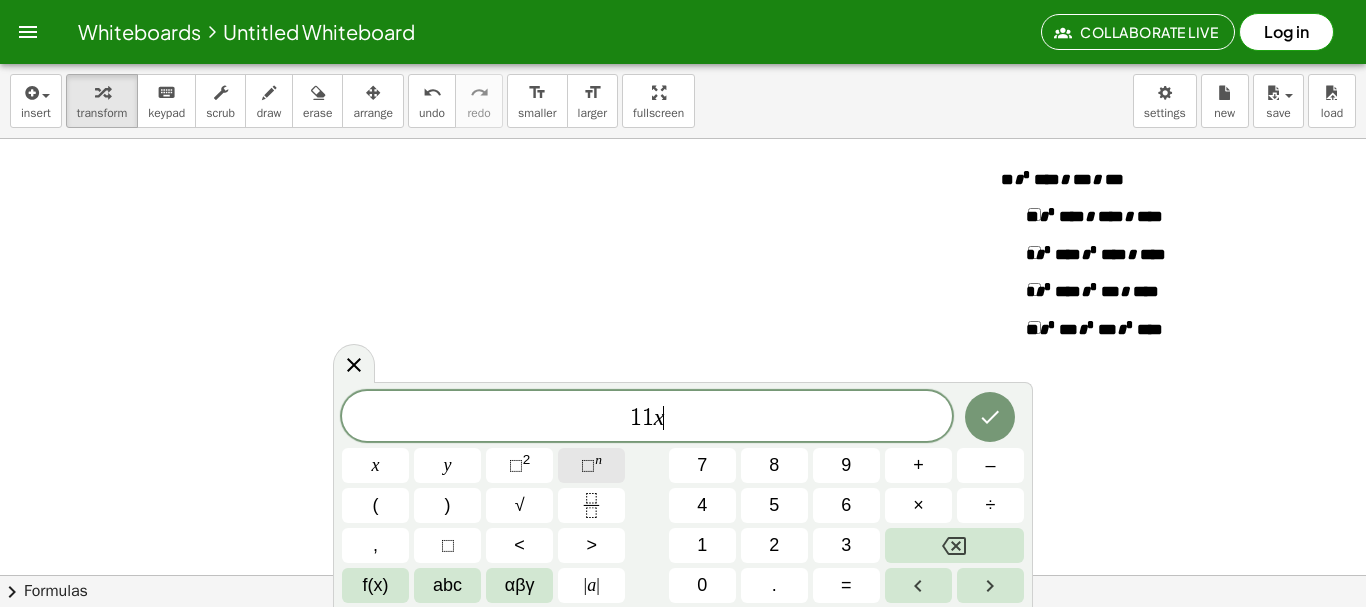 click on "⬚" at bounding box center (588, 465) 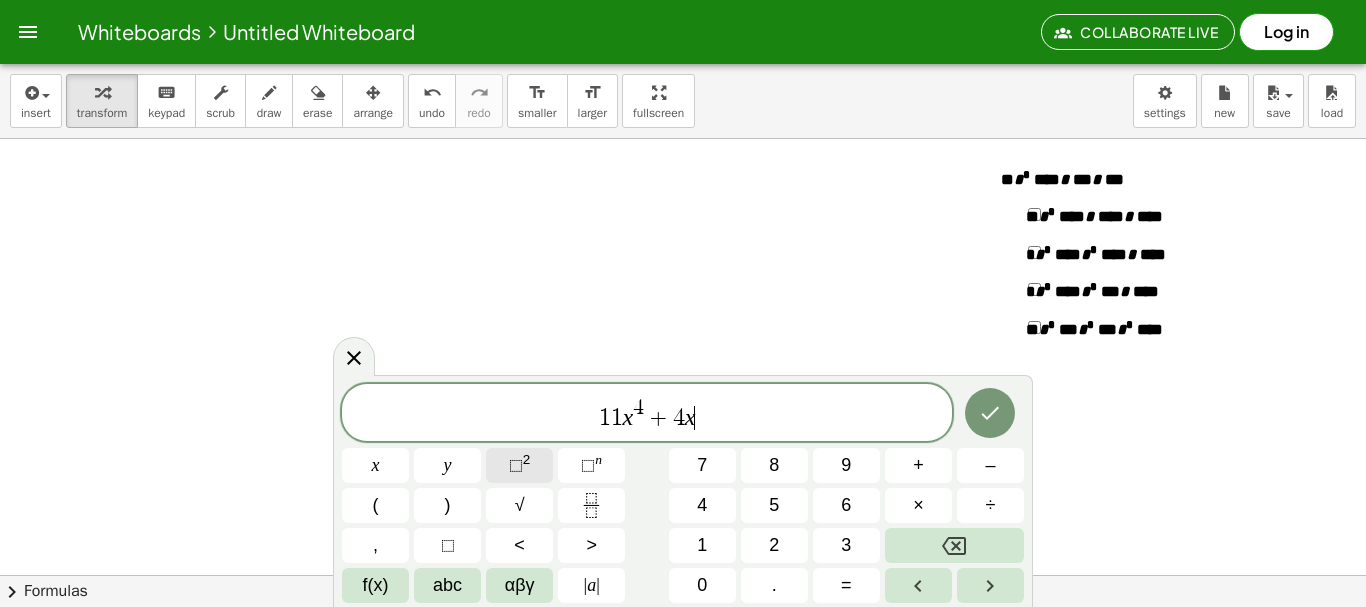 click on "⬚ 2" at bounding box center [519, 465] 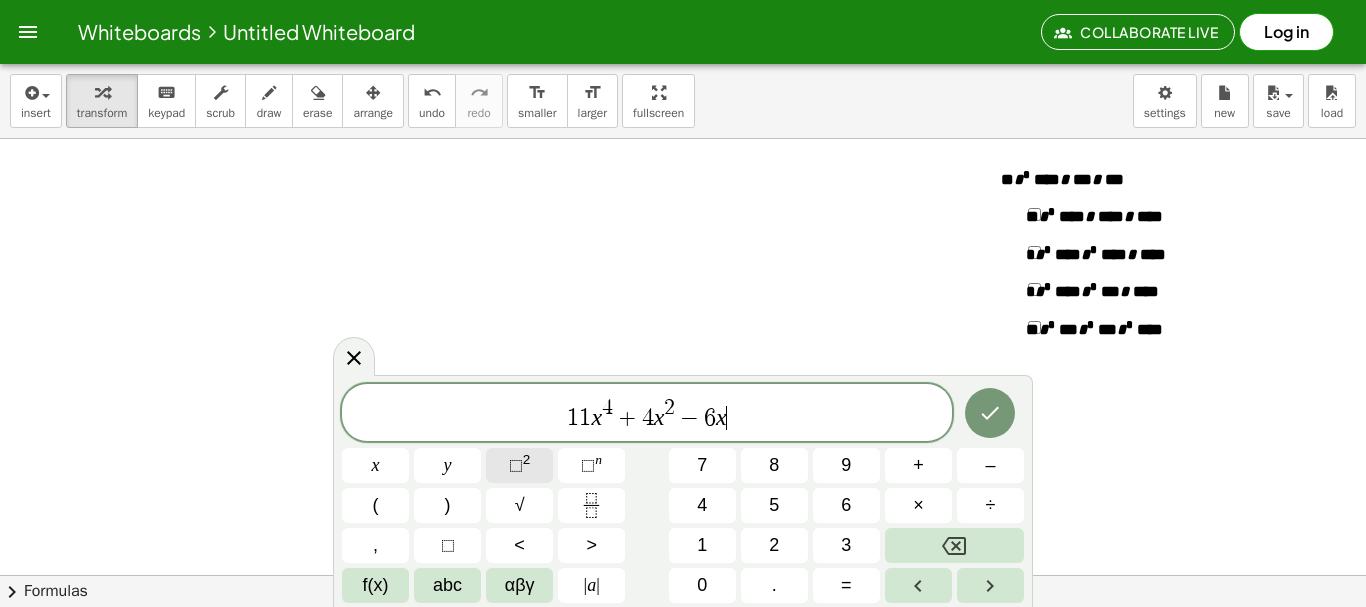 click on "⬚ 2" at bounding box center (519, 465) 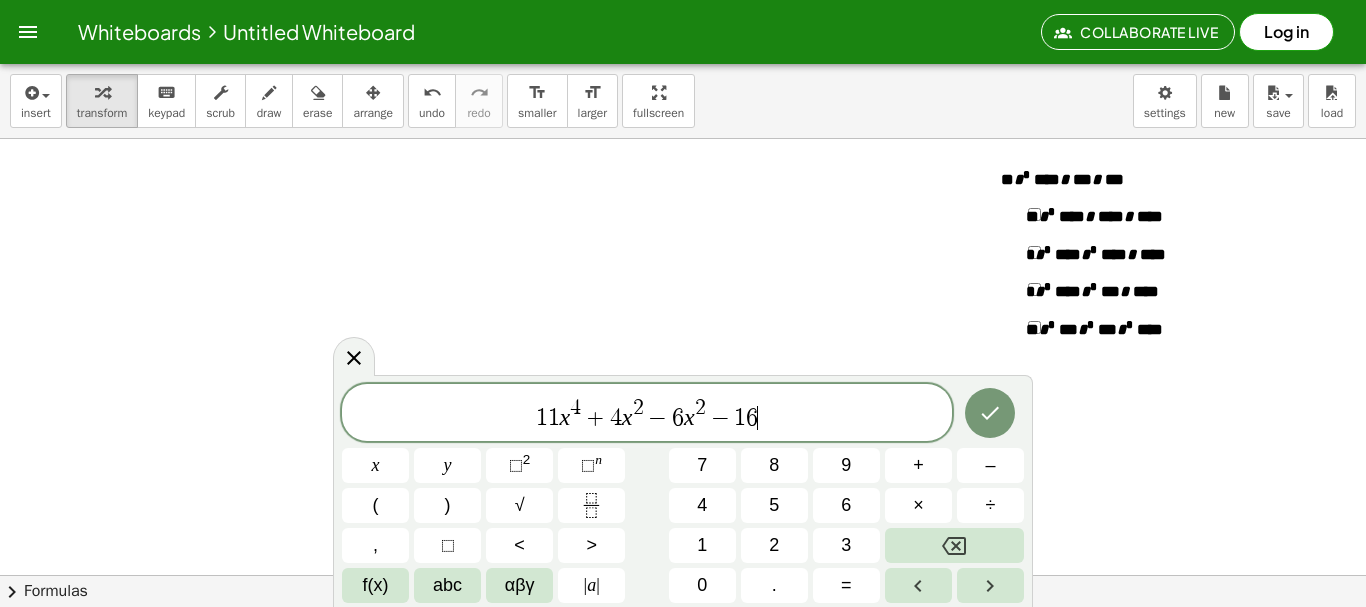 click on "** * *   **** *   **** *   ****" at bounding box center (1156, 213) 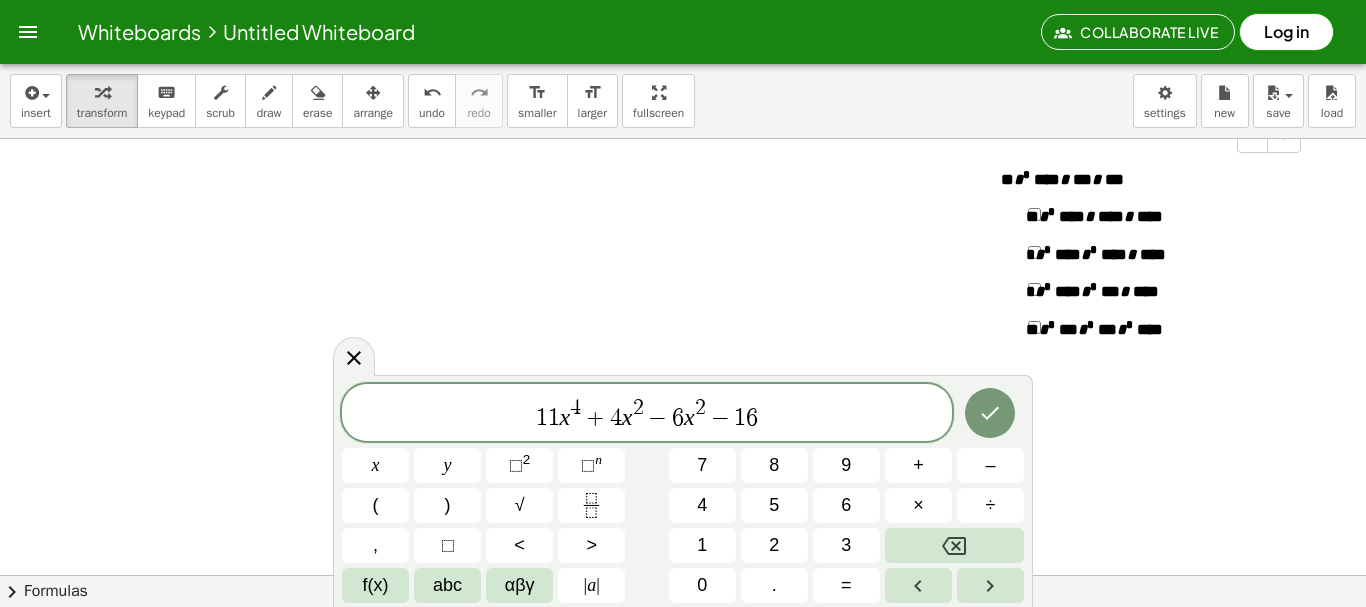 click on "*" at bounding box center (1090, 325) 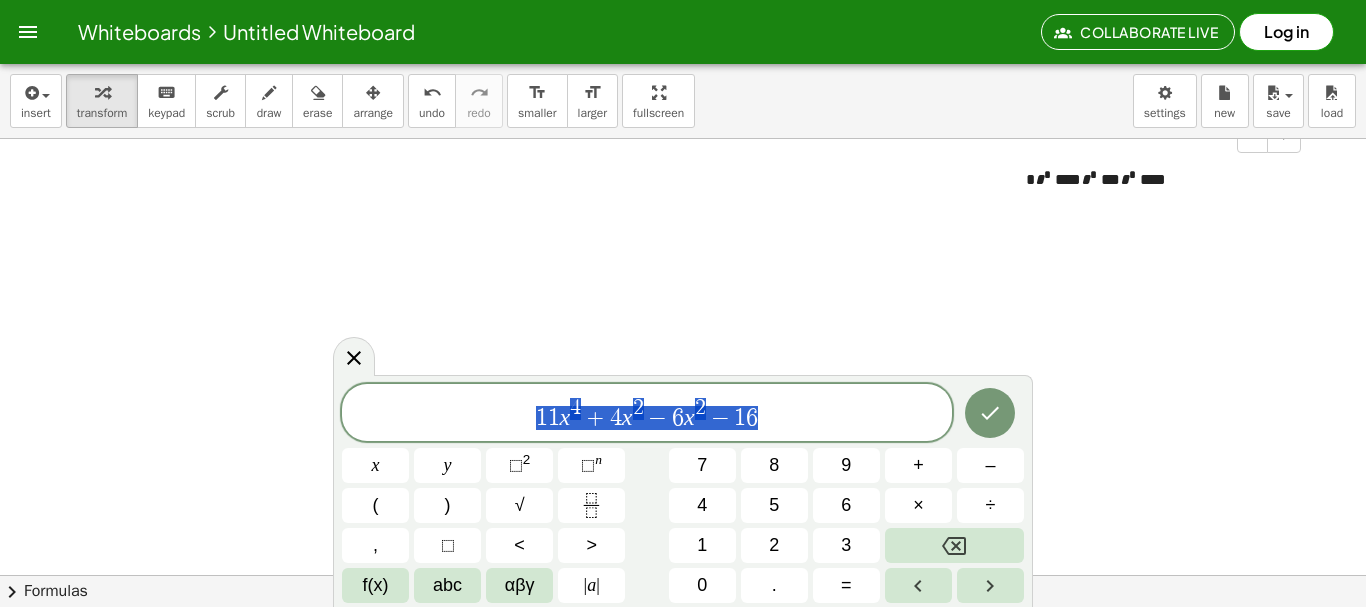 drag, startPoint x: 755, startPoint y: 427, endPoint x: 479, endPoint y: 434, distance: 276.08875 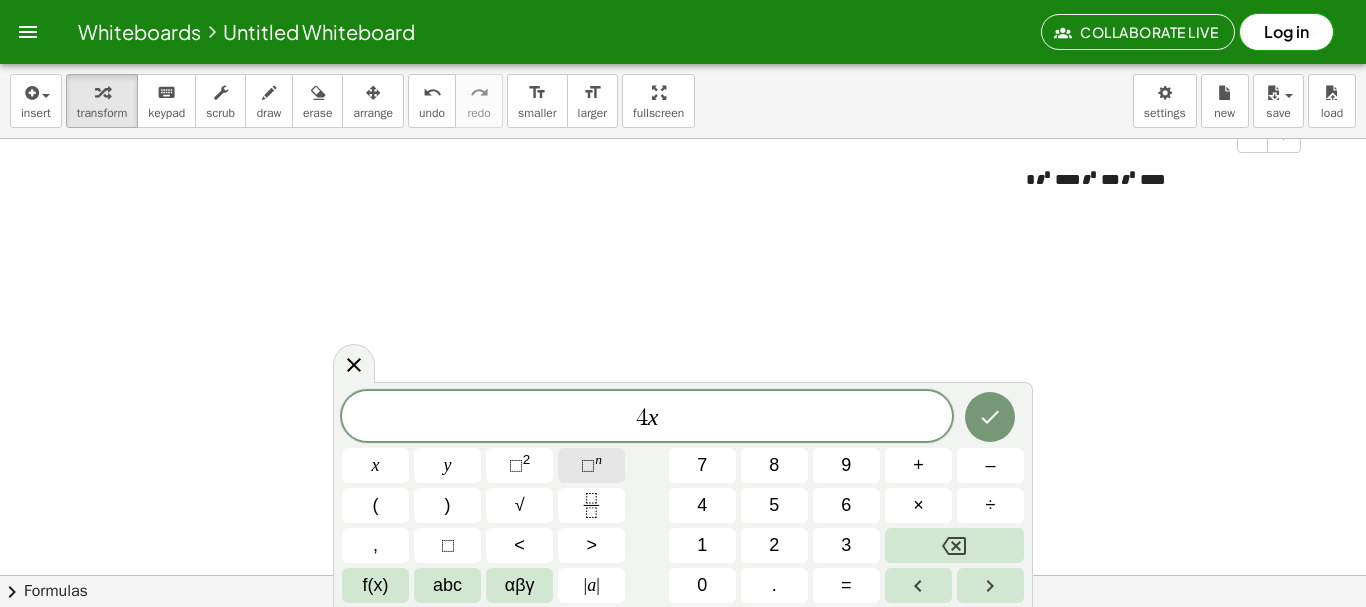 click on "⬚" at bounding box center [588, 465] 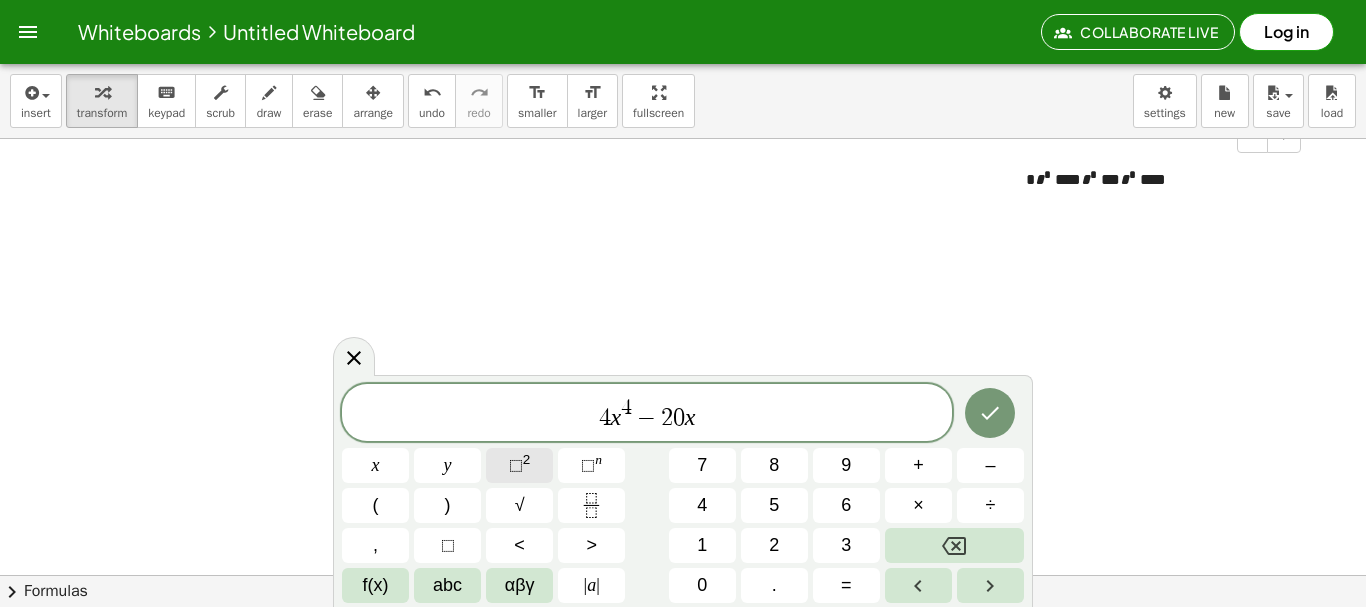 click on "⬚ 2" at bounding box center (519, 465) 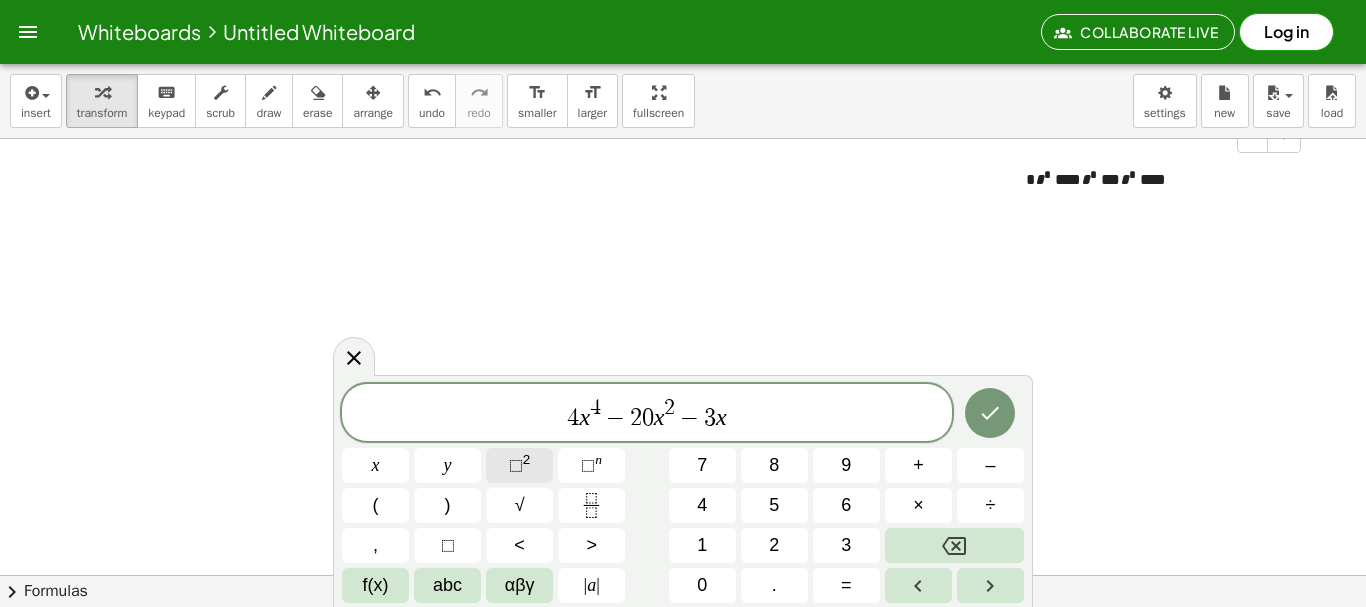 click on "⬚ 2" at bounding box center [519, 465] 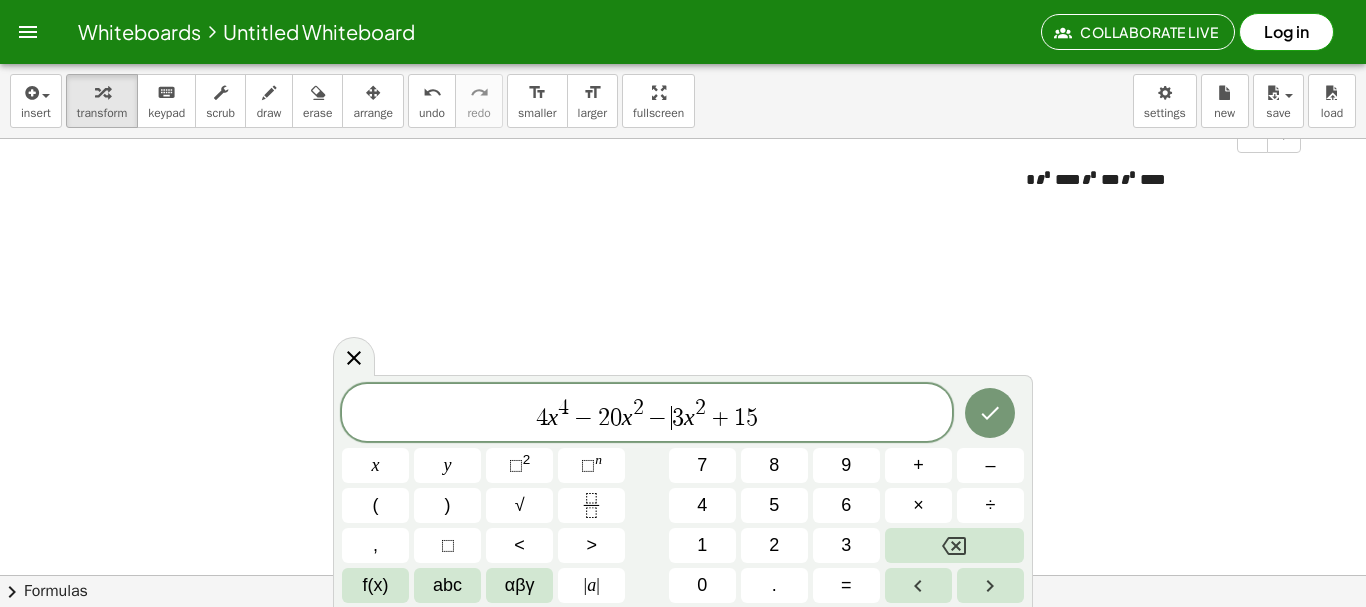 click on "4 x 4 − 2 0 x 2 − ​ 3 x 2 + 1 5" at bounding box center (647, 414) 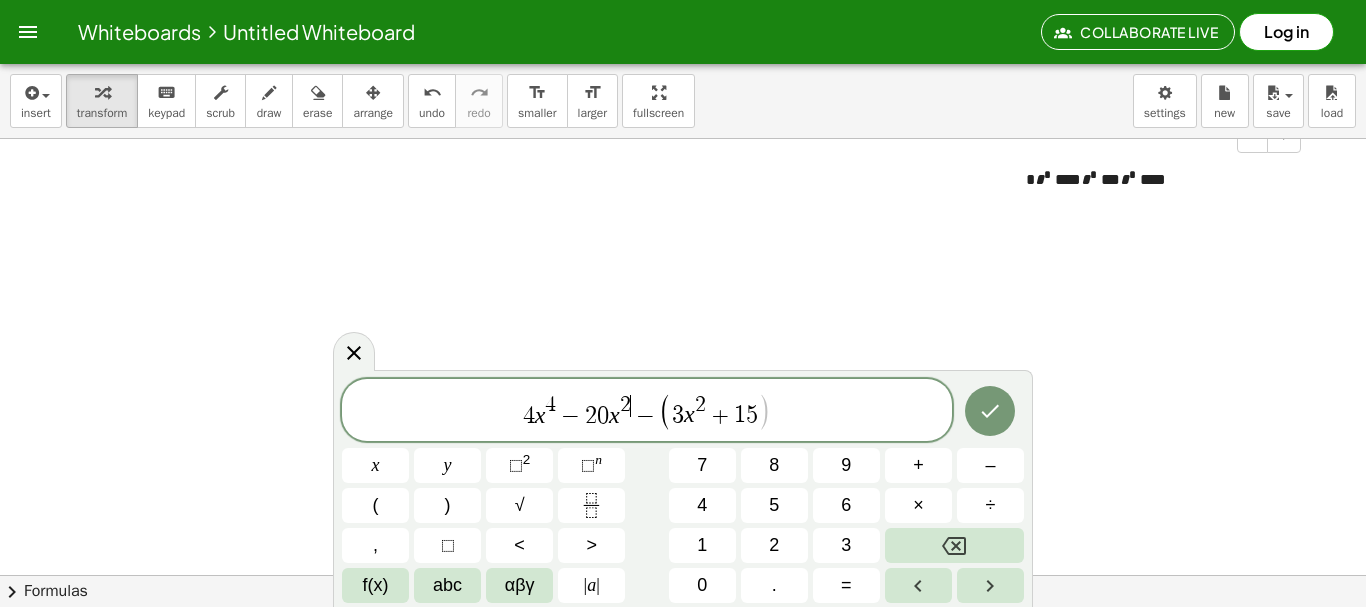 click on "4 x 4 − 2 0 x 2 ​ − ( 3 x 2 + 1 5 )" at bounding box center (647, 411) 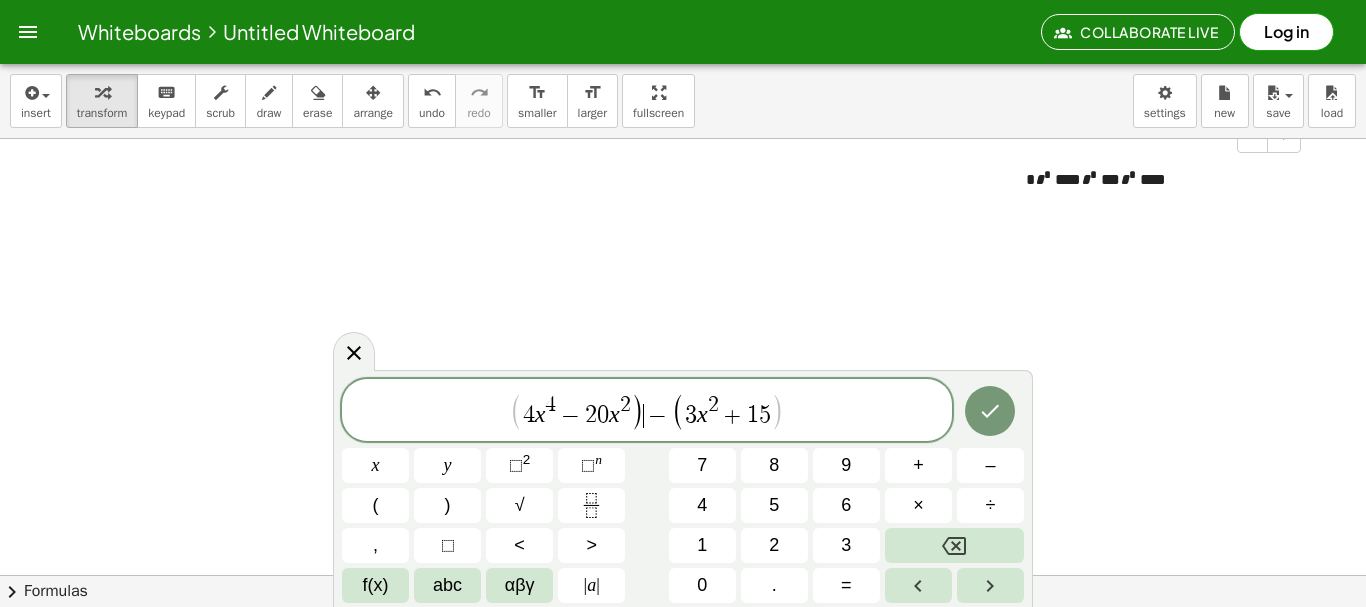 click on "( 4 x 4 − 2 0 x 2 ) ​ − ( 3 x 2 + 1 5 )" at bounding box center [647, 411] 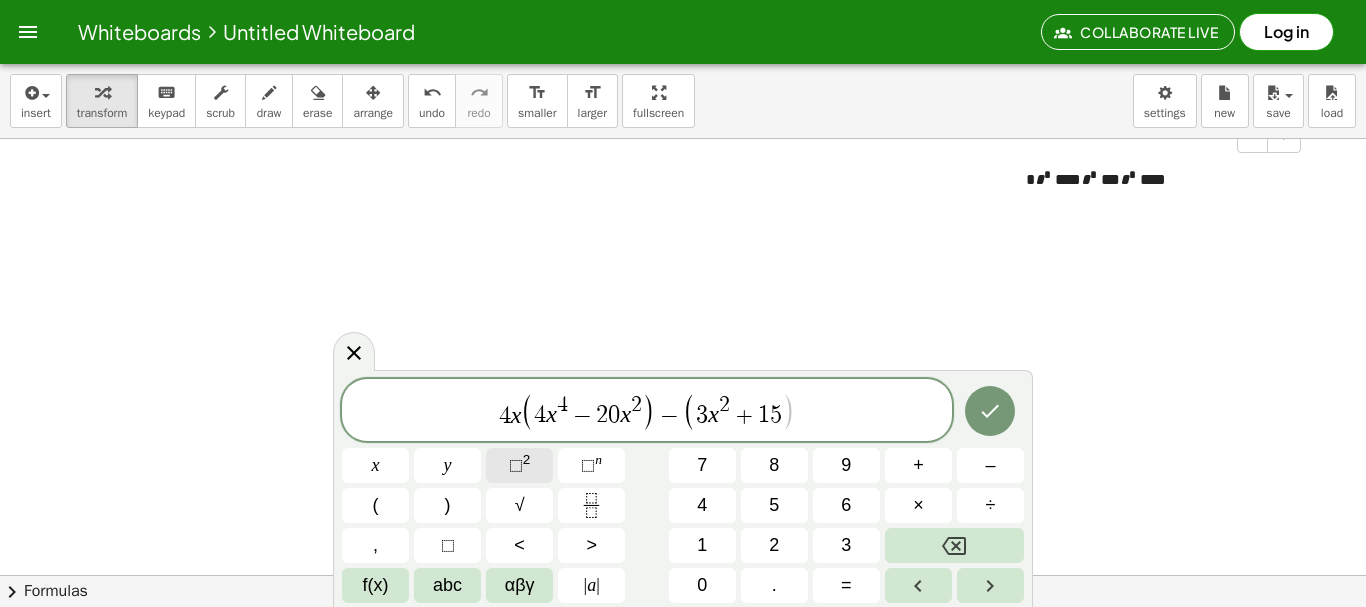 click on "⬚" at bounding box center [516, 465] 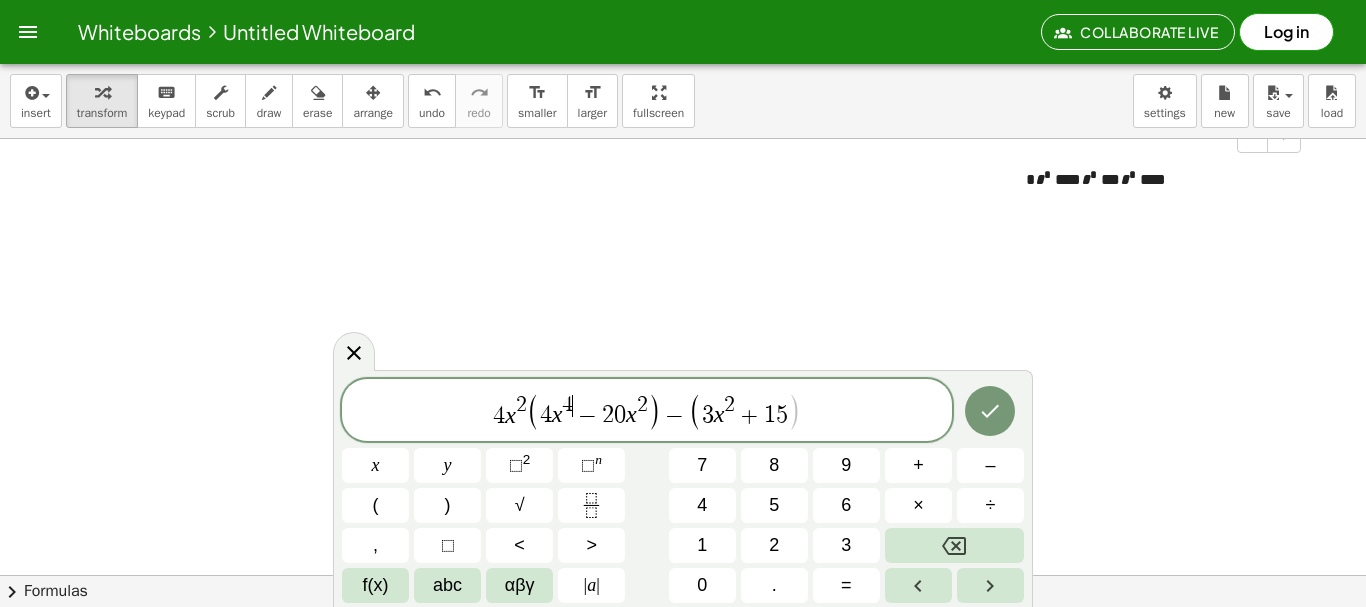 click on "4 ​" at bounding box center [567, 406] 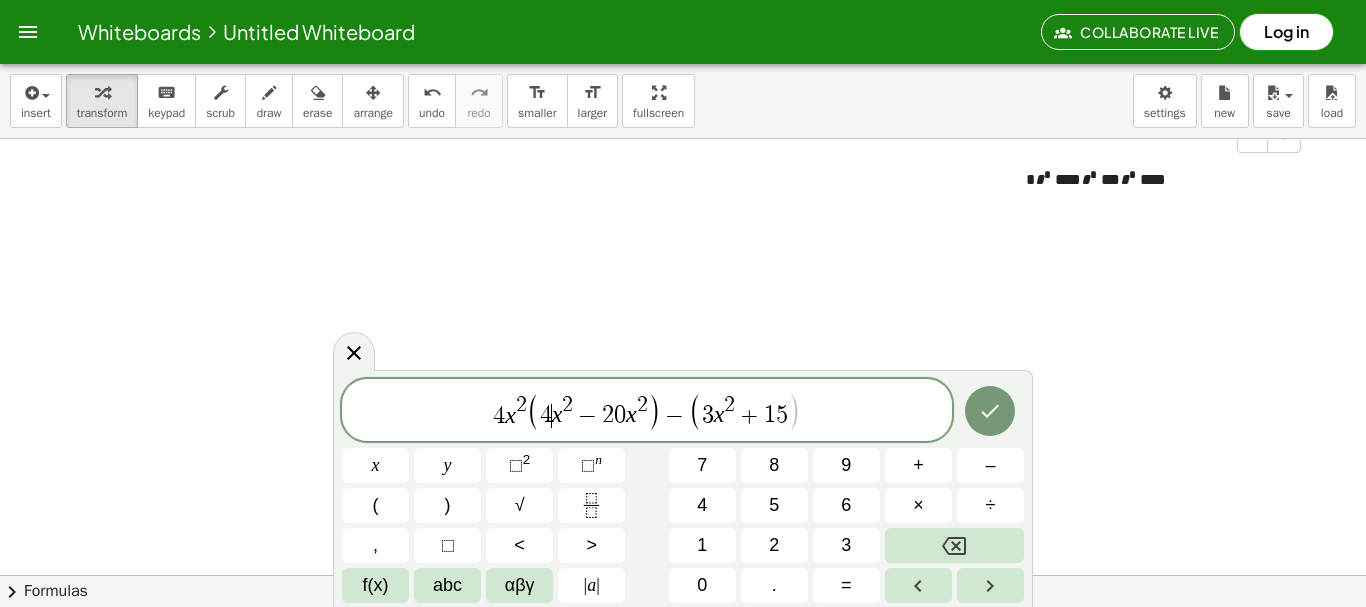 click on "4 ​ x 2 − 2 0 x 2" at bounding box center (594, 411) 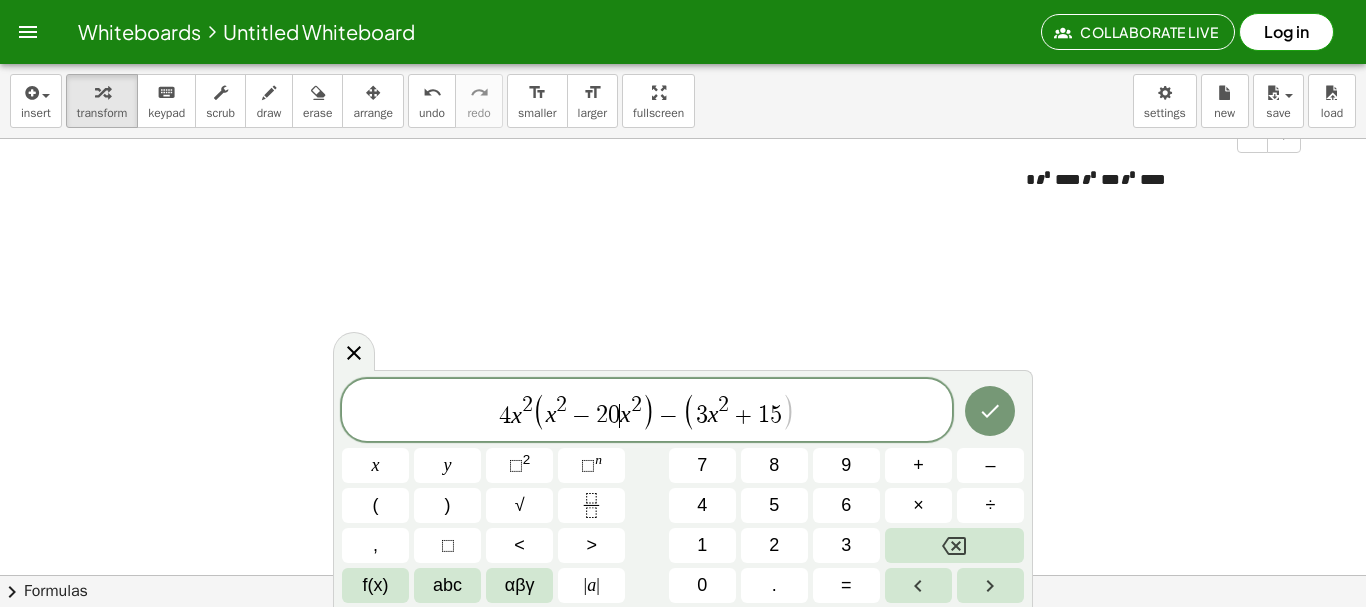 click on "0" at bounding box center (614, 416) 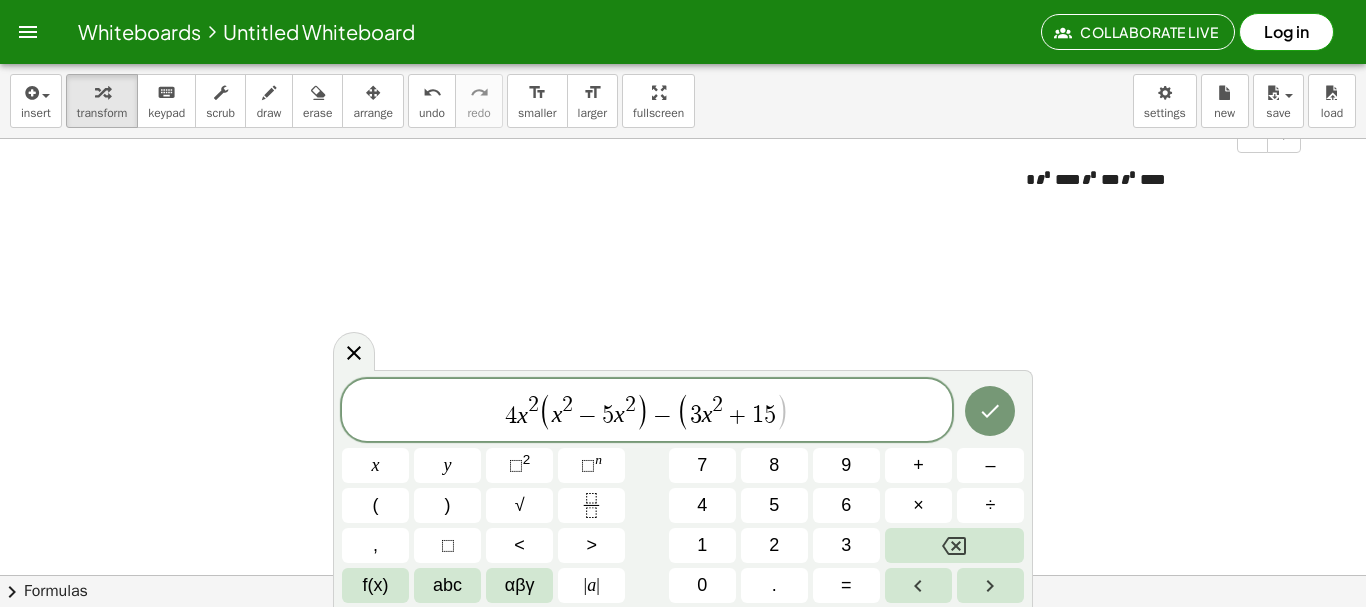 click on ")" at bounding box center (642, 411) 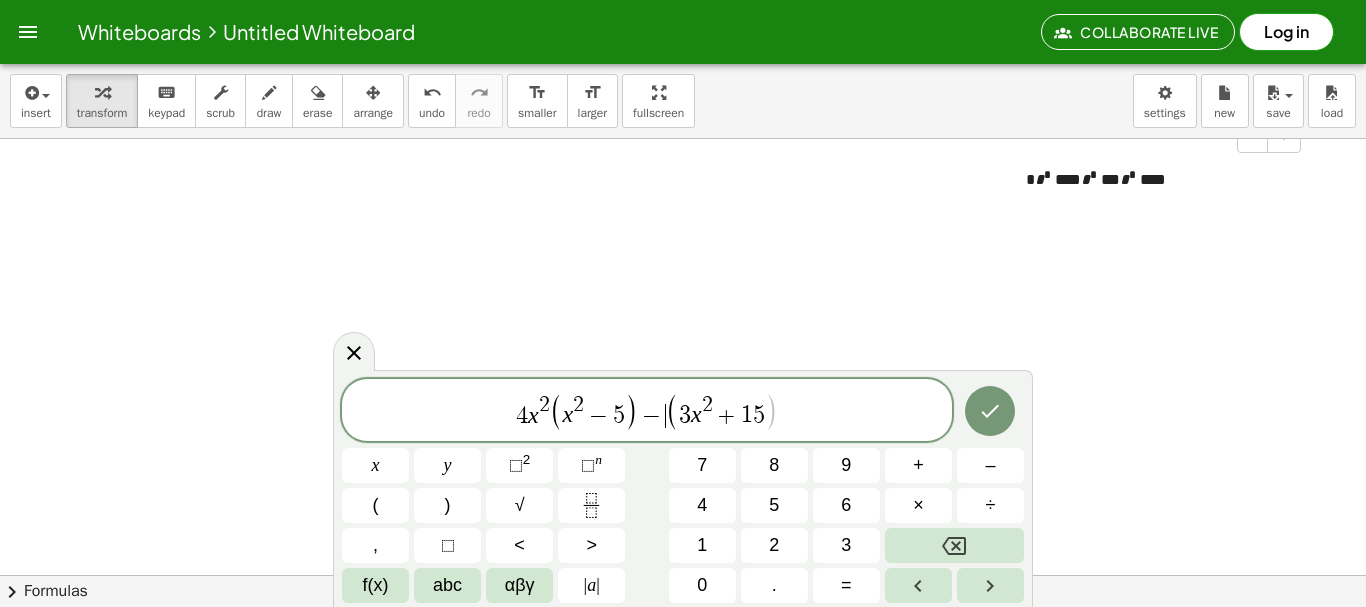 click on "4 x 2 ( x 2 − 5 ) − ​ ( 3 x 2 + 1 5 )" at bounding box center [647, 411] 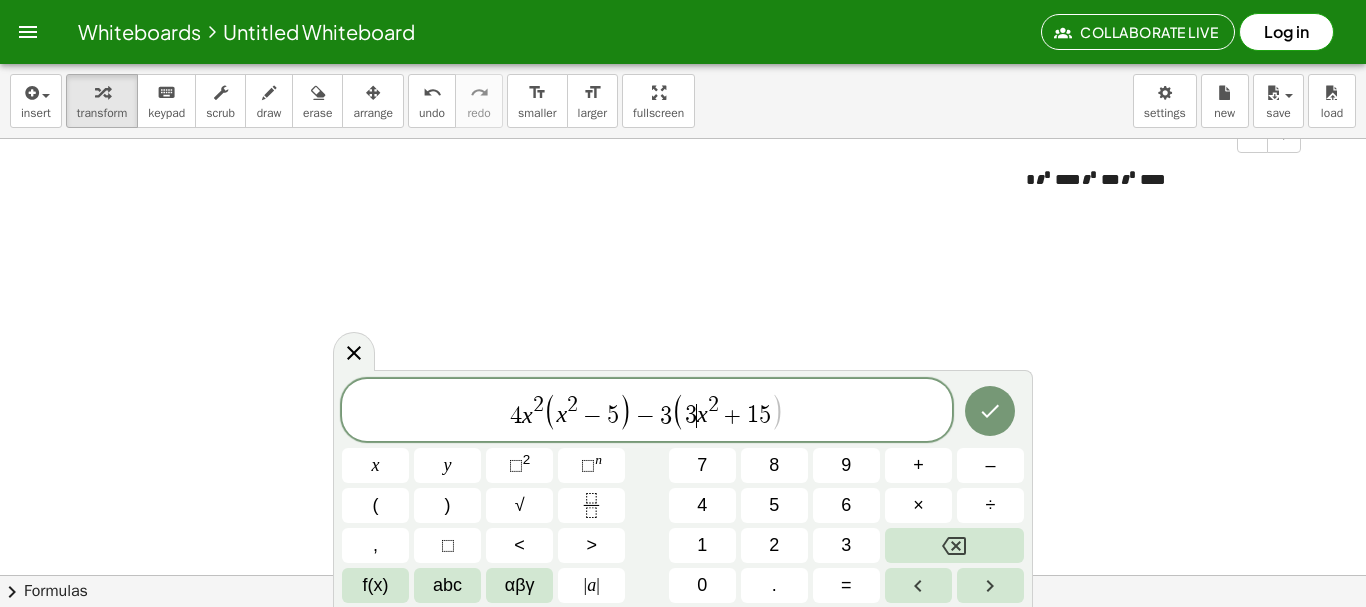 click on "3" at bounding box center (691, 416) 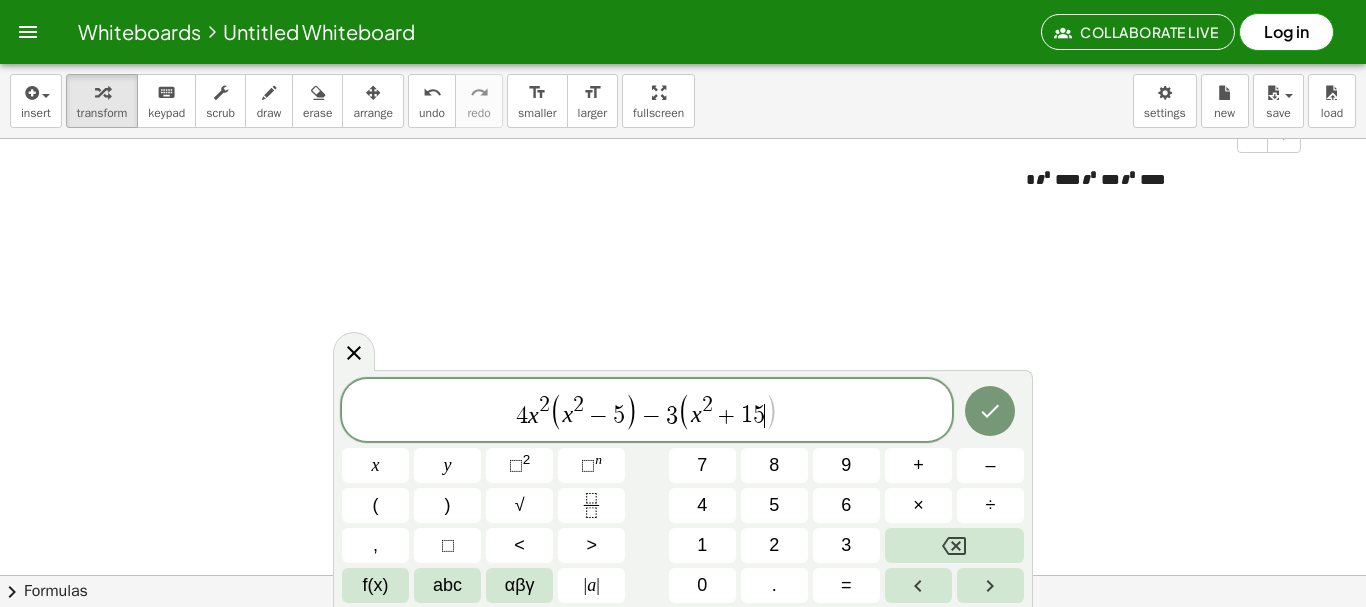 click on "5" at bounding box center [759, 416] 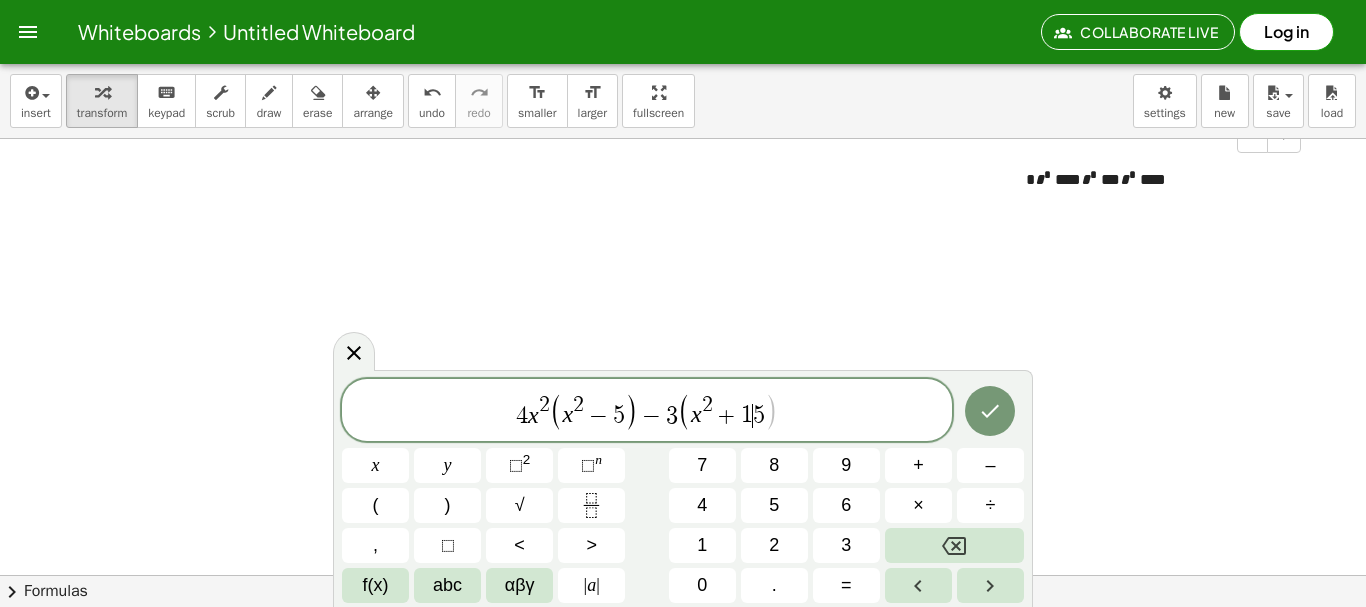 click on "1" at bounding box center [747, 416] 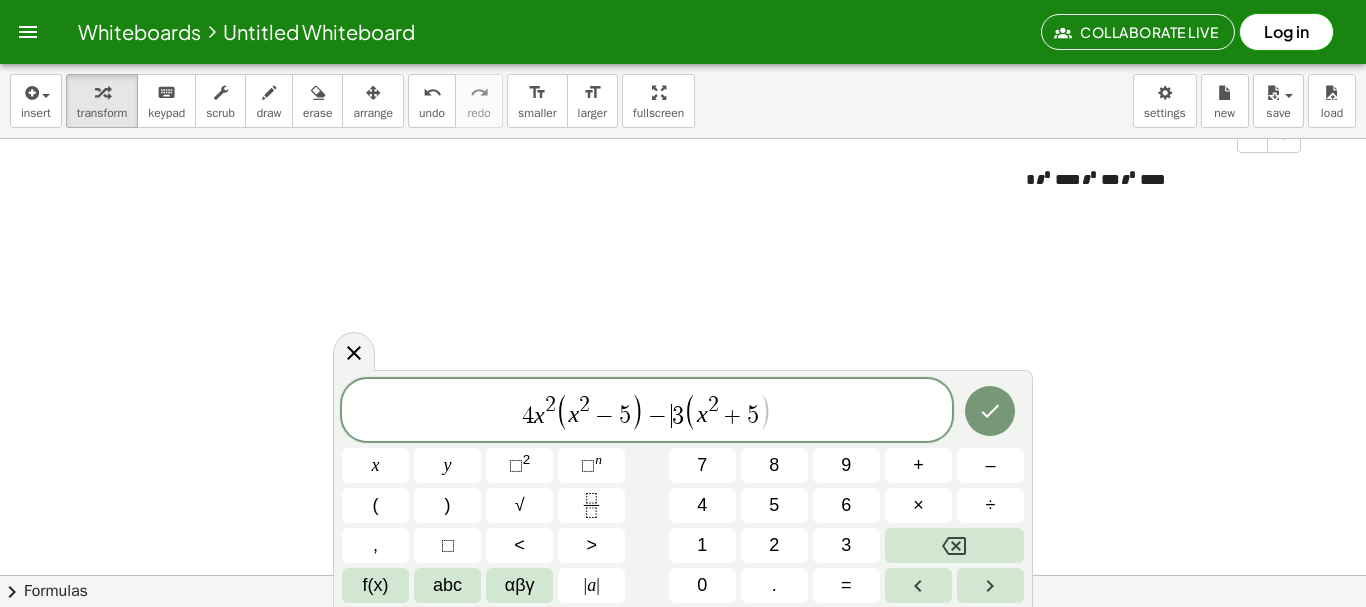 click on "−" at bounding box center [658, 416] 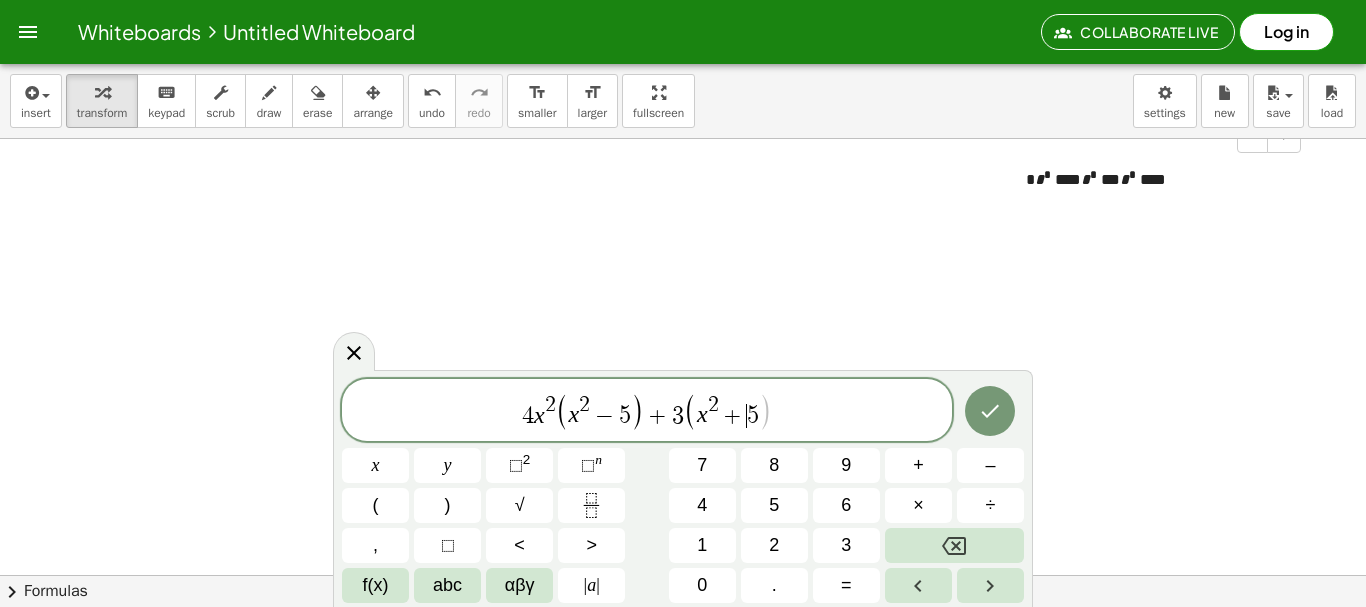 click on "+" at bounding box center (733, 416) 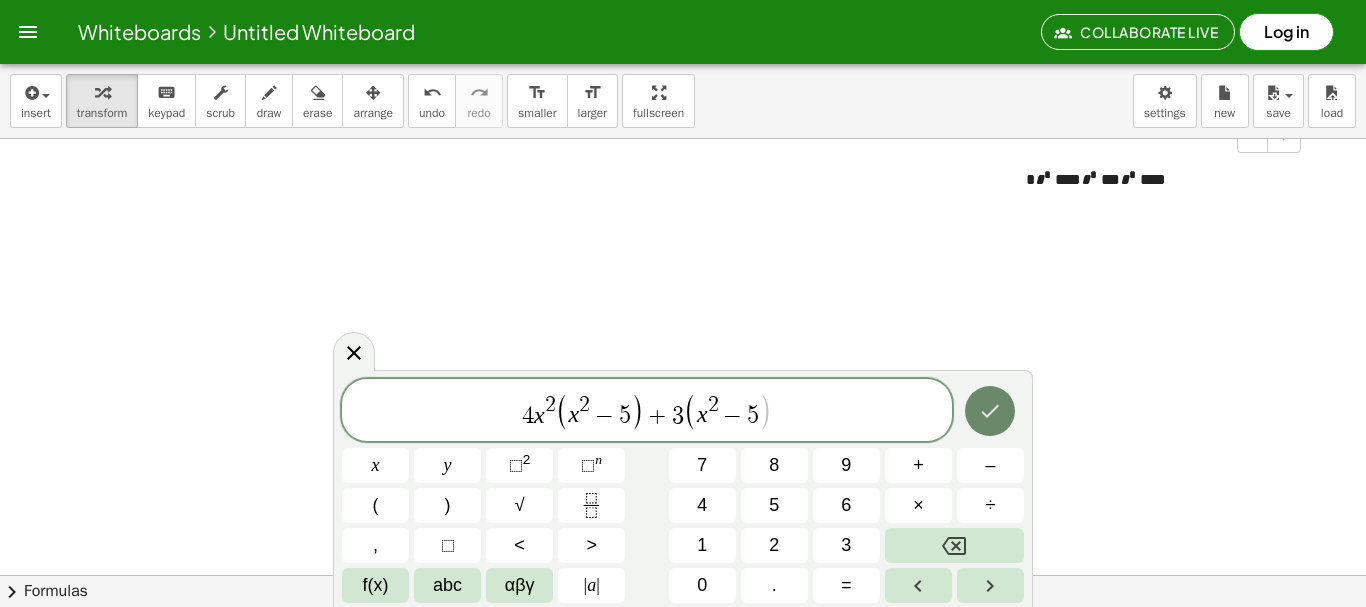click at bounding box center (990, 411) 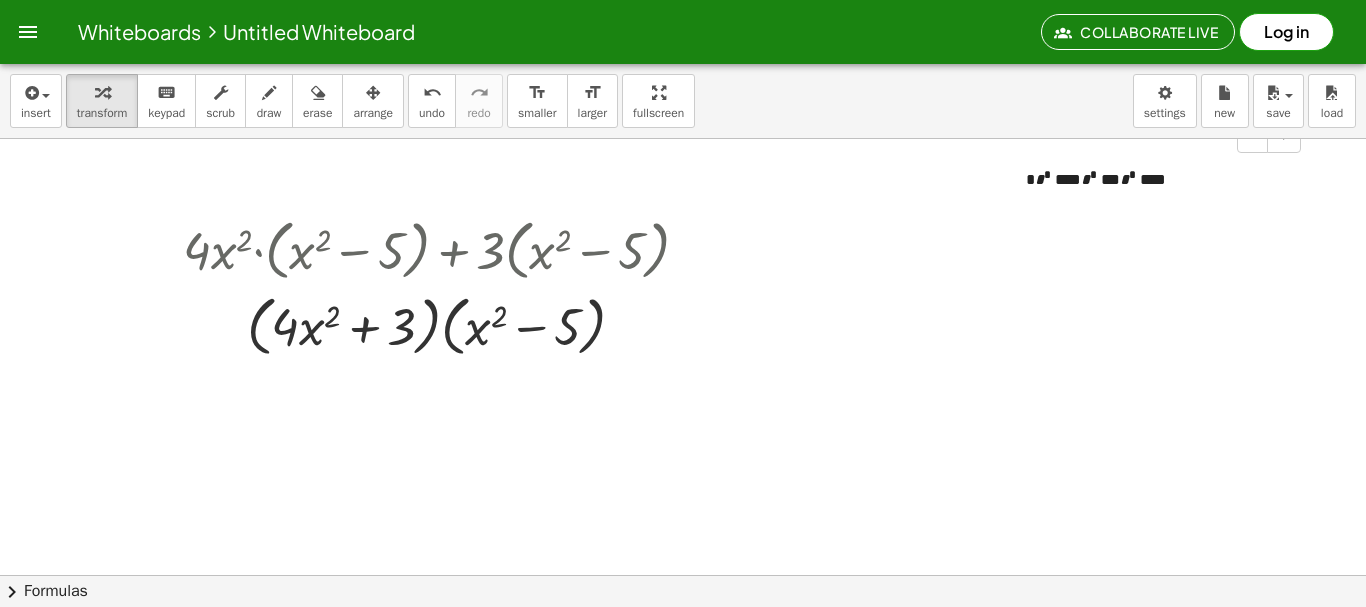 click on "* * *   **** * *   *** * *   ****" at bounding box center [1156, 174] 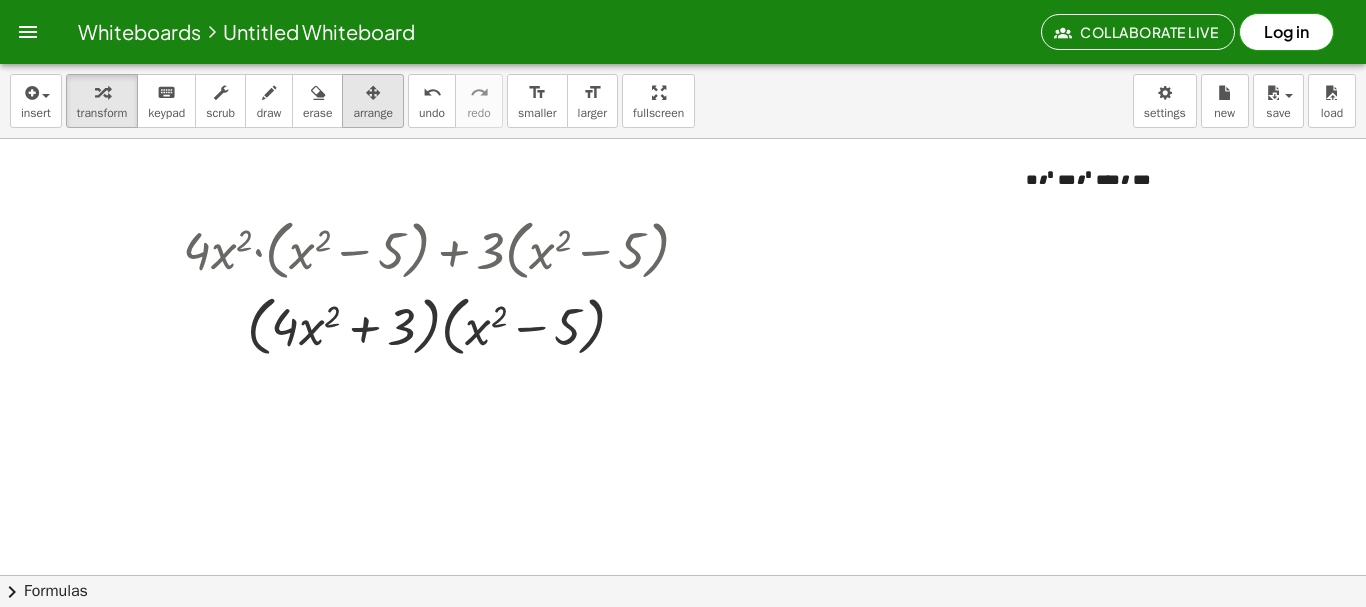 click on "arrange" at bounding box center [373, 113] 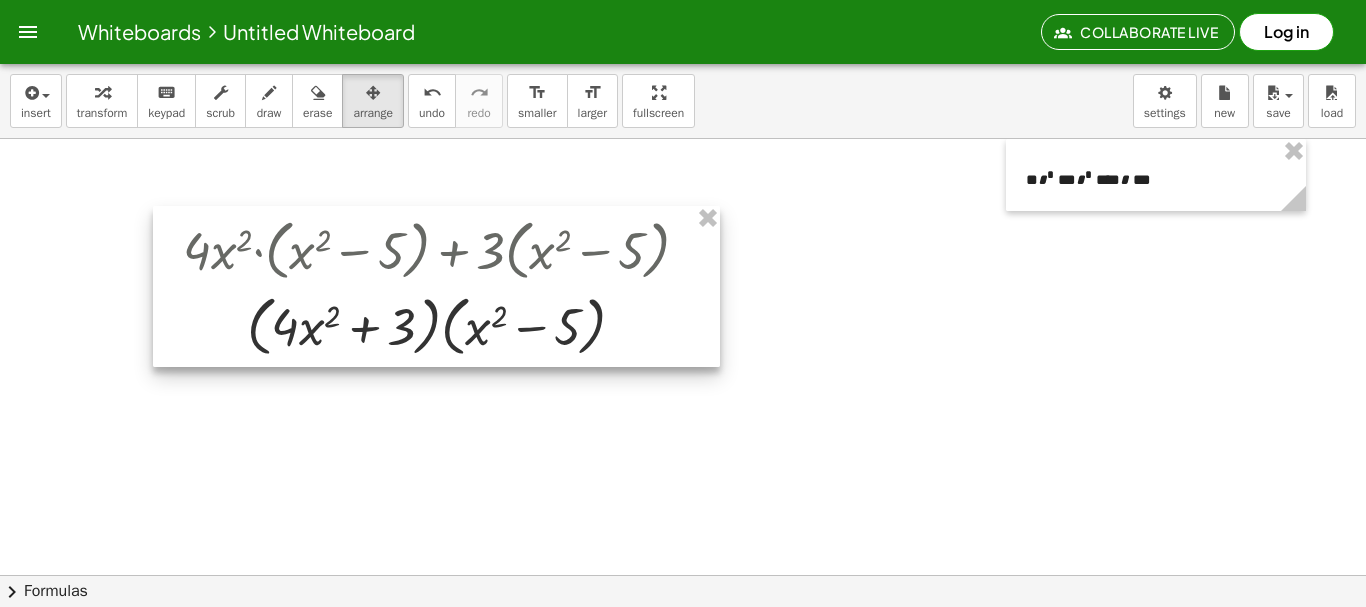 drag, startPoint x: 703, startPoint y: 228, endPoint x: 367, endPoint y: 176, distance: 340 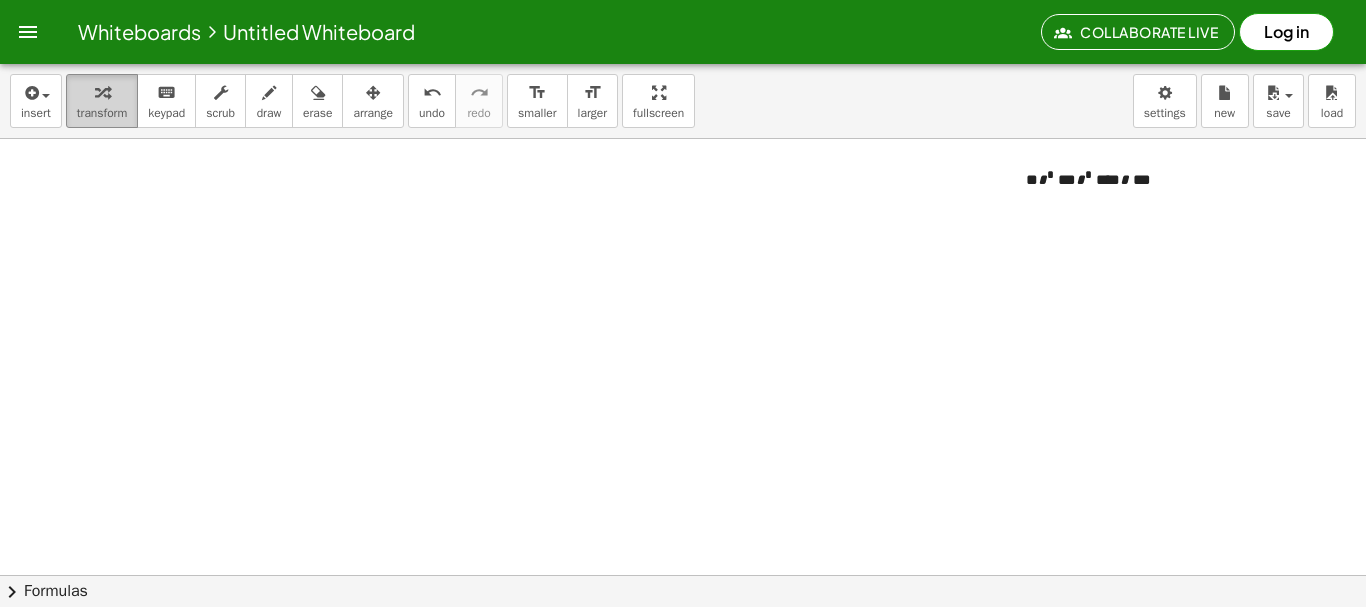 click on "transform" at bounding box center [102, 113] 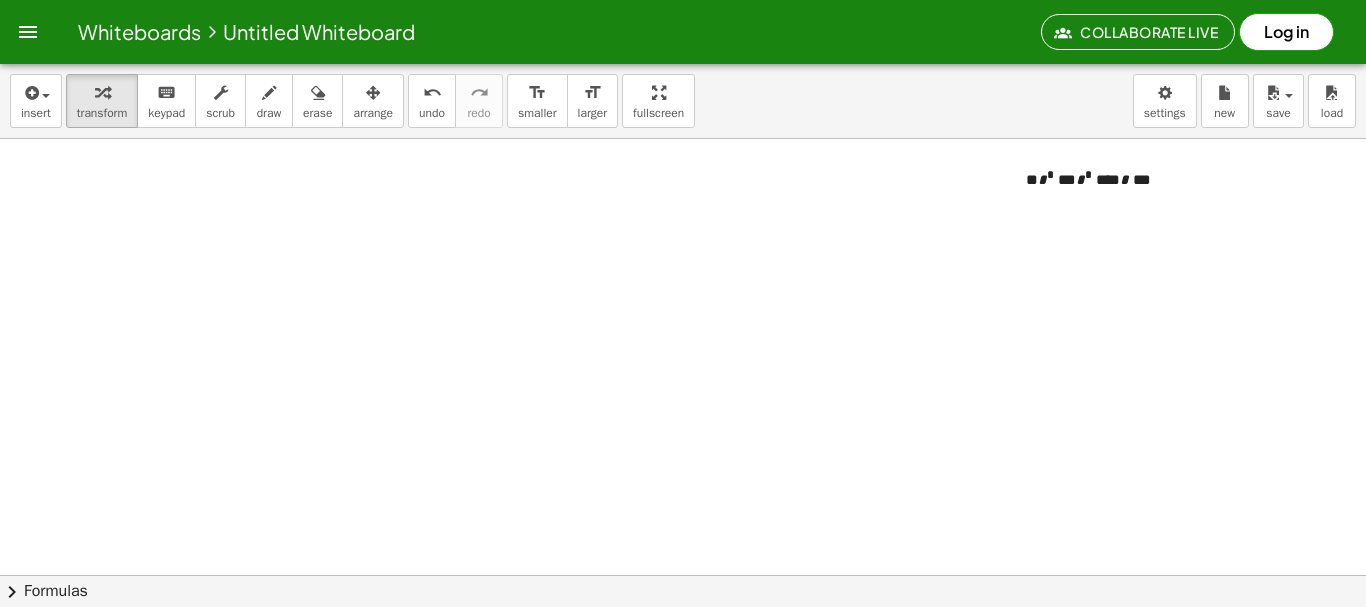 click at bounding box center (683, 639) 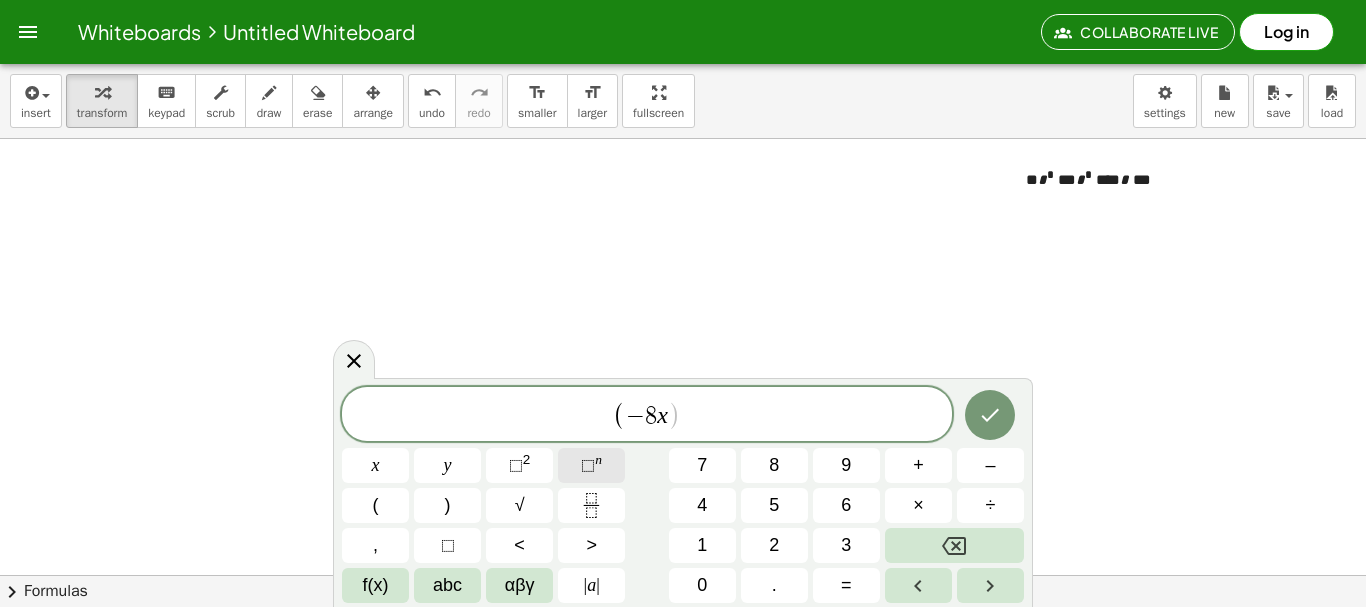 click on "⬚ n" at bounding box center (591, 465) 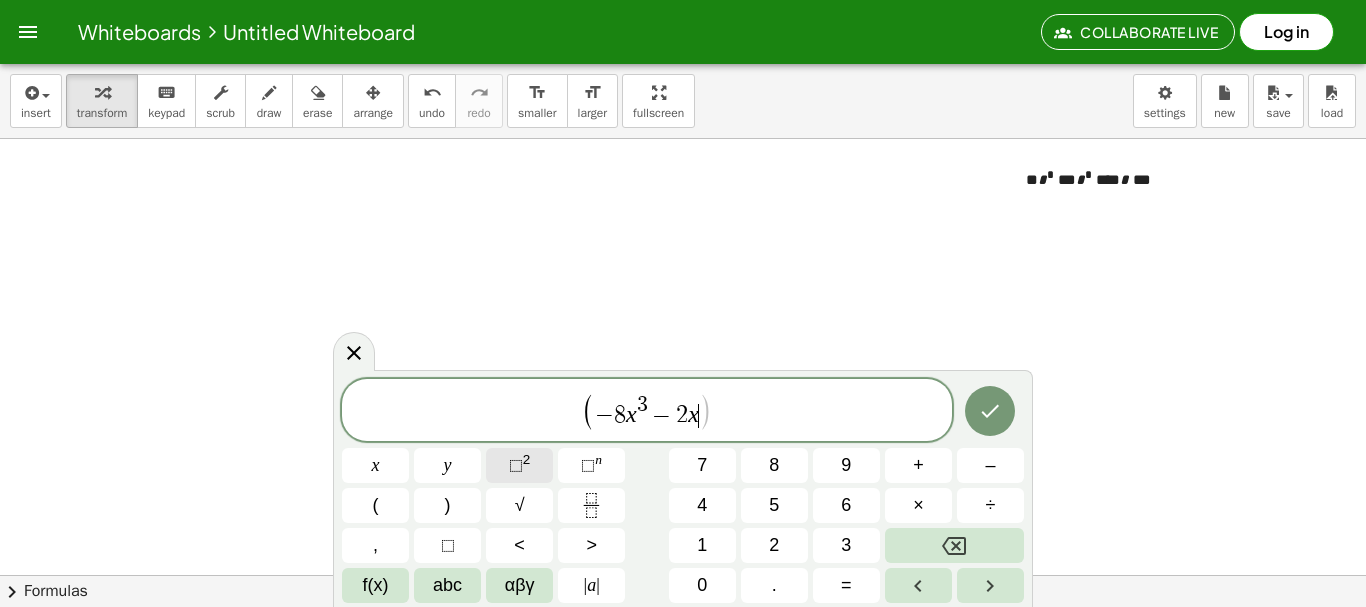 click on "⬚ 2" 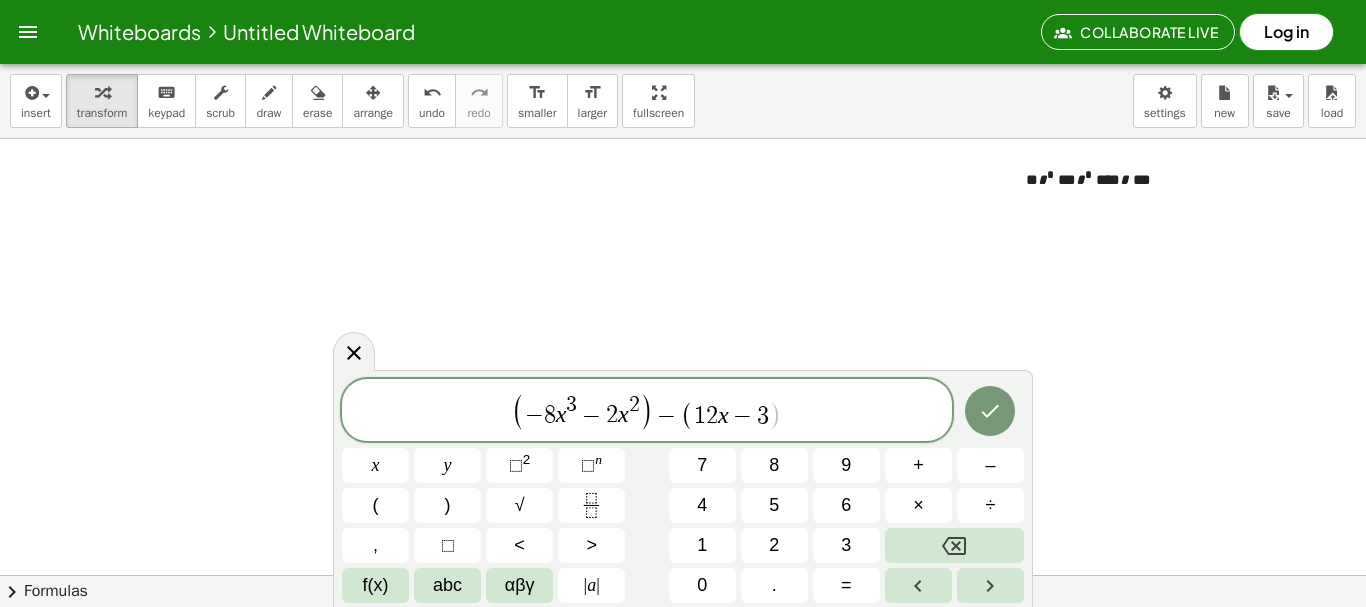 click on "( − 8 x 3 − 2 x 2 ) − ( 1 2 x − 3 ​ )" at bounding box center [647, 411] 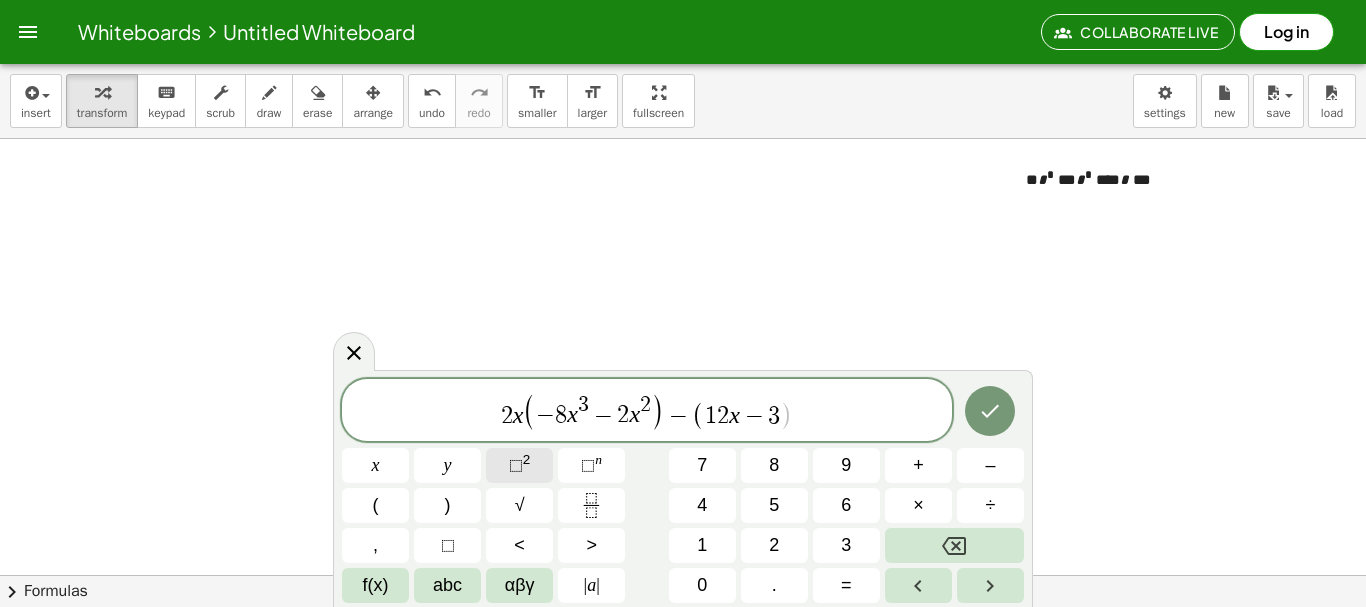 click on "⬚ 2" at bounding box center (519, 465) 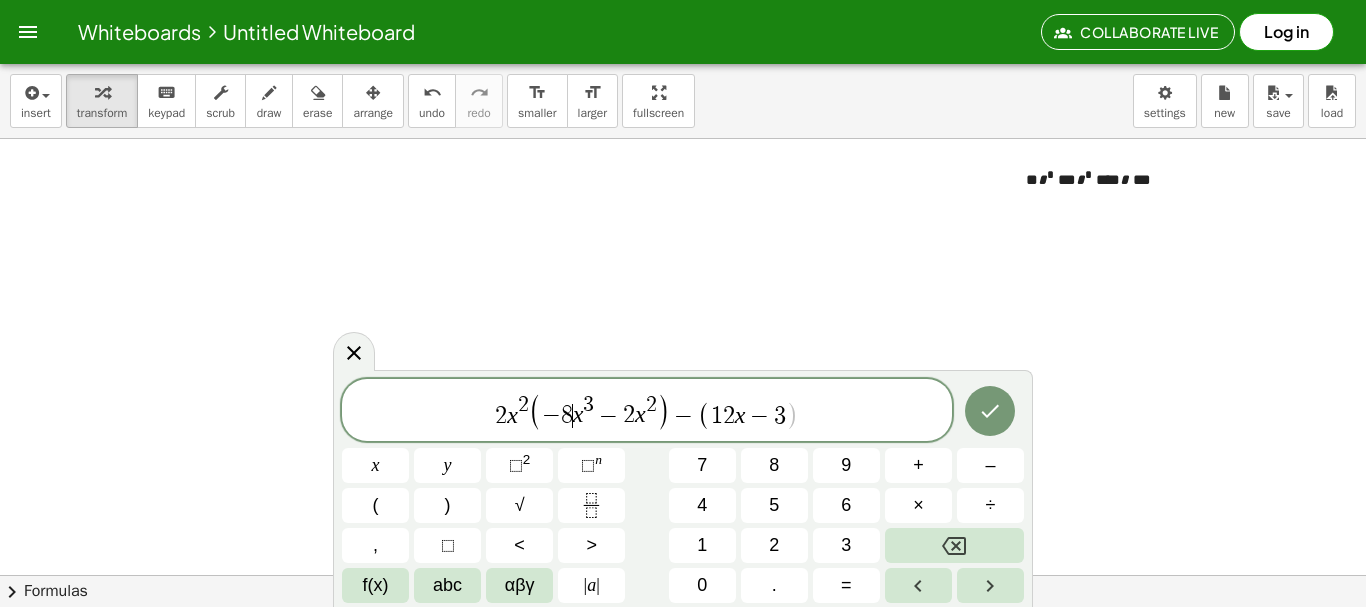 click on "− 8 ​ x 3 − 2 x 2" at bounding box center [599, 411] 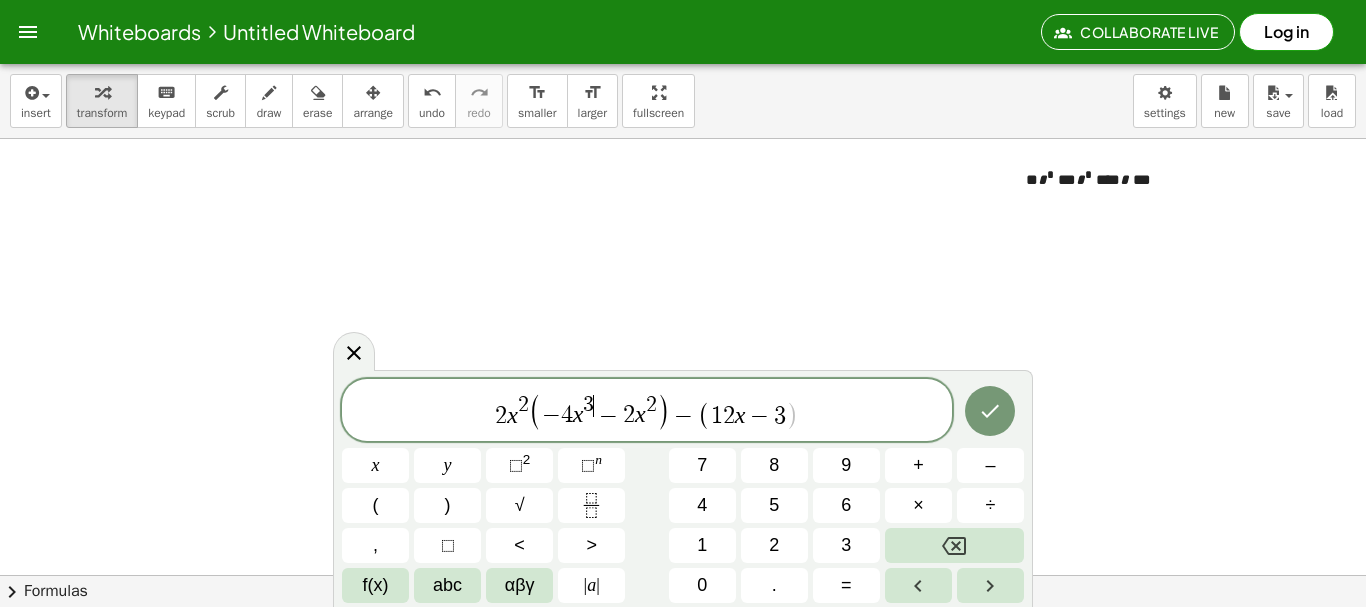 click on "3" at bounding box center [588, 405] 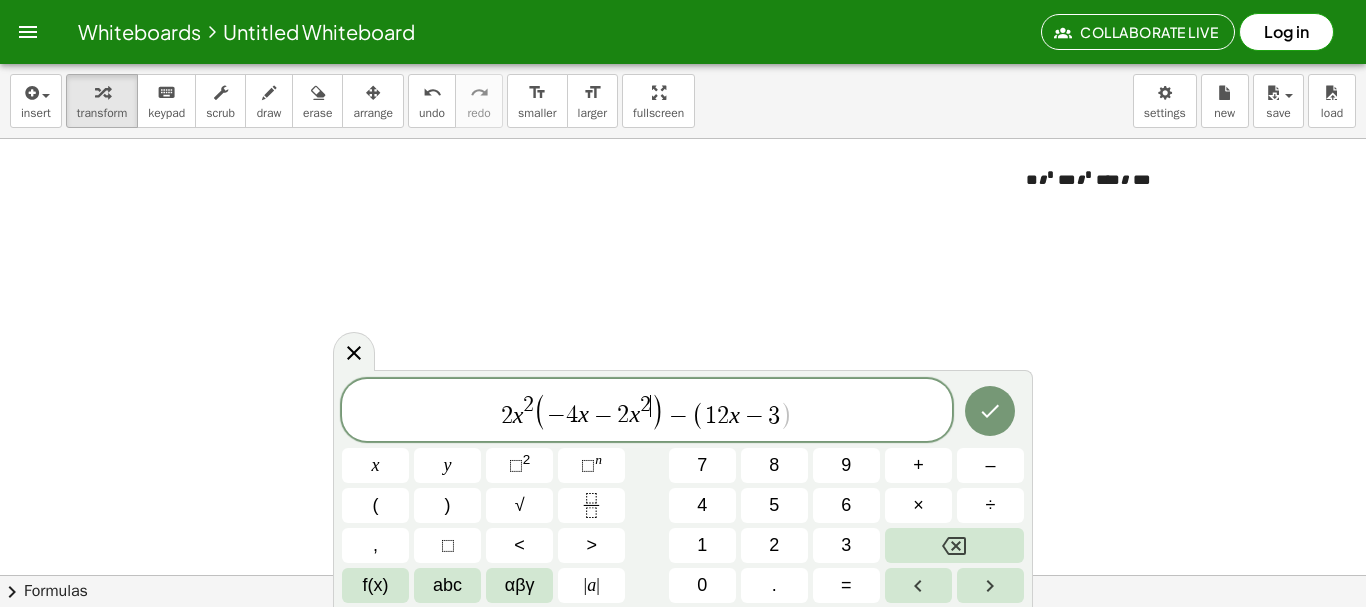 click on "2" at bounding box center [645, 405] 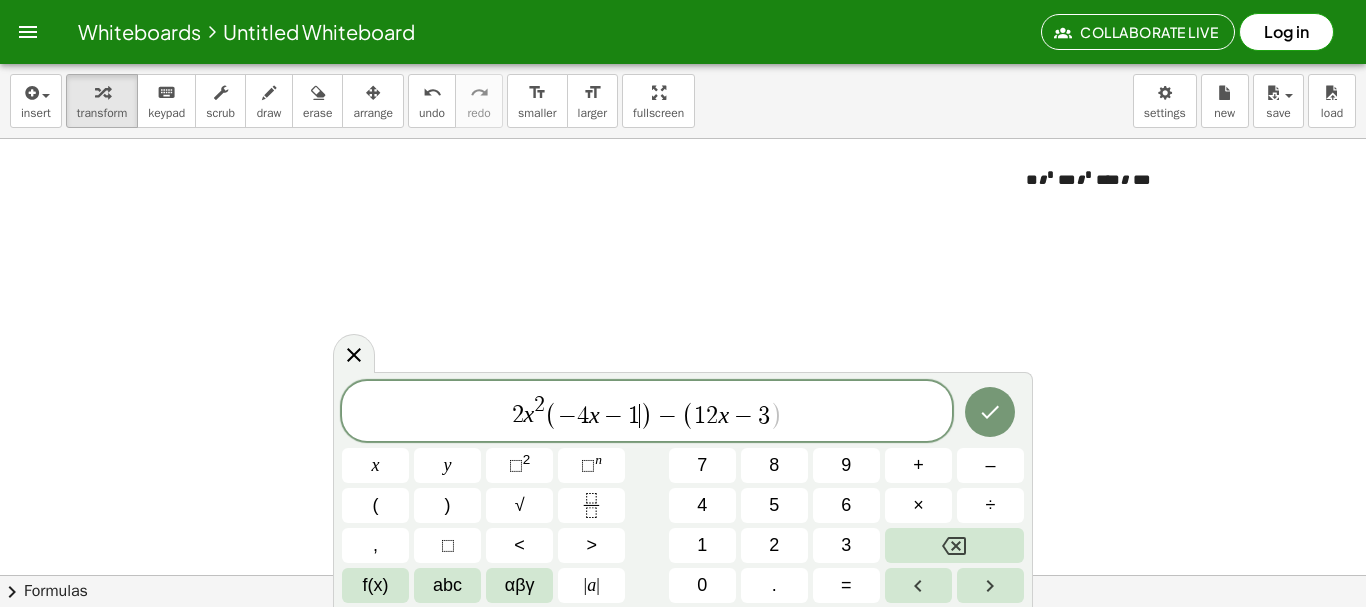 click on "(" at bounding box center [688, 415] 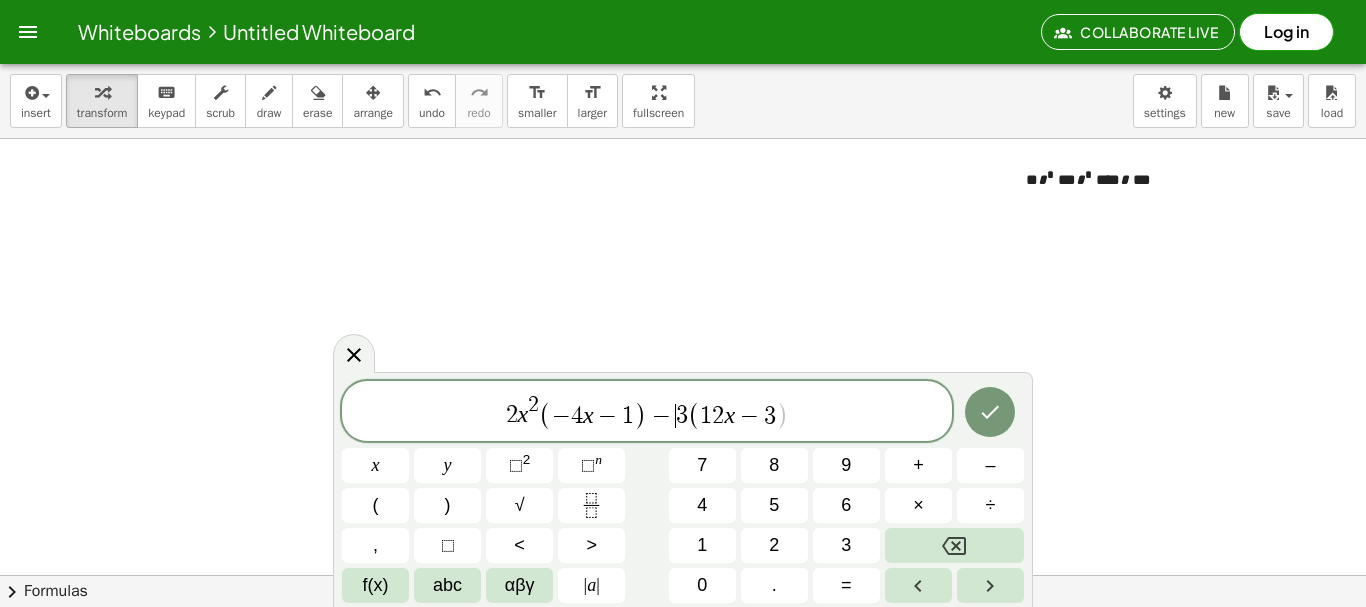 click on "−" at bounding box center (661, 416) 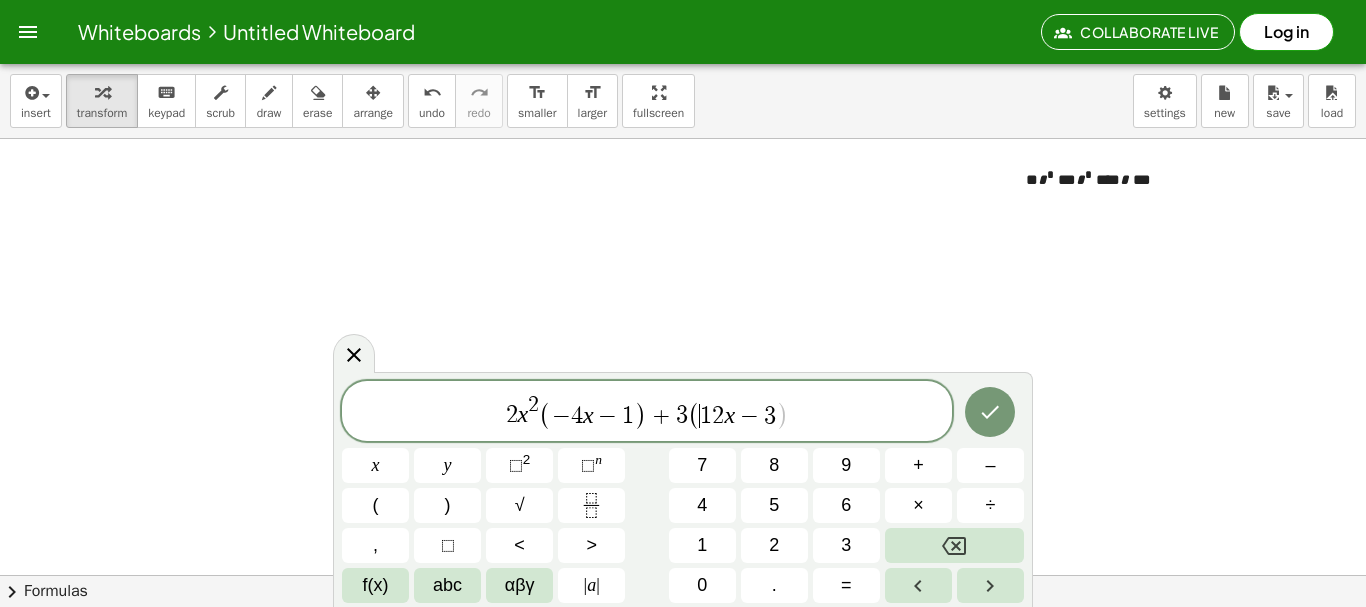 click on "( ​ 1 2 x − 3 )" at bounding box center (738, 415) 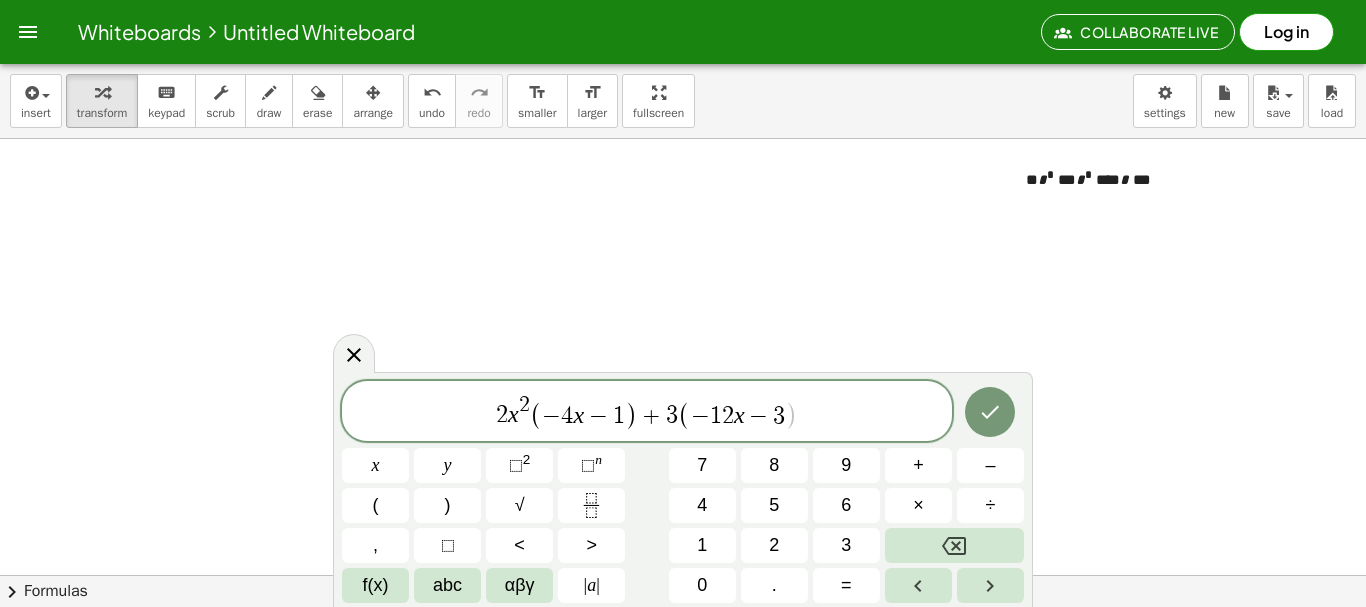 click on "x" at bounding box center (739, 415) 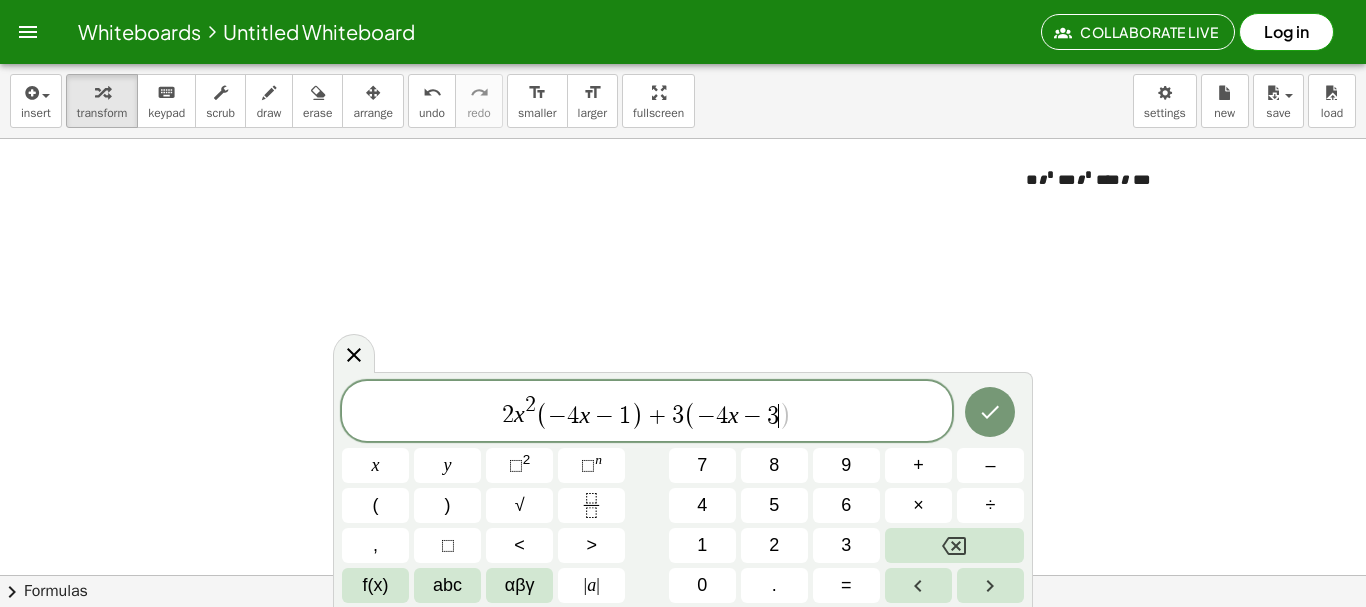 click on "( − 4 x − 3 ​ )" at bounding box center [738, 415] 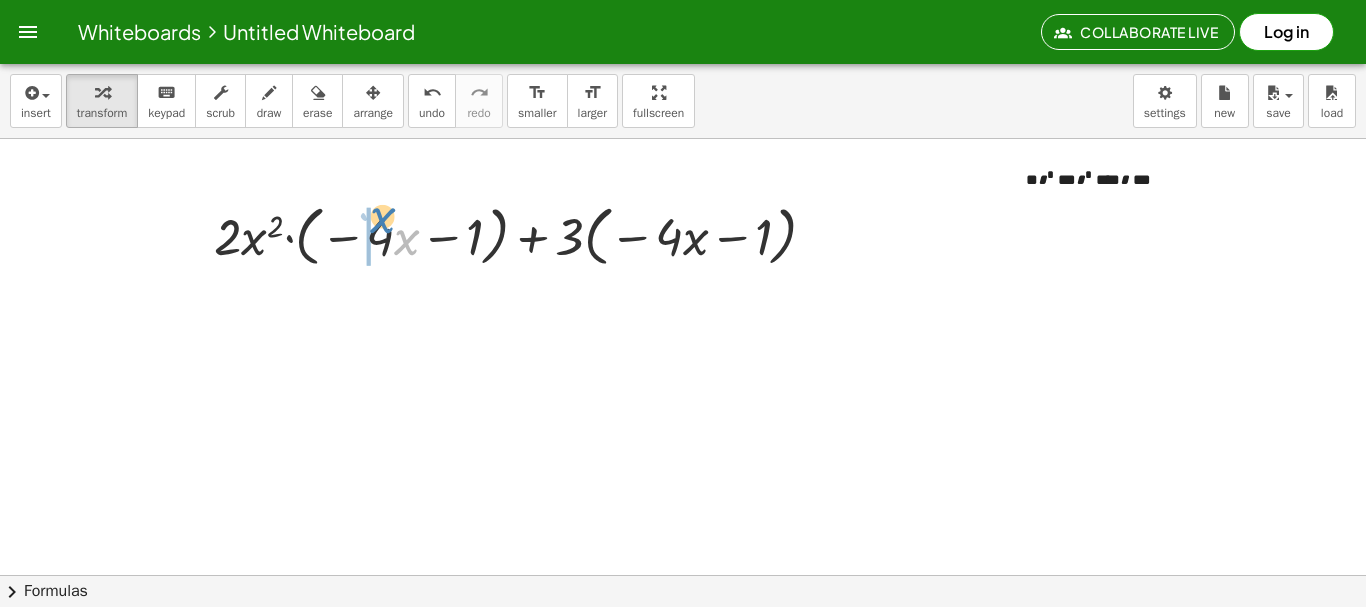 drag, startPoint x: 411, startPoint y: 248, endPoint x: 382, endPoint y: 230, distance: 34.132095 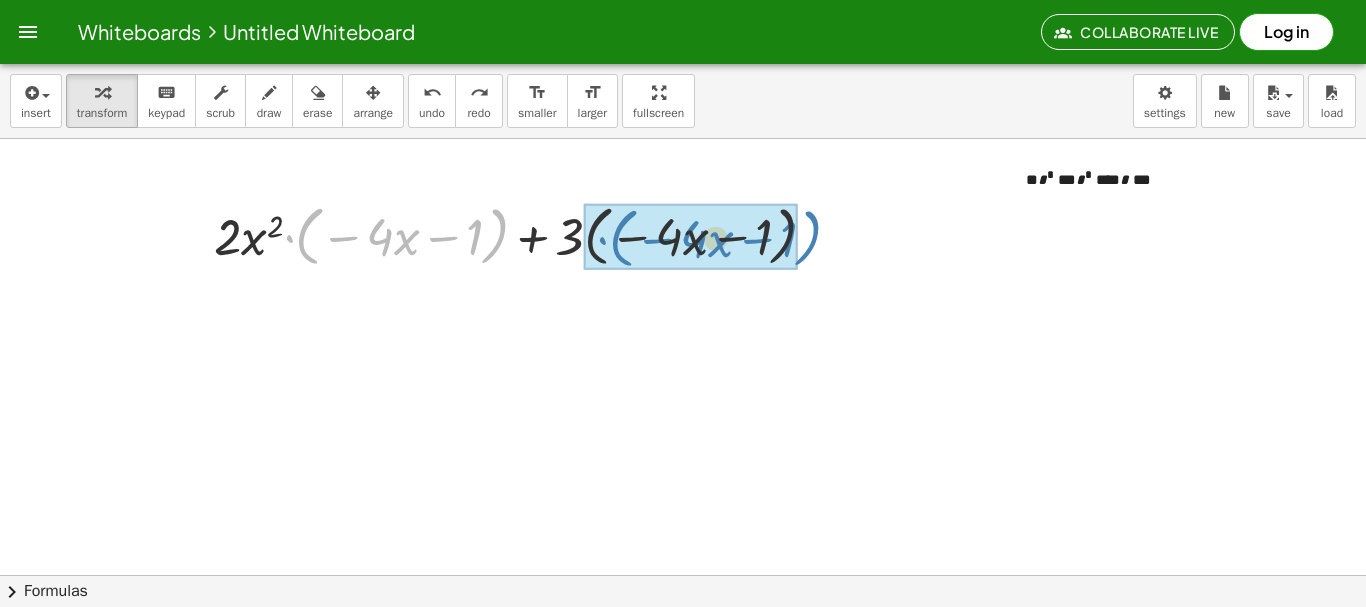 drag, startPoint x: 311, startPoint y: 259, endPoint x: 624, endPoint y: 260, distance: 313.0016 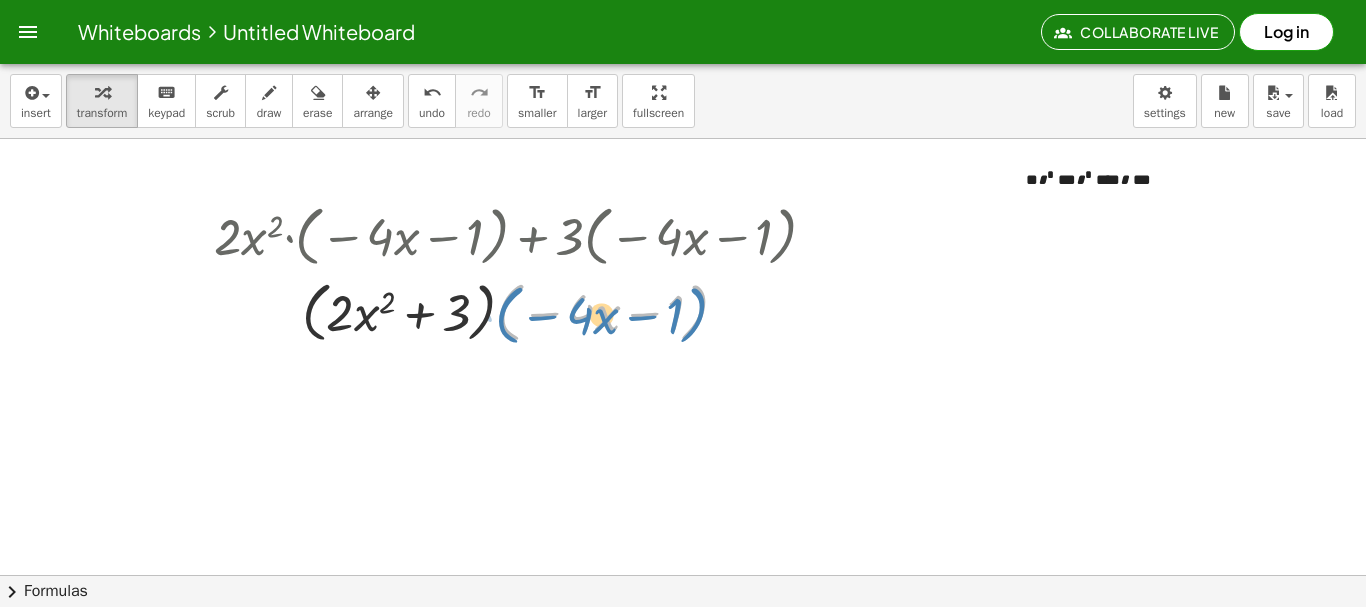 click at bounding box center [523, 311] 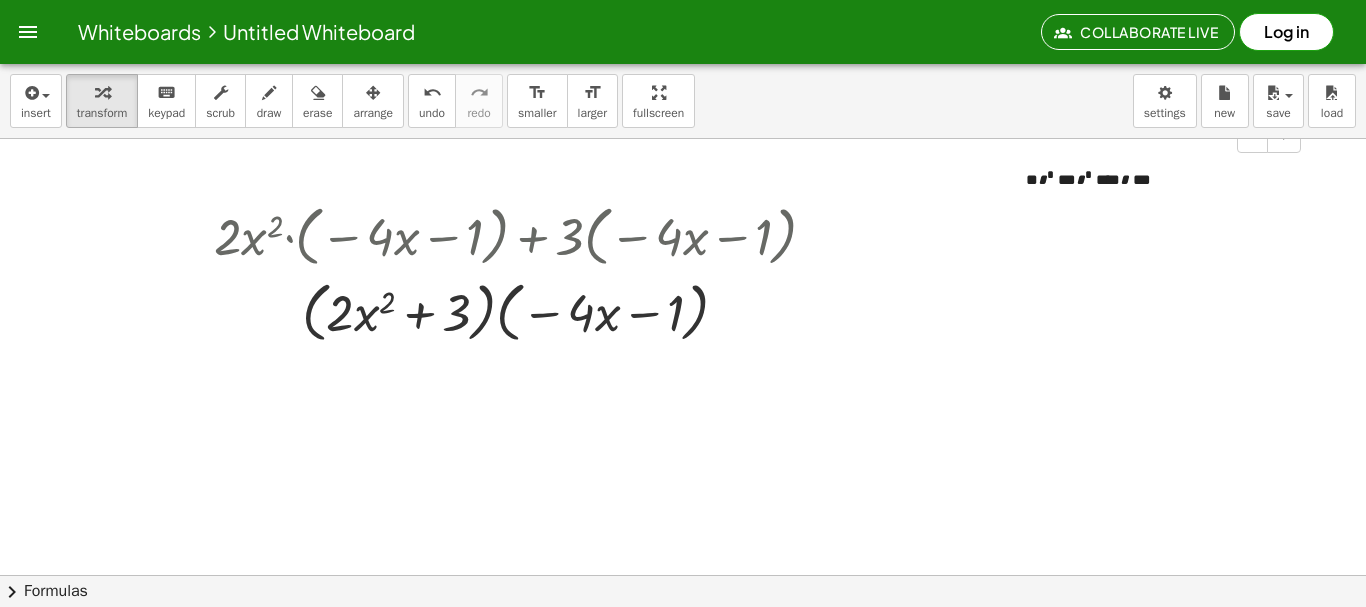 click on "** * *   *** * *   **** *   ***" at bounding box center [1156, 175] 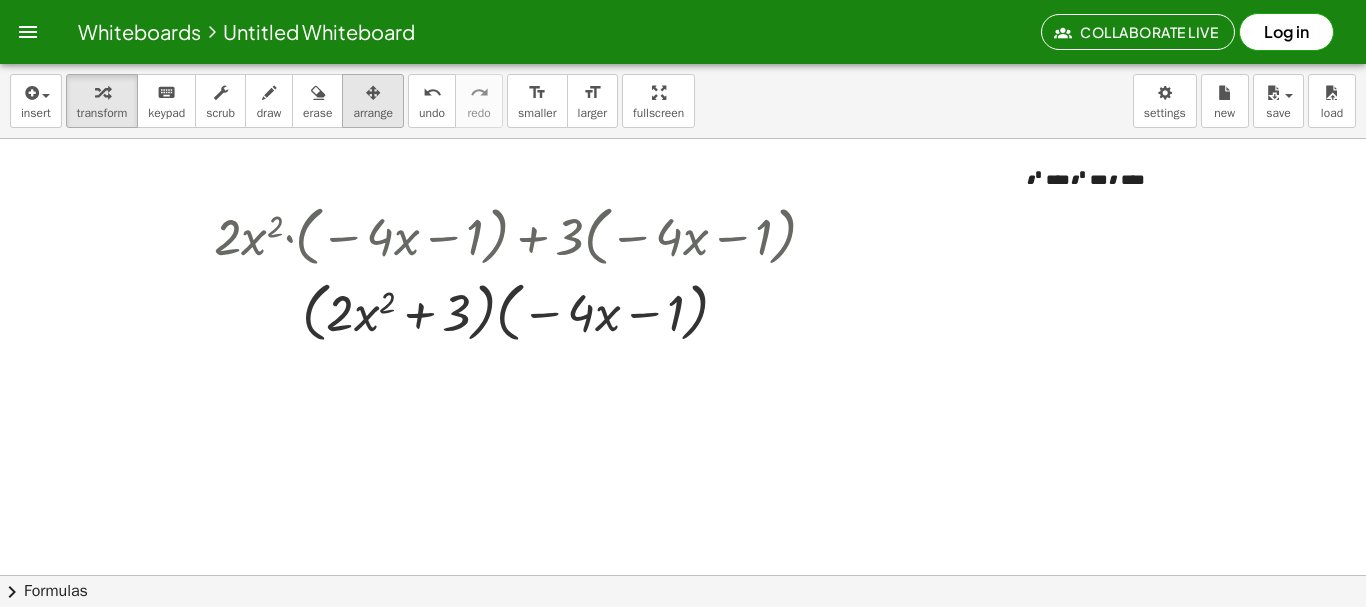 click on "arrange" at bounding box center (373, 101) 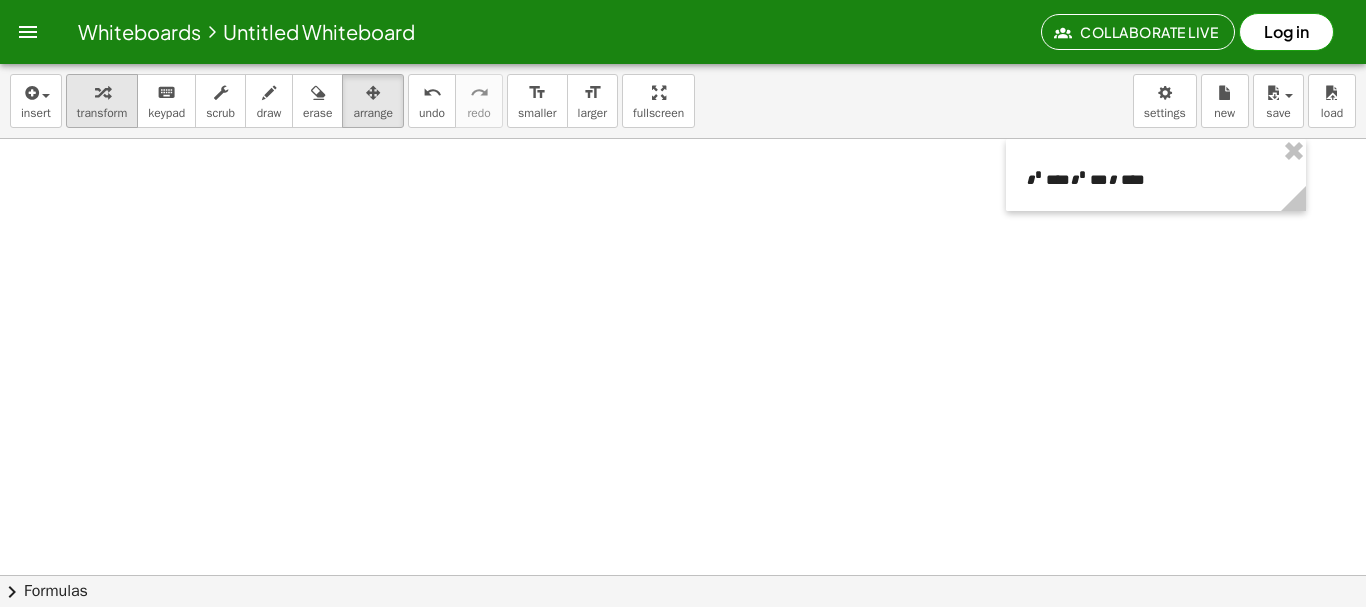 click at bounding box center (102, 92) 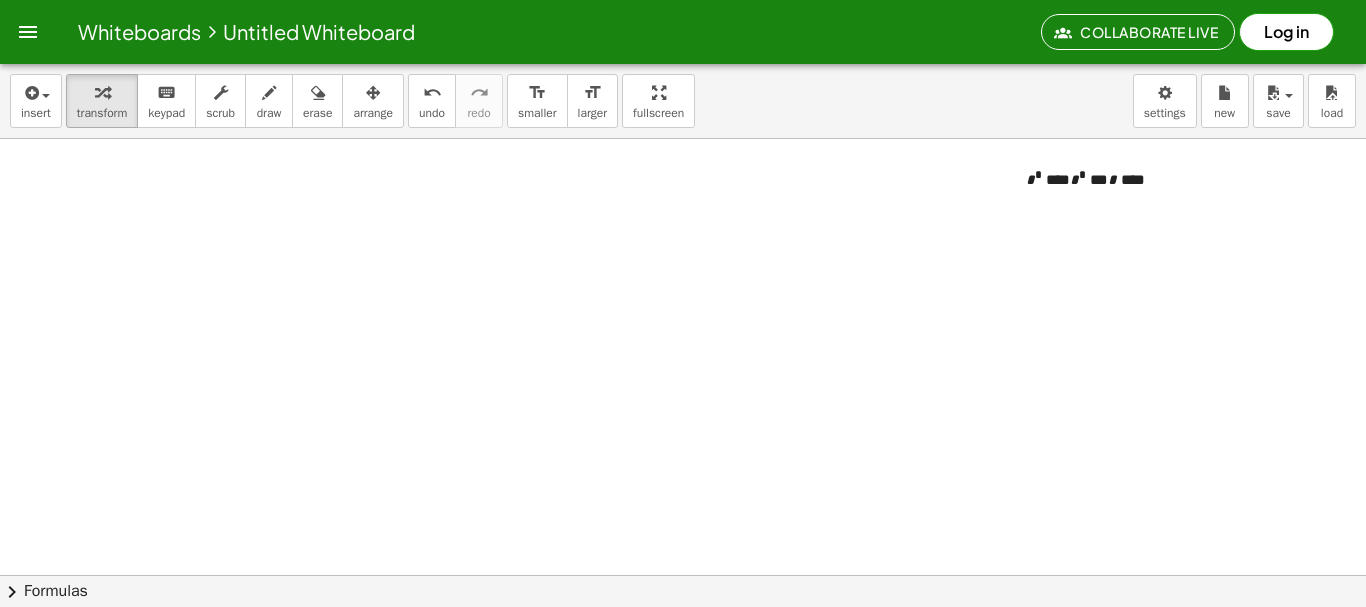 click at bounding box center (683, 639) 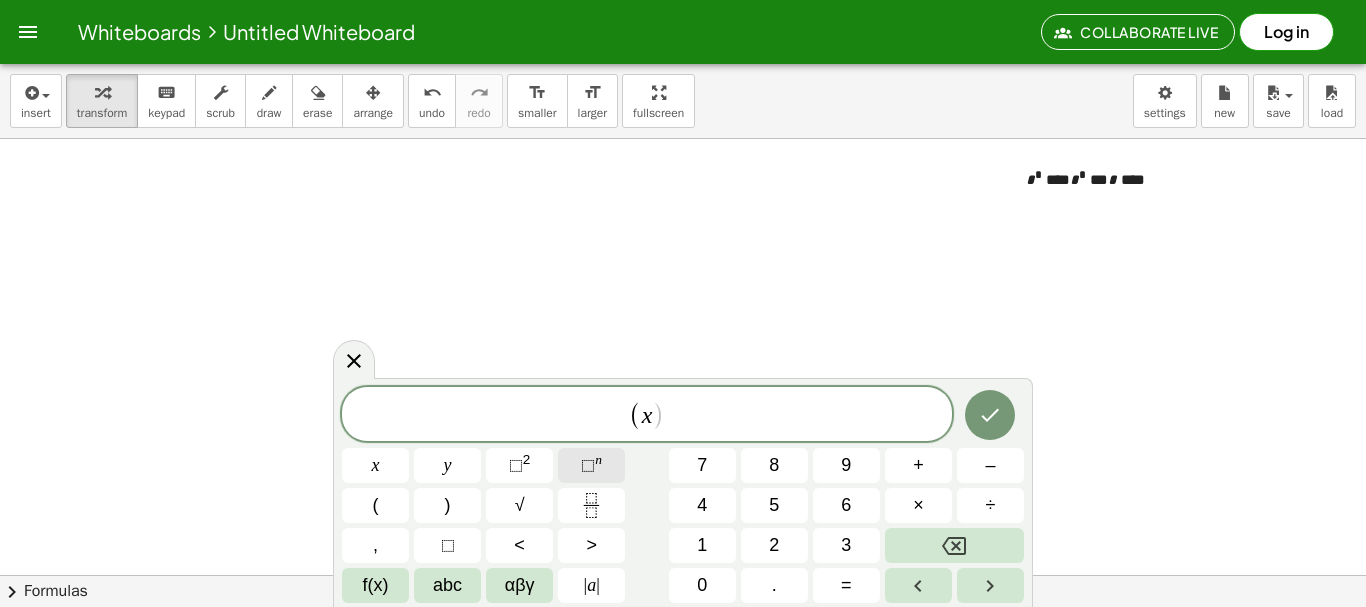 click on "⬚ n" at bounding box center (591, 465) 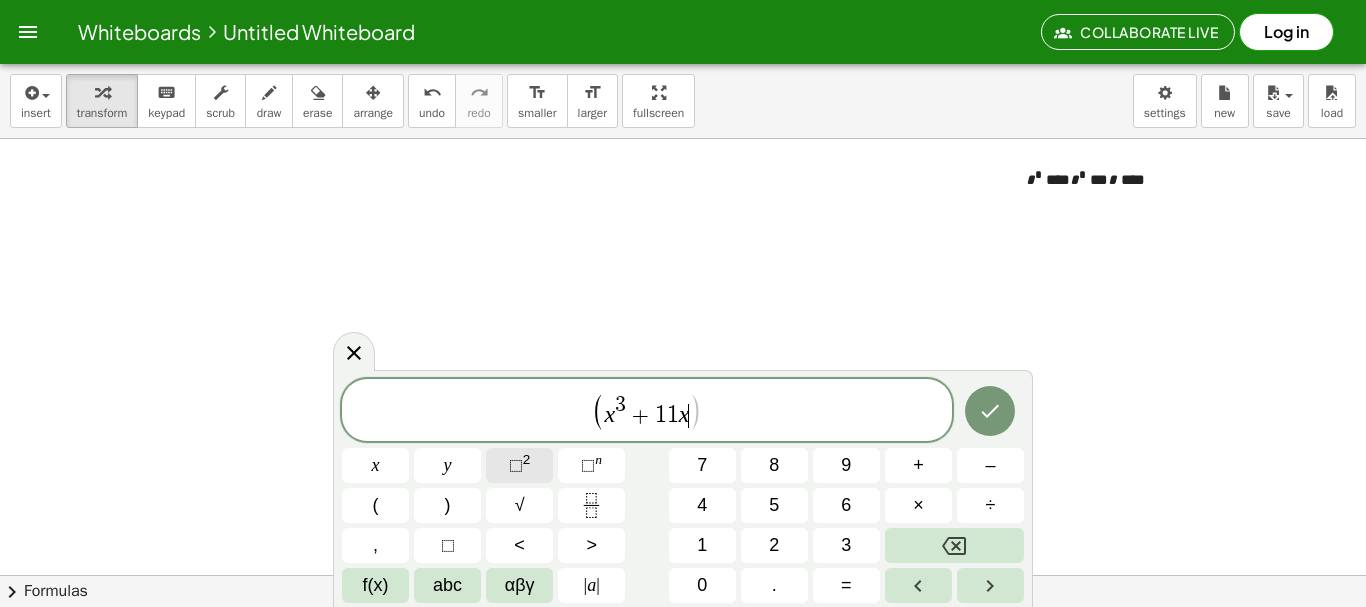 click on "⬚ 2" at bounding box center [519, 465] 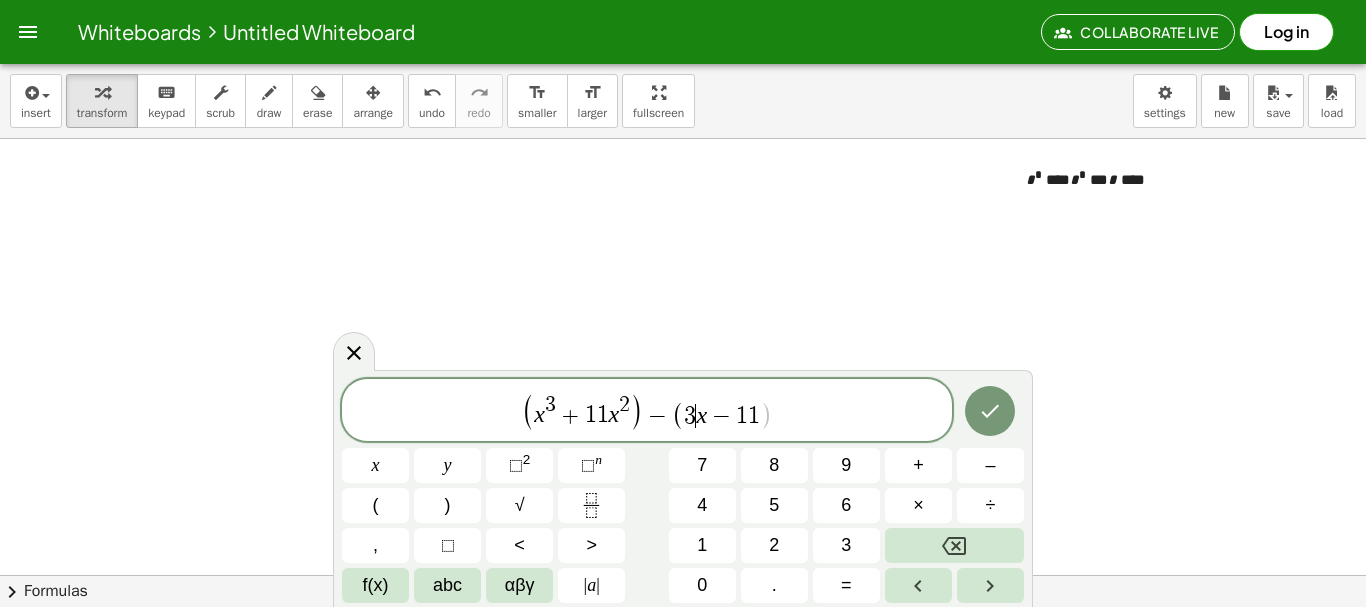 click on "x" at bounding box center (701, 415) 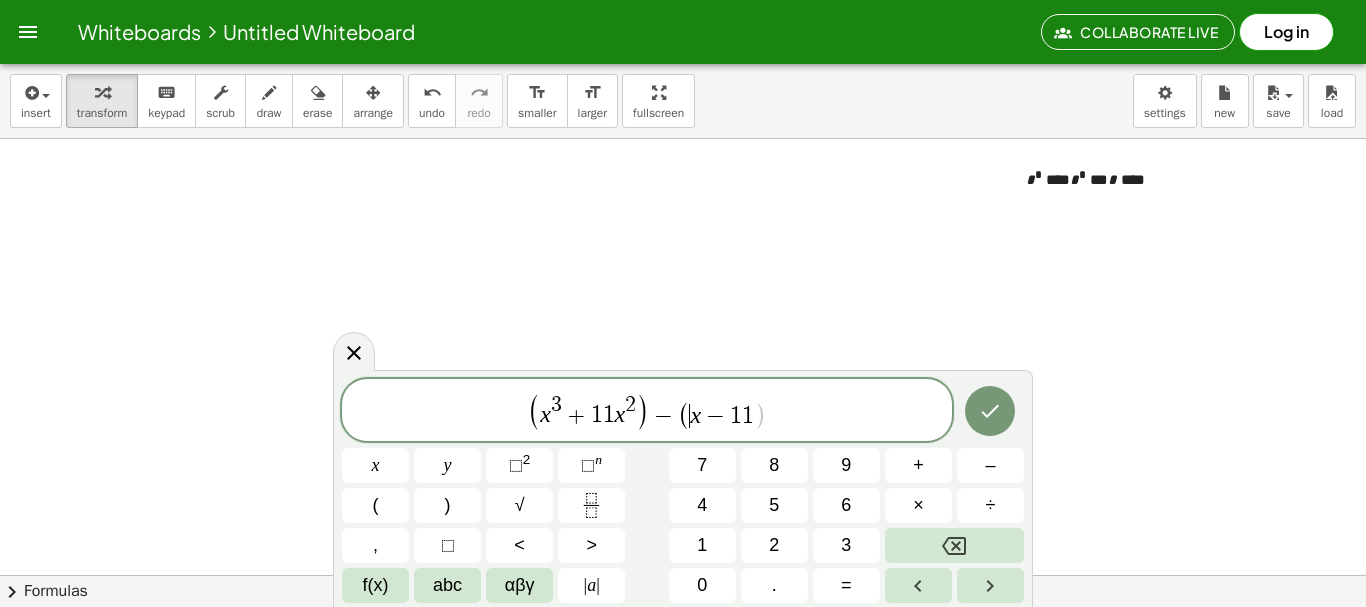 click on "−" at bounding box center [663, 416] 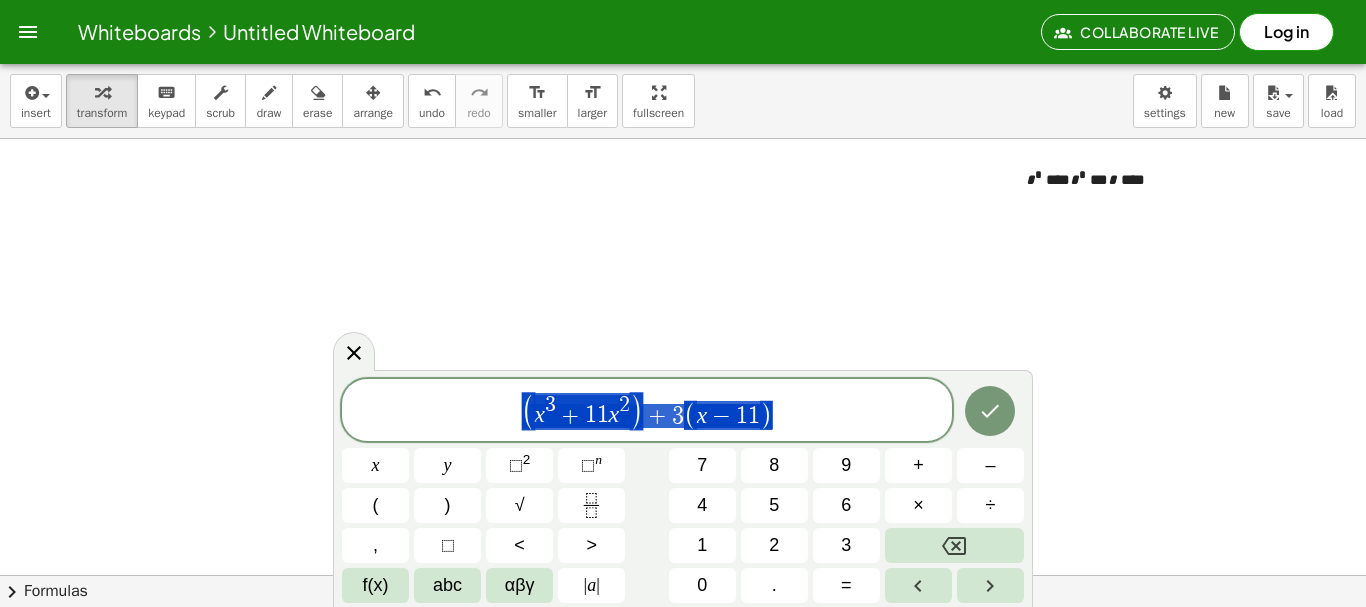drag, startPoint x: 798, startPoint y: 410, endPoint x: 474, endPoint y: 416, distance: 324.05554 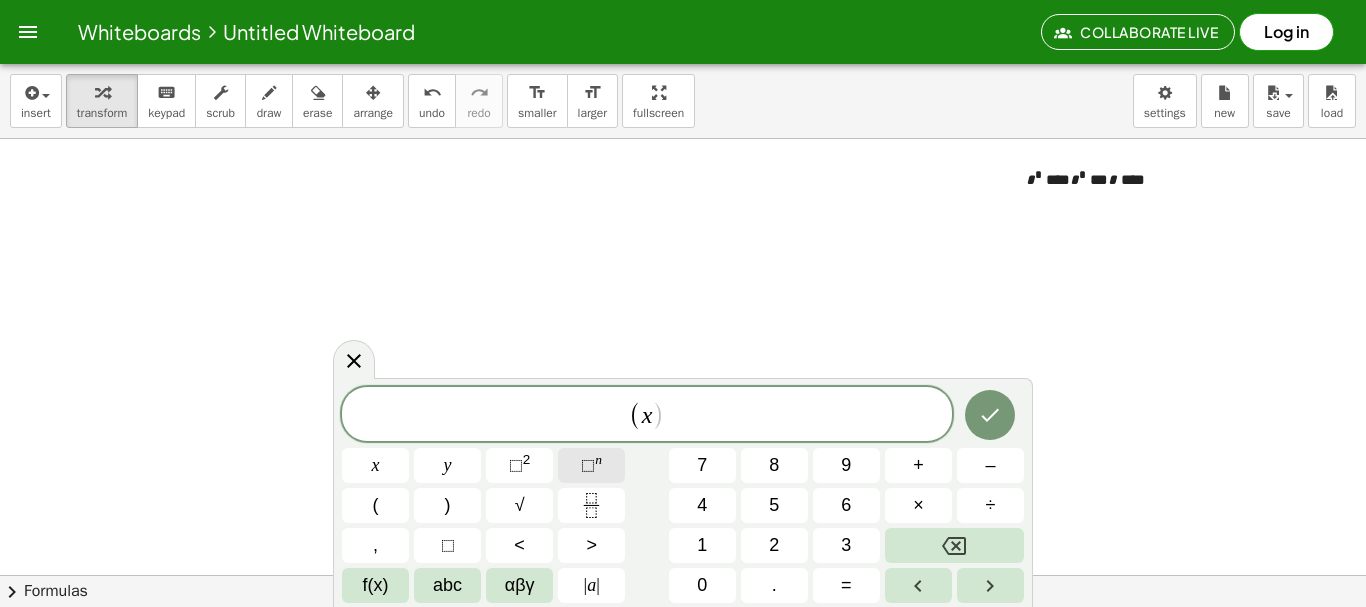 click on "⬚" at bounding box center (588, 465) 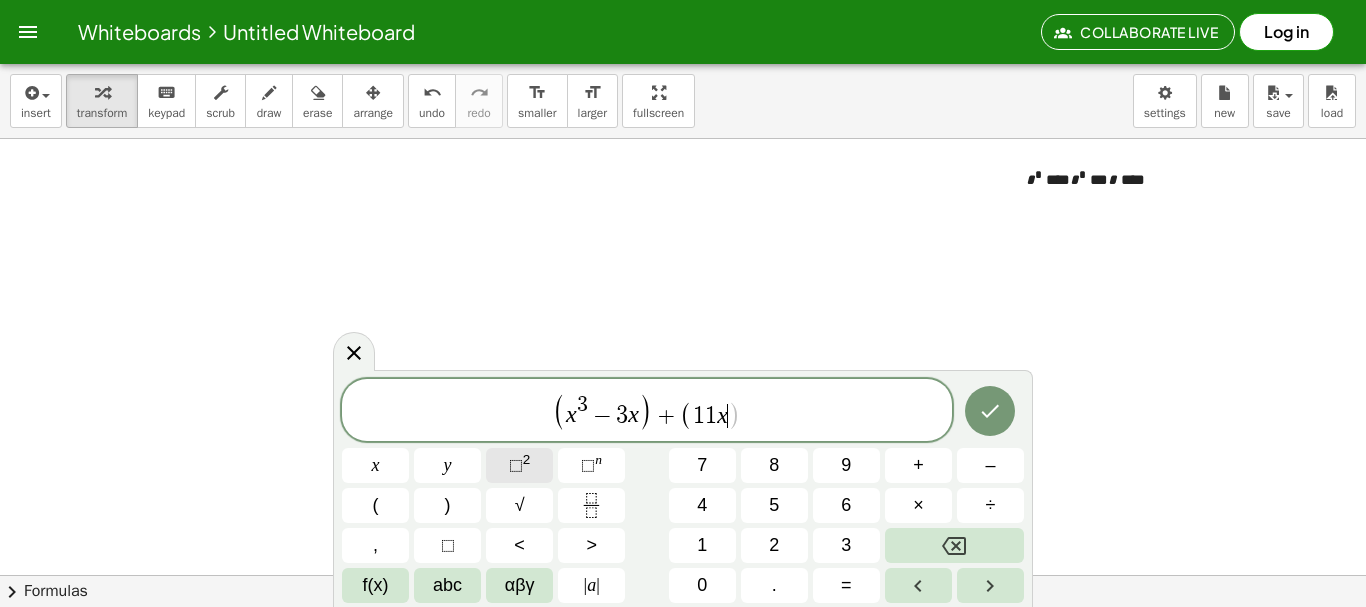 click on "⬚ 2" at bounding box center [519, 465] 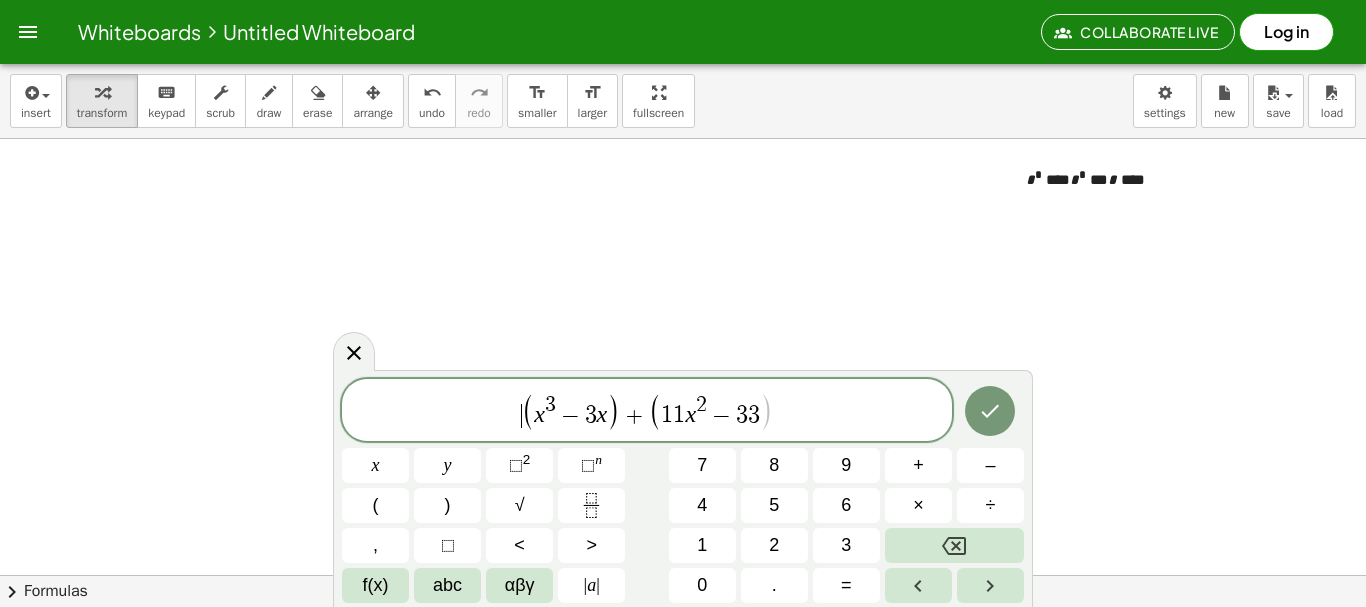 click on "​ ( x 3 − 3 x ) + ( 1 1 x 2 − 3 3 )" at bounding box center [647, 411] 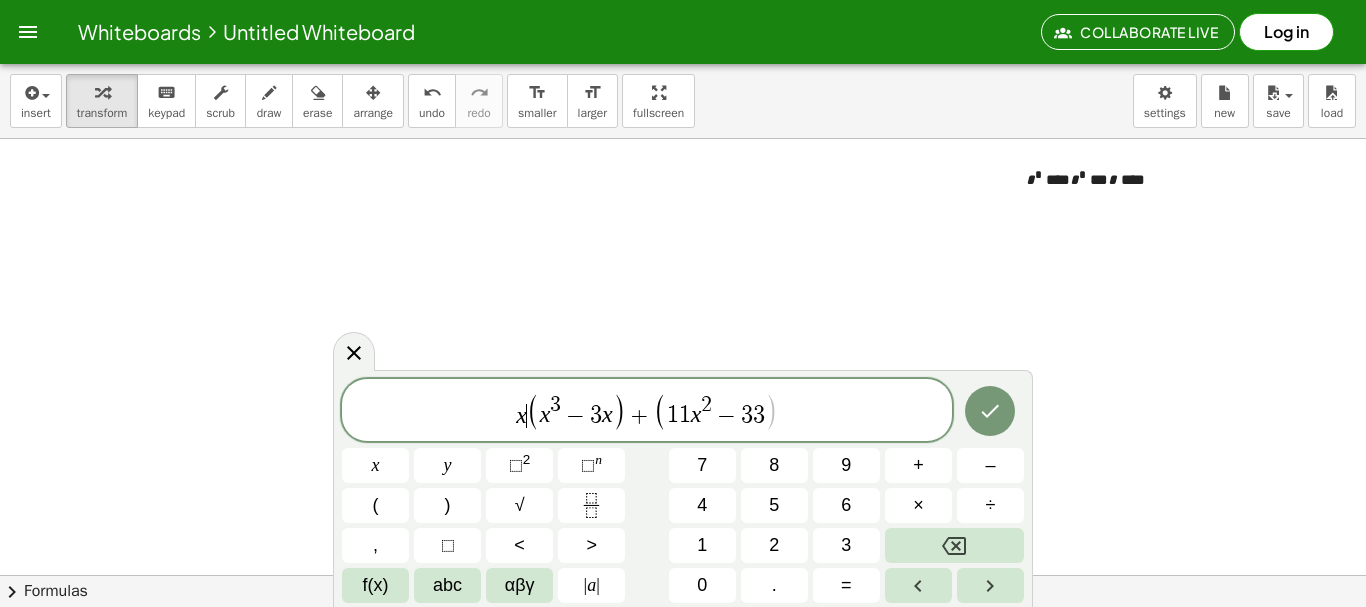 click on "3" at bounding box center [555, 405] 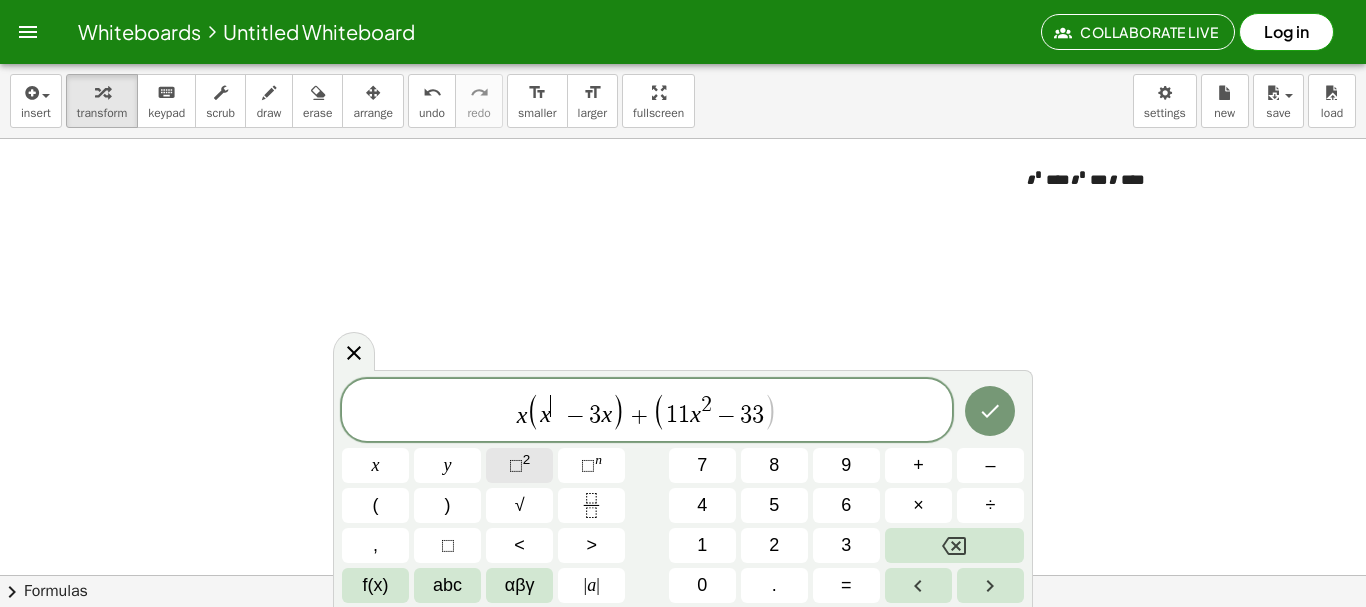 click on "2" at bounding box center [527, 459] 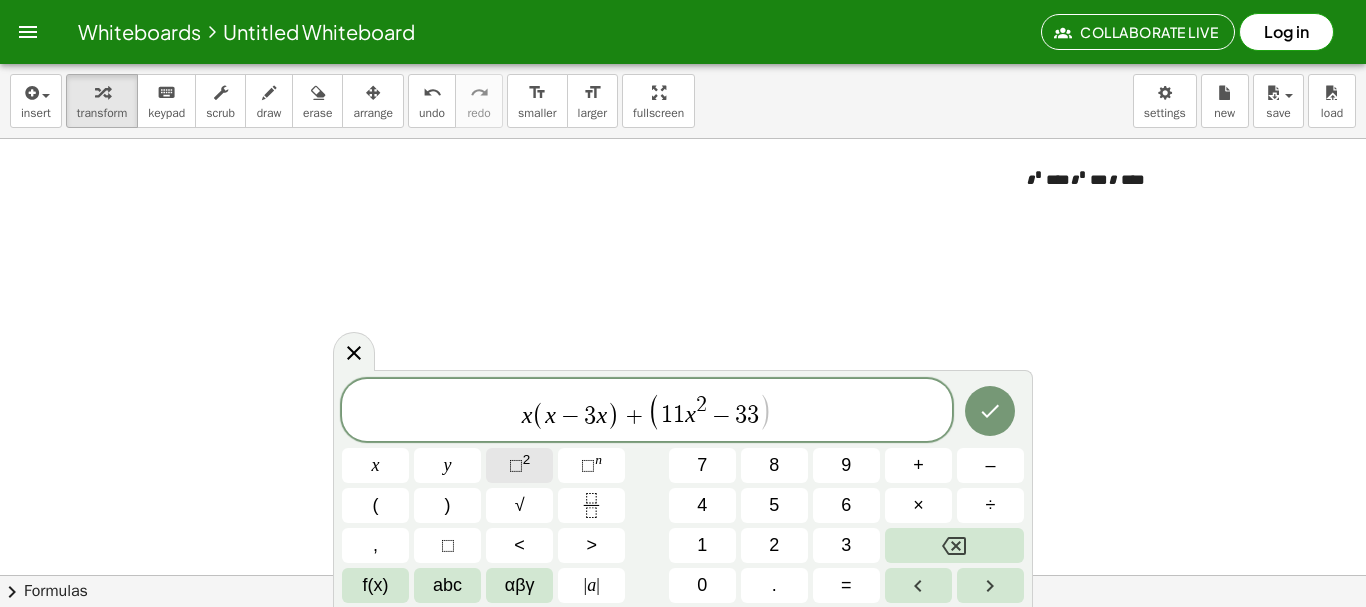 click on "⬚ 2" at bounding box center [519, 465] 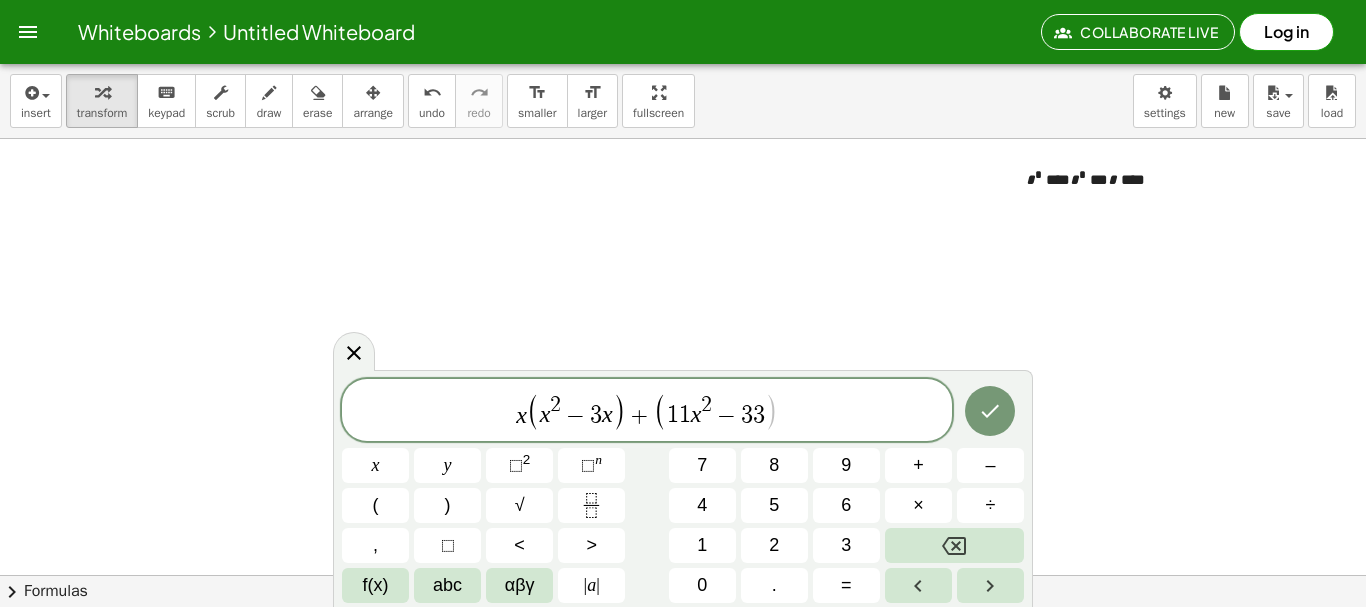 click on "( x 2 ​ − 3 x )" at bounding box center [576, 411] 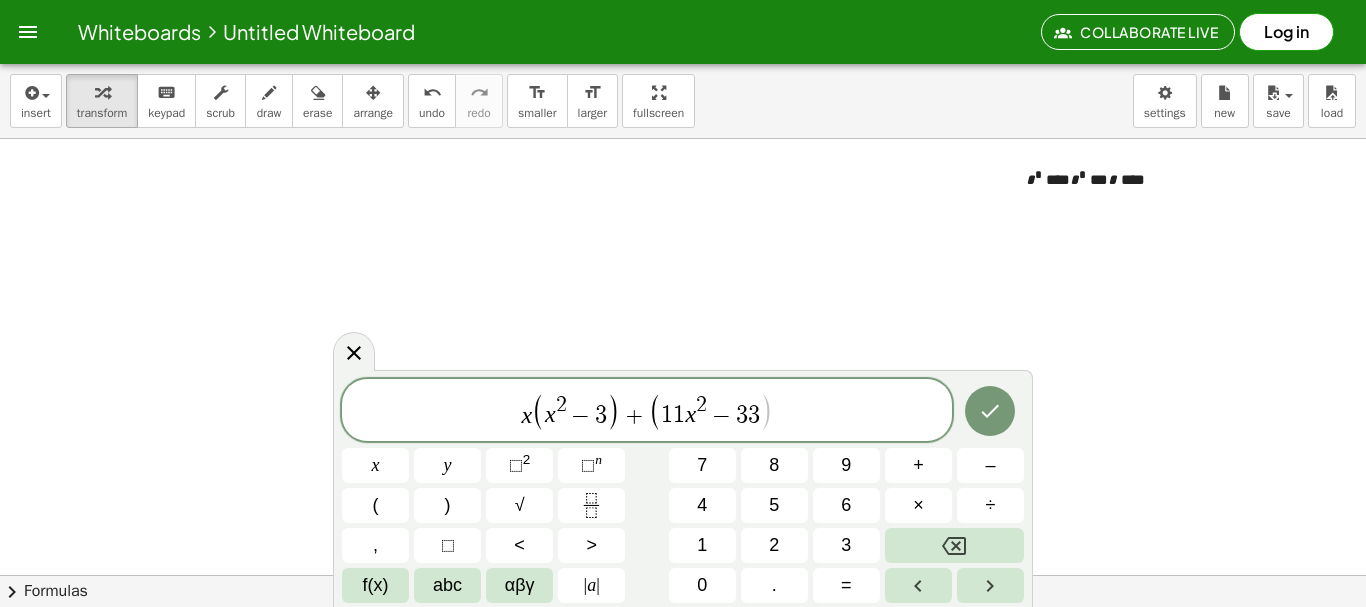 click on ")" at bounding box center [766, 411] 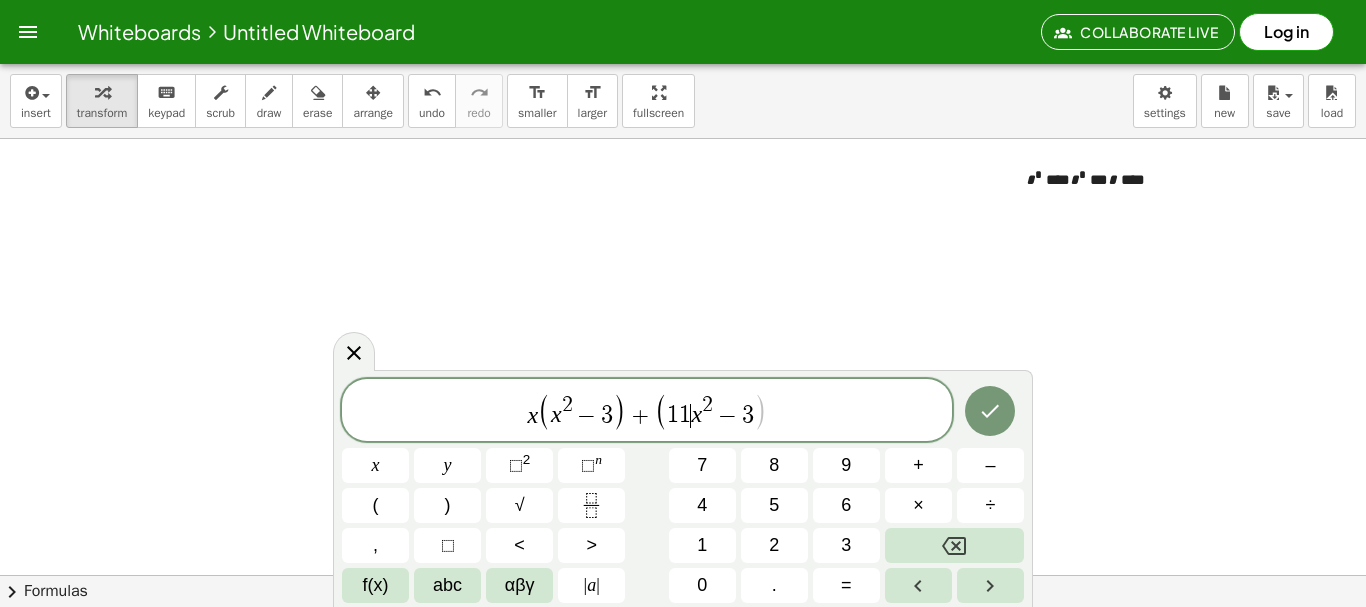 click on "1" at bounding box center (685, 416) 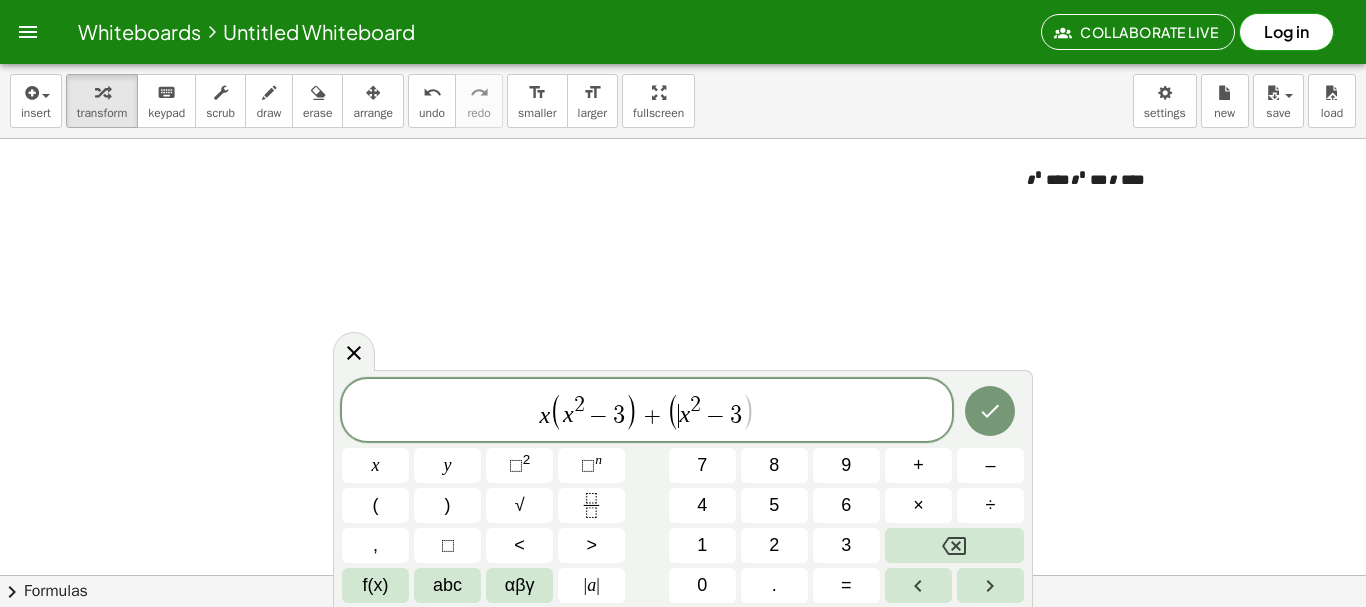 click on "+" at bounding box center (652, 416) 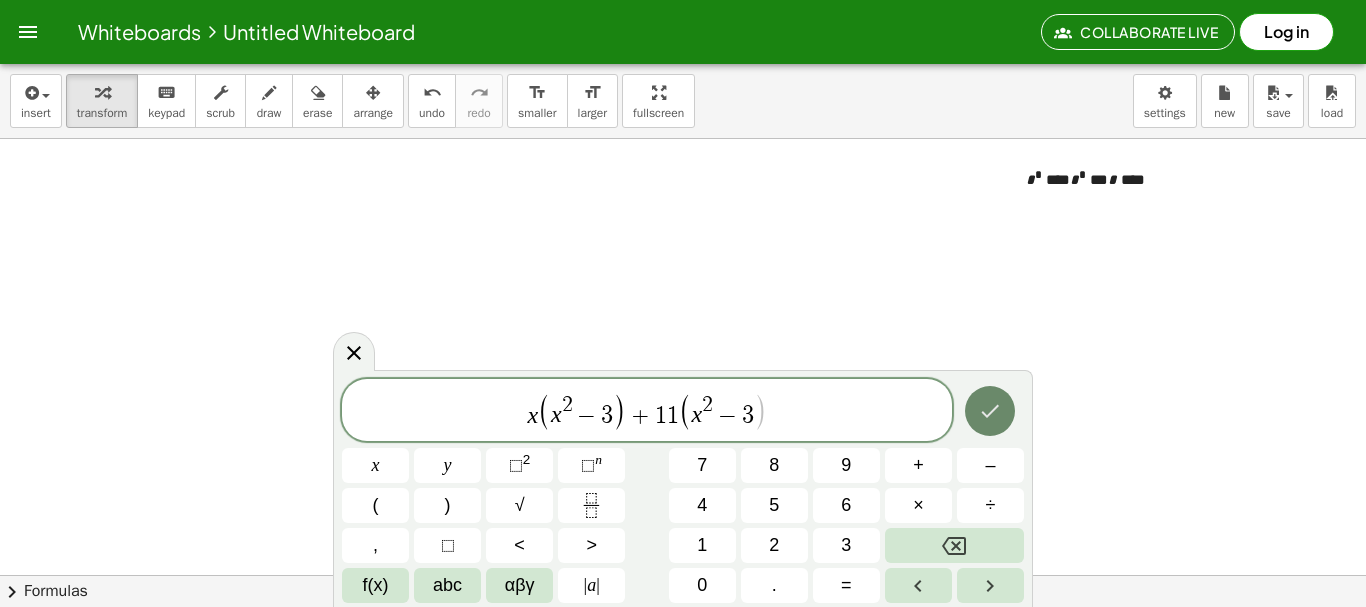 click 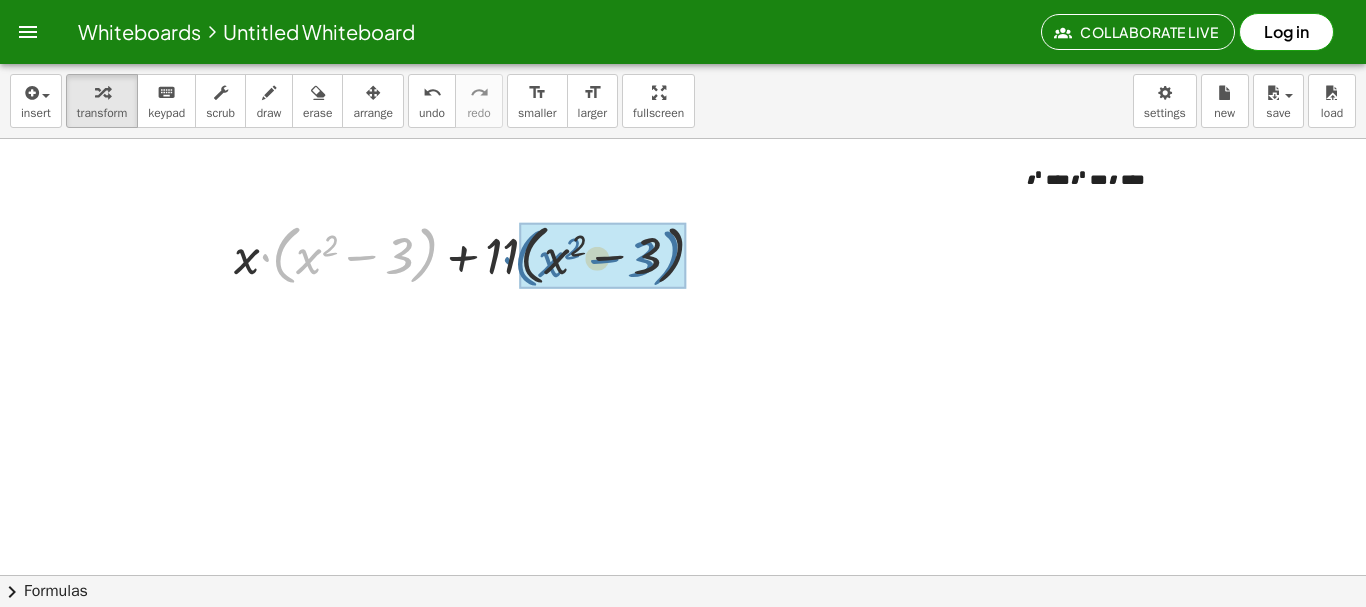 drag, startPoint x: 295, startPoint y: 277, endPoint x: 540, endPoint y: 280, distance: 245.01837 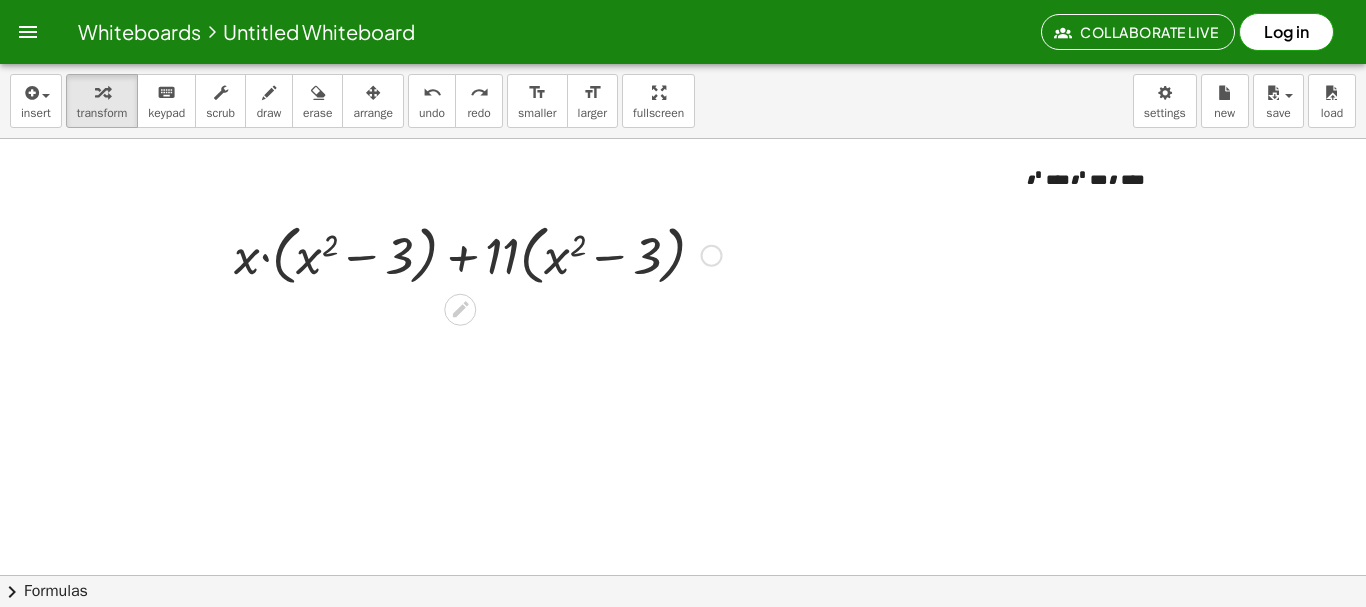 click at bounding box center (712, 256) 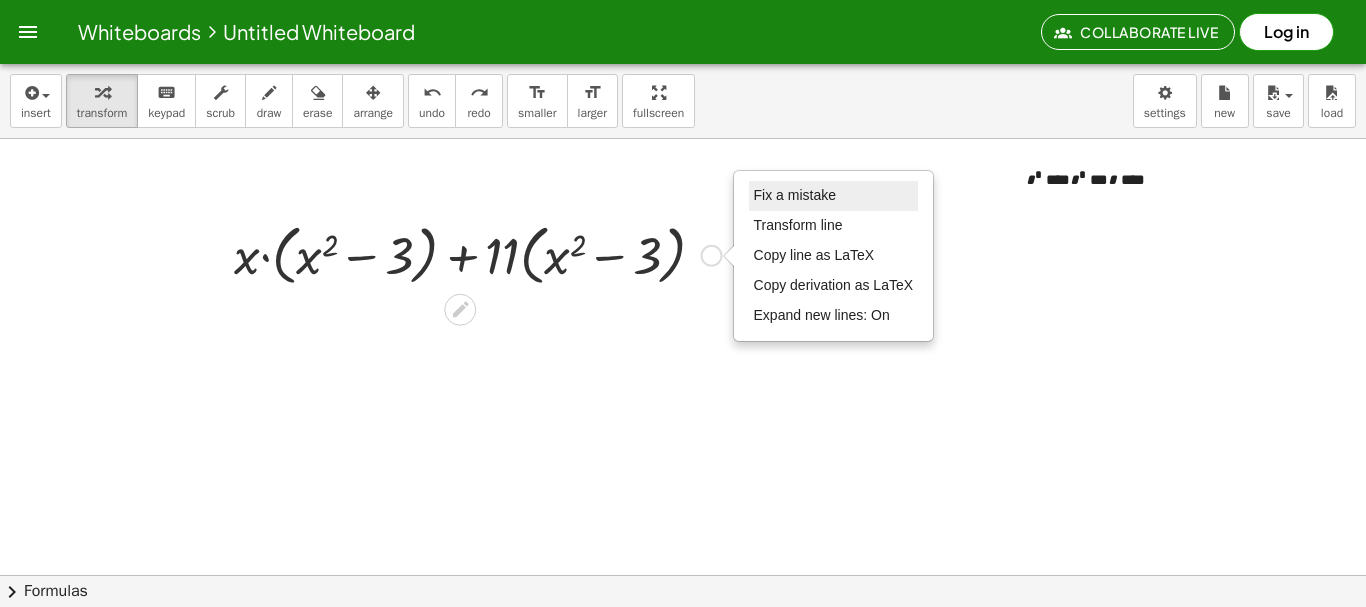 click on "Fix a mistake" at bounding box center [795, 195] 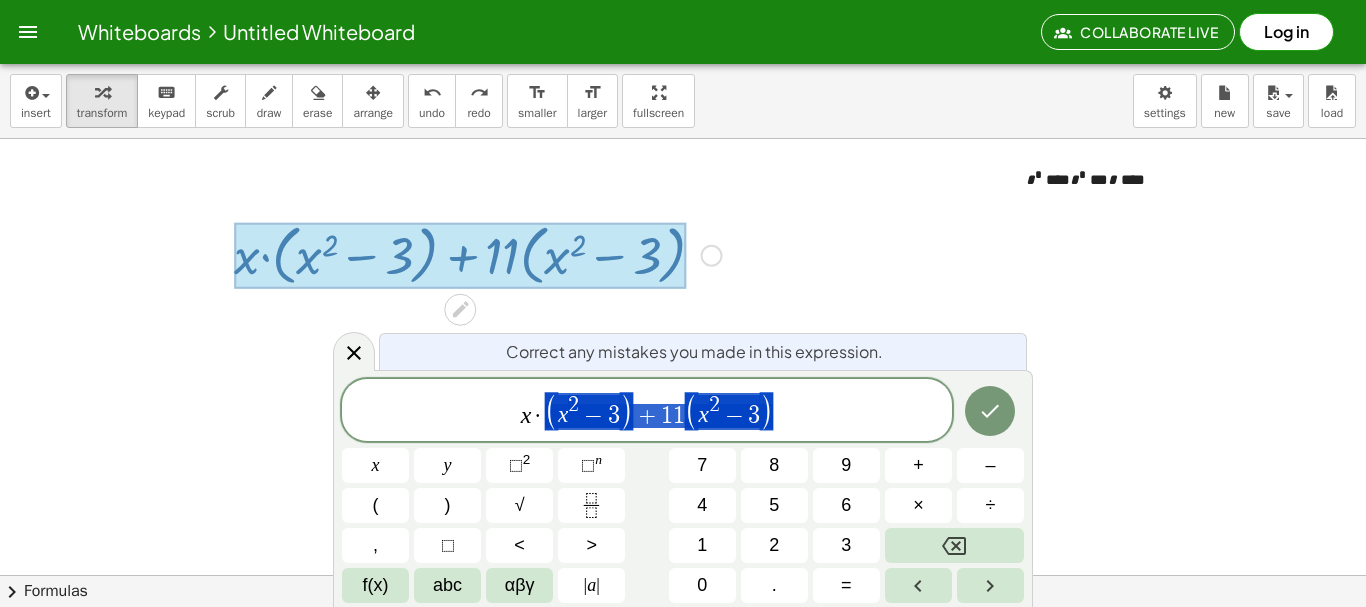 drag, startPoint x: 802, startPoint y: 421, endPoint x: 567, endPoint y: 410, distance: 235.25731 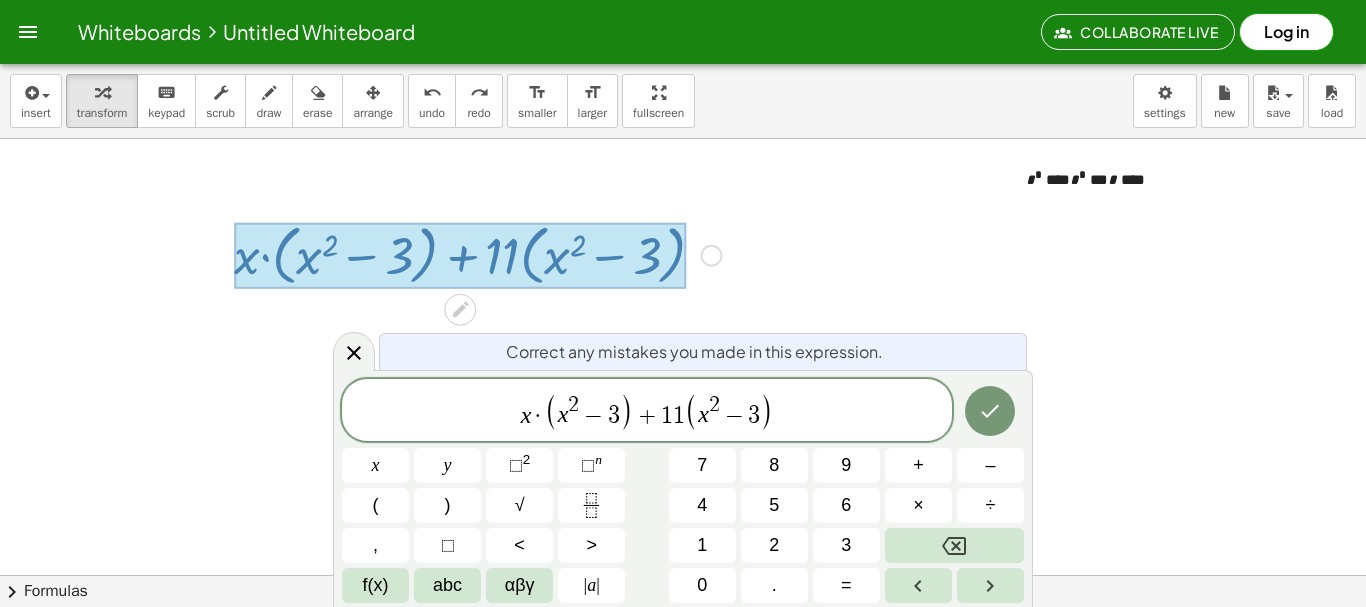 click on "3" at bounding box center (614, 416) 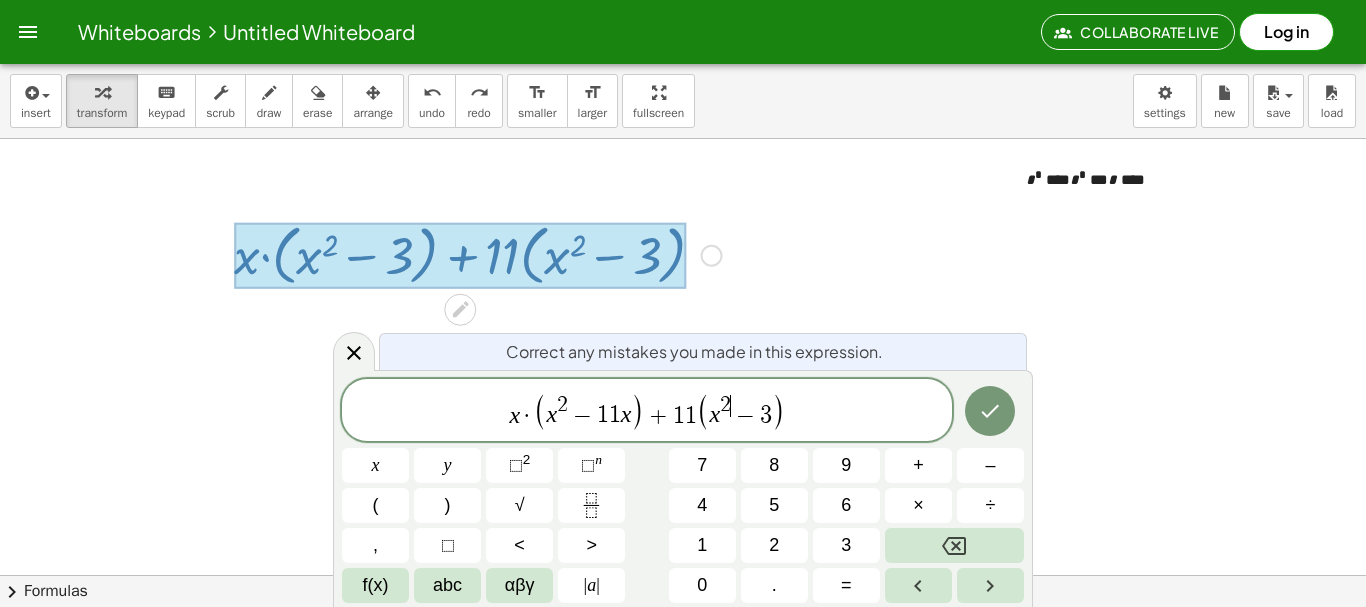 click on "2 ​" at bounding box center [725, 406] 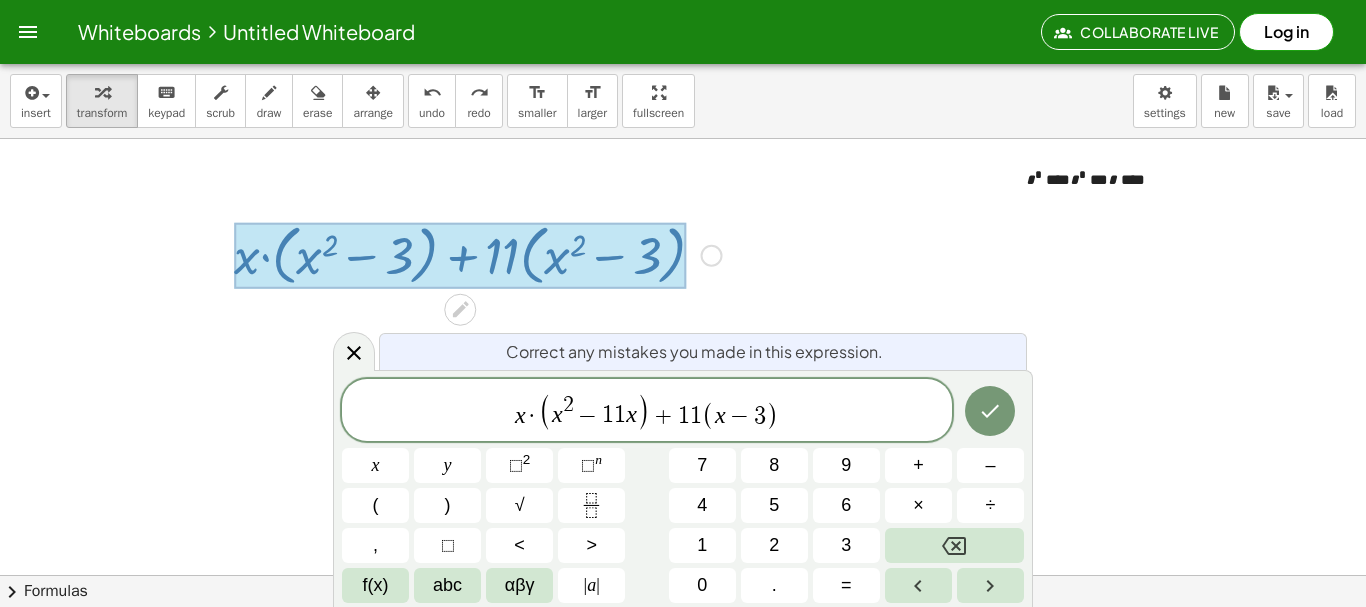 click on "x · ( x 2 − 1 1 x ) + 1 1 ( x ​ − 3 )" at bounding box center [647, 411] 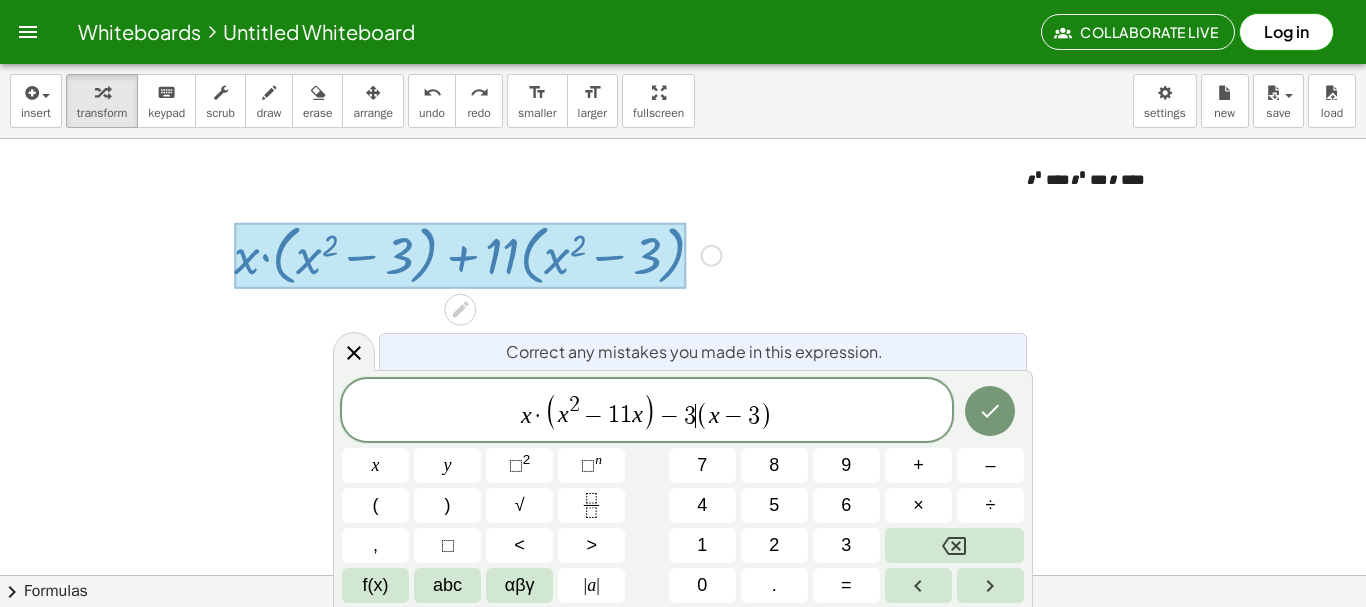 click on ")" at bounding box center (766, 415) 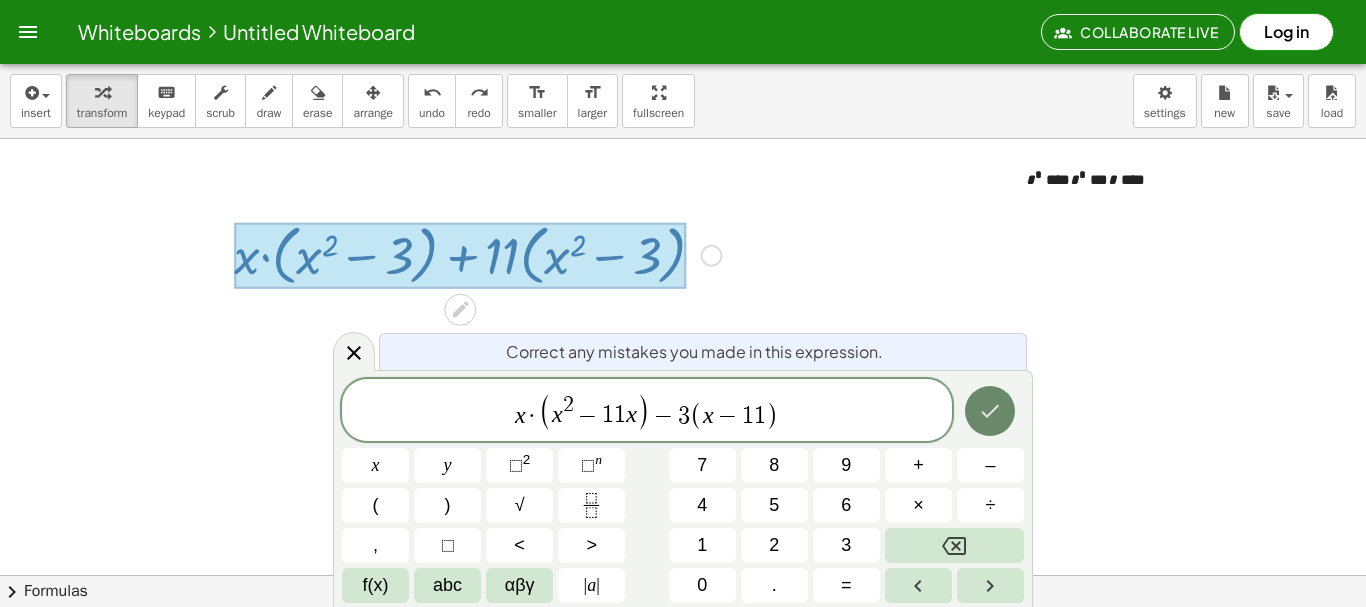 click at bounding box center (990, 411) 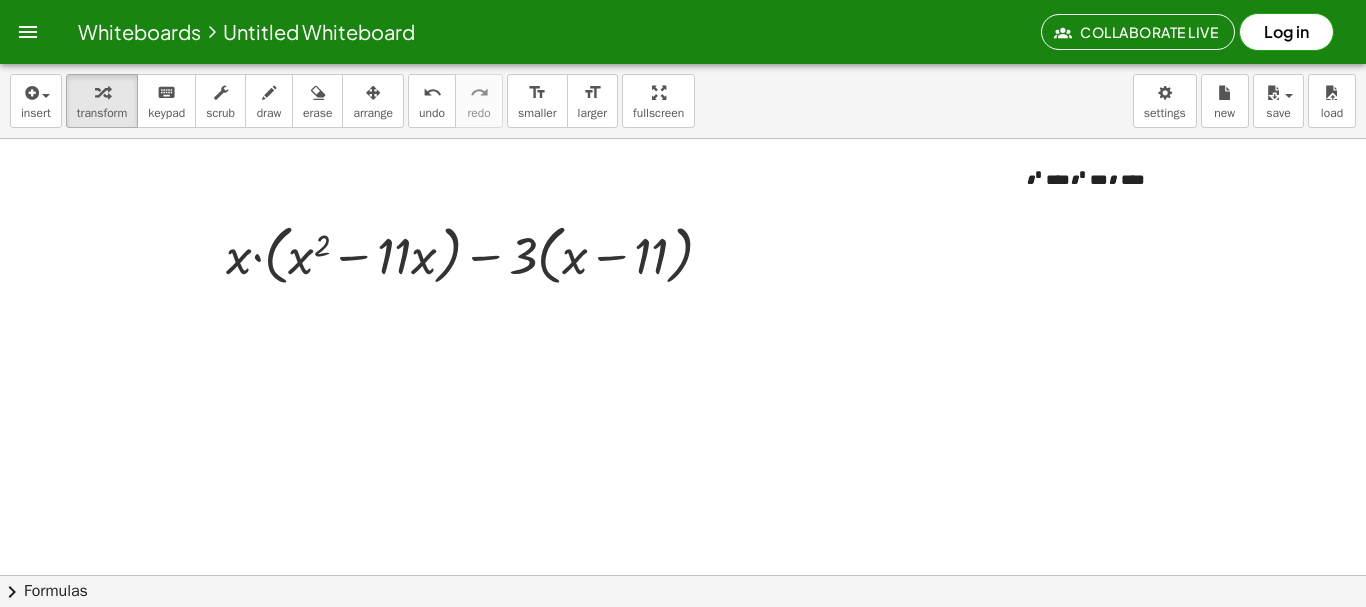 click on "* *   **** * *   *** *   ****" at bounding box center (1156, 175) 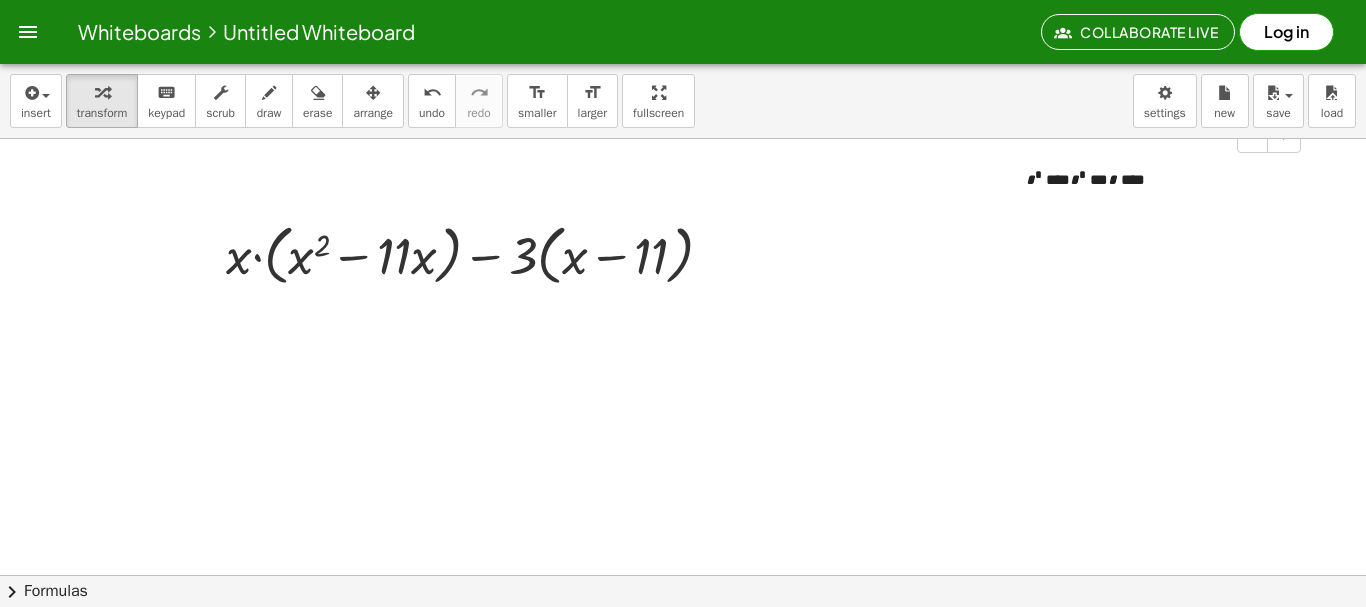 click on "*" at bounding box center (1074, 179) 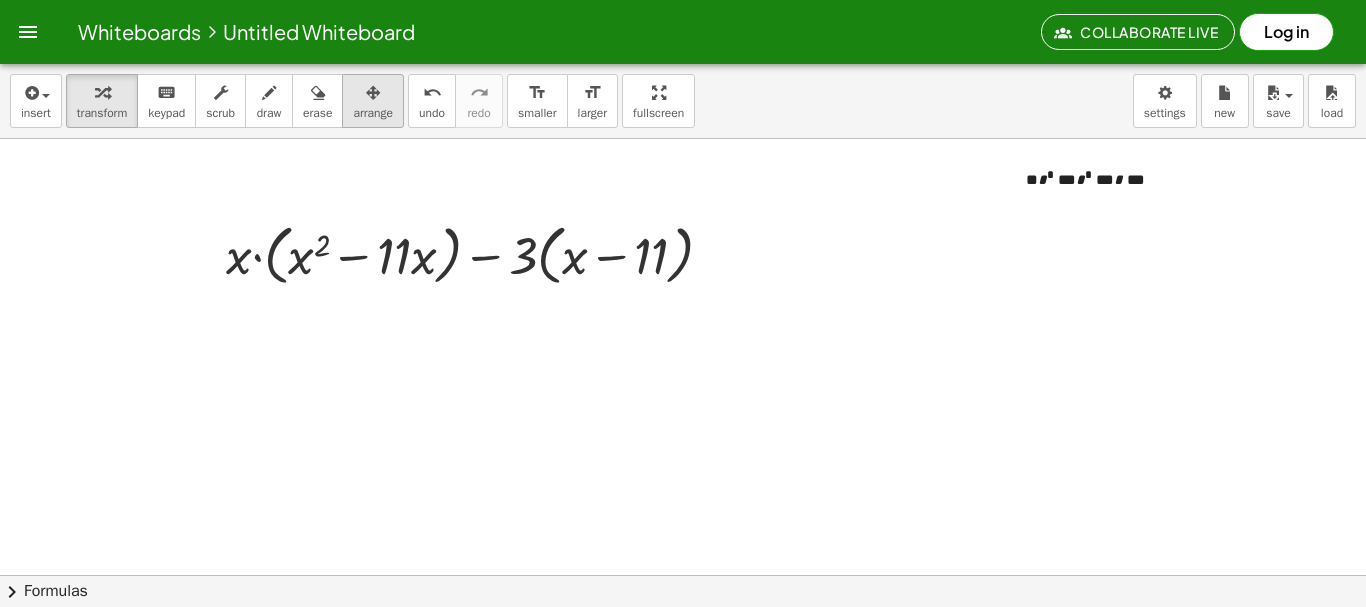 click on "arrange" at bounding box center (373, 113) 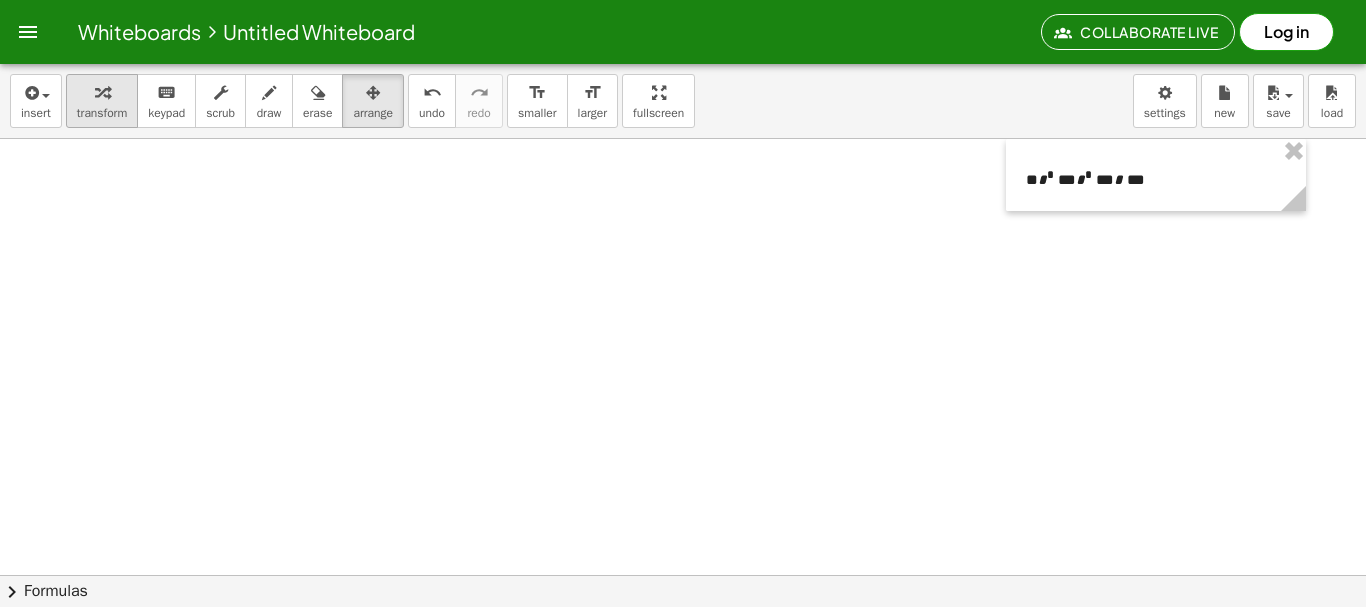 click at bounding box center [102, 93] 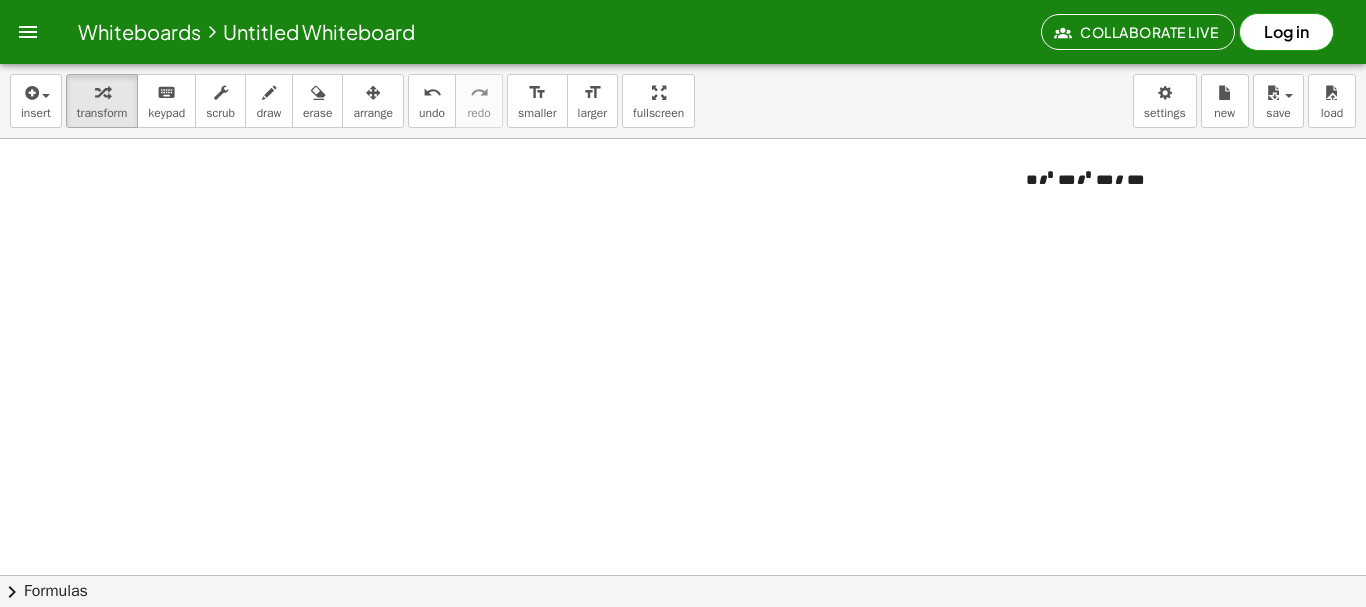 click at bounding box center (683, 639) 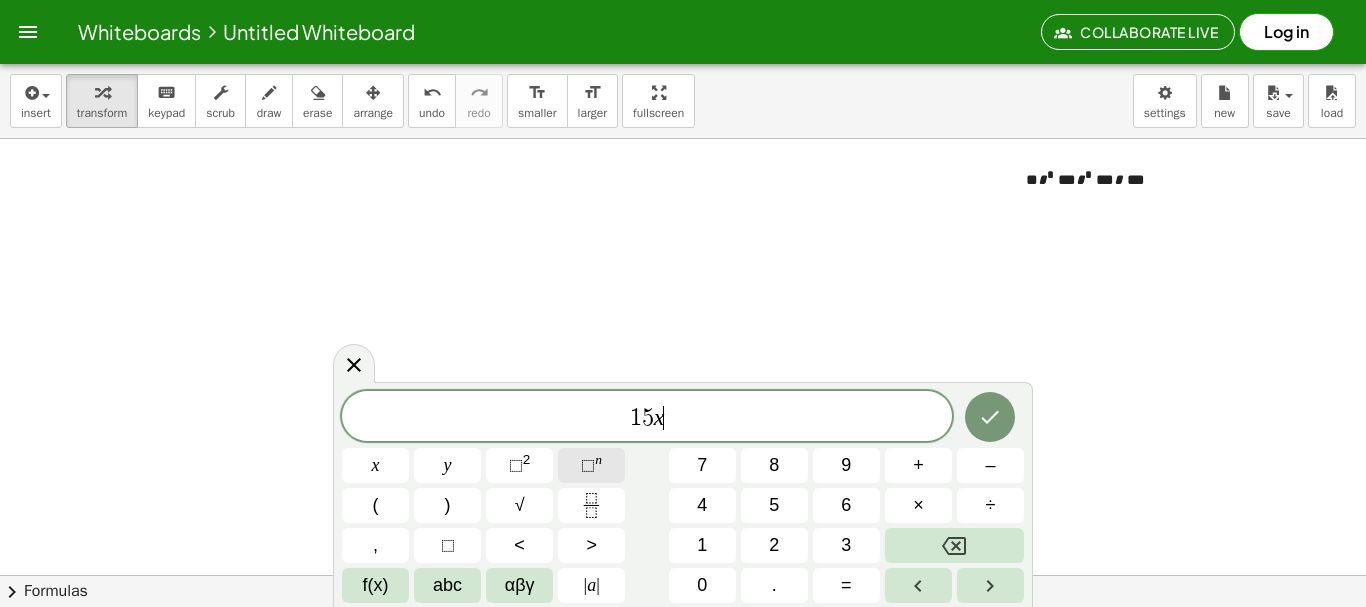 click on "⬚ n" at bounding box center [591, 465] 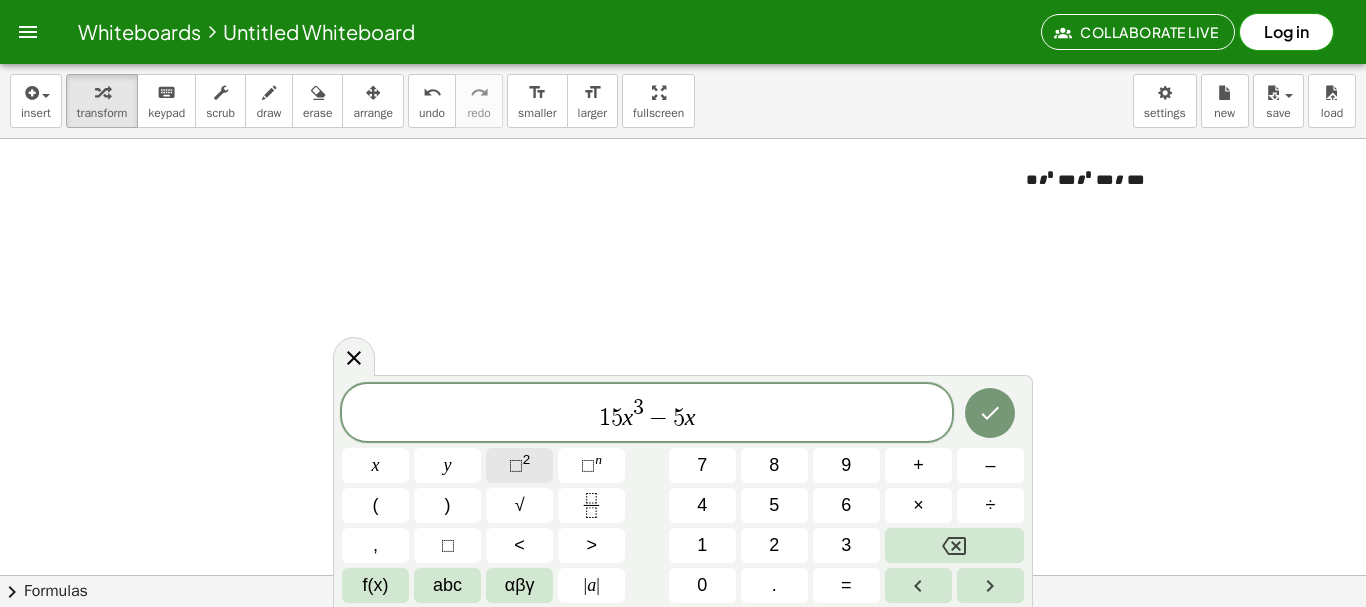 click on "⬚" at bounding box center [516, 465] 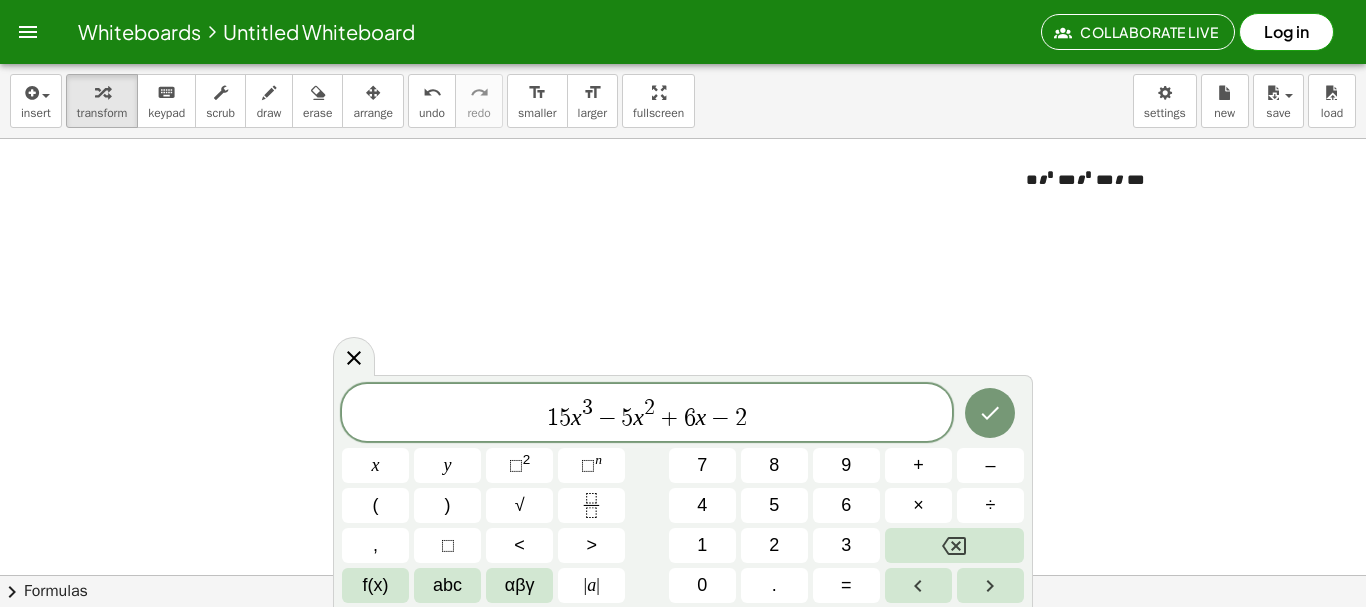 click on "+" at bounding box center [669, 418] 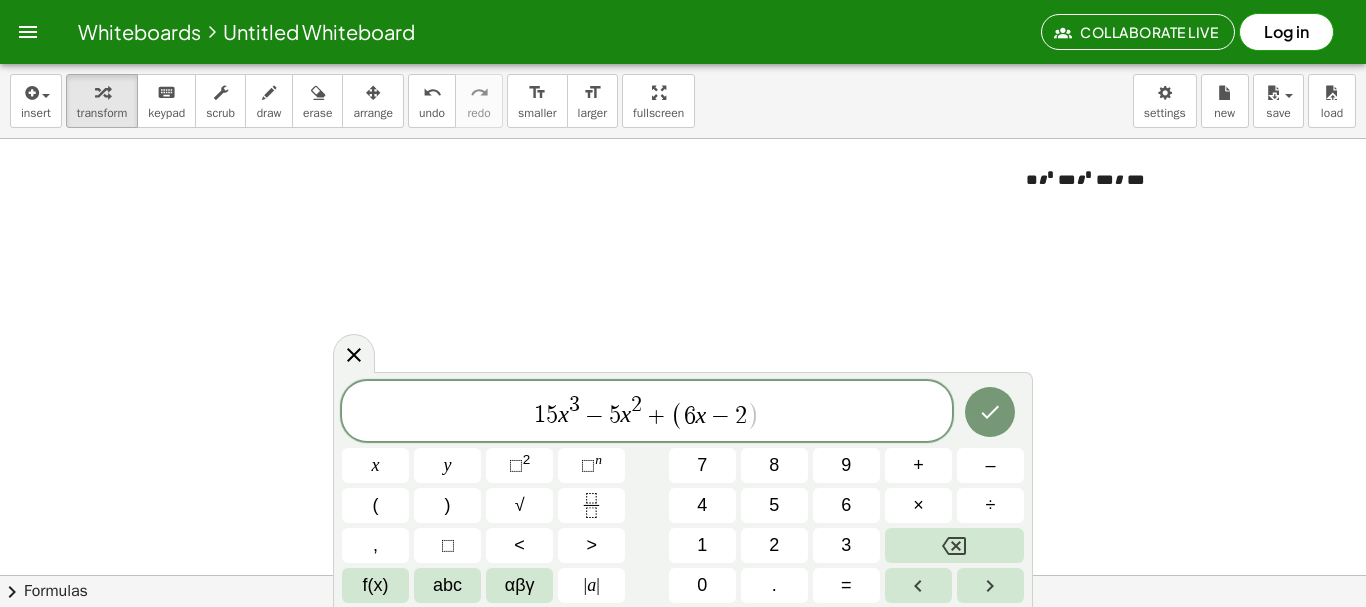 click on "+" at bounding box center (656, 416) 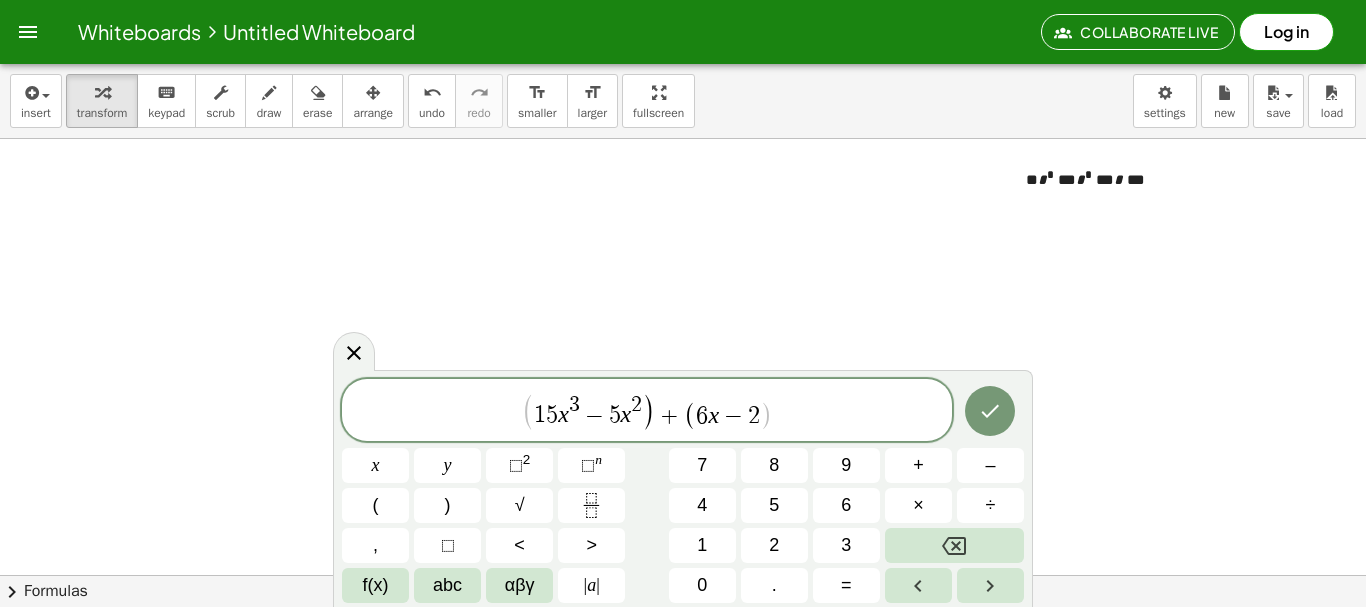 click on "( 1 5 x 3 − 5 x 2 ) ​ + ( 6 x − 2 )" at bounding box center [647, 411] 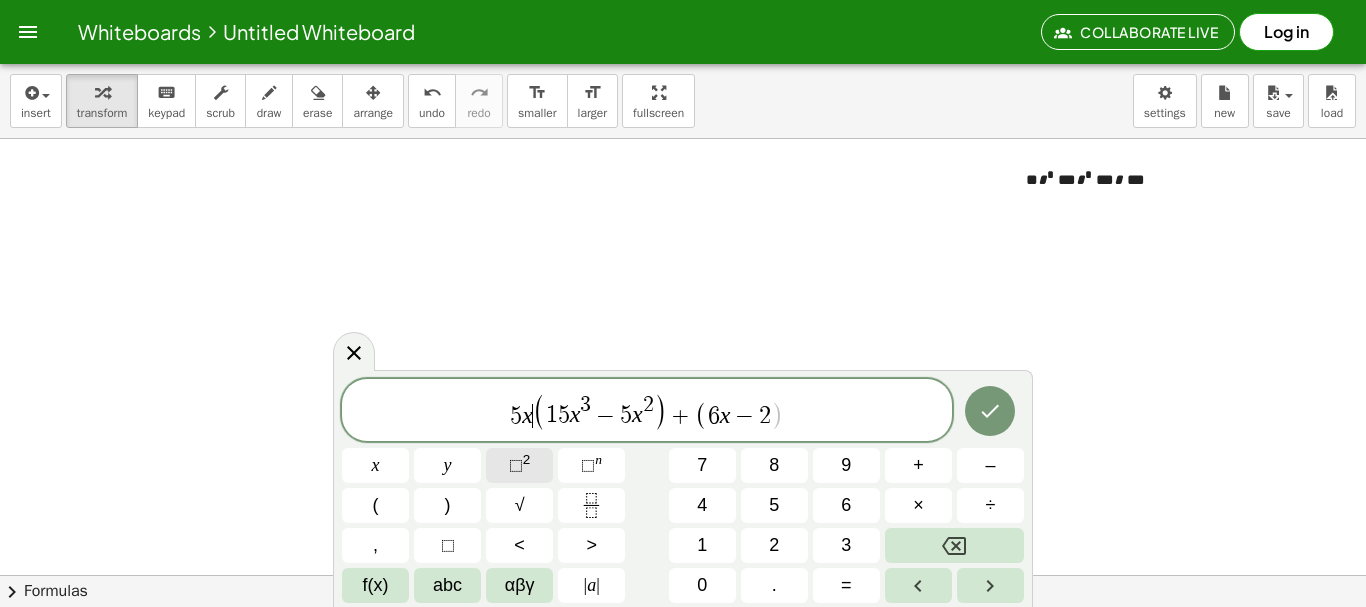 click on "⬚ 2" at bounding box center (519, 465) 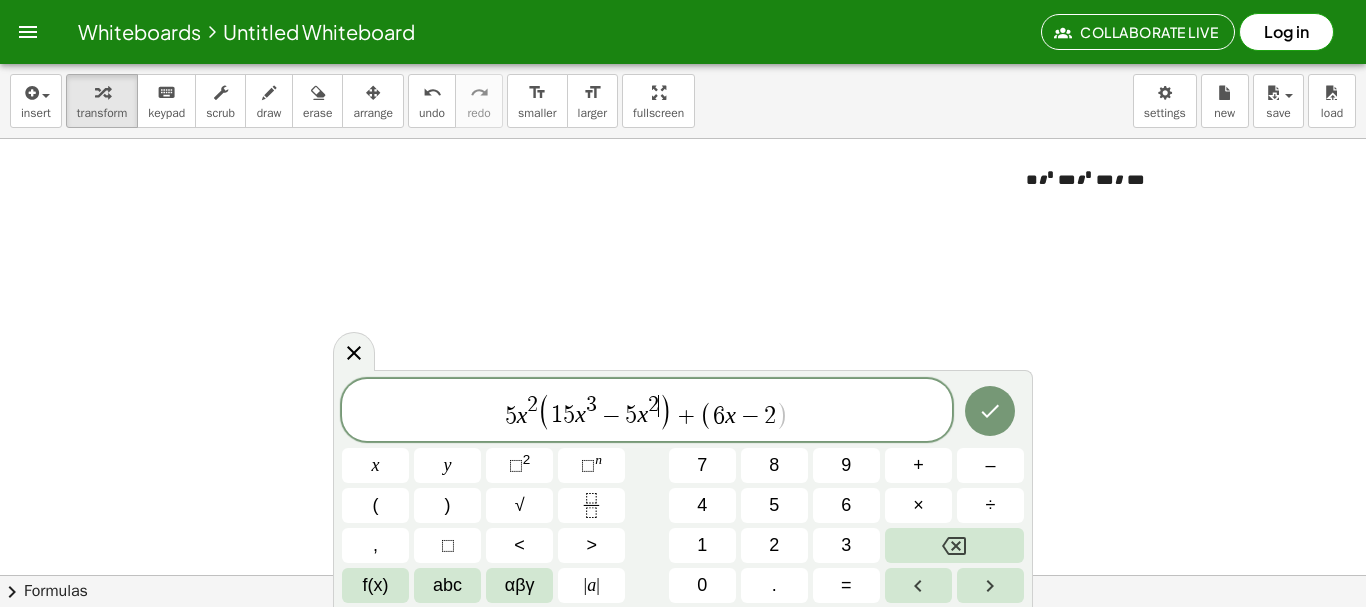 click on "( 1 5 x 3 − 5 x 2 ​ )" at bounding box center [604, 411] 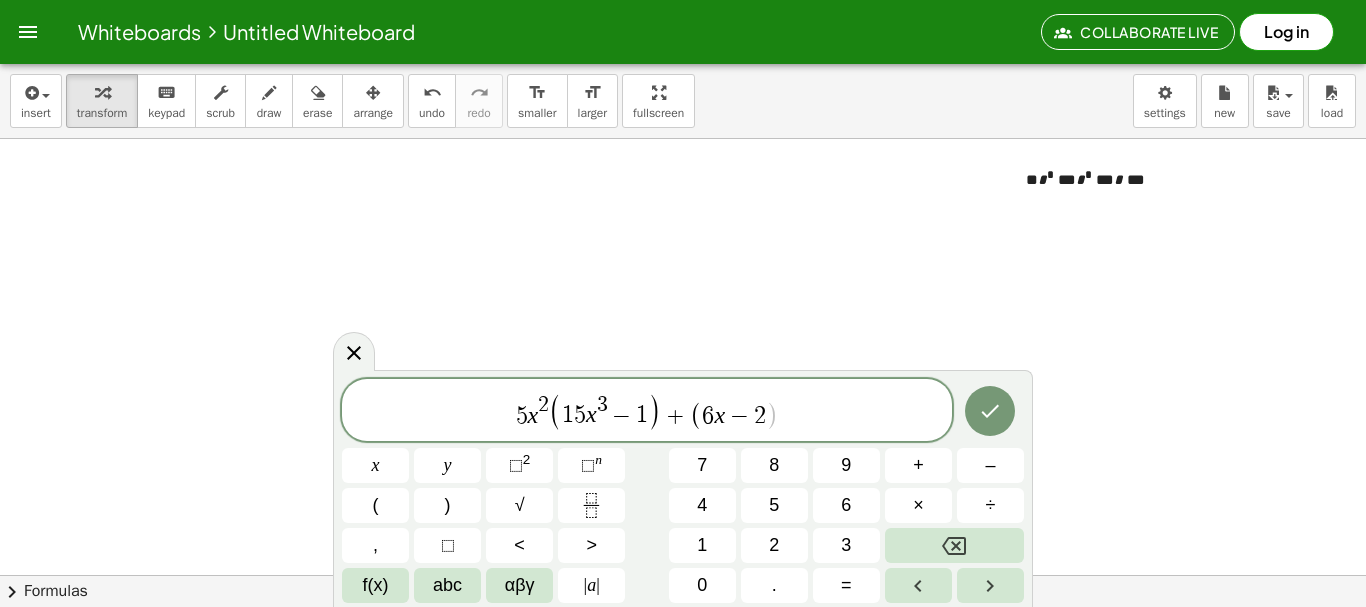click on "1 5 x 3 − 1 ​" at bounding box center (605, 411) 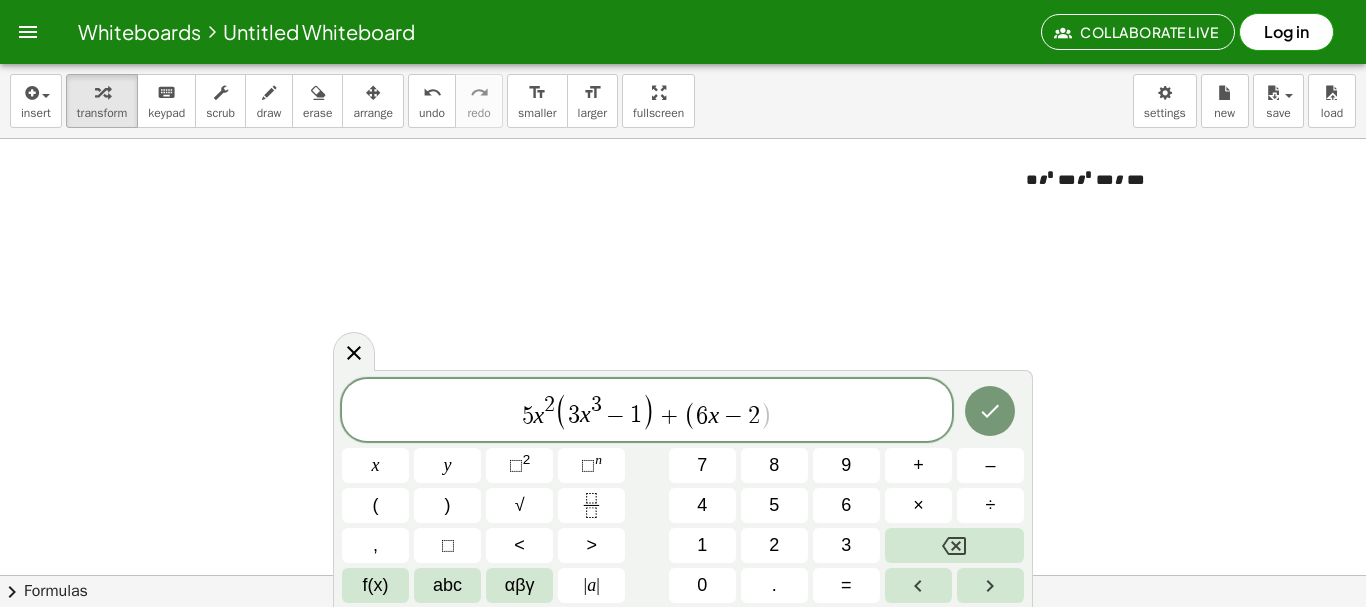 click on "3" at bounding box center (596, 405) 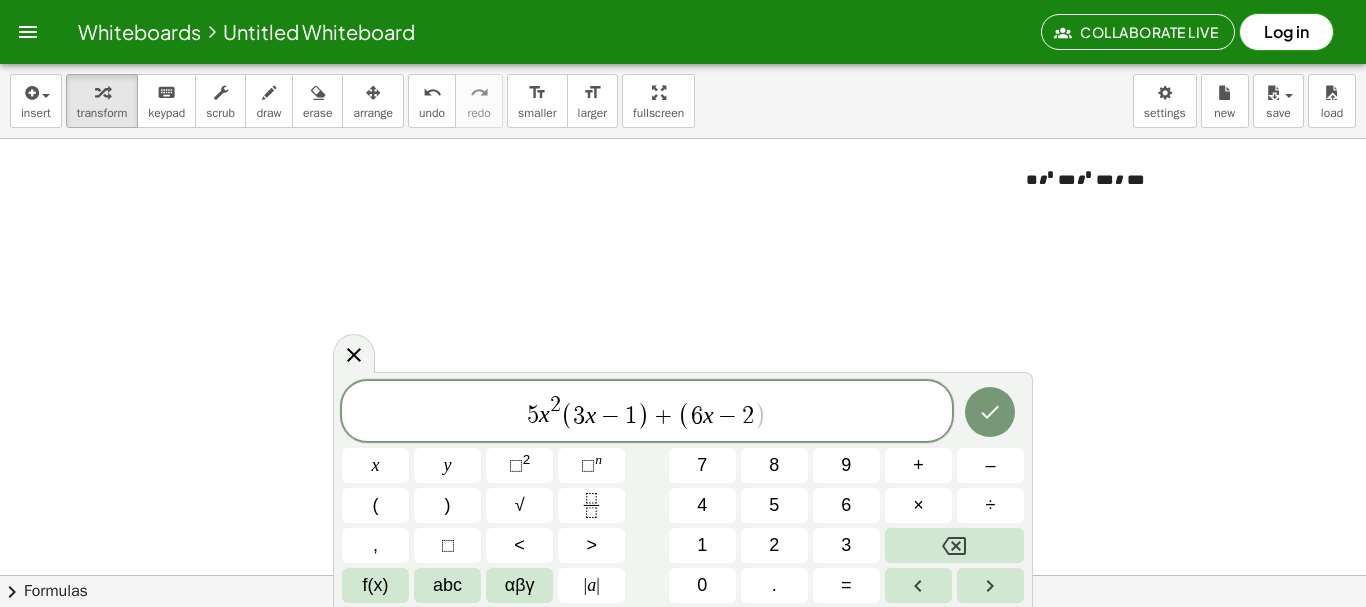 click on "(" at bounding box center (684, 415) 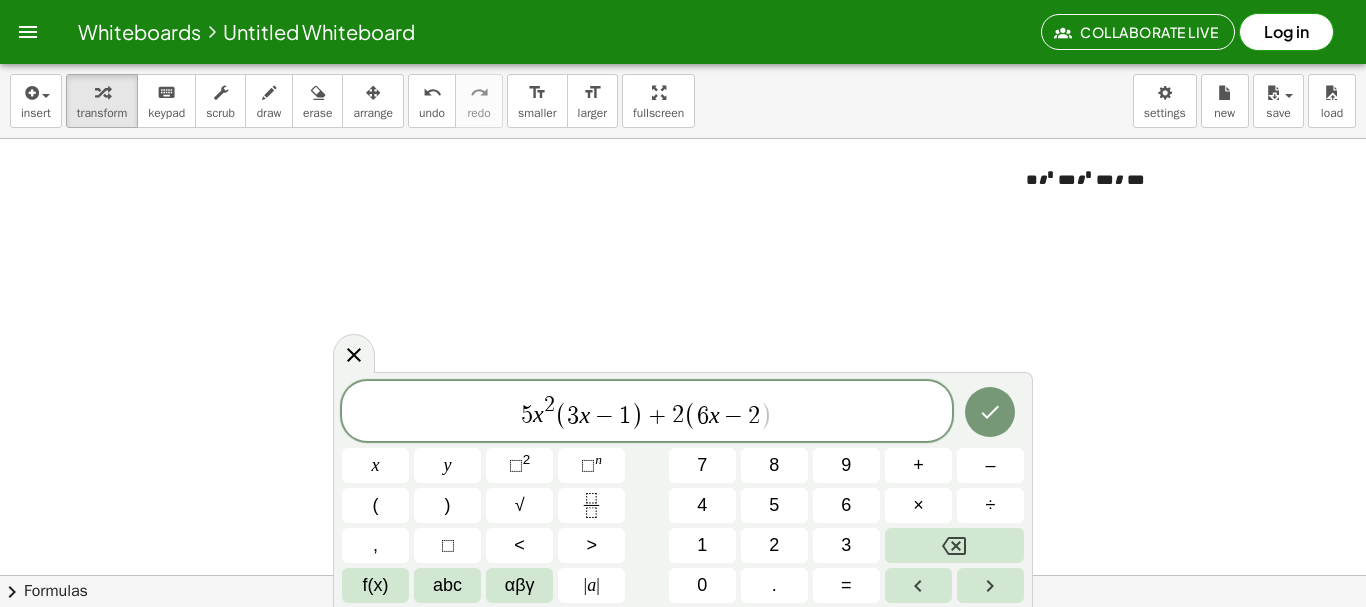 click on "x" at bounding box center [714, 415] 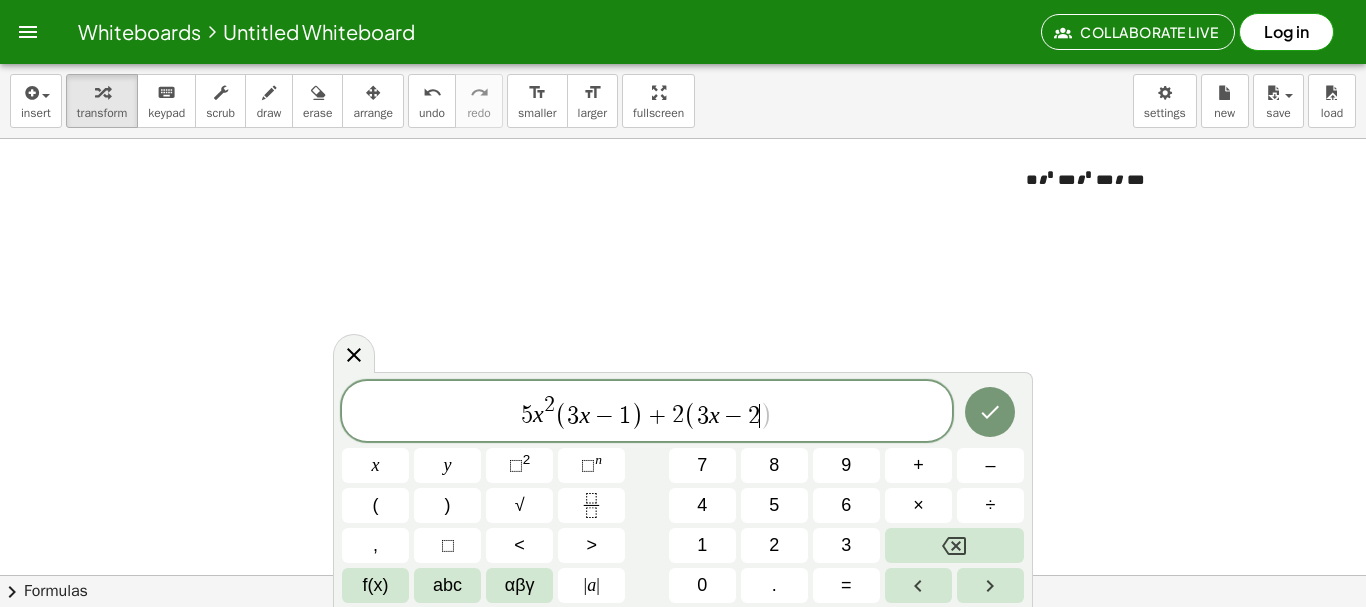 click on ")" at bounding box center [766, 415] 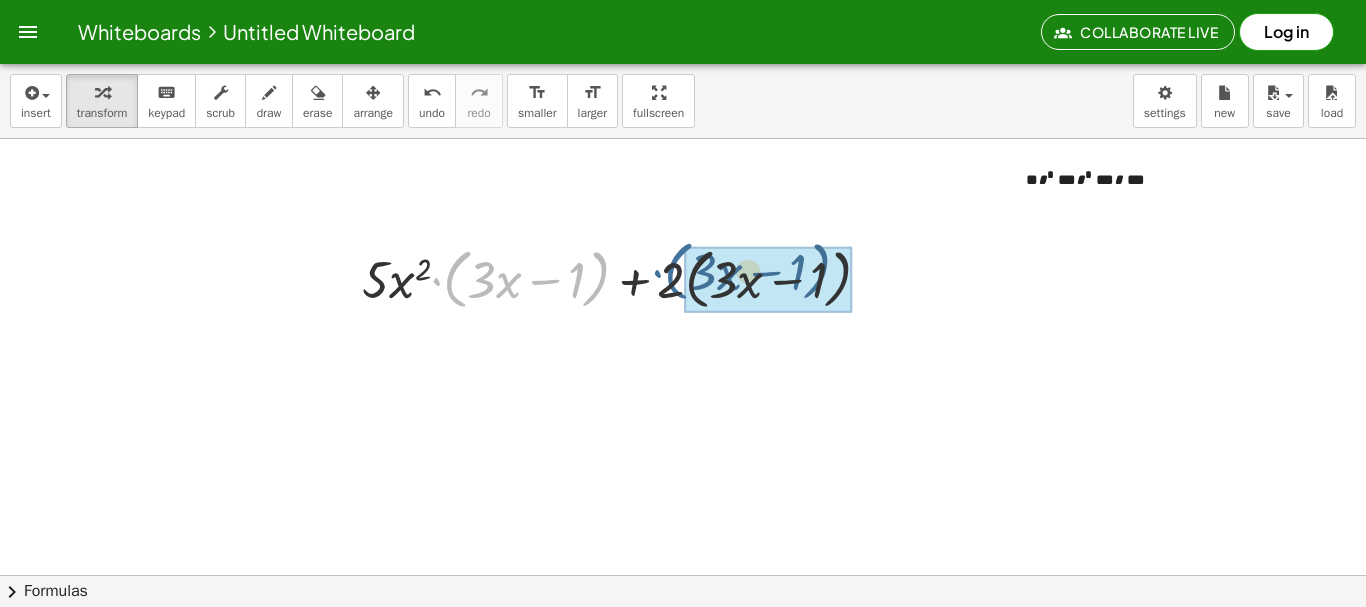 drag, startPoint x: 457, startPoint y: 286, endPoint x: 688, endPoint y: 278, distance: 231.13849 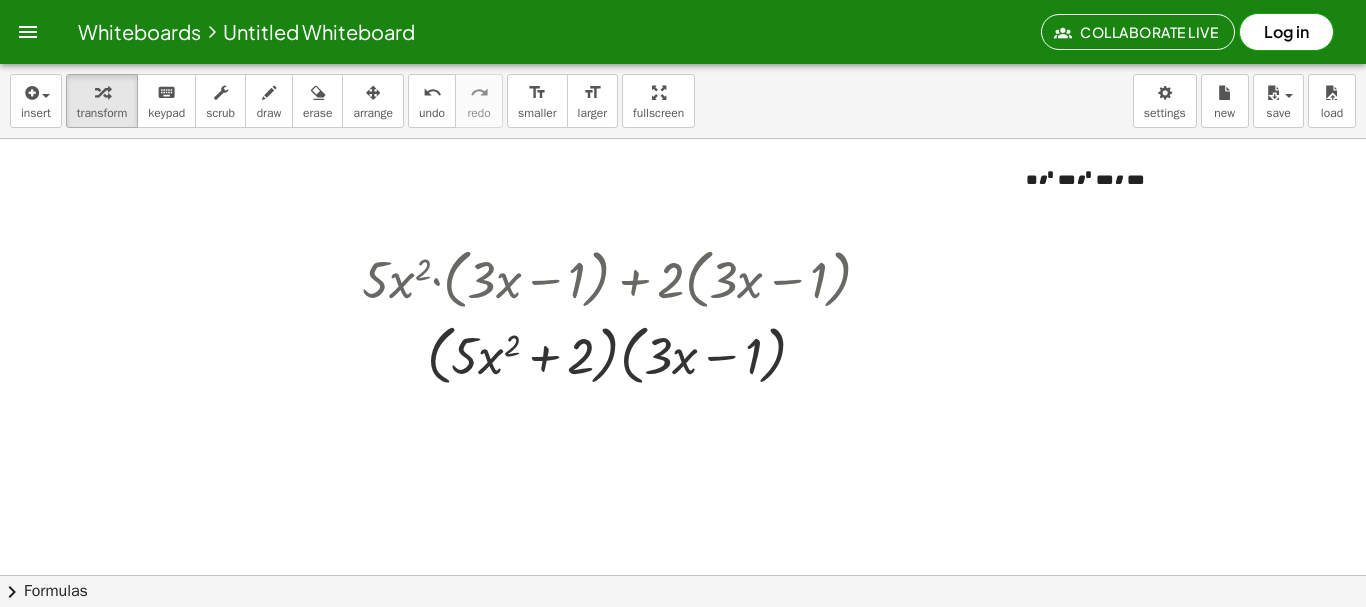 click on "** * *   *** * *   *** *   ***" at bounding box center [1156, 175] 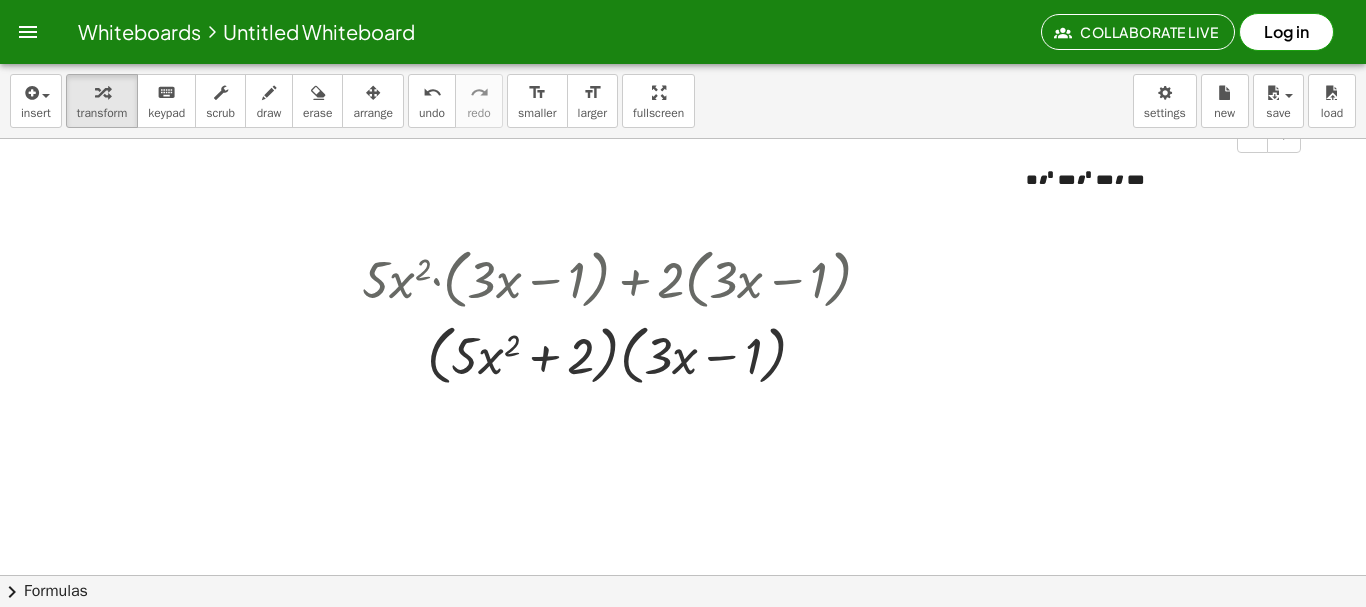 click on "** * *   *** * *   *** *   ***" at bounding box center [1156, 175] 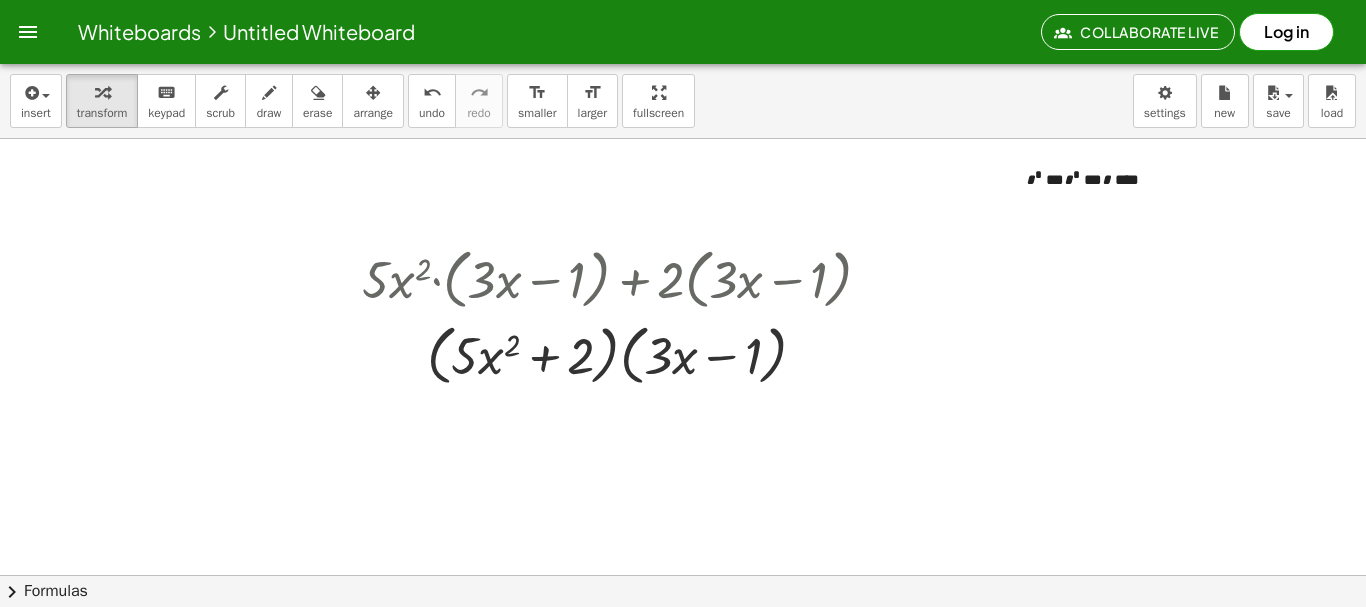 click at bounding box center (373, 92) 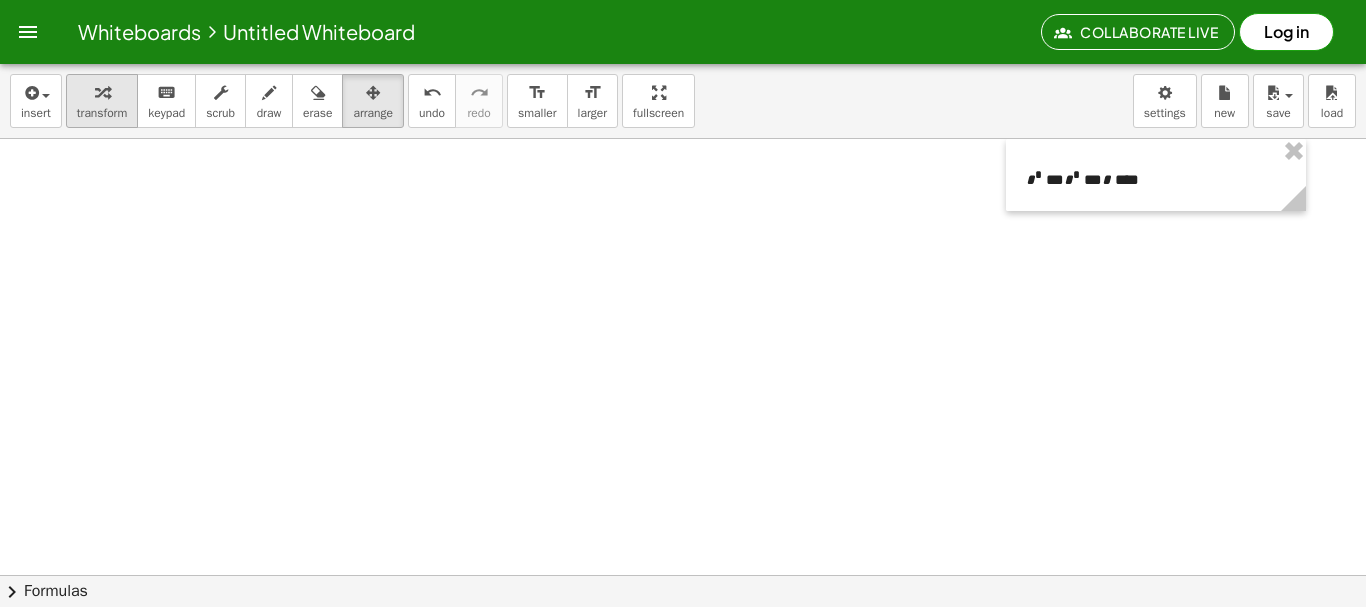 click at bounding box center (102, 92) 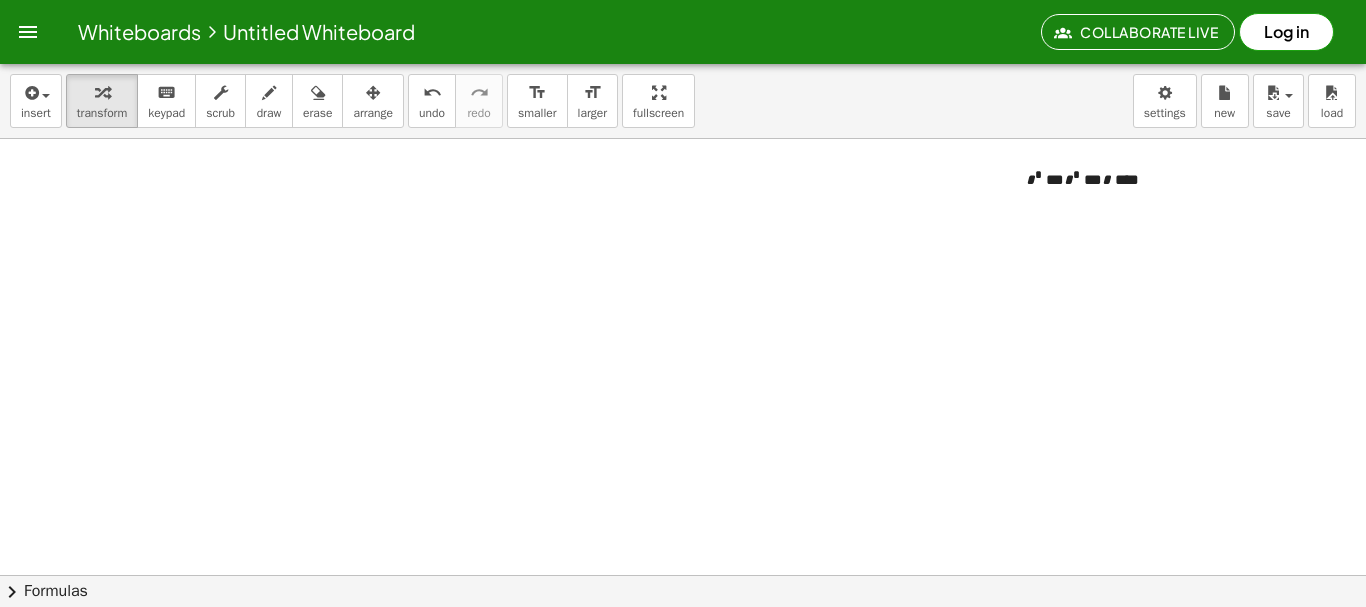 click at bounding box center (683, 639) 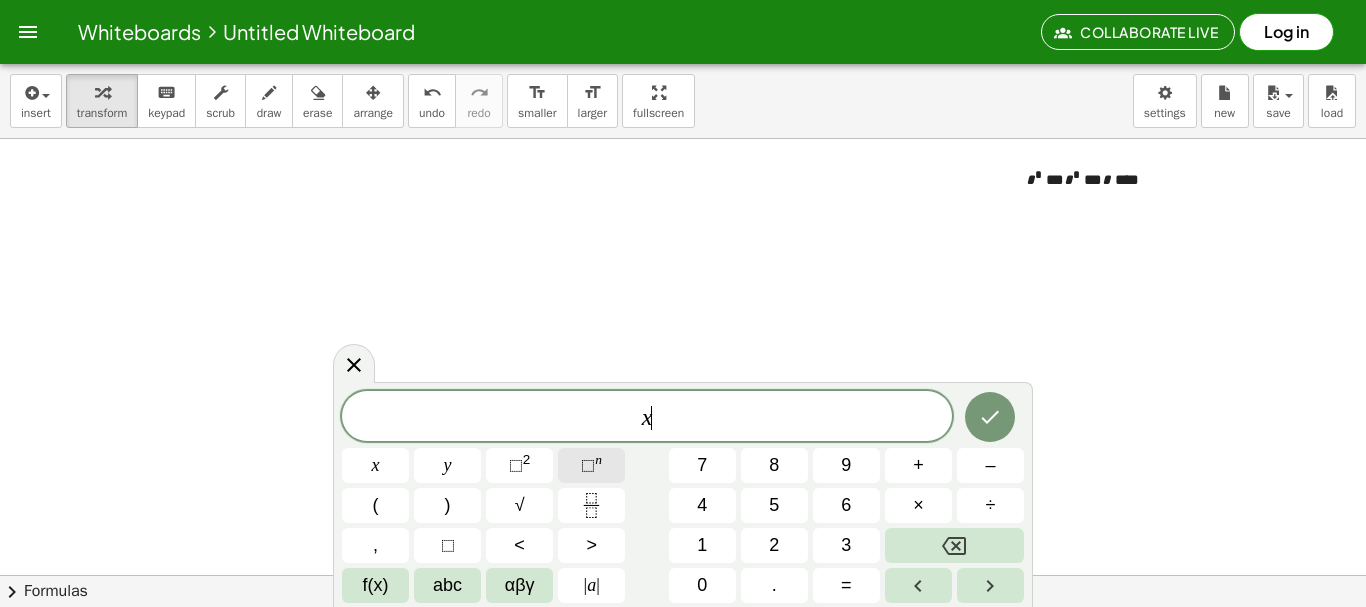 click on "⬚ n" 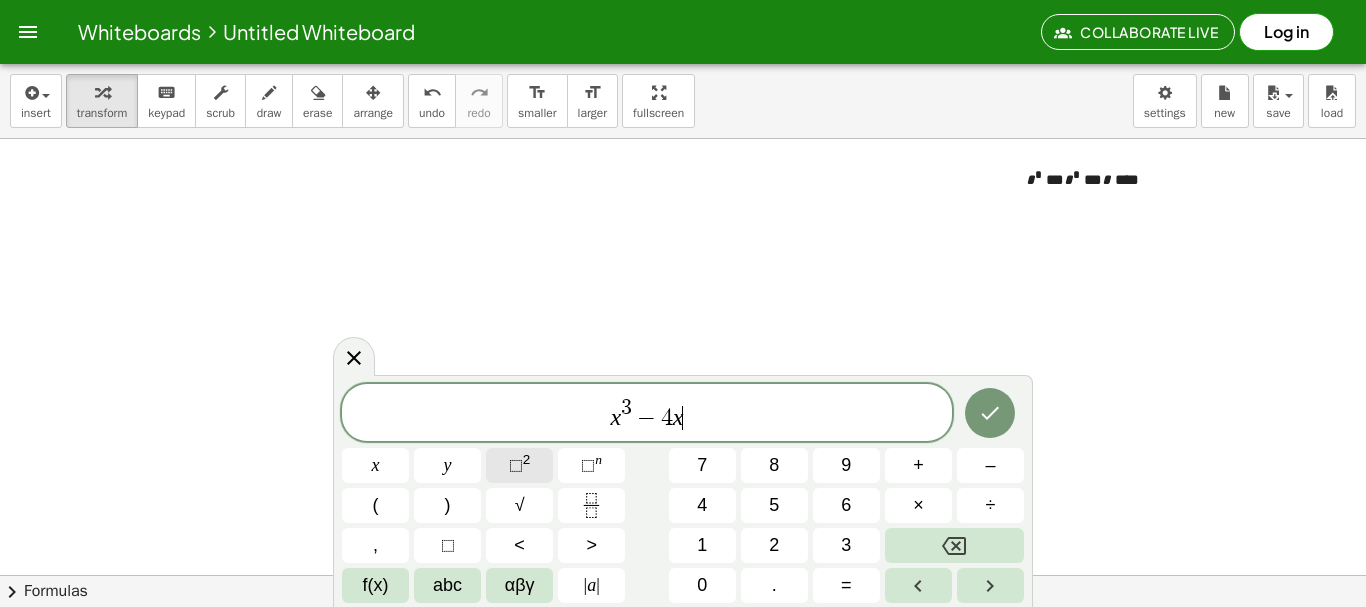 click on "⬚ 2" at bounding box center (519, 465) 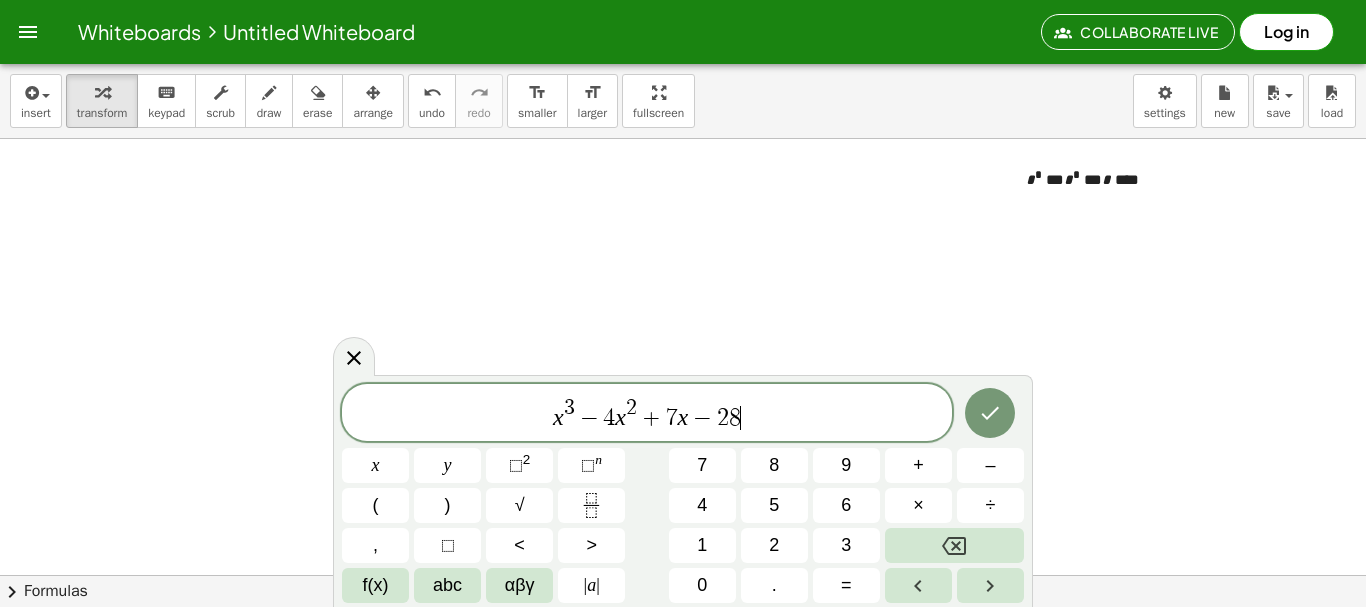click on "x 3 − 4 x 2 + 7 x − 2 8 ​" at bounding box center [647, 414] 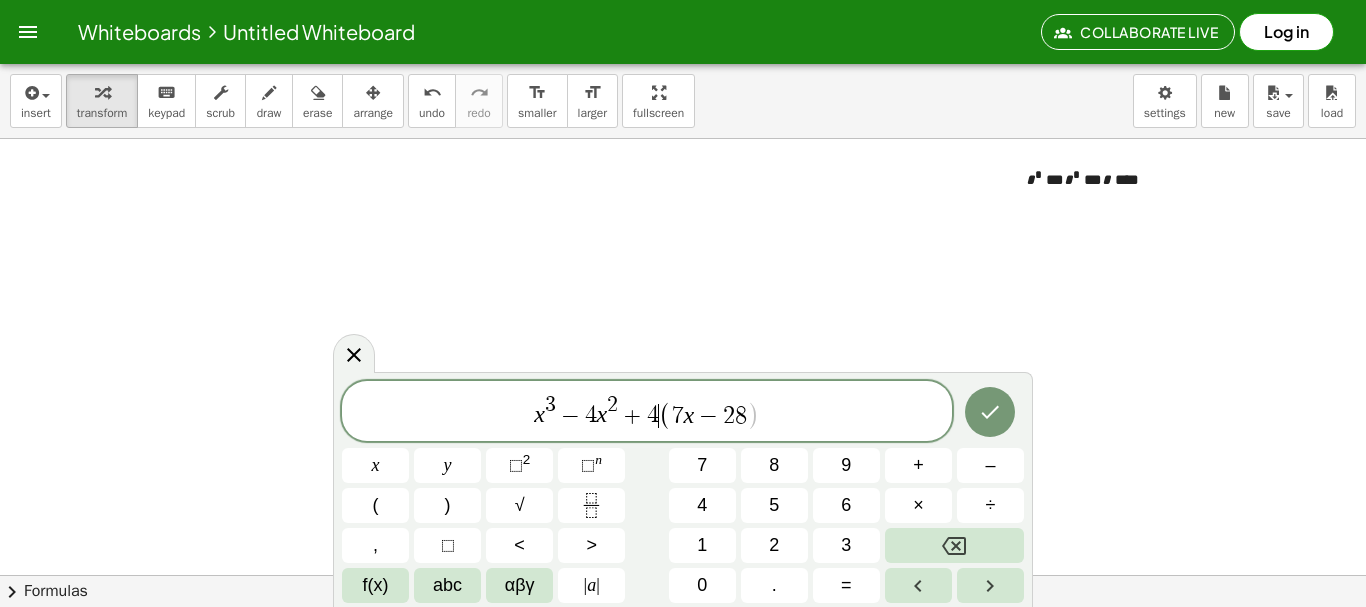click on "7" at bounding box center (678, 416) 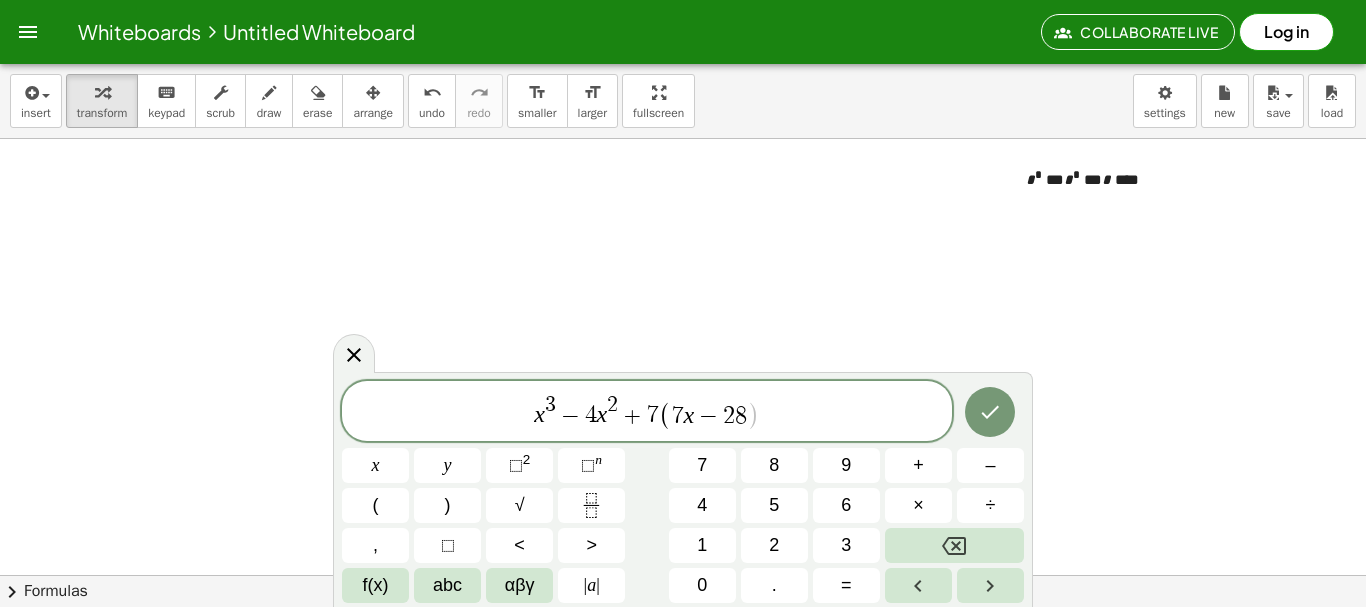 click on "+" at bounding box center [632, 416] 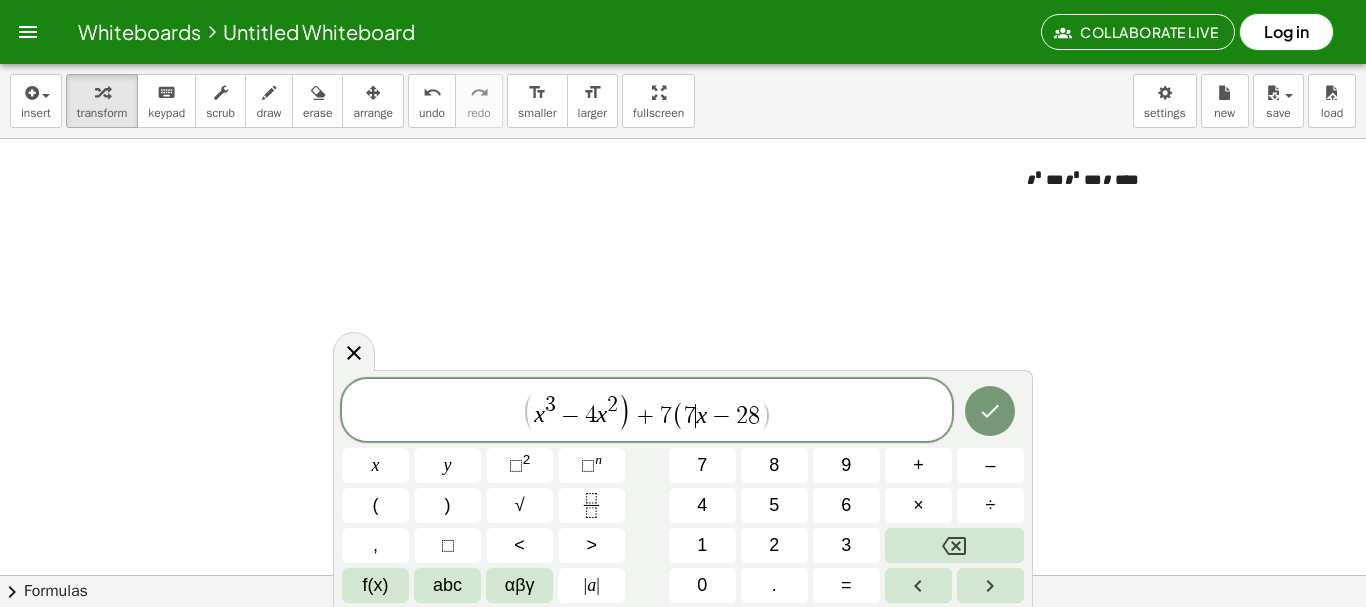click on "7" at bounding box center (690, 416) 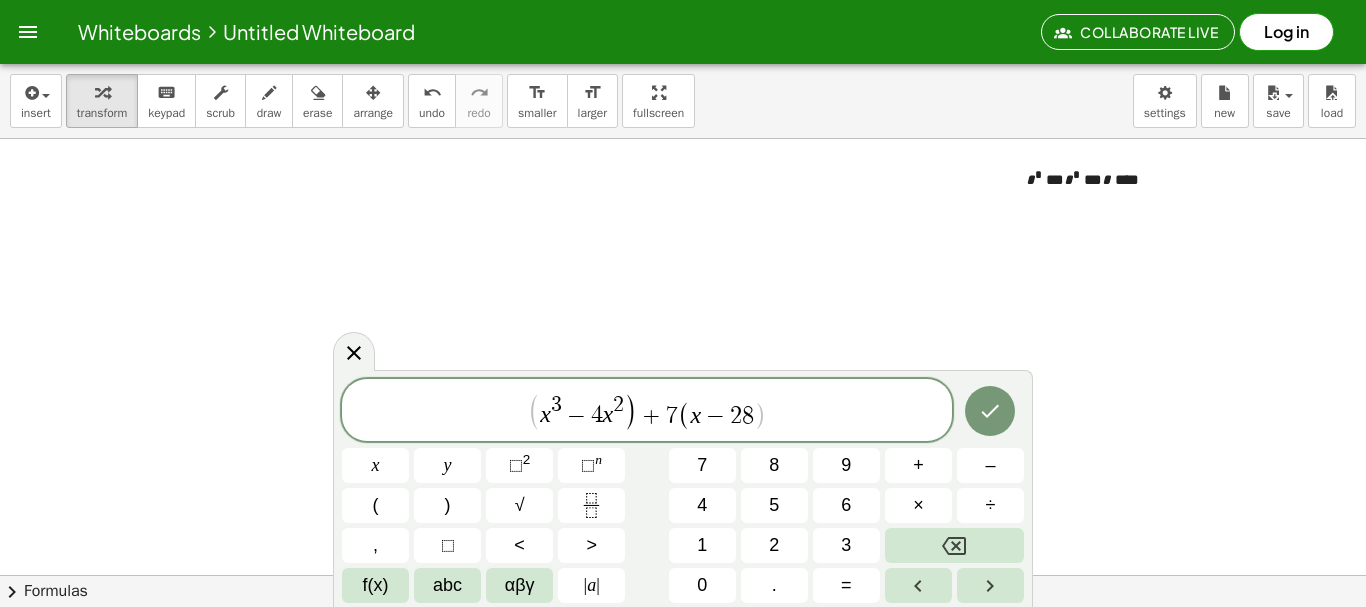 click on "8" at bounding box center (748, 416) 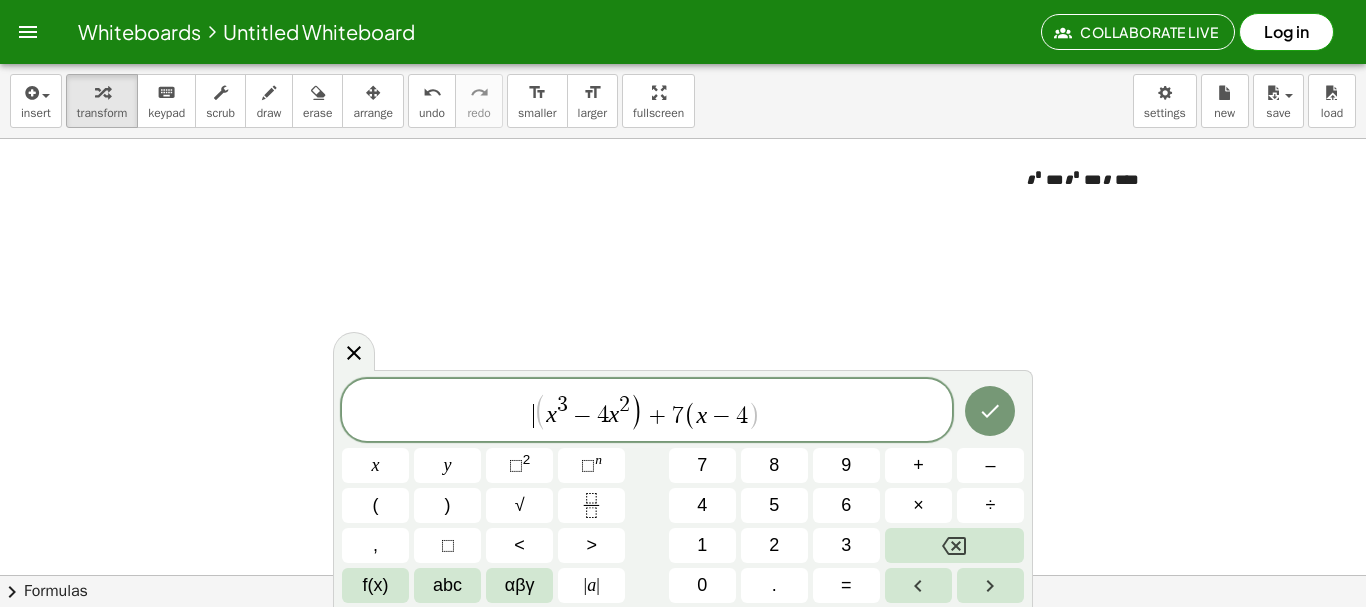 click on "​ ( x 3 − 4 x 2 ) + 7 ( x − 4 )" at bounding box center [647, 411] 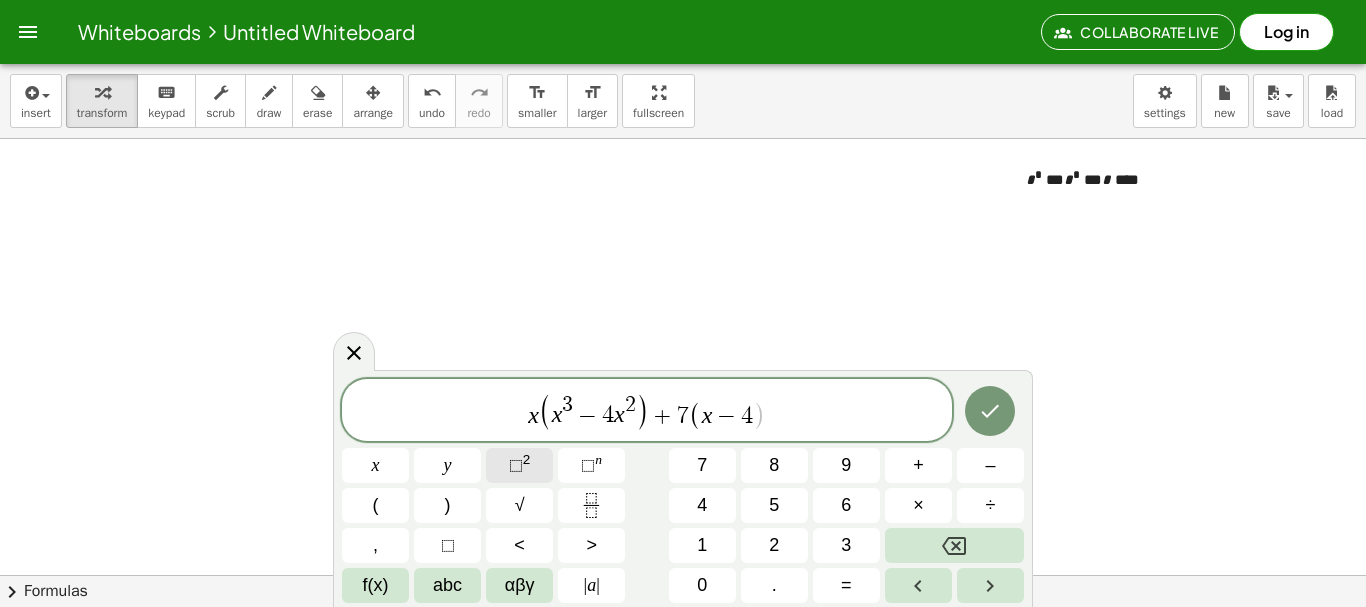 click on "⬚ 2" at bounding box center (519, 465) 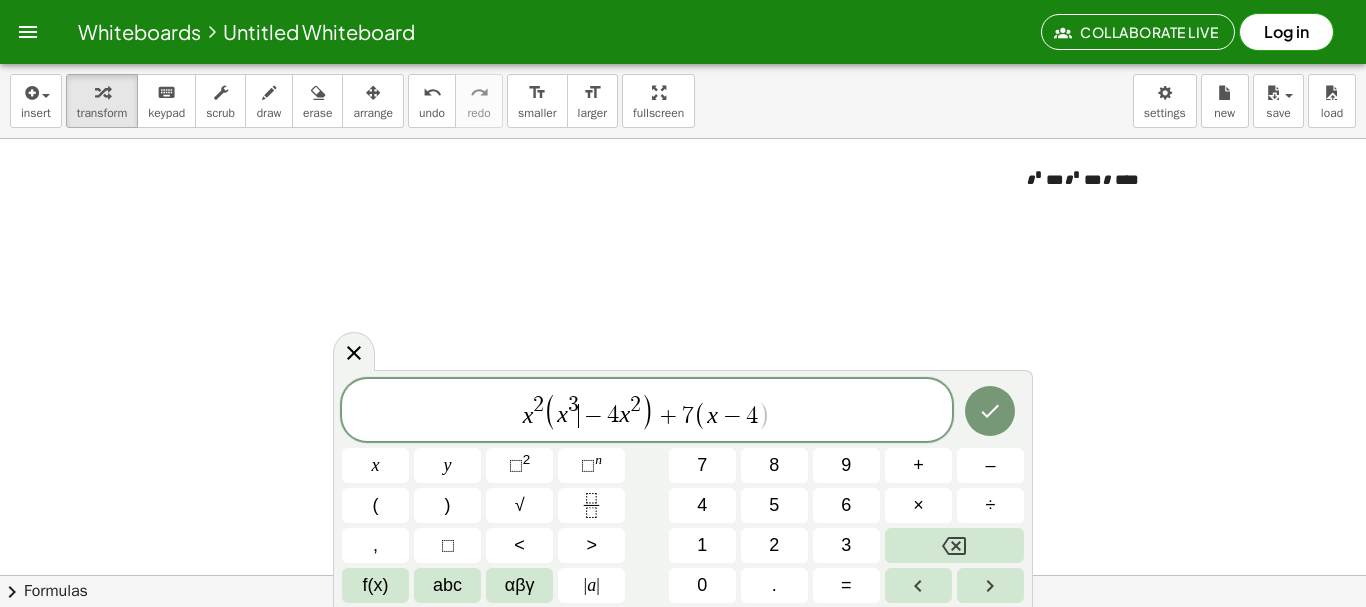 click on "−" at bounding box center (593, 416) 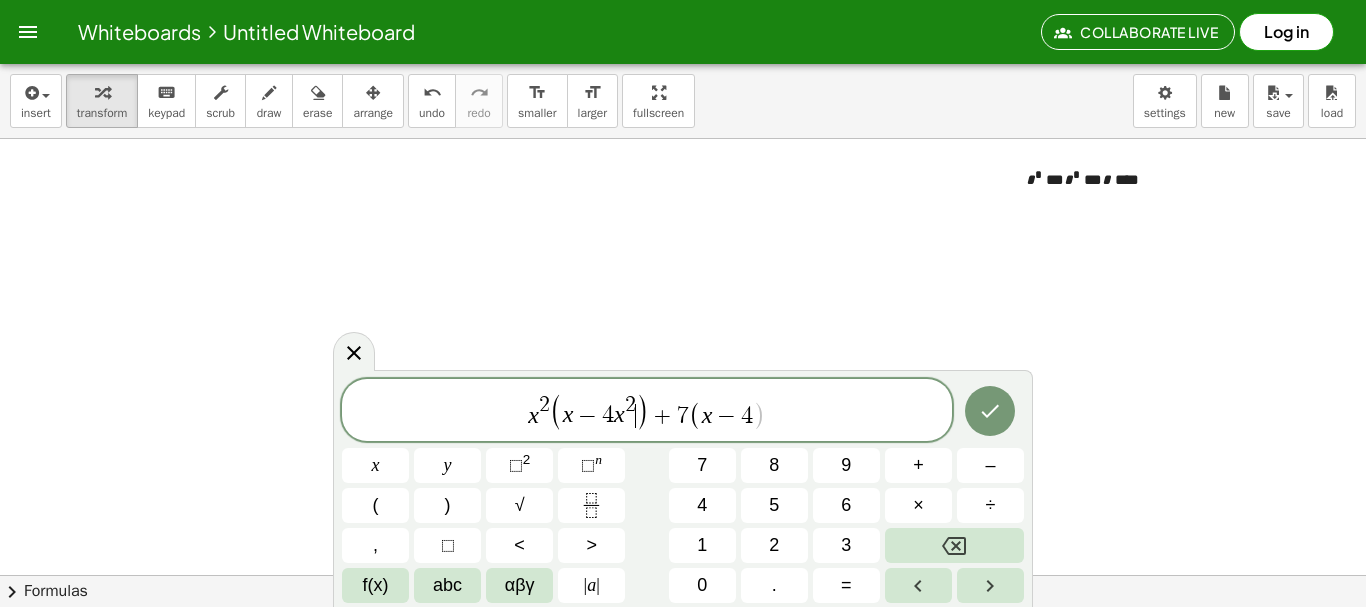 click on ")" at bounding box center [642, 411] 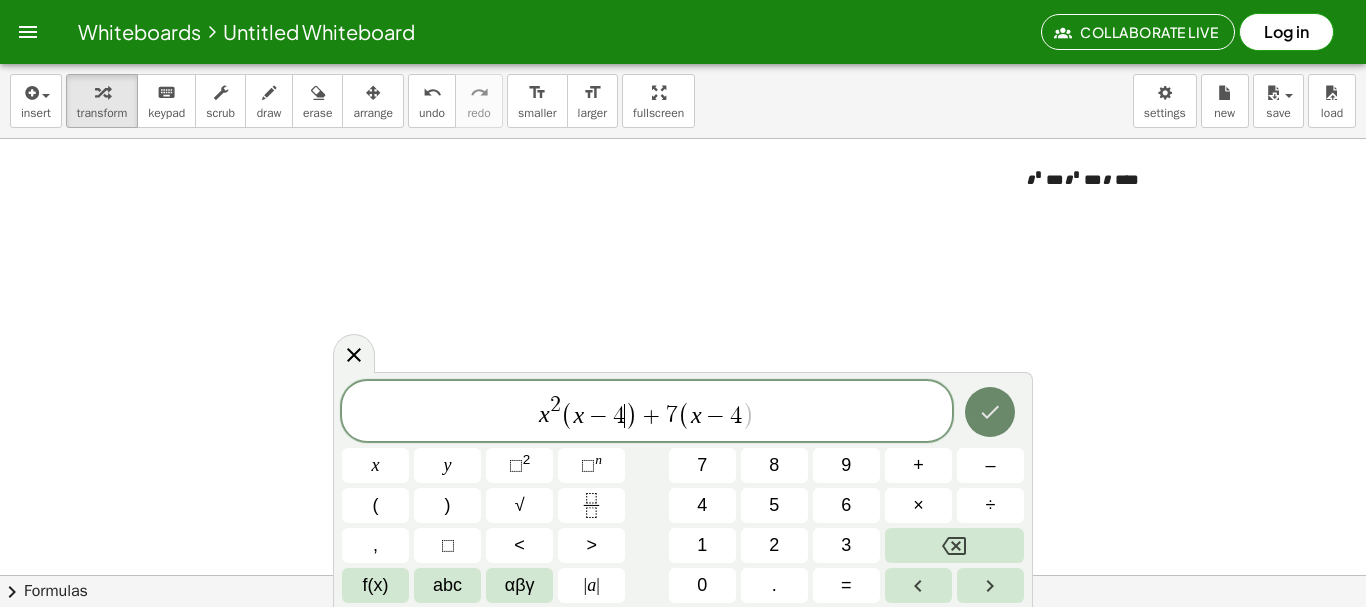 click 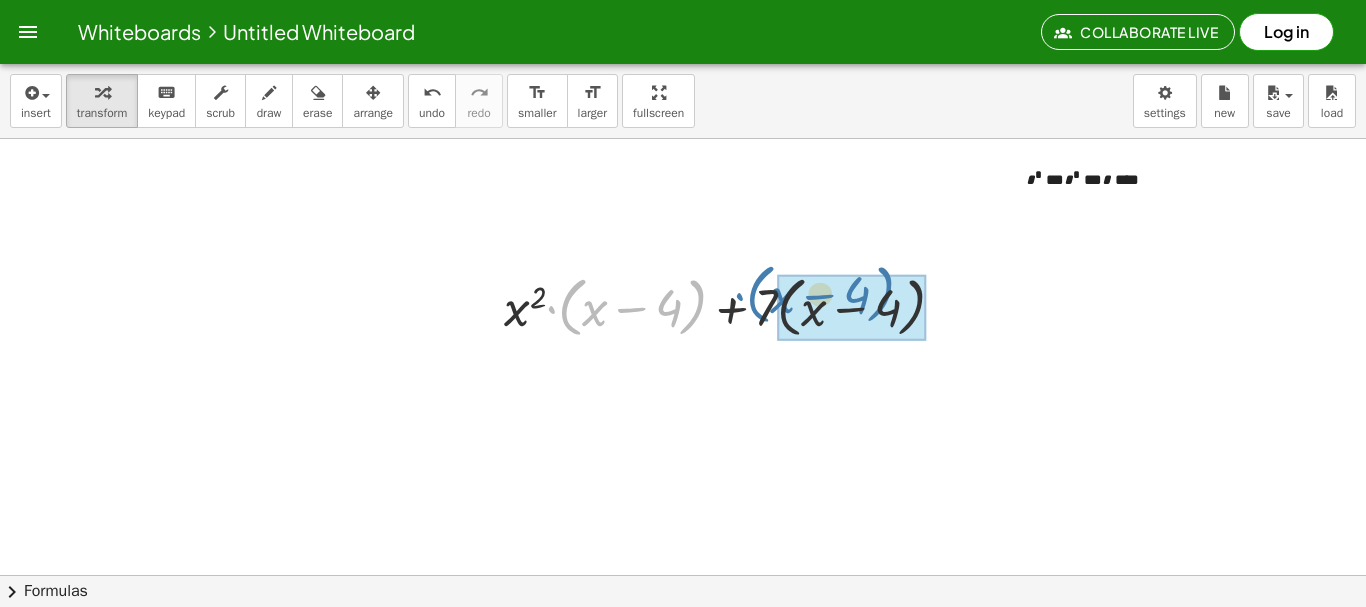 drag, startPoint x: 570, startPoint y: 313, endPoint x: 759, endPoint y: 300, distance: 189.44656 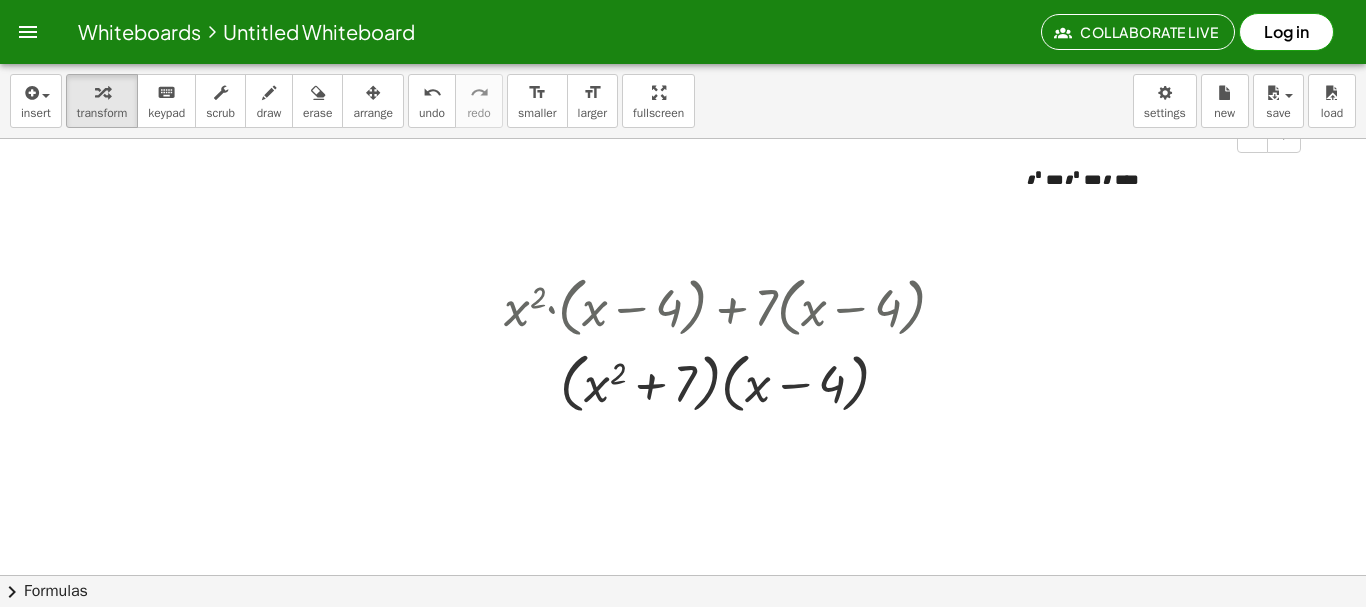 click on "****" at bounding box center (1125, 179) 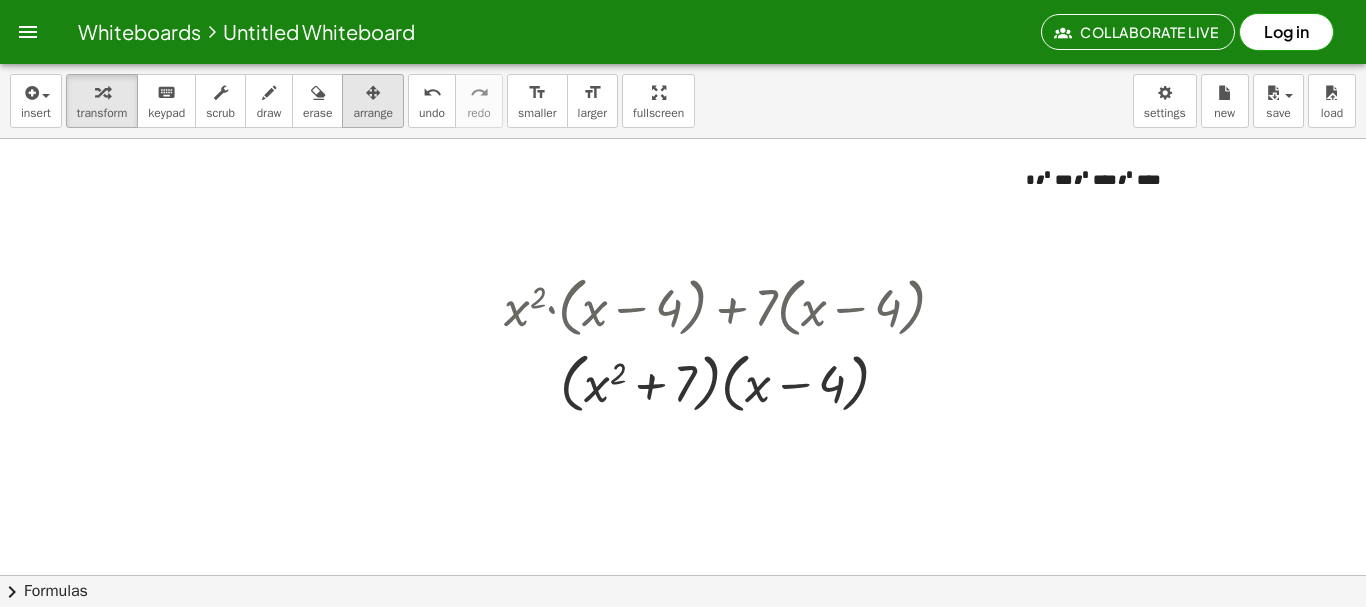 click on "arrange" at bounding box center (373, 101) 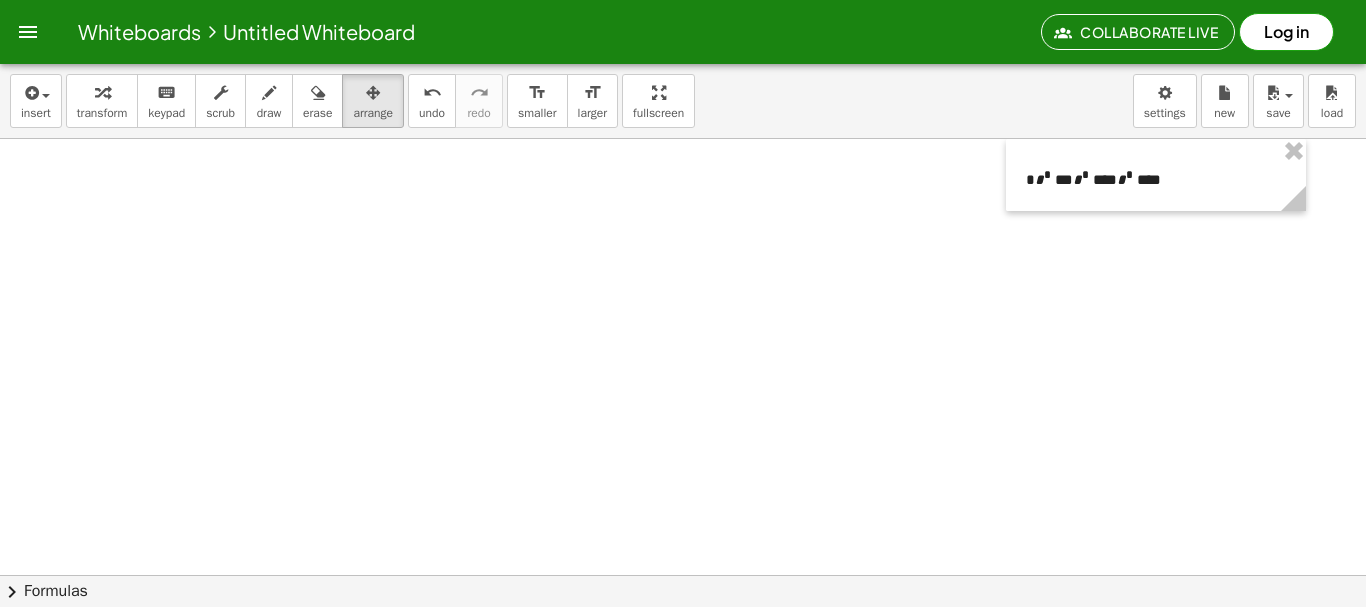 drag, startPoint x: 105, startPoint y: 89, endPoint x: 211, endPoint y: 194, distance: 149.2012 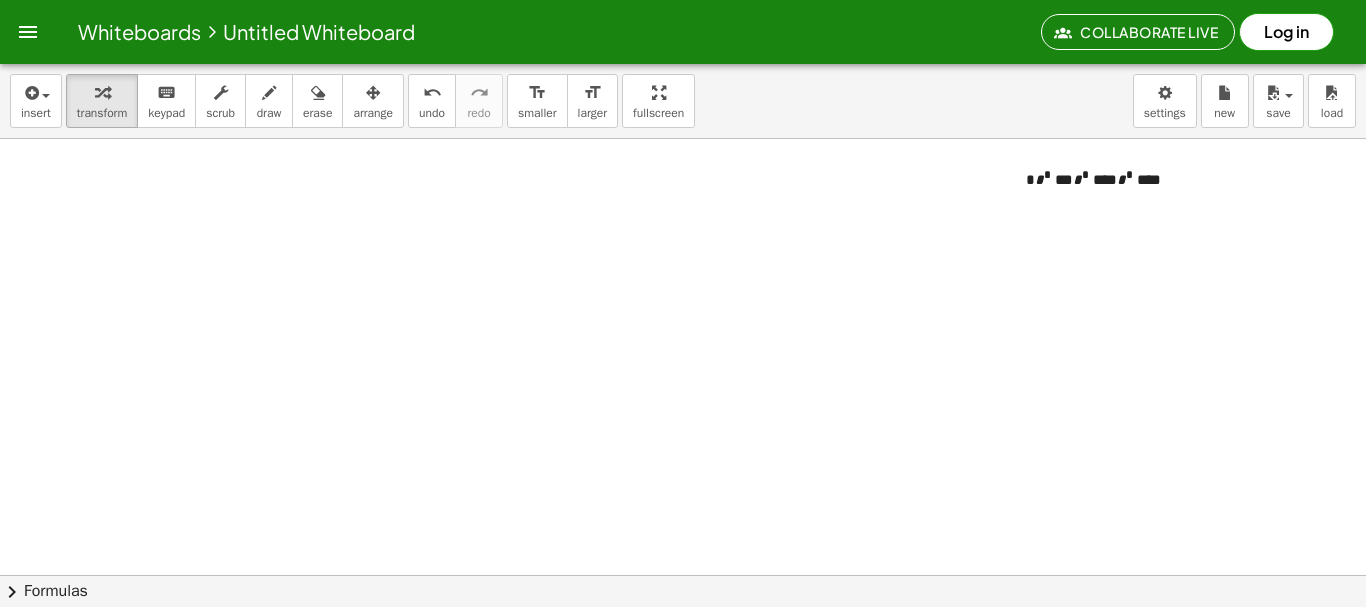 click at bounding box center [683, 639] 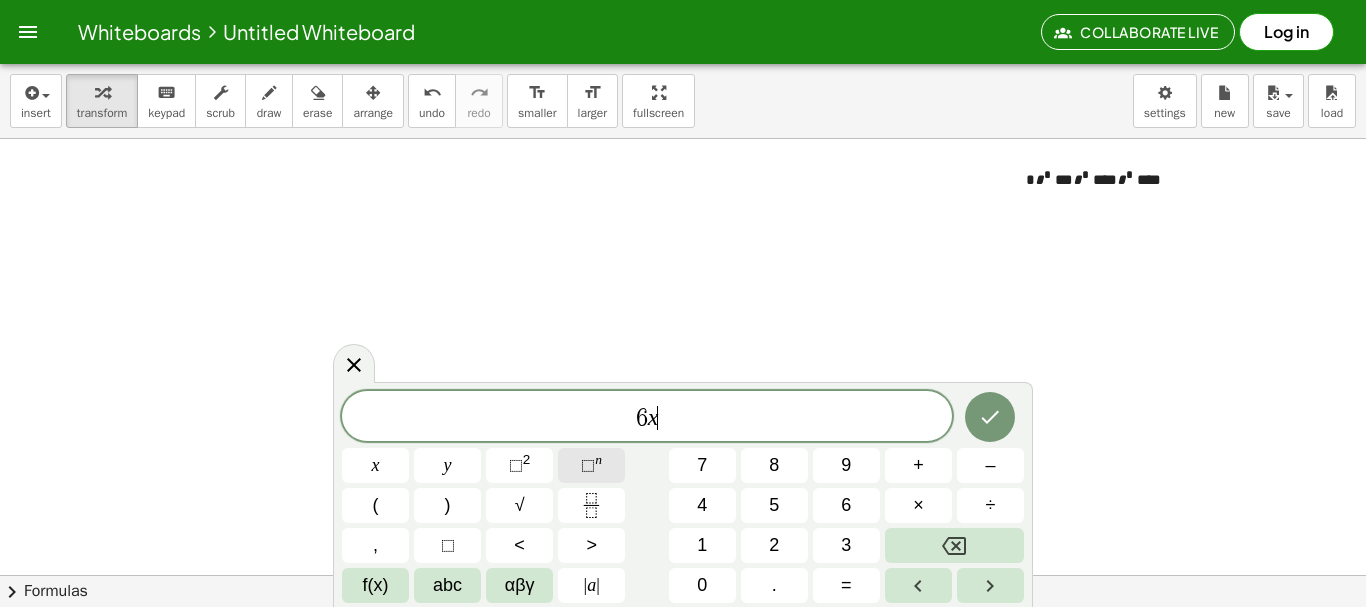 click on "⬚ n" at bounding box center (591, 465) 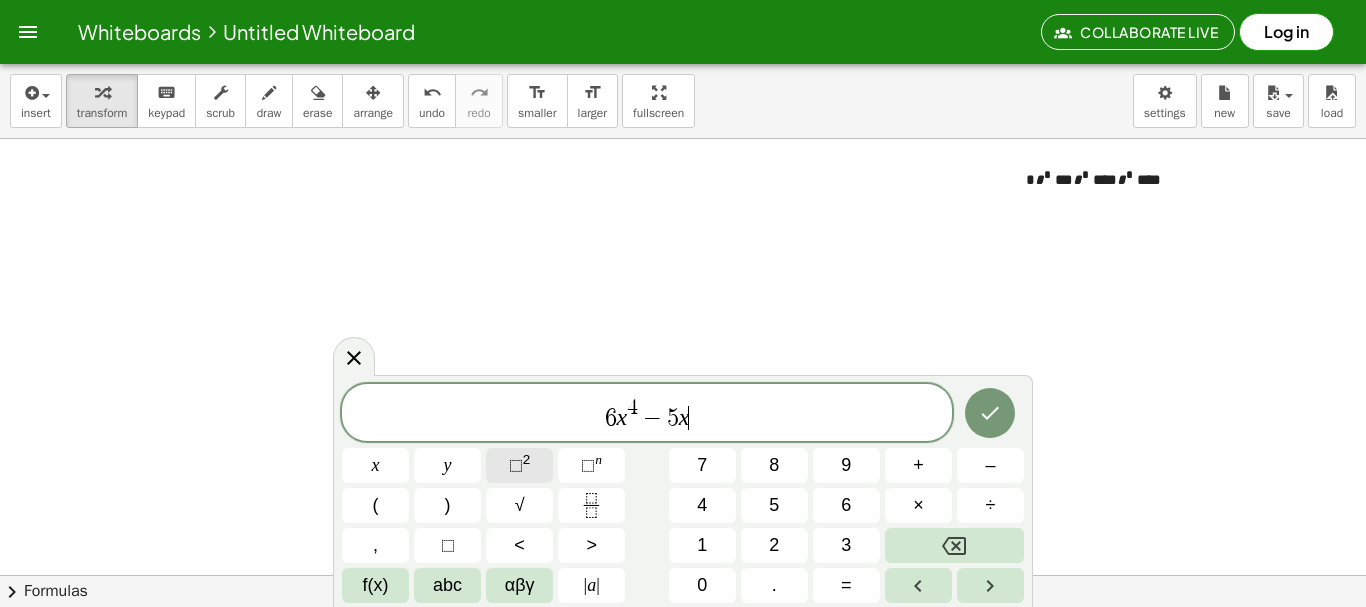 click on "2" at bounding box center (527, 459) 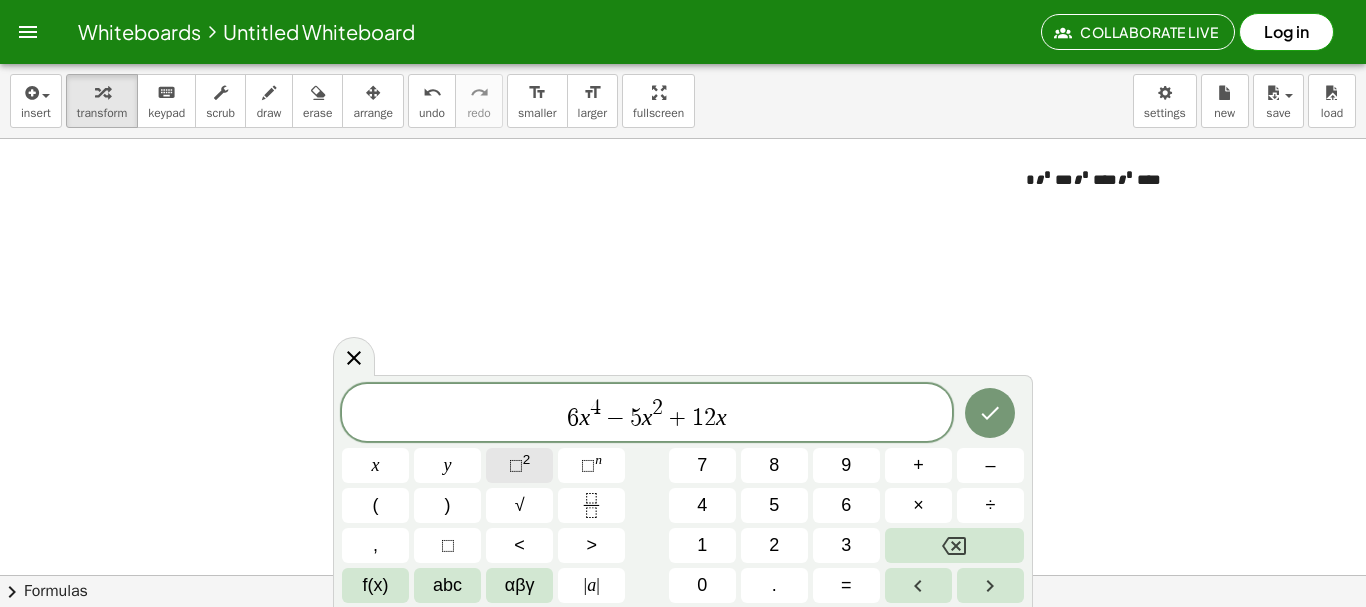 click on "2" at bounding box center (527, 459) 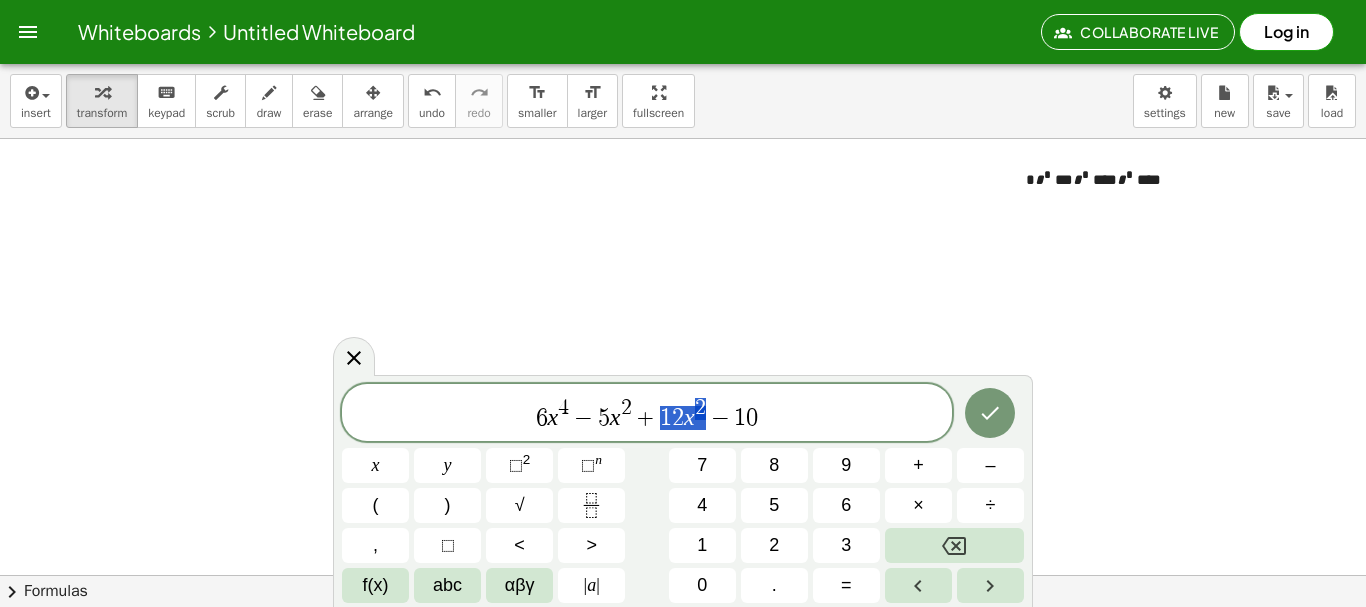 drag, startPoint x: 654, startPoint y: 414, endPoint x: 708, endPoint y: 412, distance: 54.037025 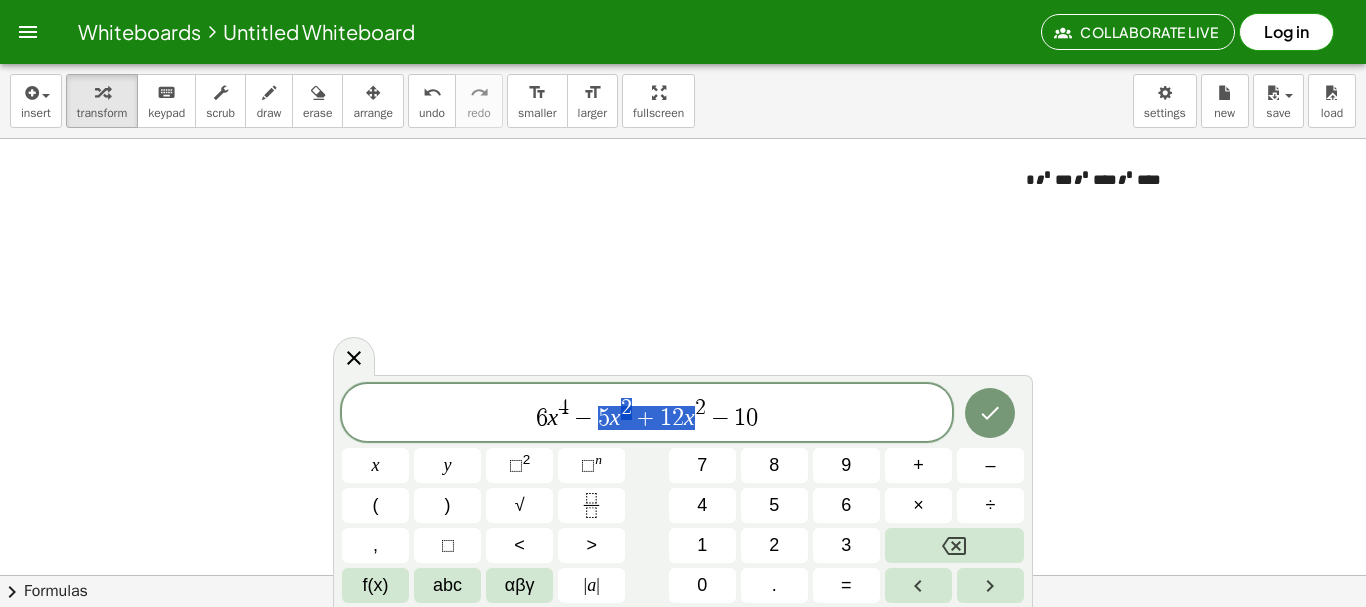 drag, startPoint x: 633, startPoint y: 423, endPoint x: 600, endPoint y: 427, distance: 33.24154 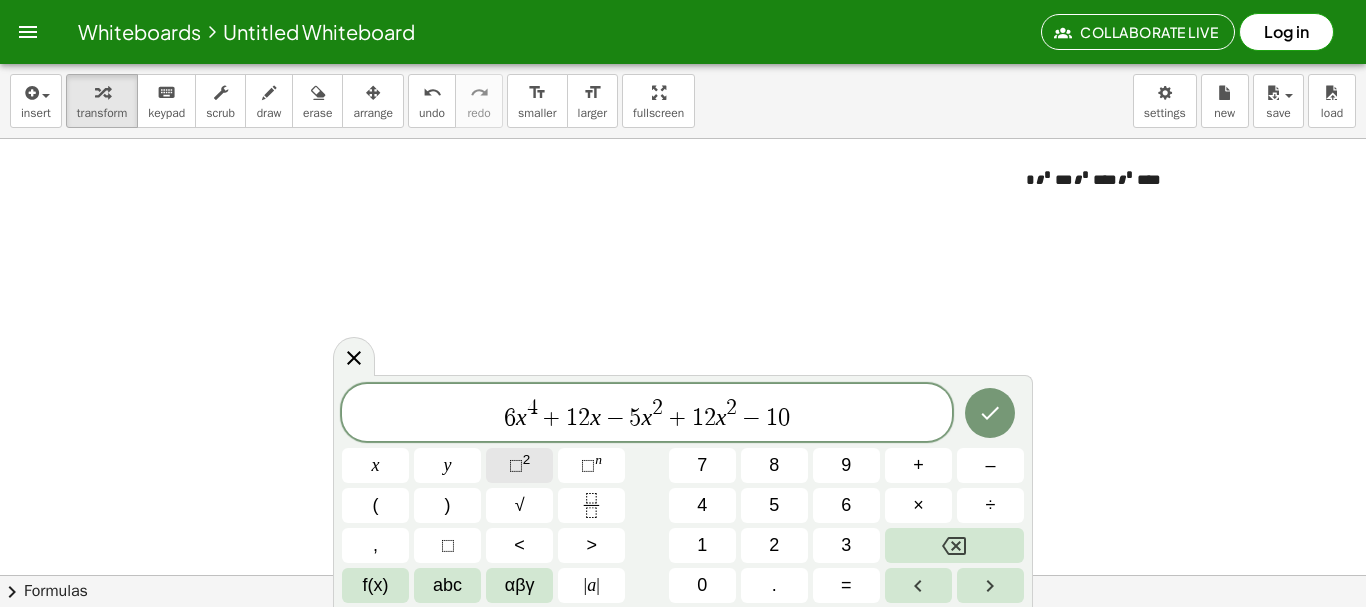 click on "⬚ 2" at bounding box center (519, 465) 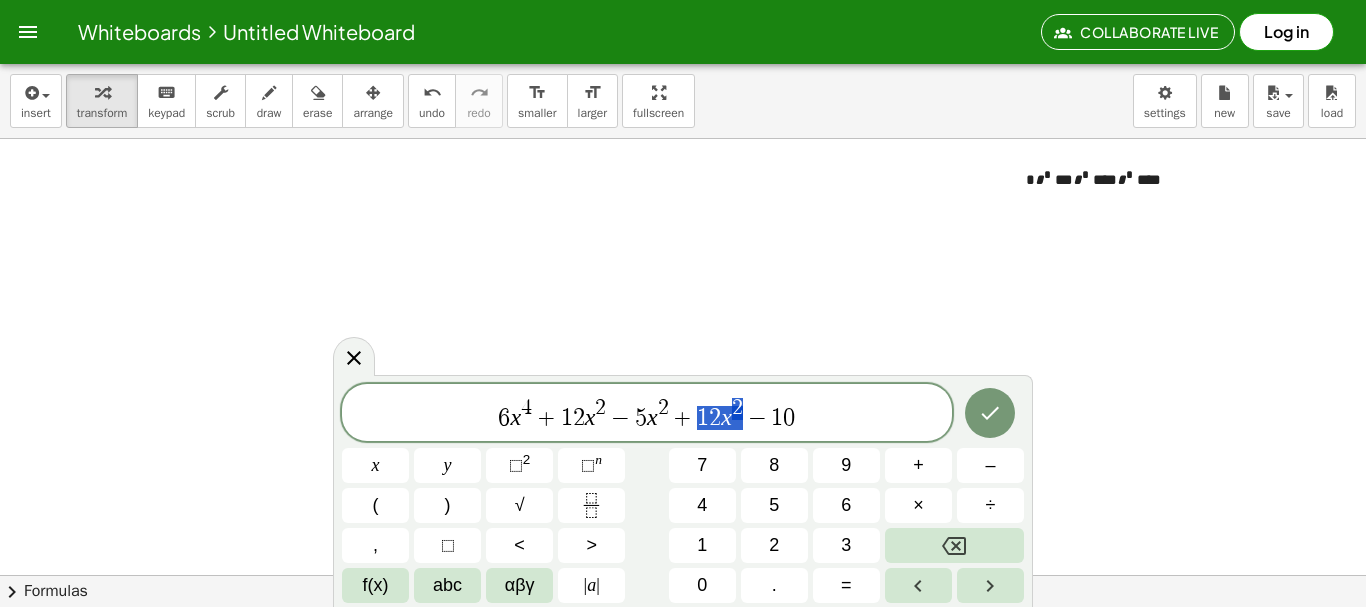 drag, startPoint x: 742, startPoint y: 419, endPoint x: 689, endPoint y: 426, distance: 53.460266 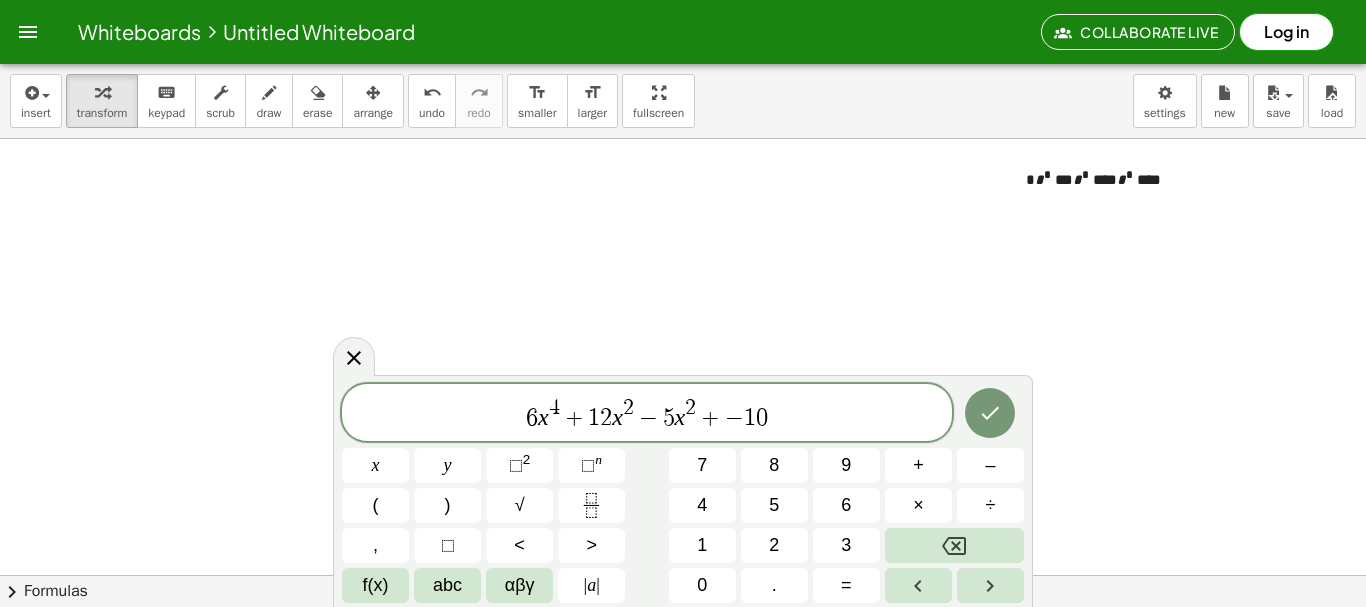 click on "−" at bounding box center [648, 418] 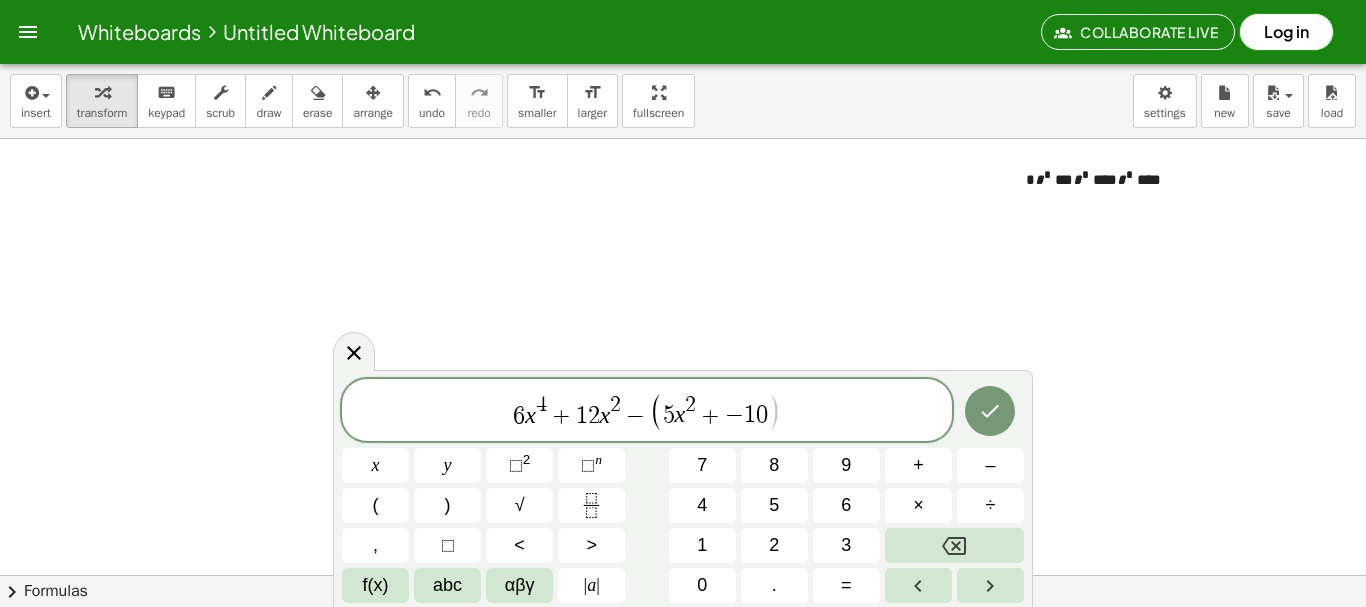 click on "−" at bounding box center [635, 416] 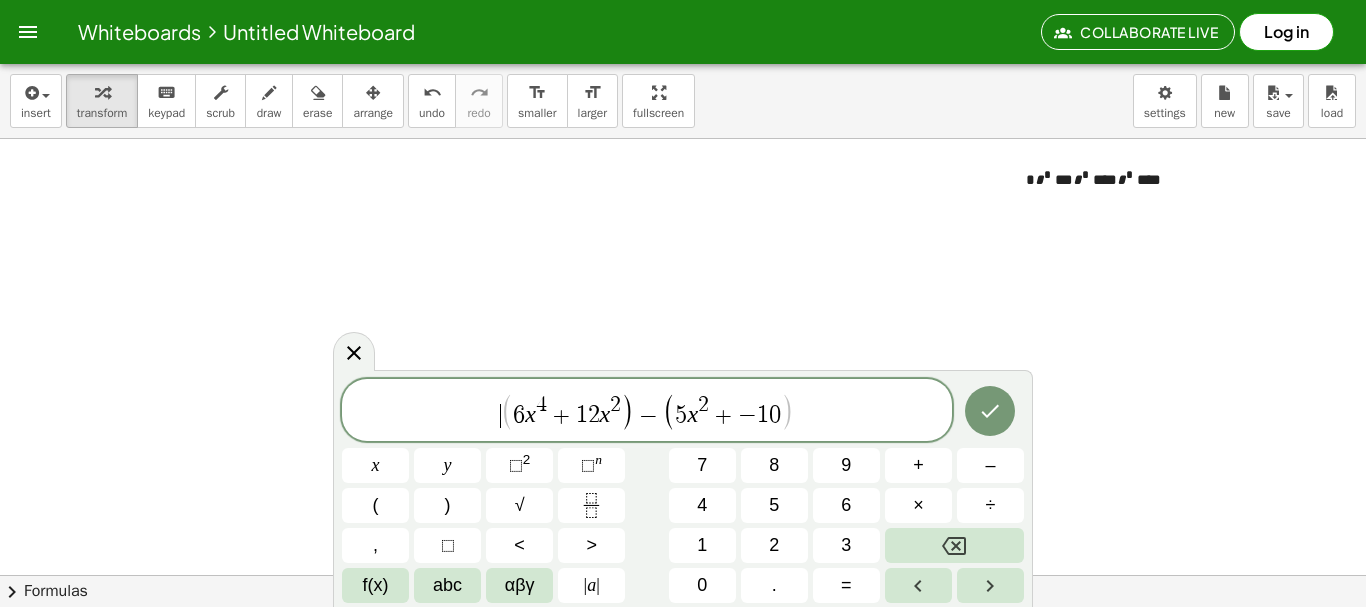 click on "​ ( 6 x 4 + 1 2 x 2 ) − ( 5 x 2 + − 1 0 )" at bounding box center [647, 411] 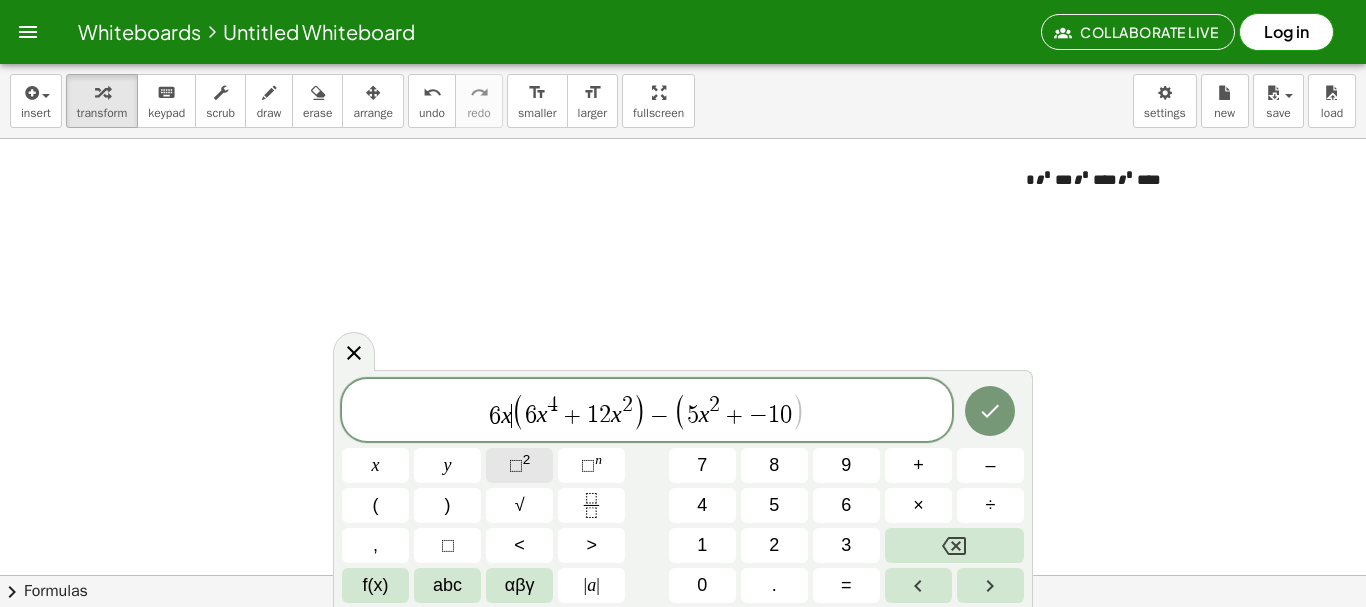click on "⬚ 2" at bounding box center (519, 465) 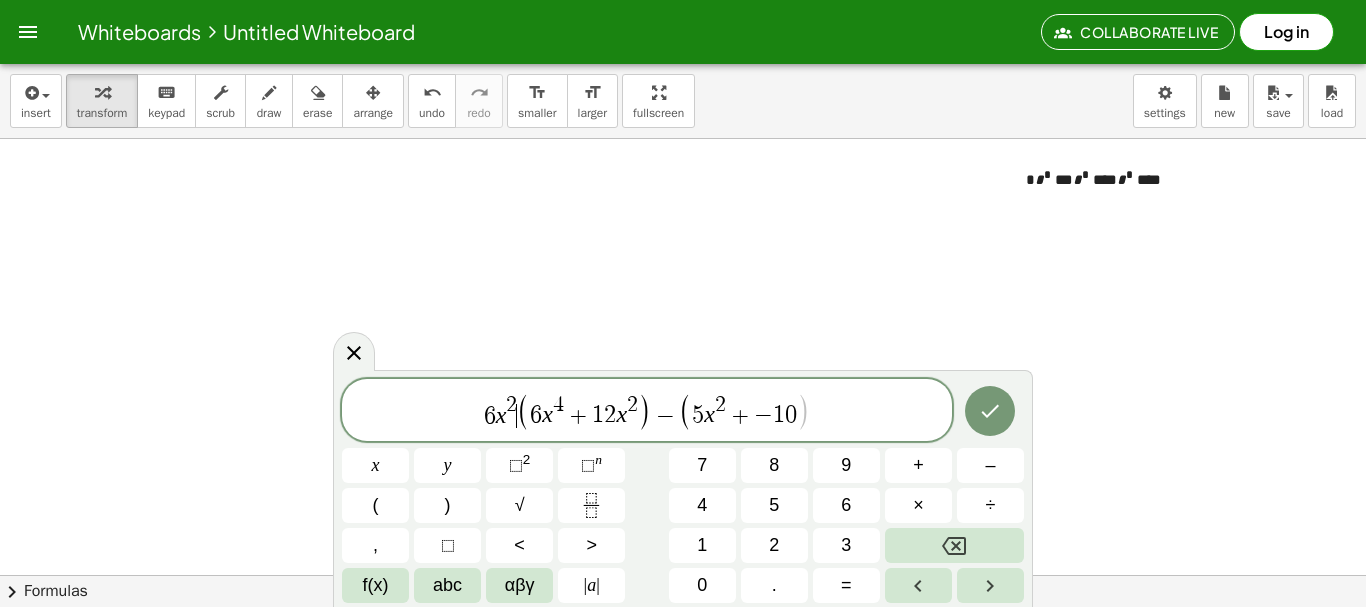 click on "4" at bounding box center (558, 405) 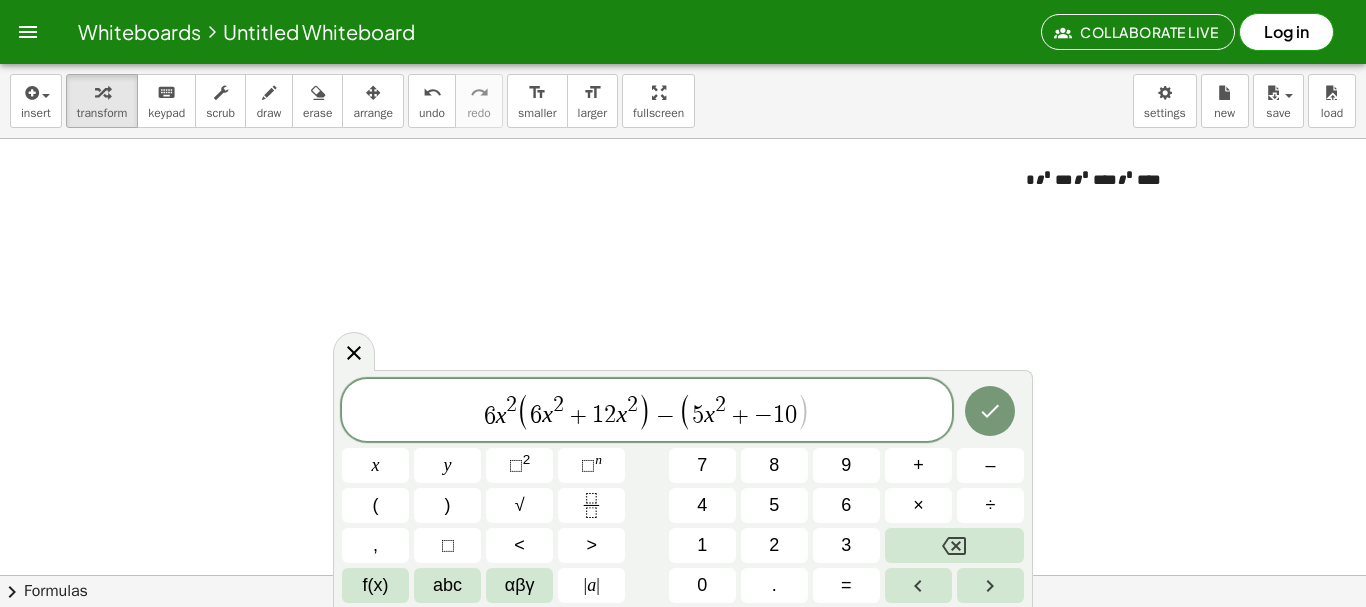 click on "x" at bounding box center [547, 415] 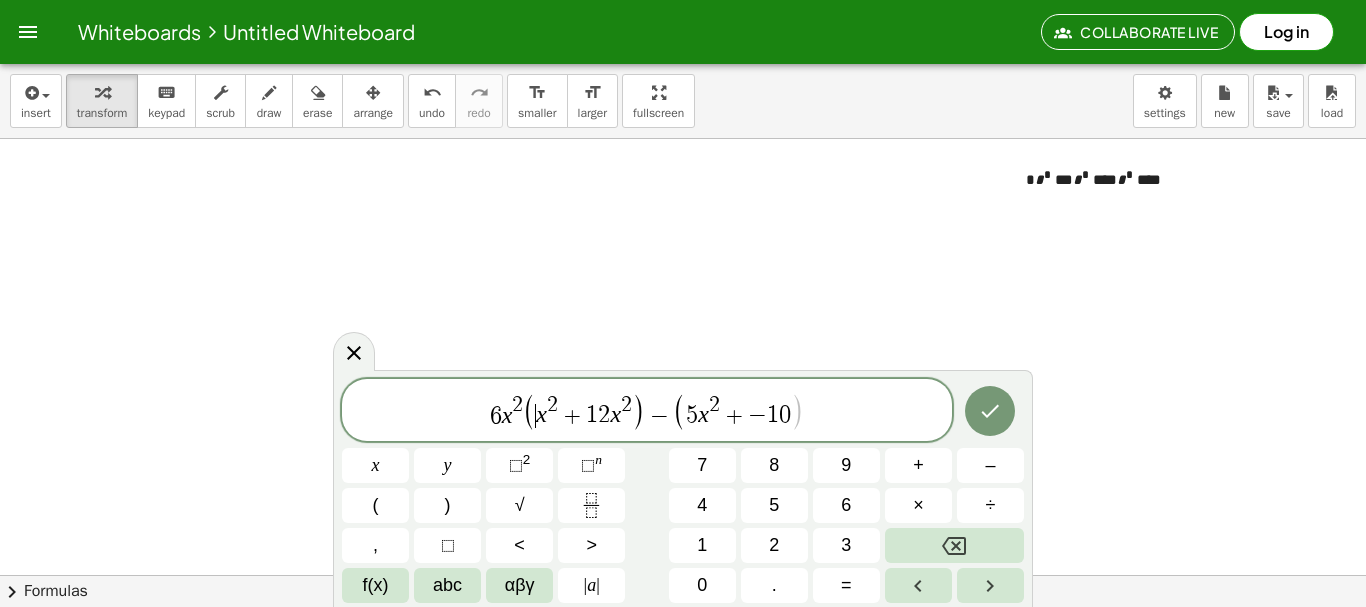 click on "1" at bounding box center (592, 416) 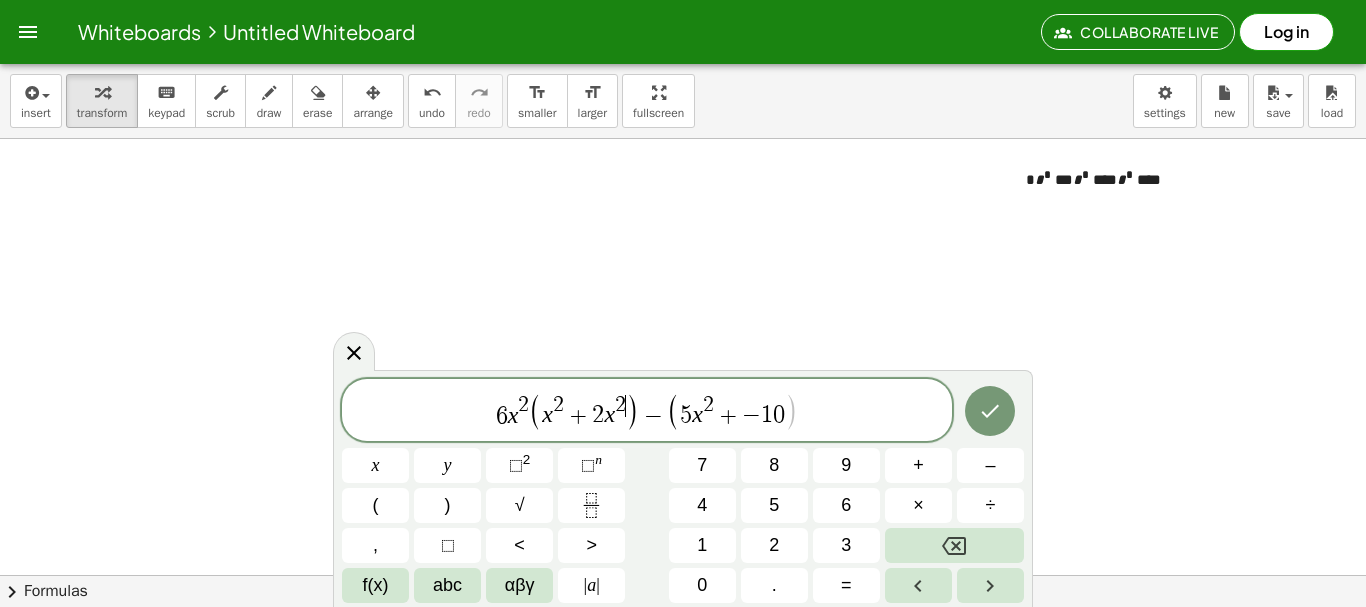 click on "x 2 + 2 x 2 ​" at bounding box center [584, 411] 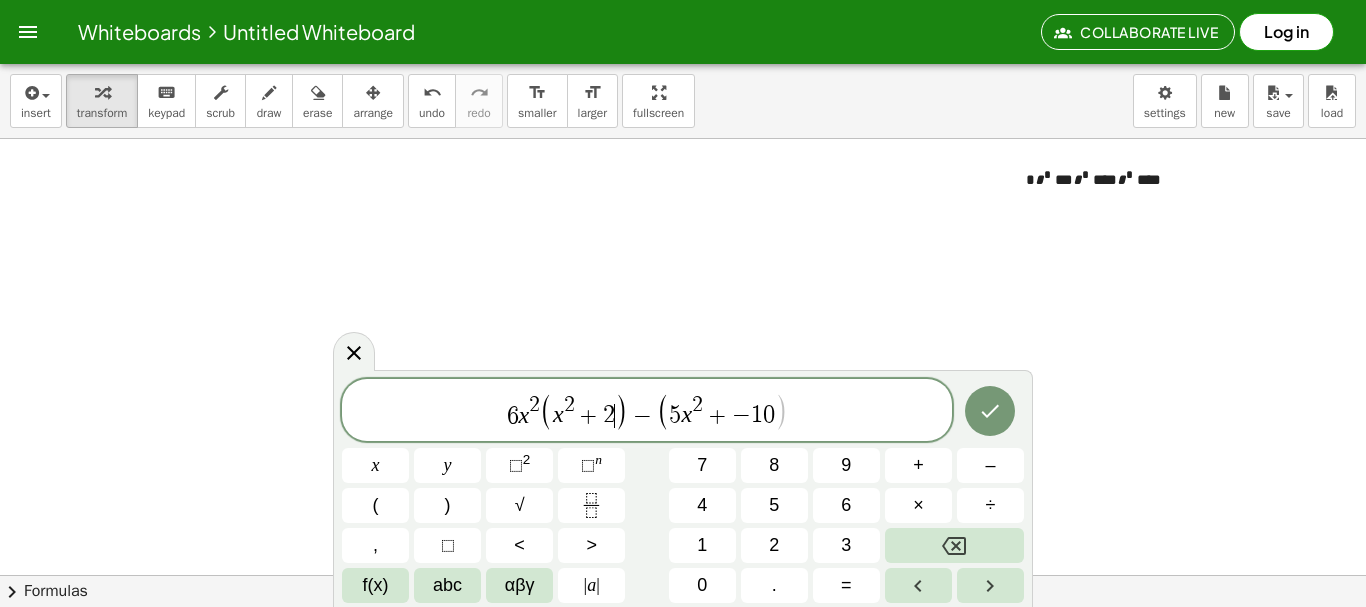 click on "+" at bounding box center (717, 416) 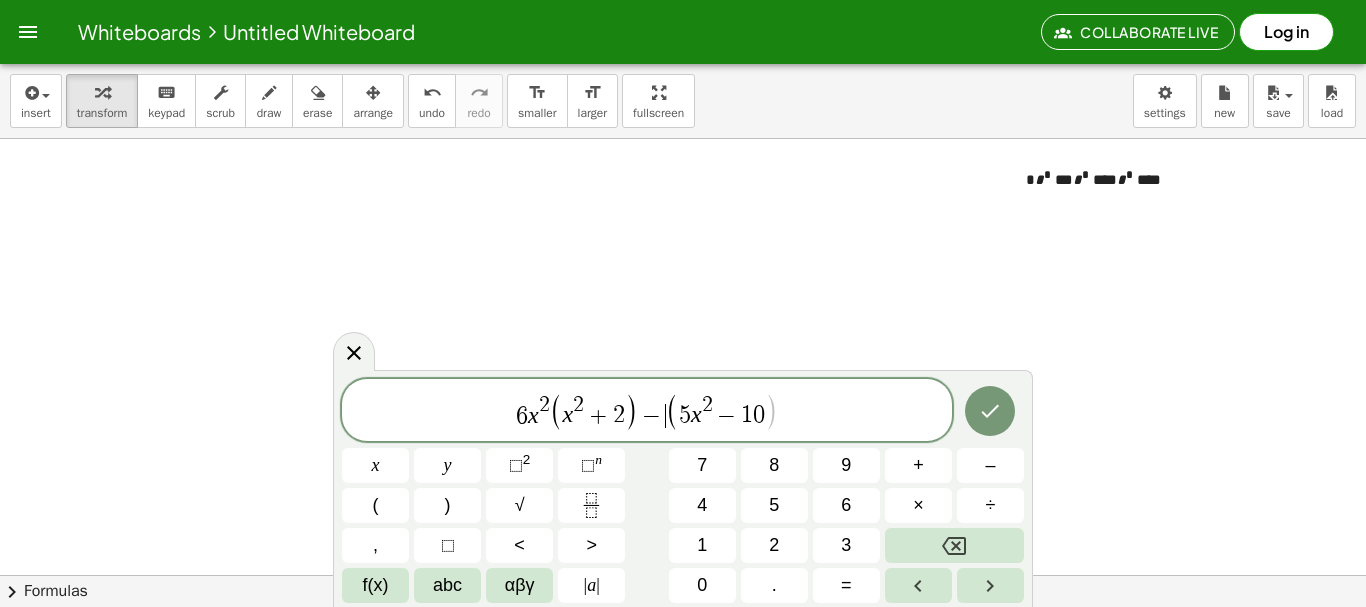click on "(" at bounding box center [673, 411] 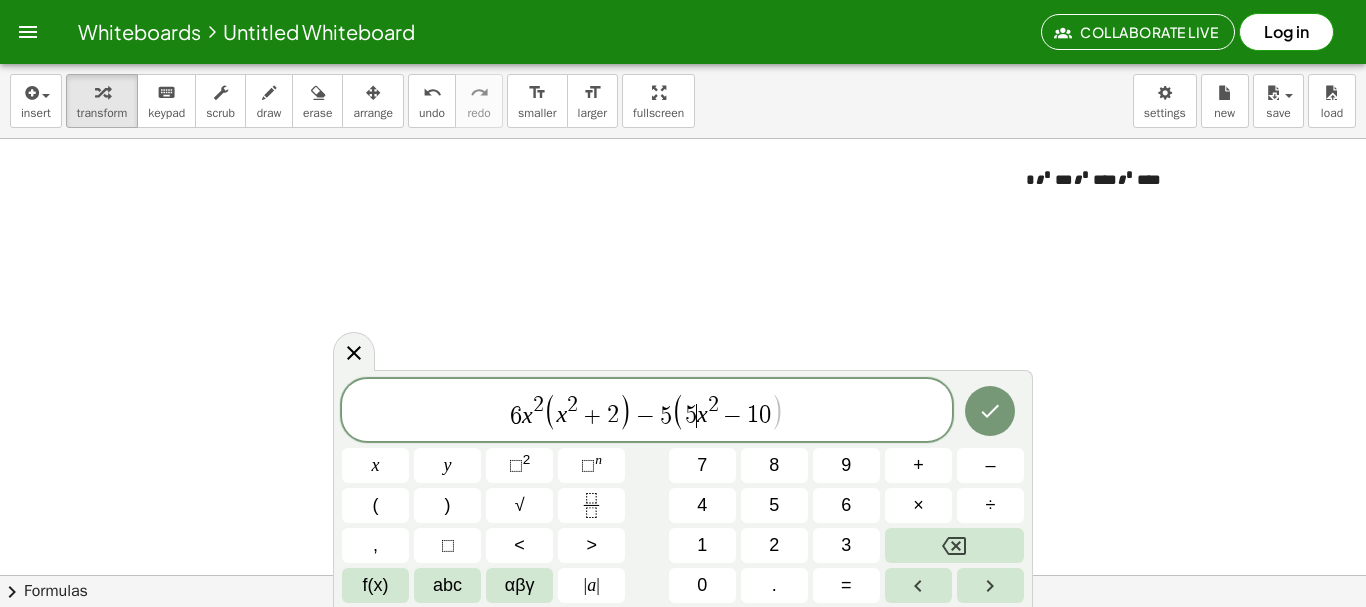 click on "5 ​ x 2 − 1 0" at bounding box center (728, 411) 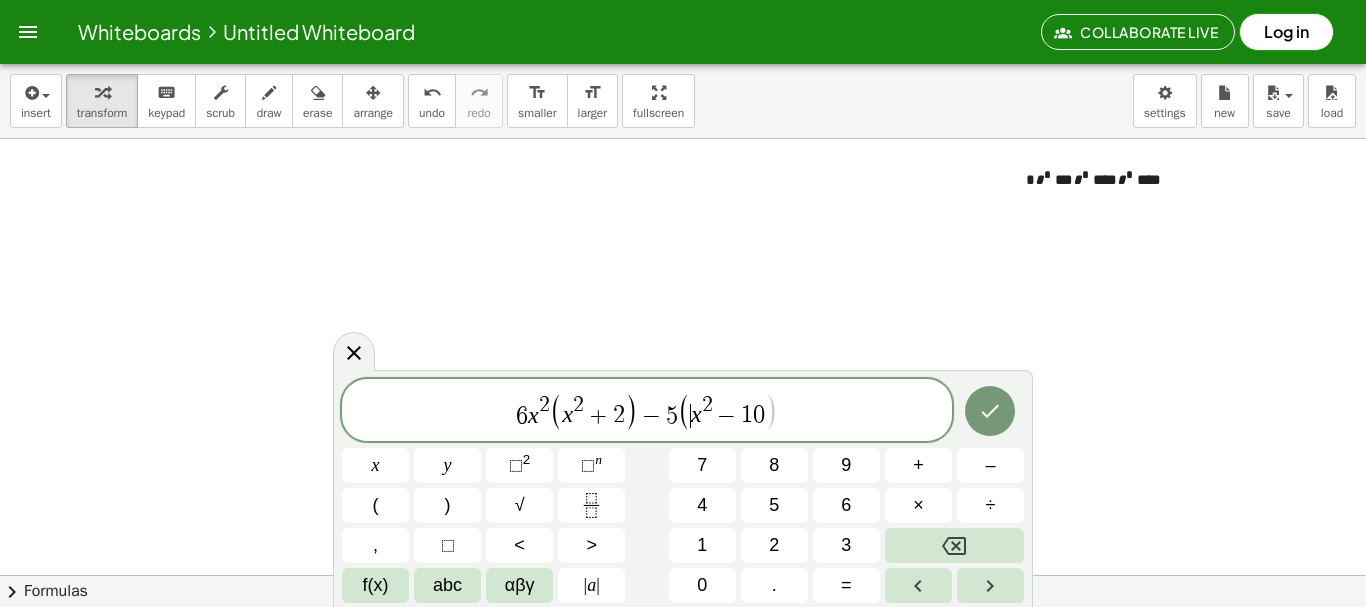 click on ")" at bounding box center [772, 411] 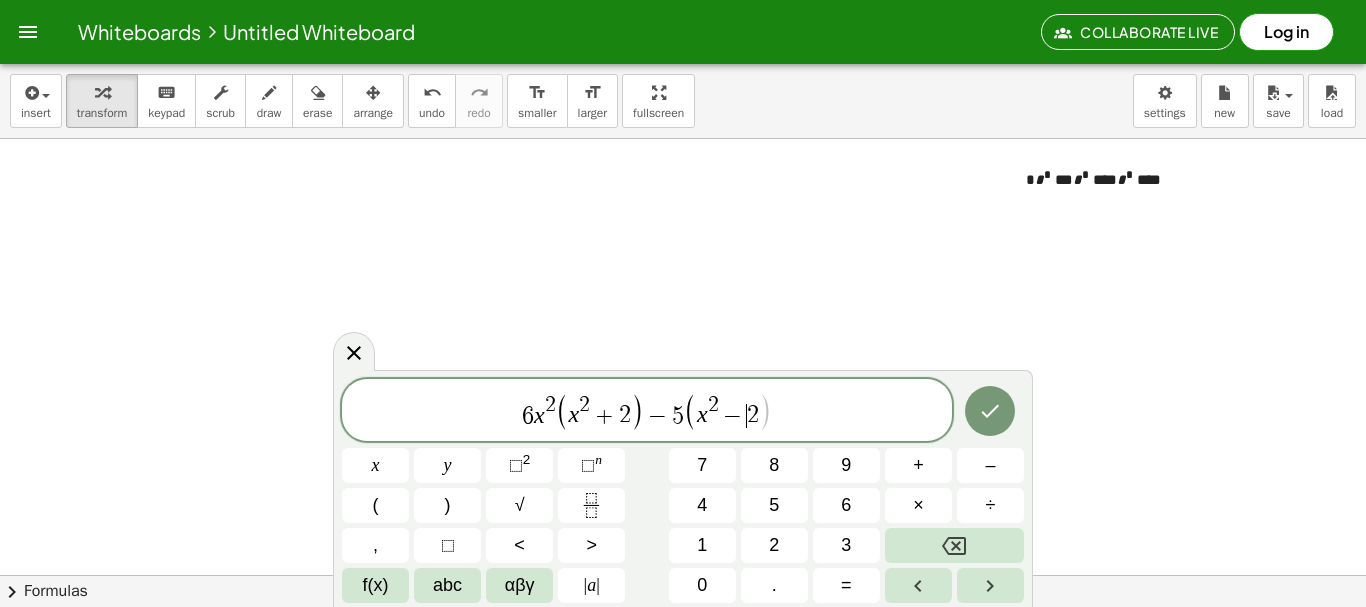 click on "−" at bounding box center (733, 416) 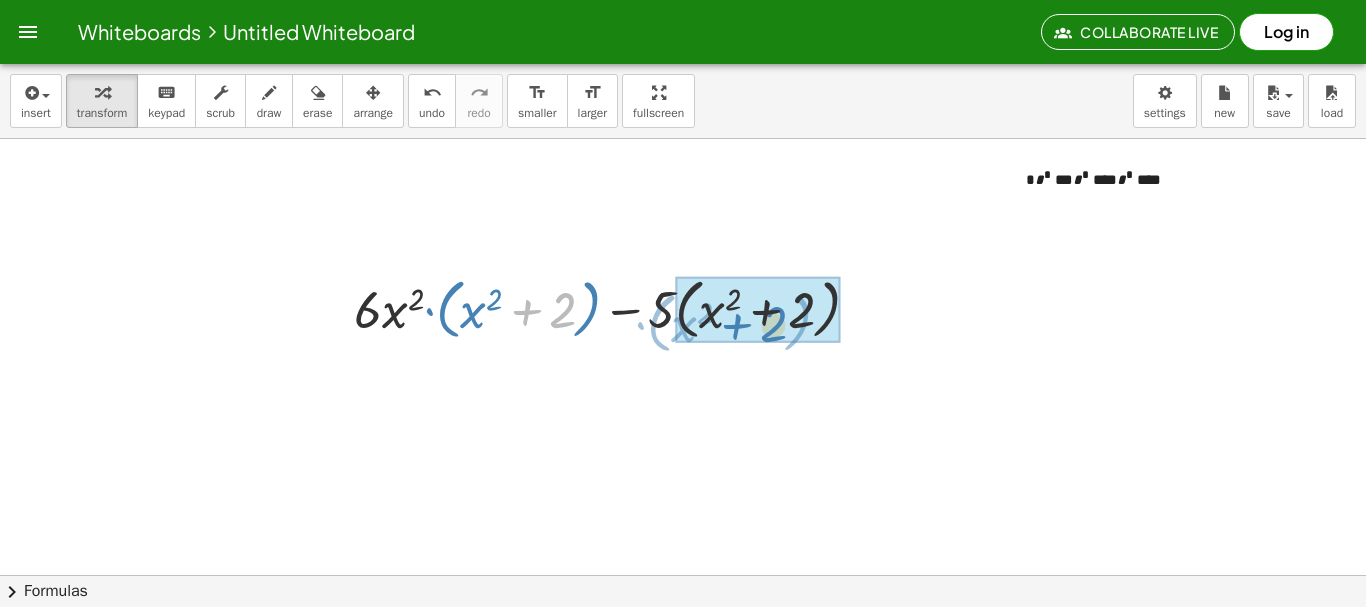 drag, startPoint x: 502, startPoint y: 328, endPoint x: 714, endPoint y: 342, distance: 212.46176 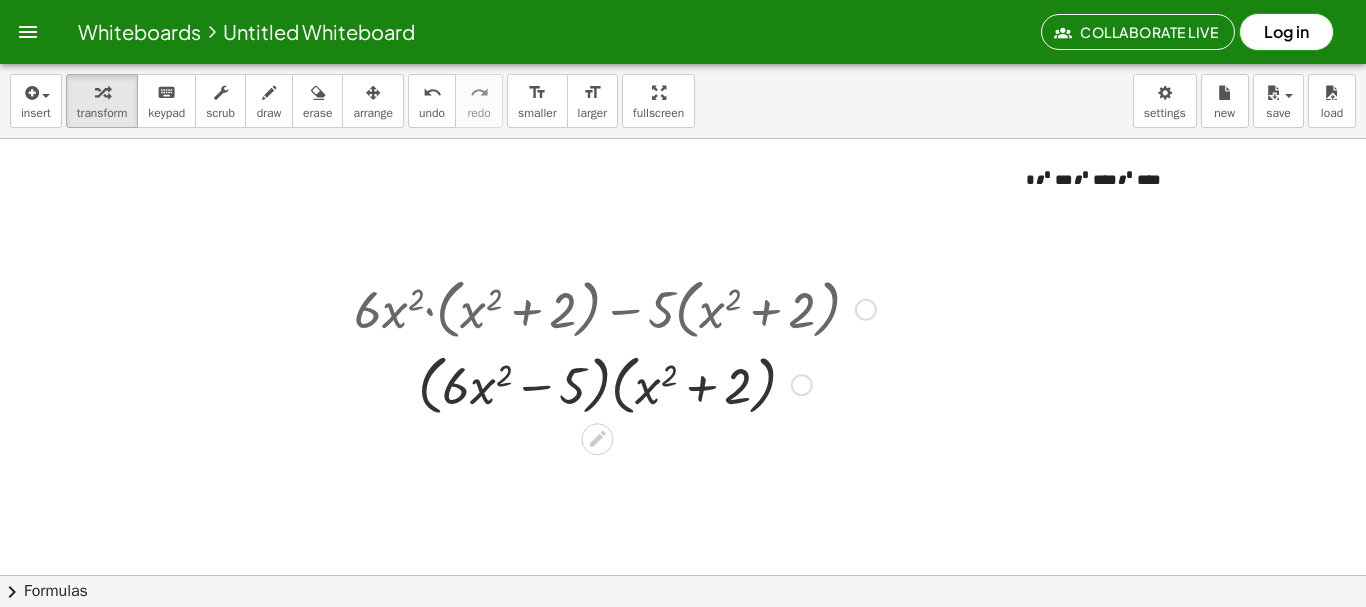 click at bounding box center (866, 310) 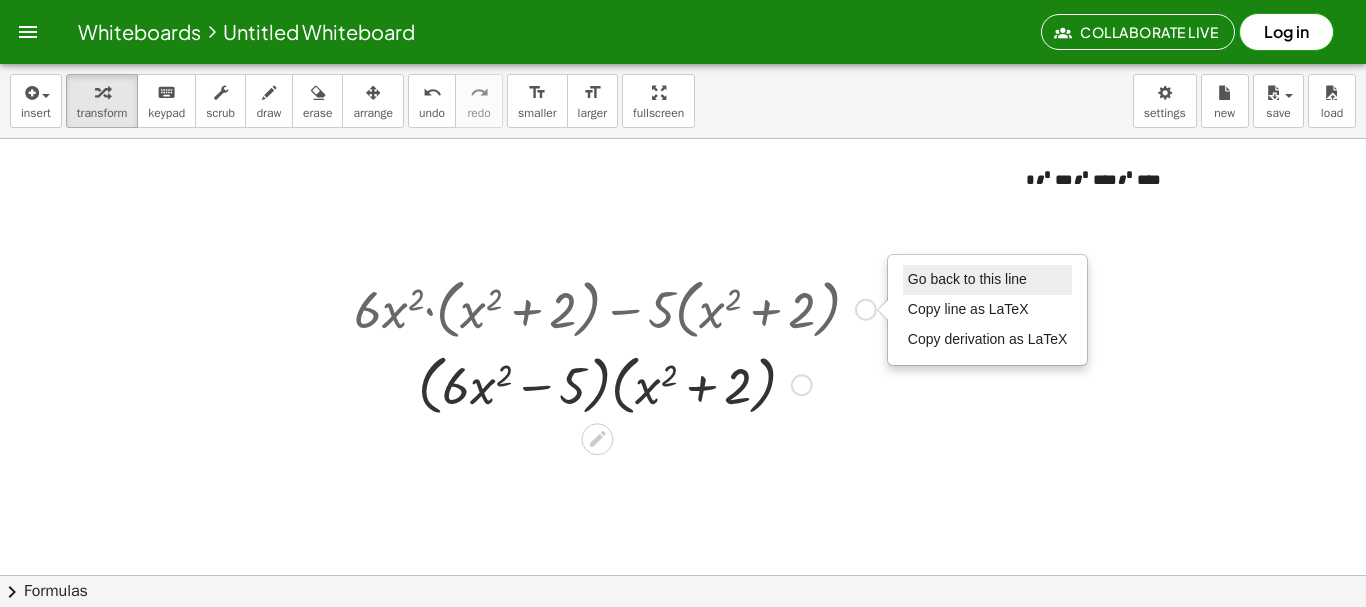 click on "Go back to this line" at bounding box center [967, 279] 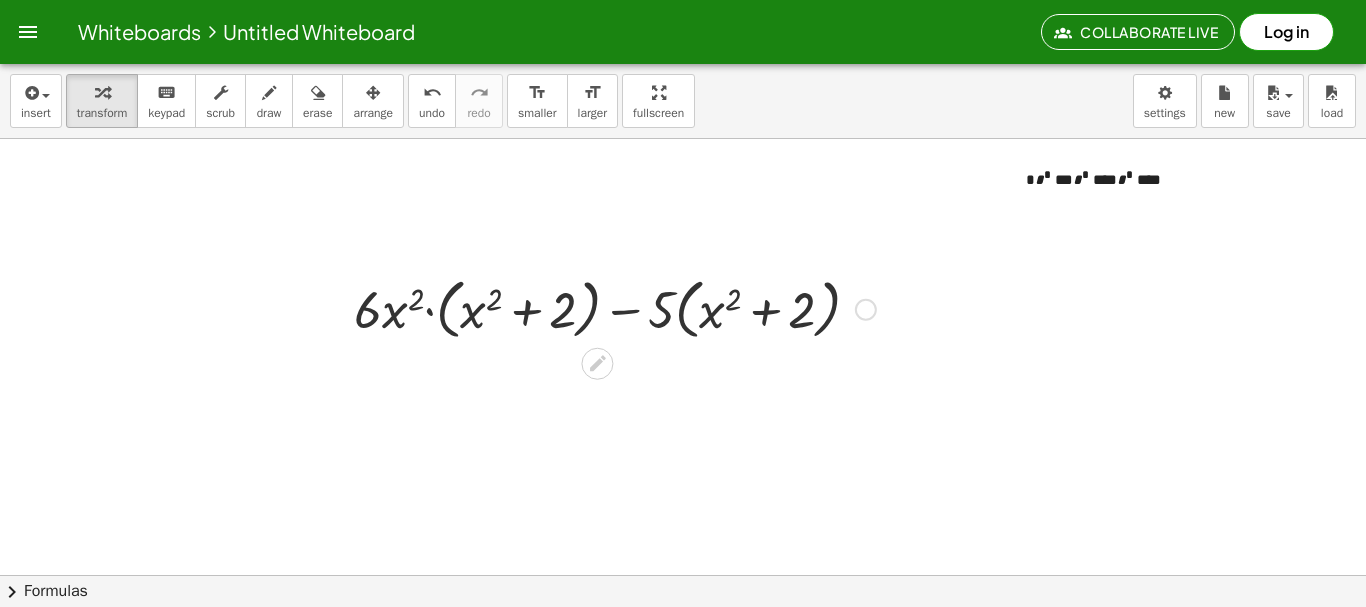 click on "Go back to this line Copy line as LaTeX Copy derivation as LaTeX" at bounding box center (866, 310) 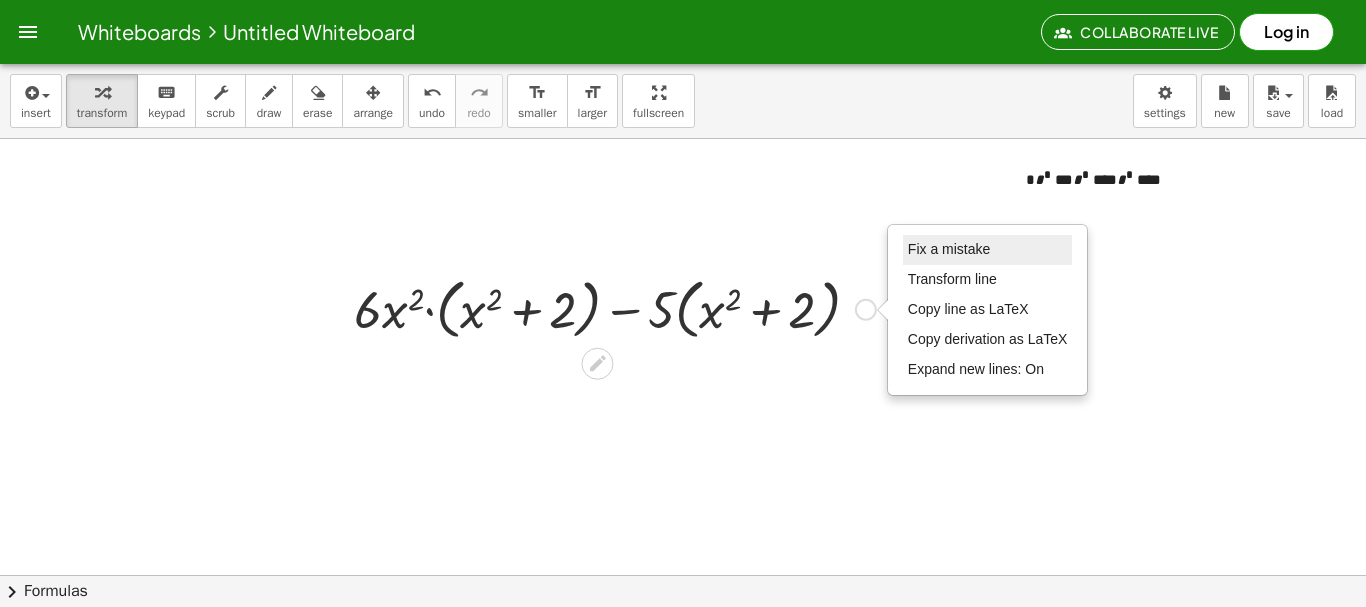click on "Fix a mistake" at bounding box center (988, 250) 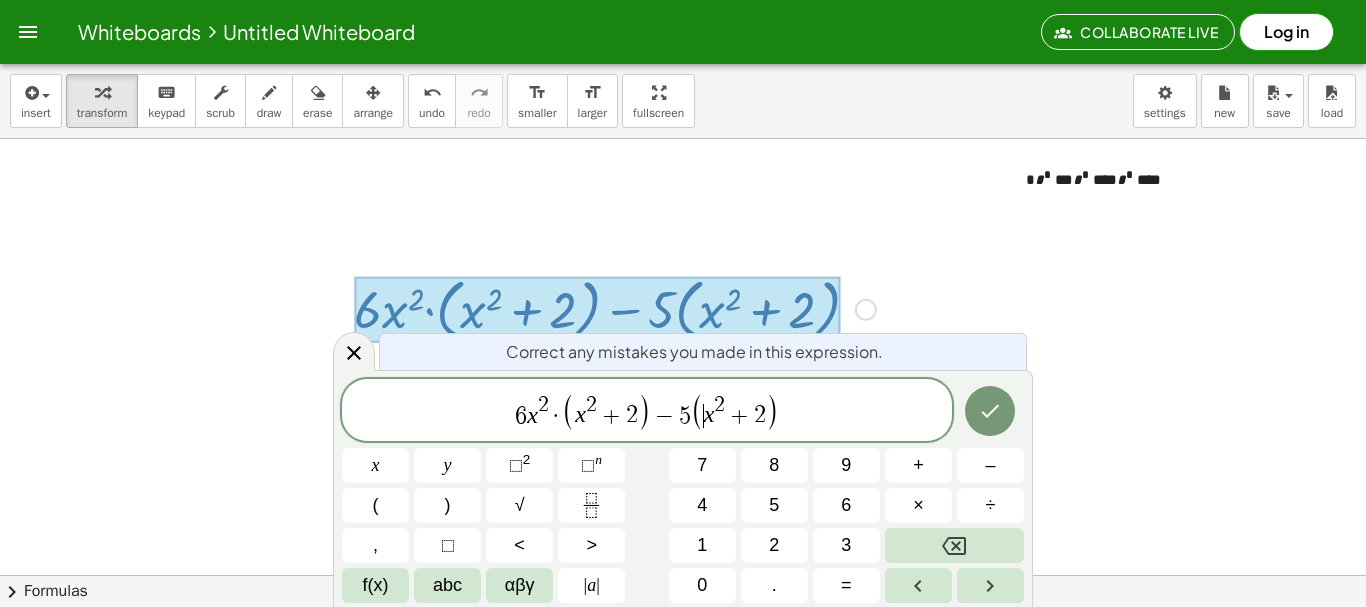 click on "(" at bounding box center (697, 411) 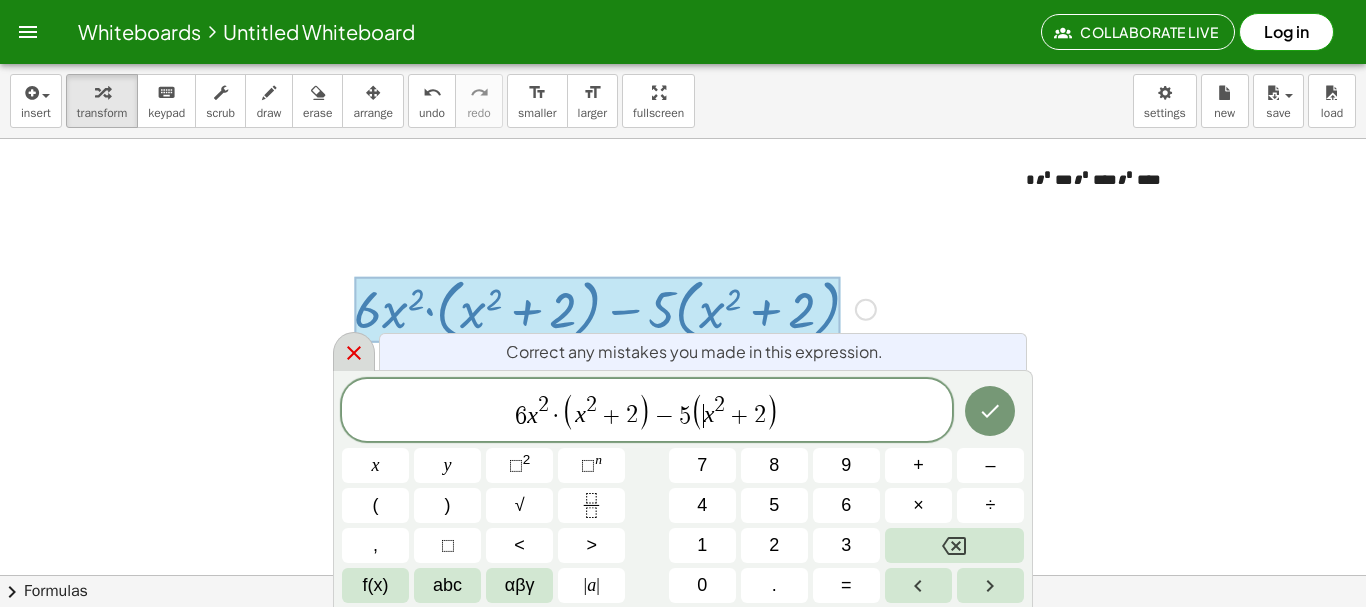 click on "* * *   *** * *   **** * *   ****" at bounding box center [1156, 175] 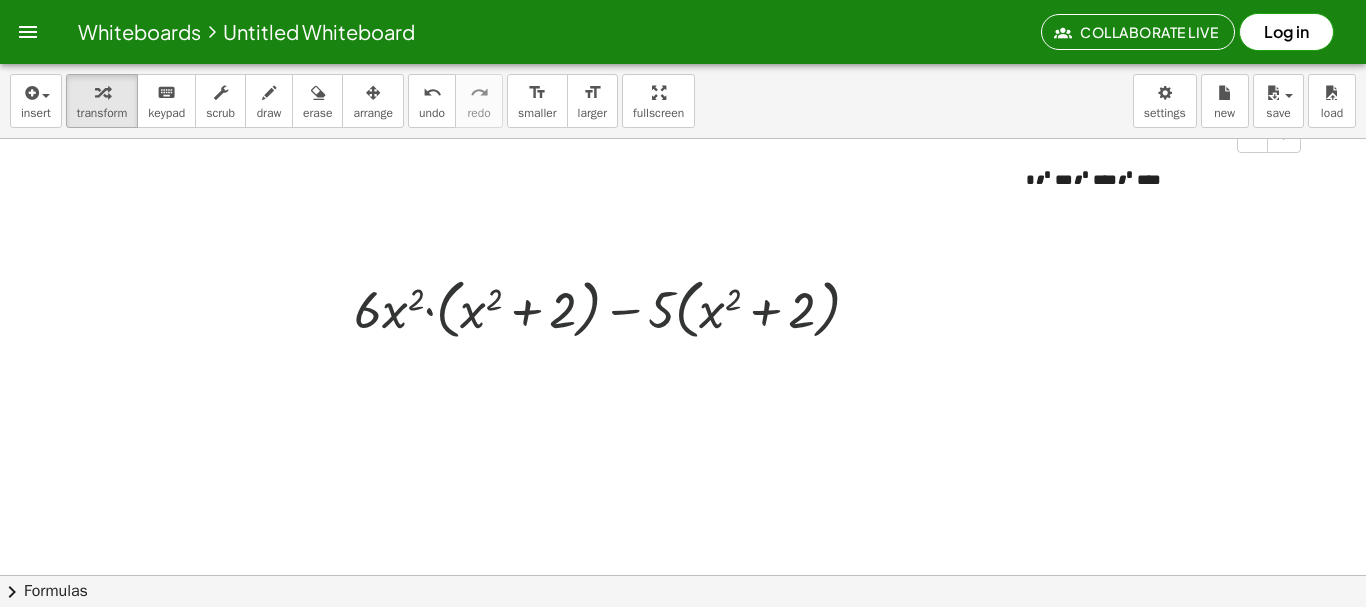 click on "* * *   *** * *   **** * *   ****" at bounding box center (1156, 175) 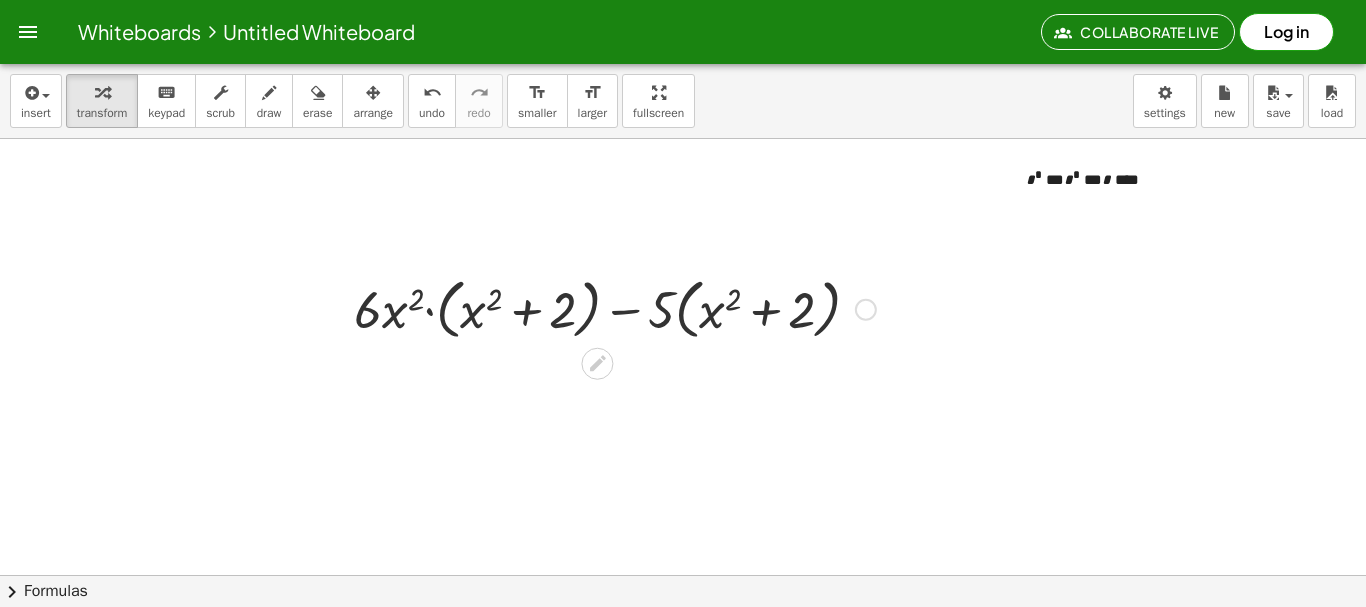 click on "Fix a mistake Transform line Copy line as LaTeX Copy derivation as LaTeX Expand new lines: On" at bounding box center [866, 310] 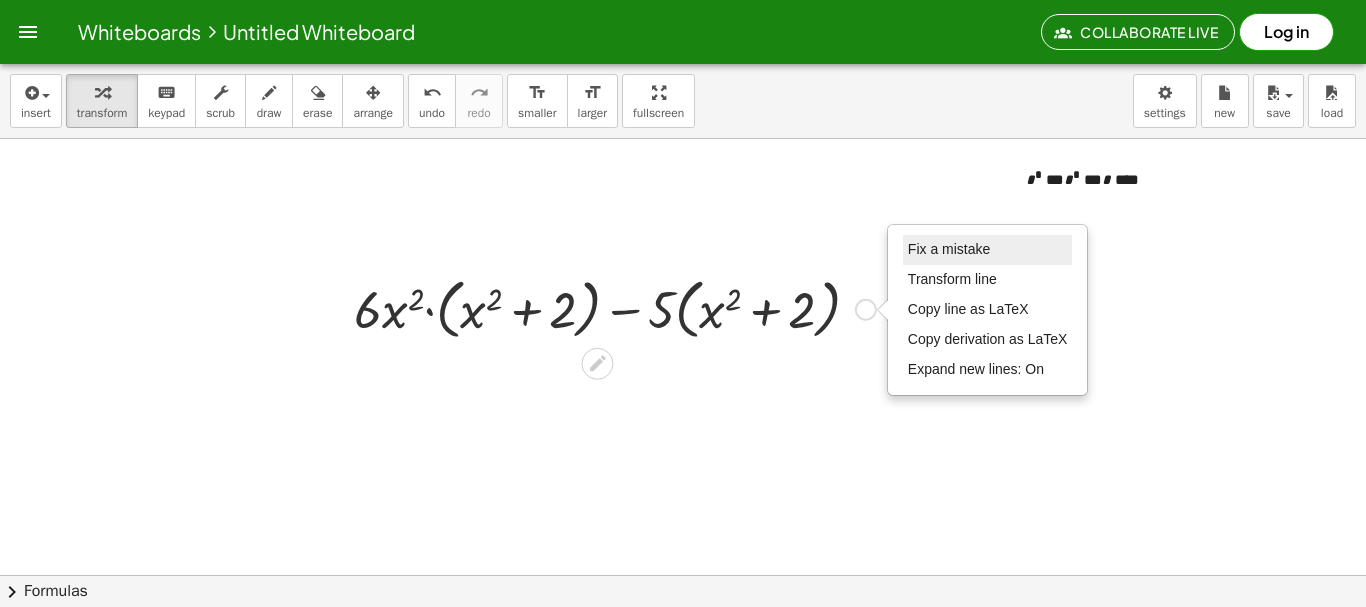 click on "Fix a mistake" at bounding box center (949, 249) 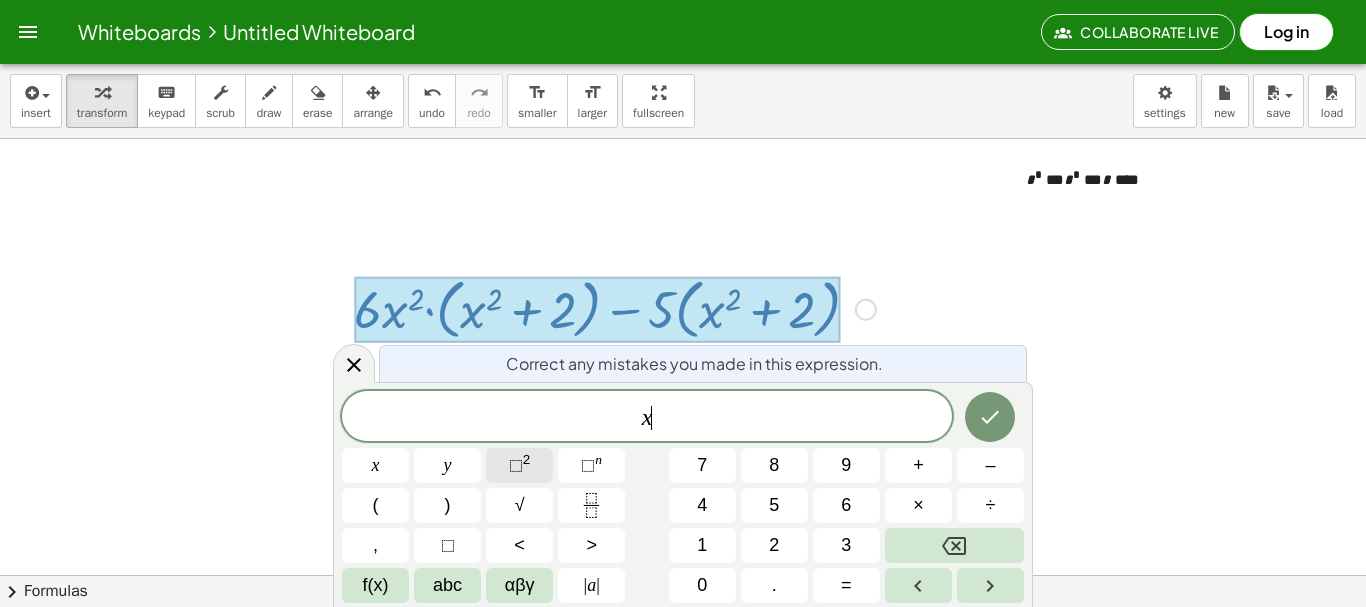 click on "⬚ 2" at bounding box center [519, 465] 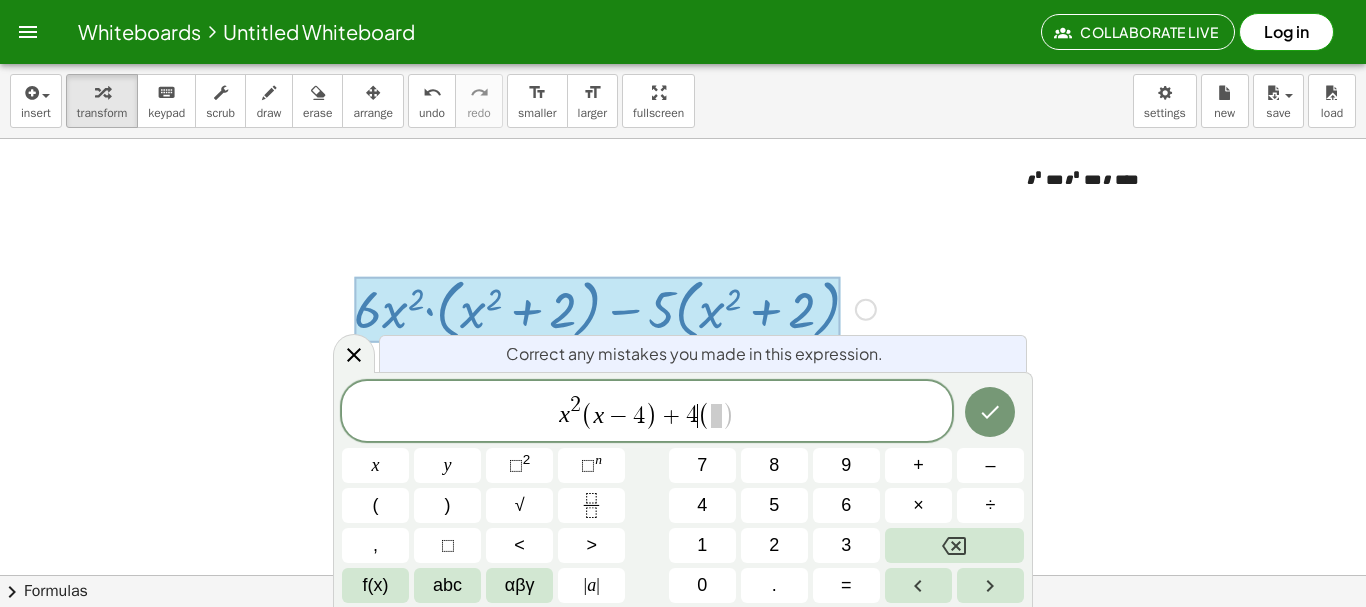 click on "x 2 ( x − 4 ) + 4 ​ ( )" at bounding box center (647, 412) 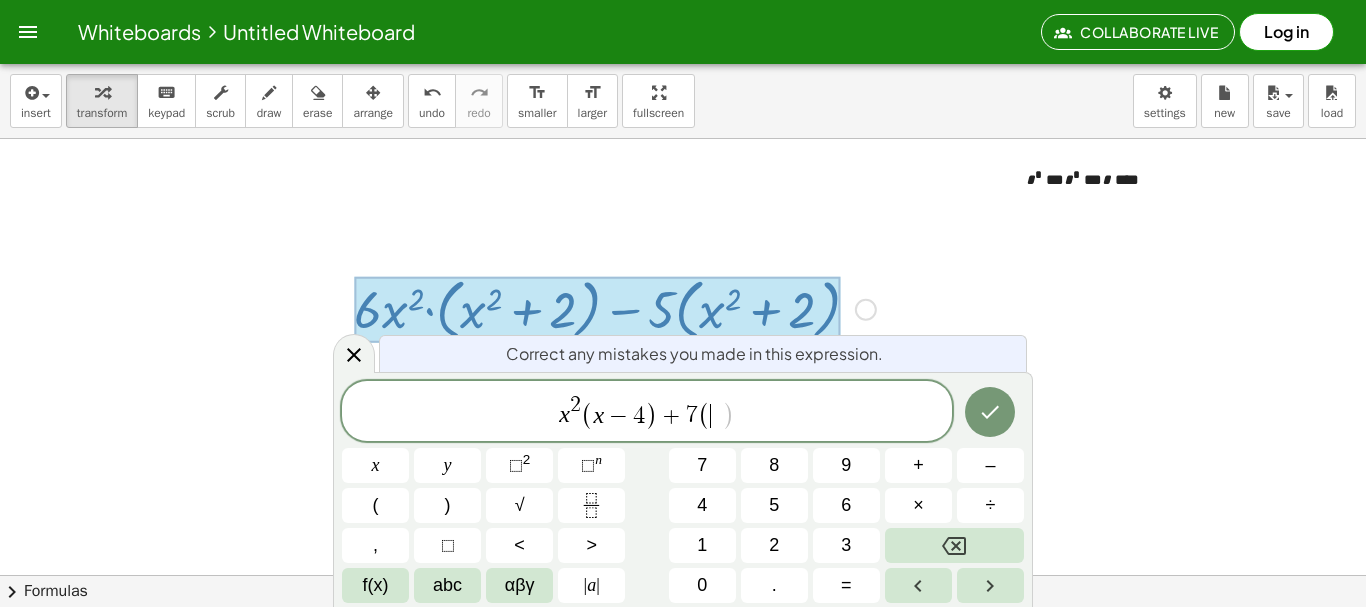 click on "​" at bounding box center [716, 416] 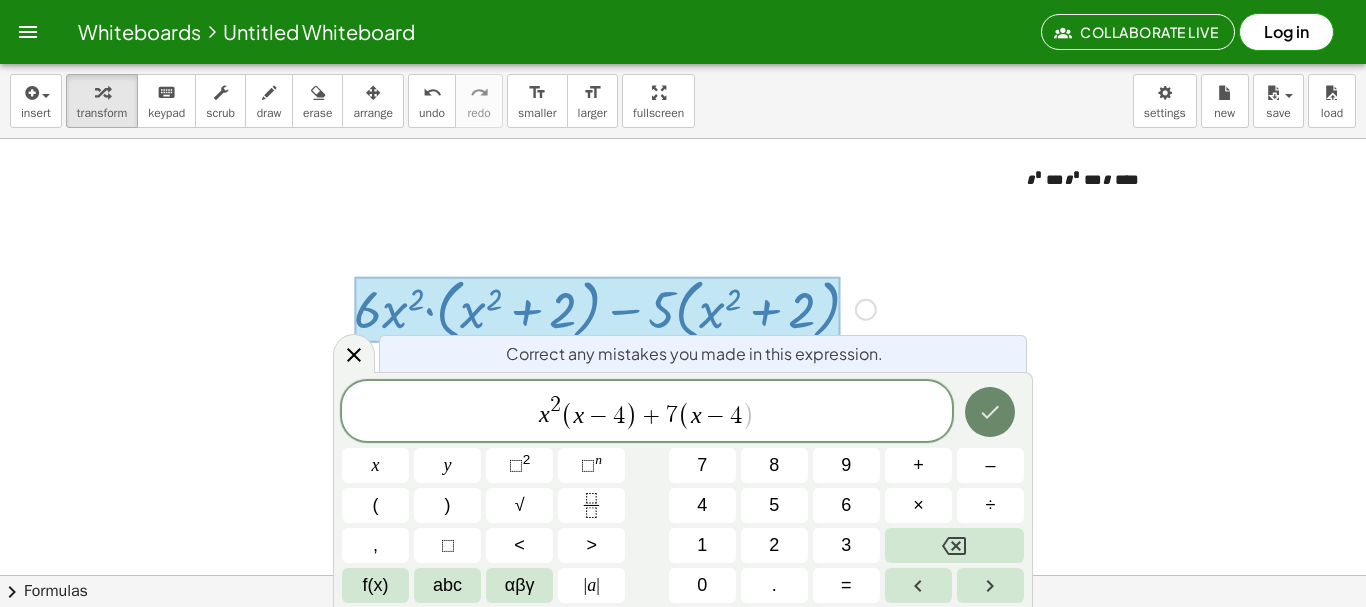 click 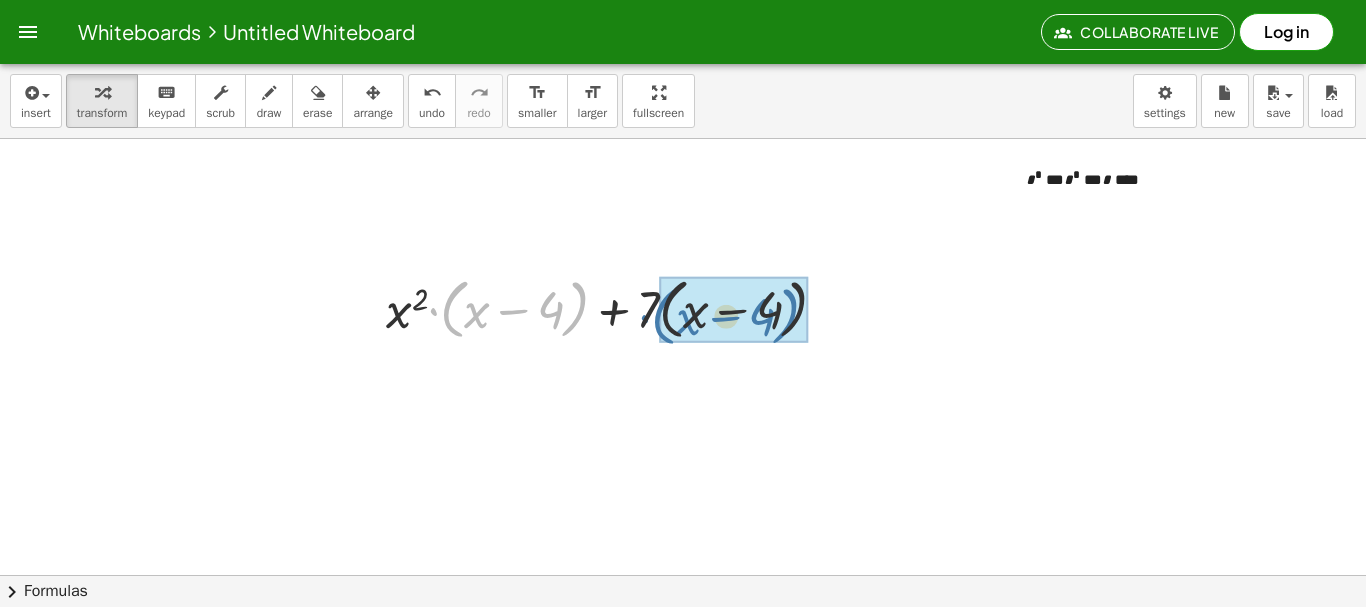 drag, startPoint x: 455, startPoint y: 332, endPoint x: 667, endPoint y: 339, distance: 212.11554 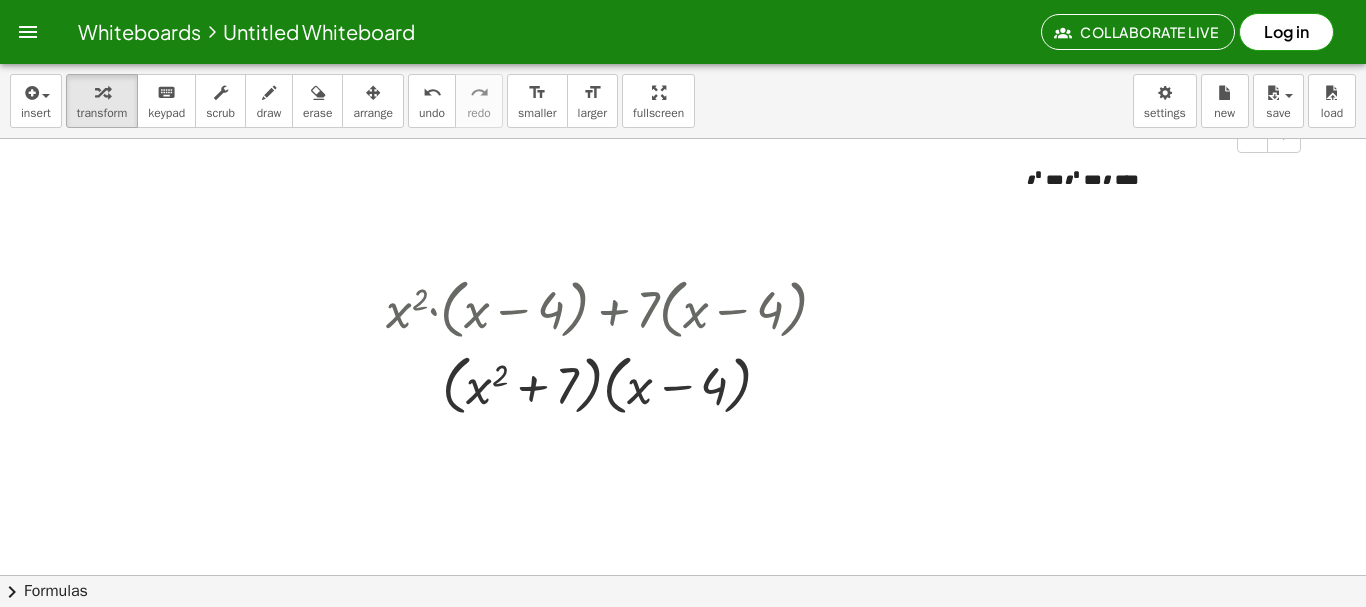 click on "*" at bounding box center (1106, 179) 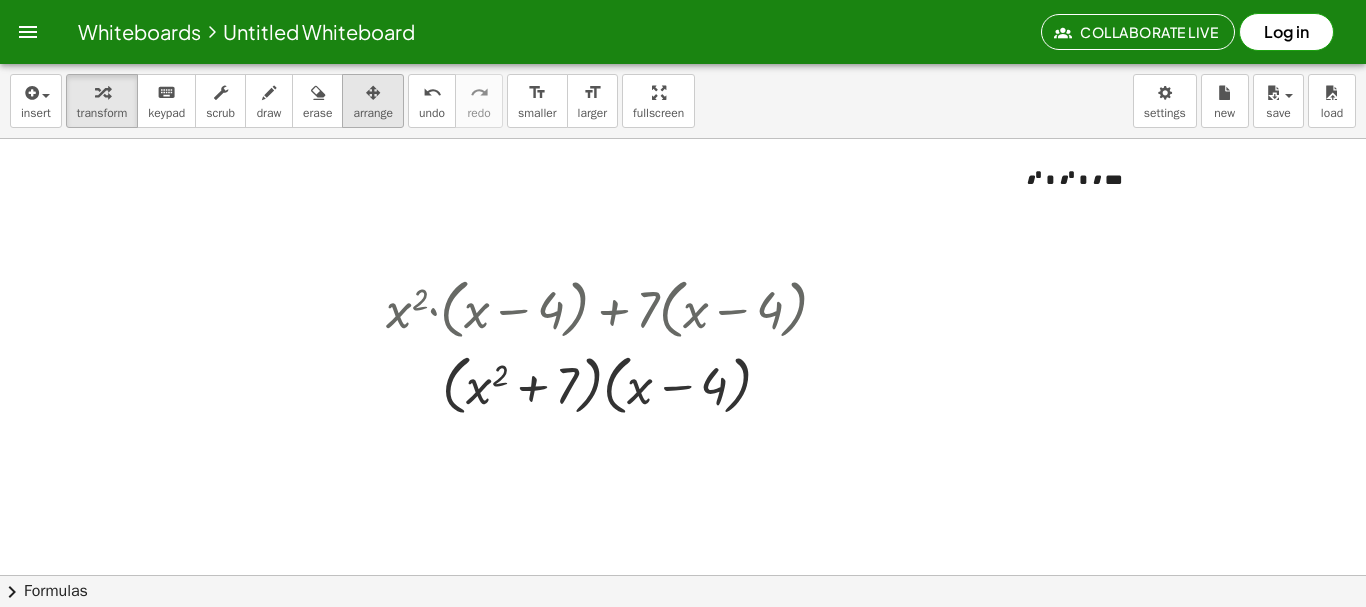 click on "arrange" at bounding box center (373, 113) 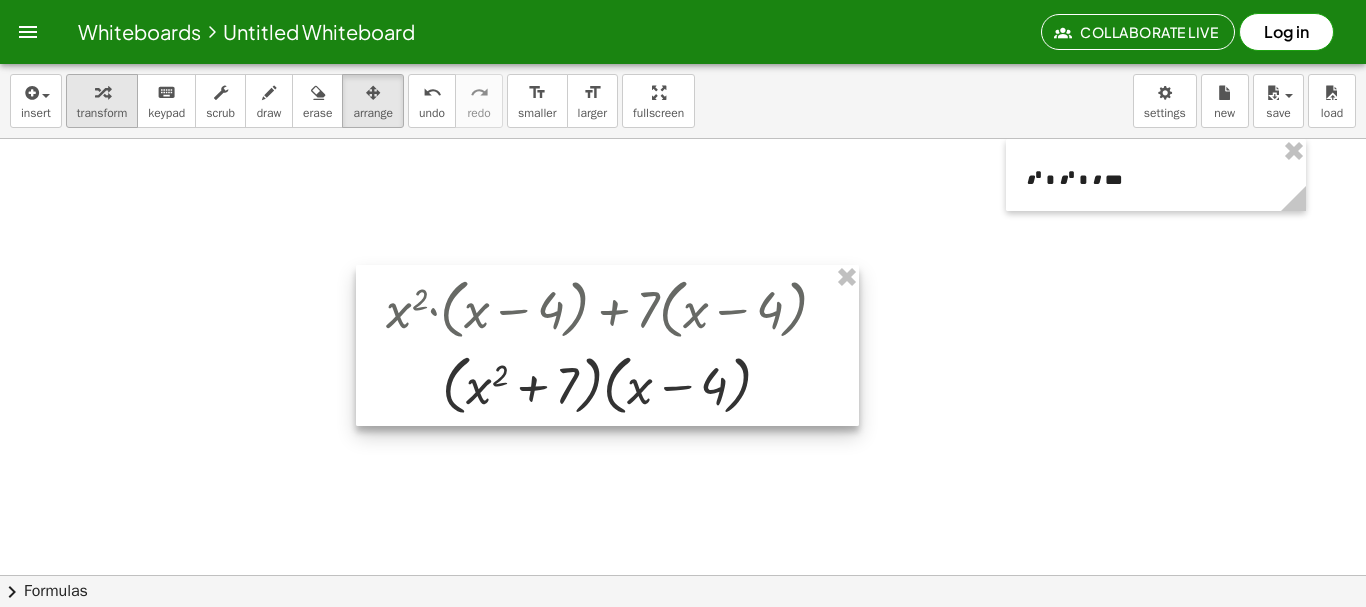 drag, startPoint x: 842, startPoint y: 274, endPoint x: 95, endPoint y: 101, distance: 766.7712 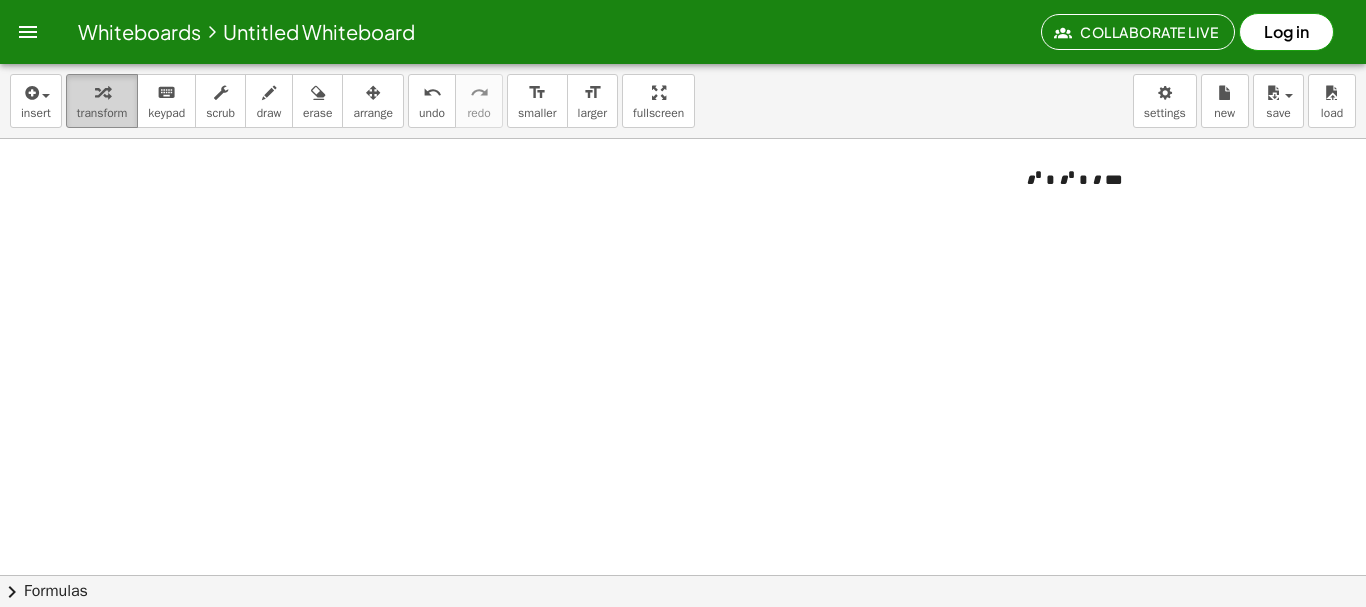 click at bounding box center [102, 92] 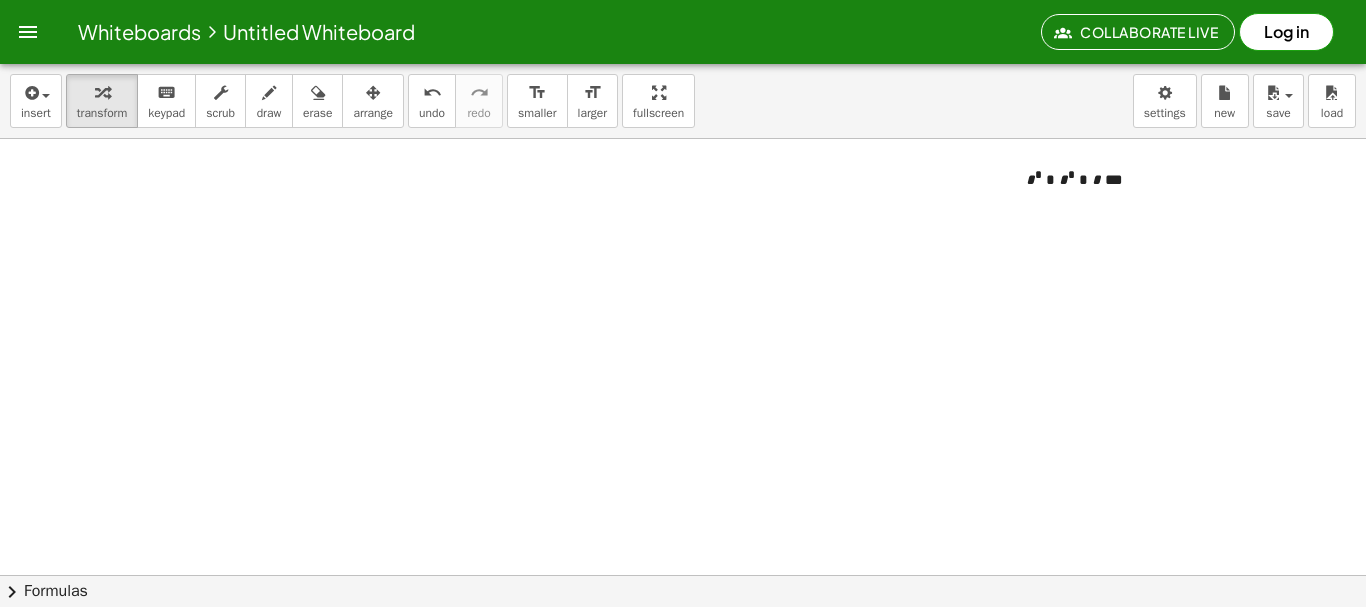 click at bounding box center [683, 639] 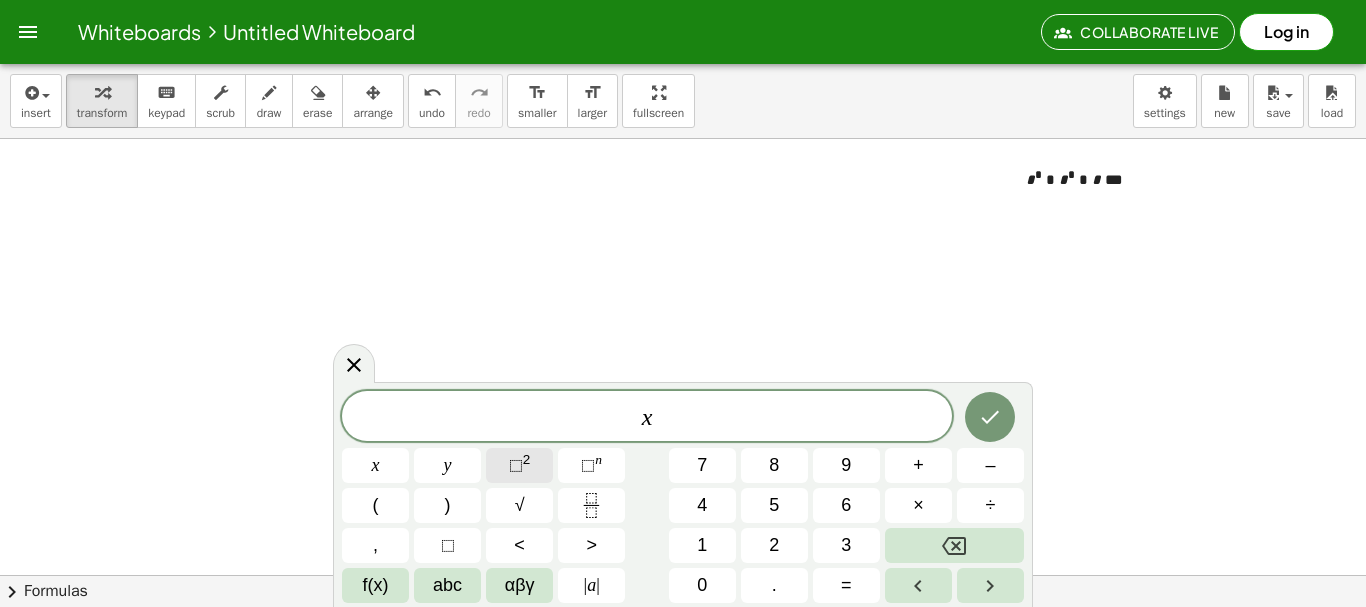 click on "⬚ 2" at bounding box center (519, 465) 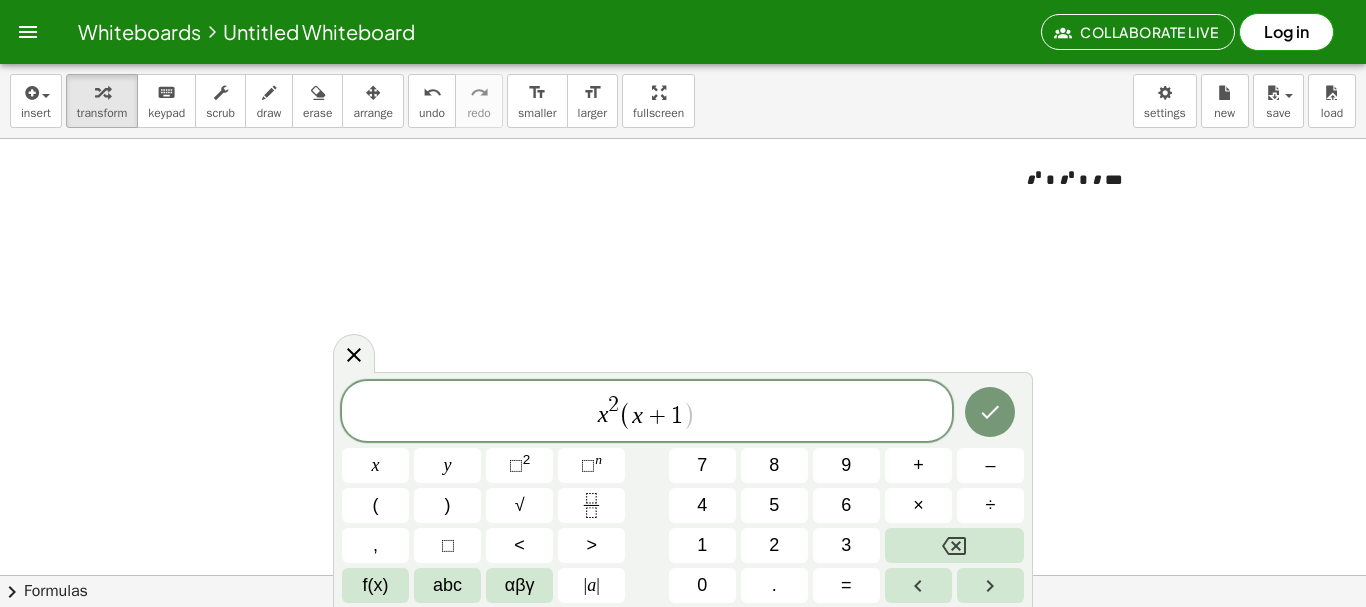 click on "x 2 ( x + 1 ​ )" at bounding box center (647, 412) 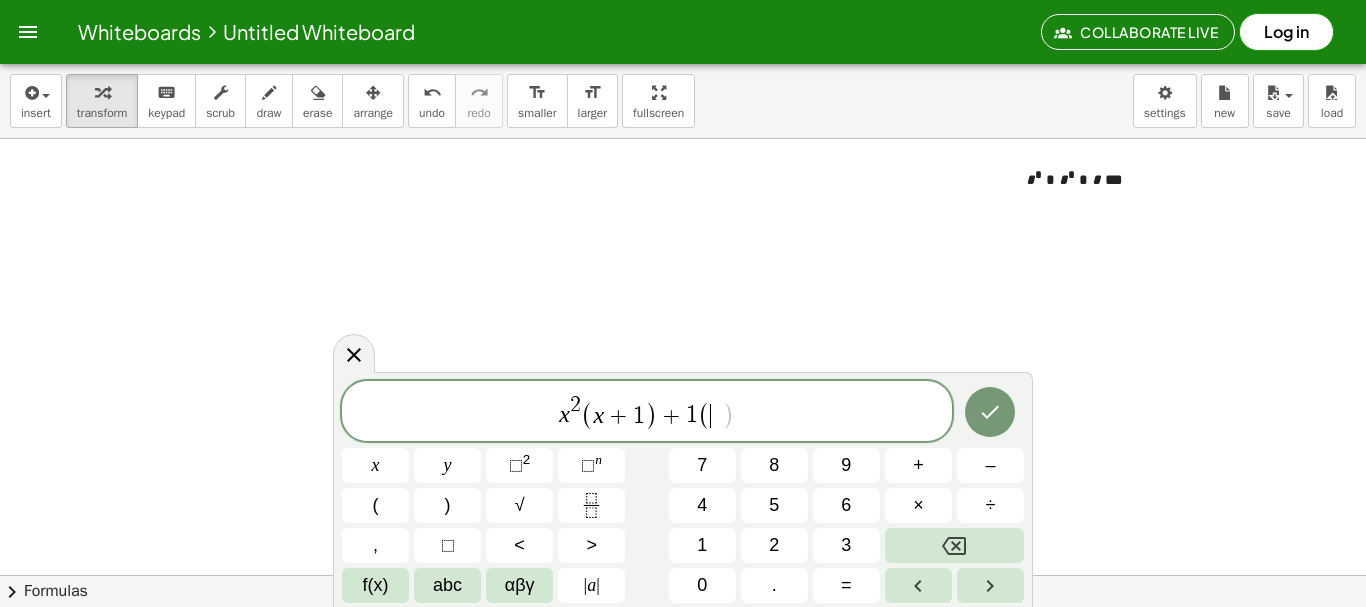 click on ")" at bounding box center [728, 415] 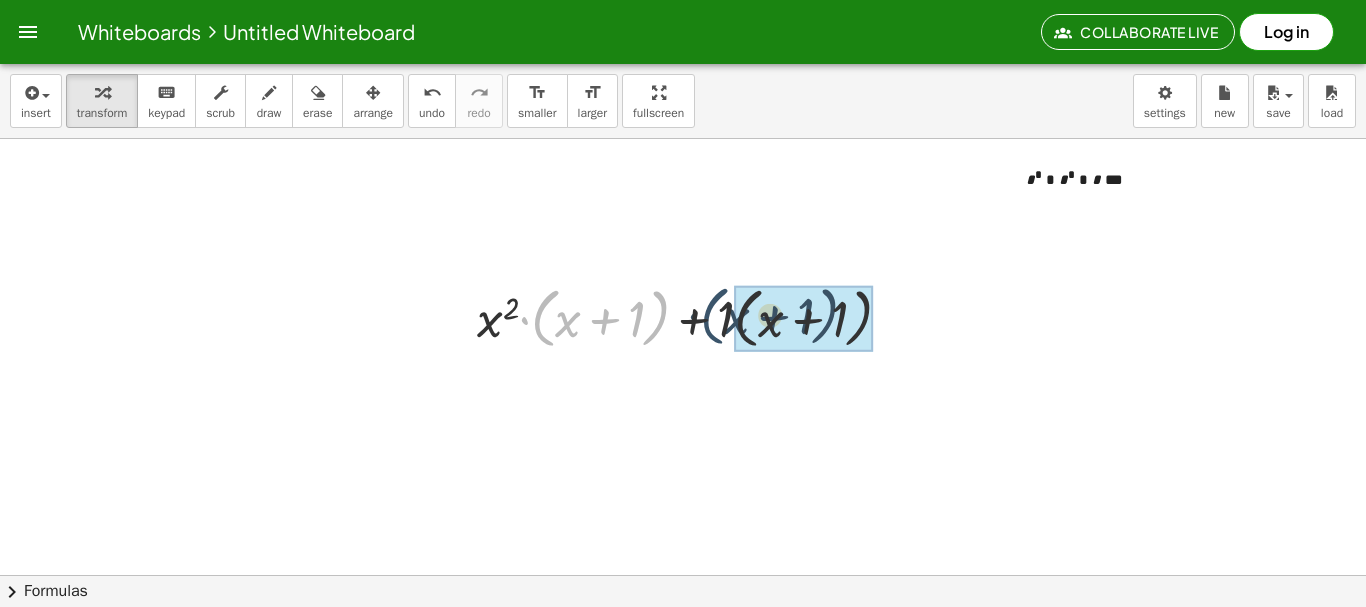 drag, startPoint x: 546, startPoint y: 334, endPoint x: 721, endPoint y: 331, distance: 175.02571 